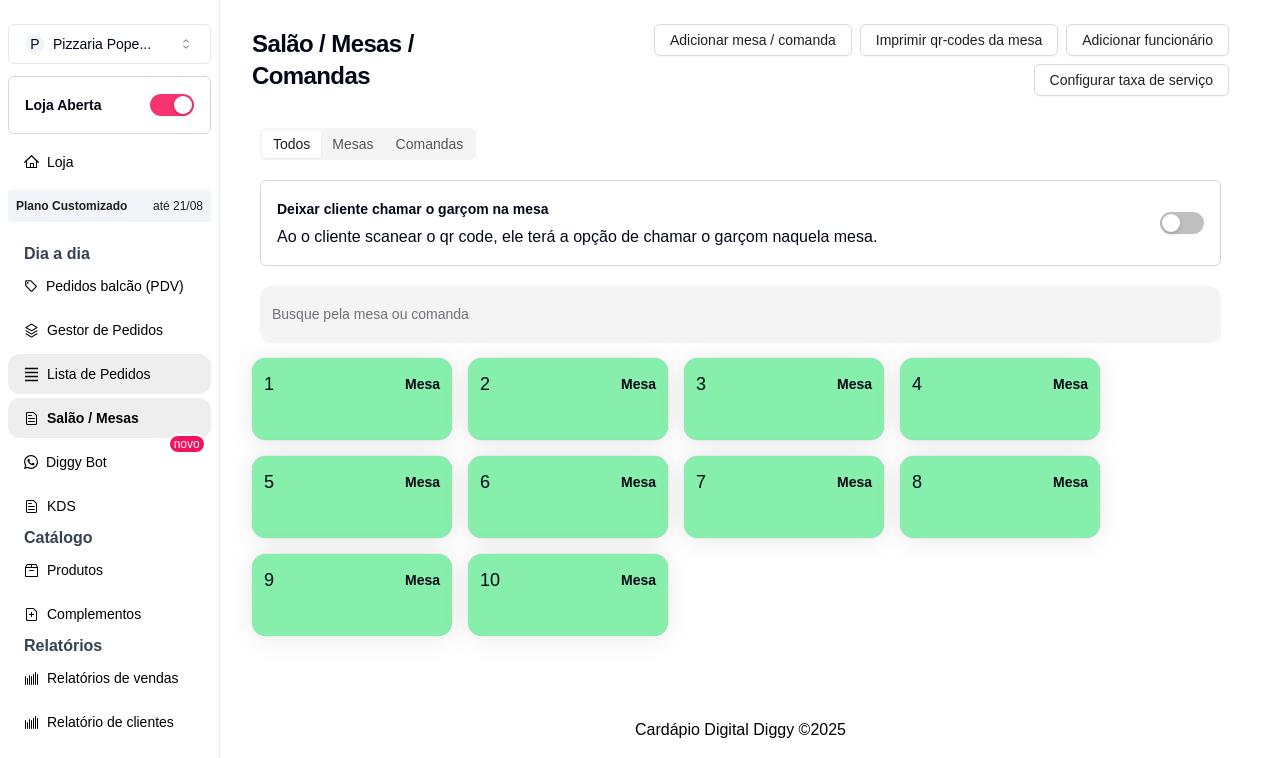 scroll, scrollTop: 0, scrollLeft: 0, axis: both 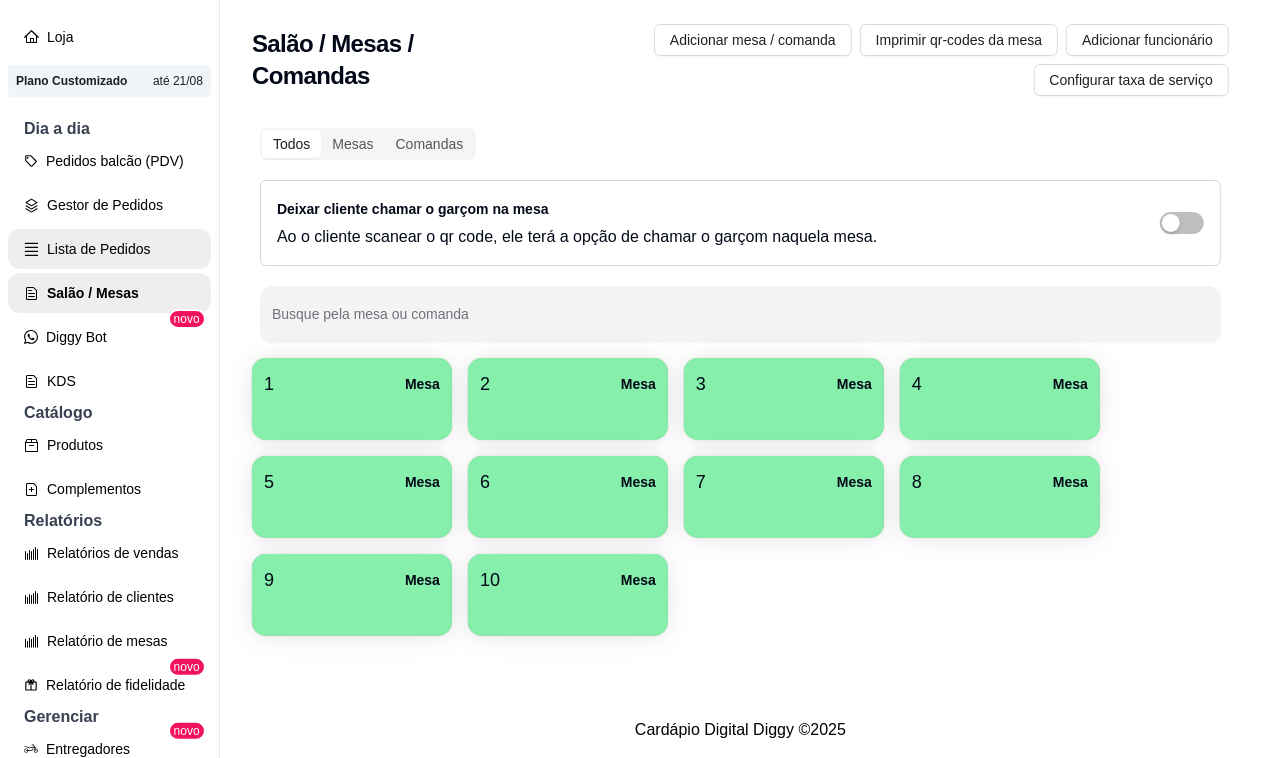 click on "Lista de Pedidos" at bounding box center (109, 249) 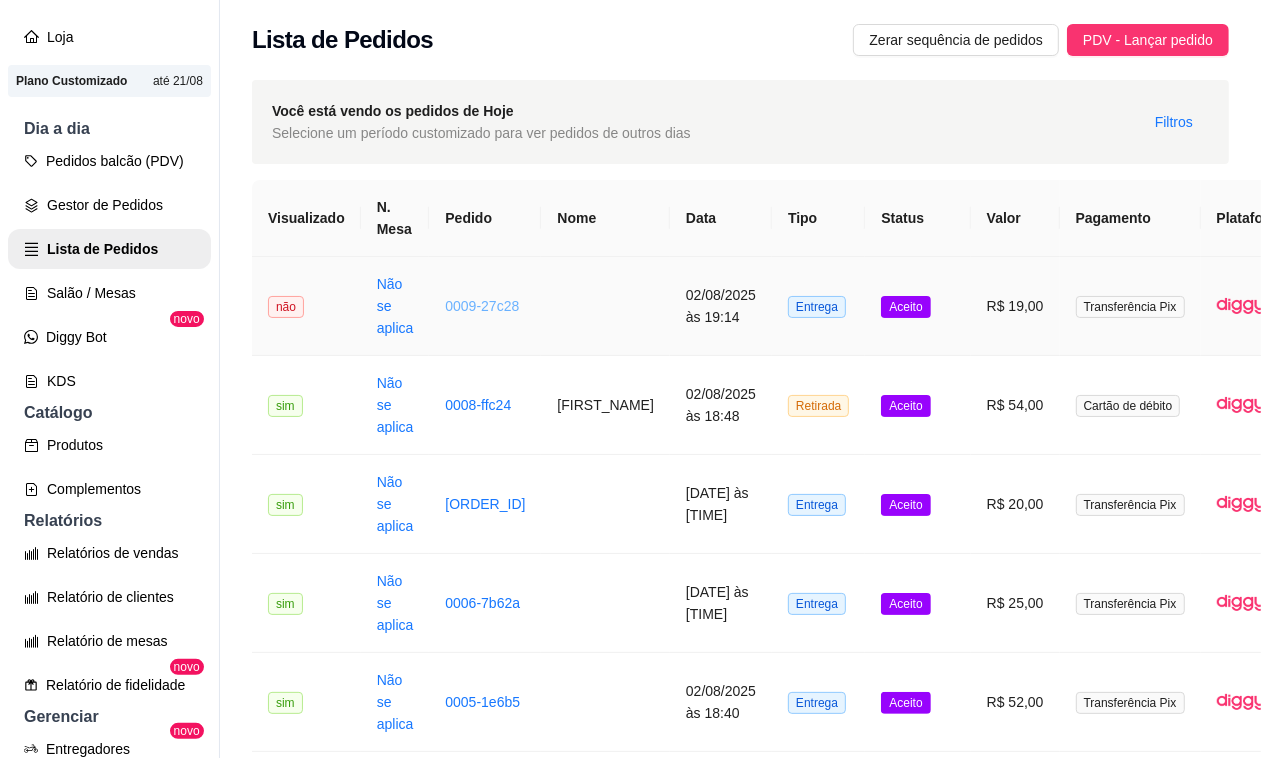 click on "0009-27c28" at bounding box center [482, 306] 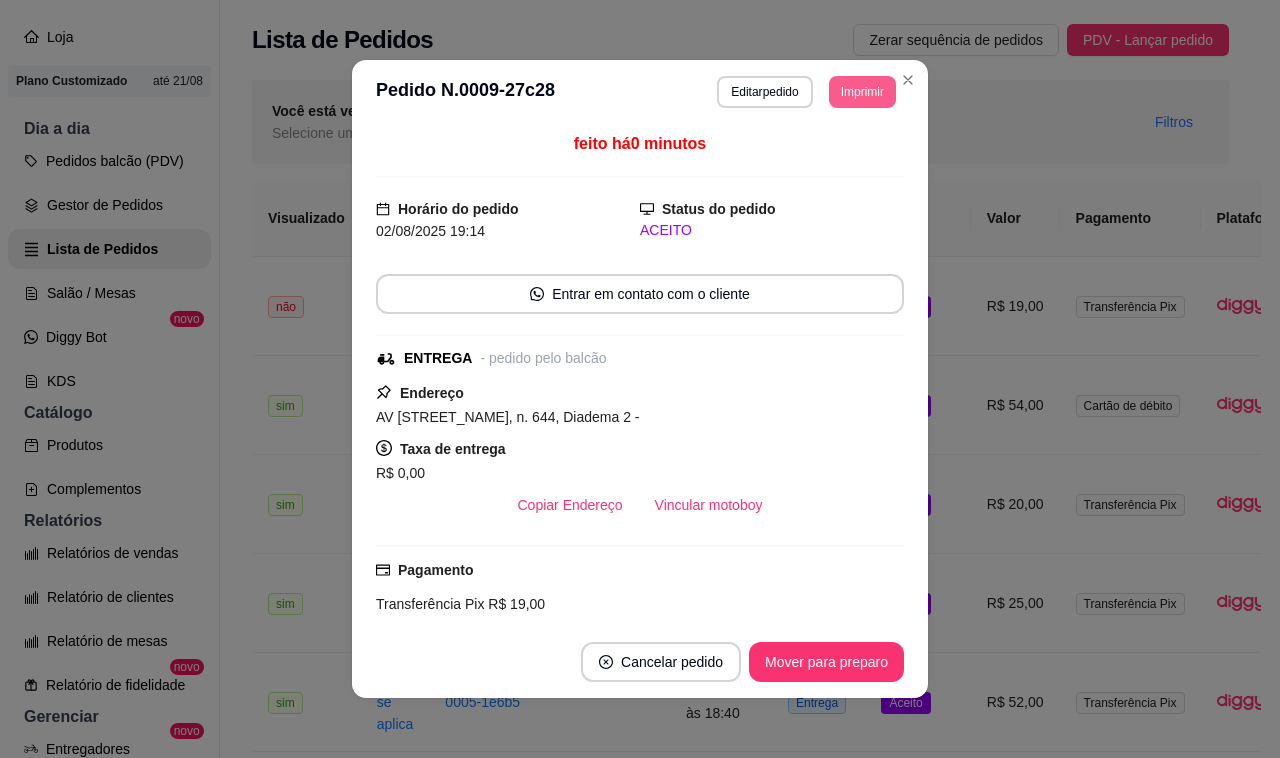 click on "Imprimir" at bounding box center (862, 92) 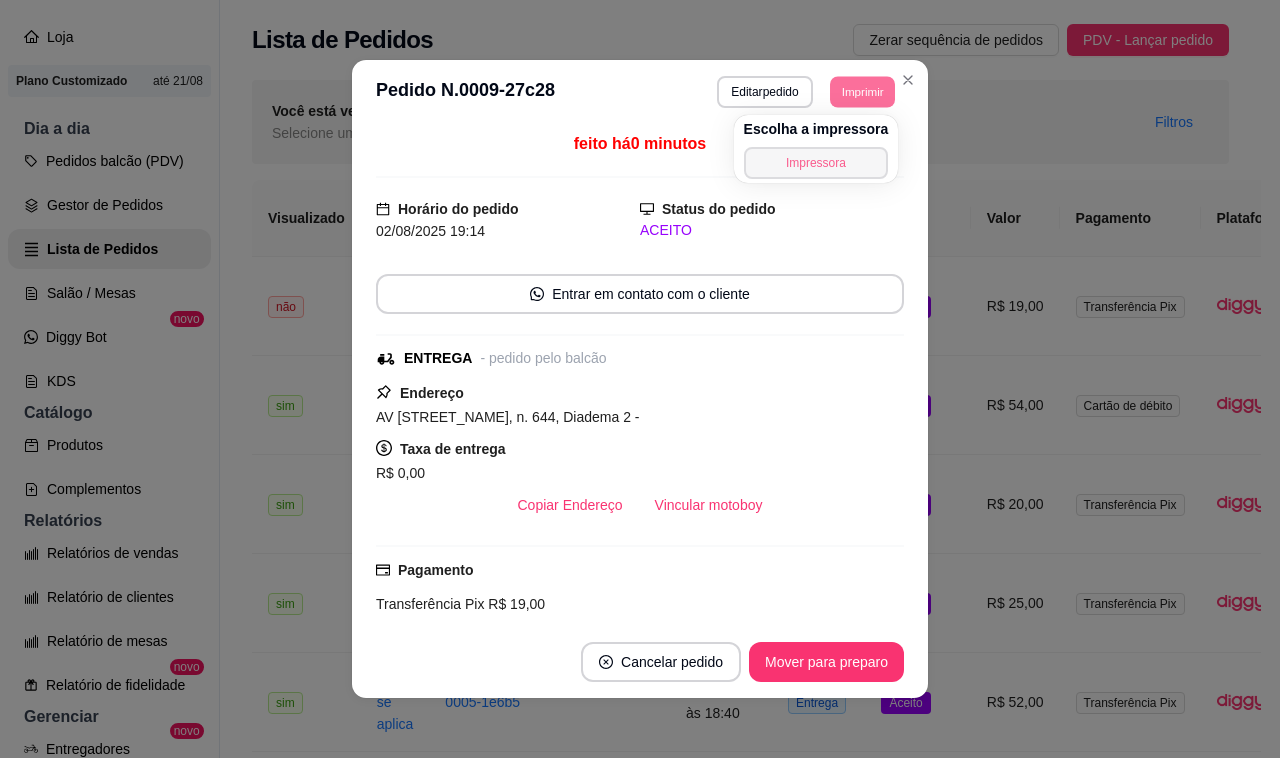 click on "Impressora" at bounding box center (816, 163) 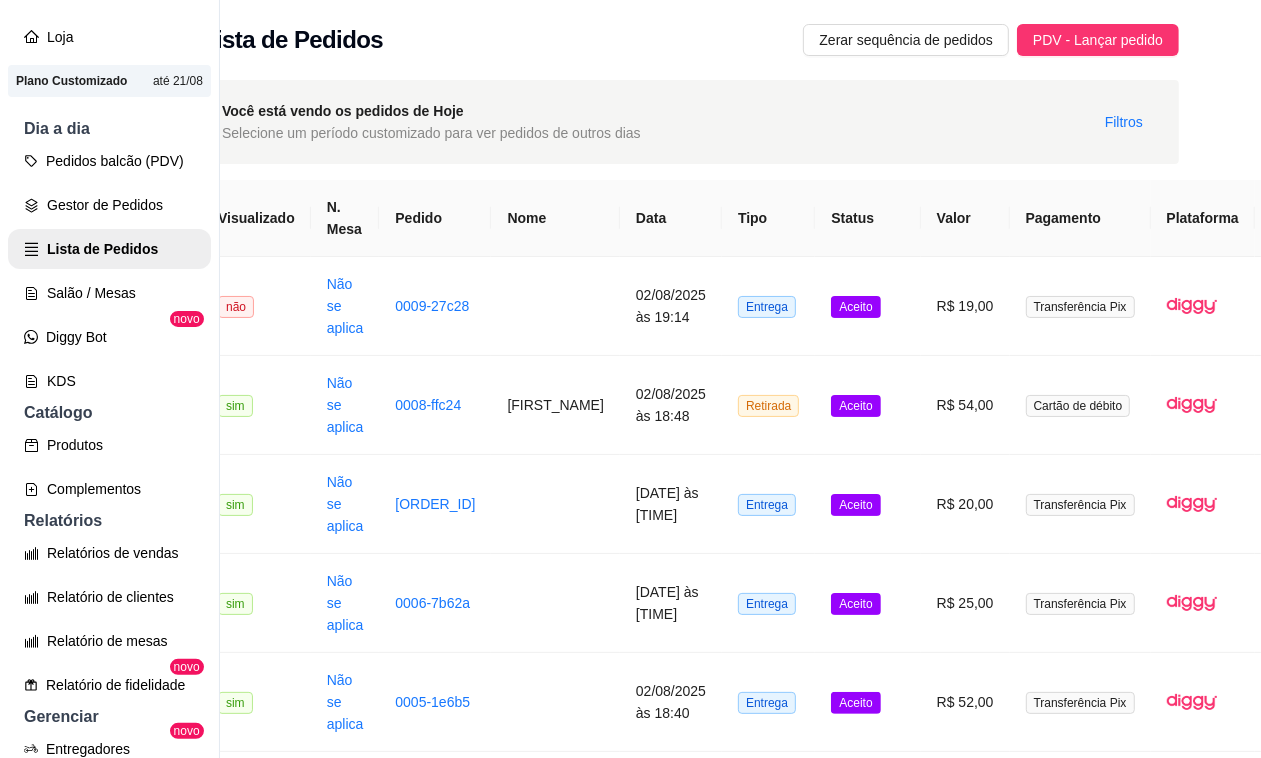 scroll, scrollTop: 0, scrollLeft: 63, axis: horizontal 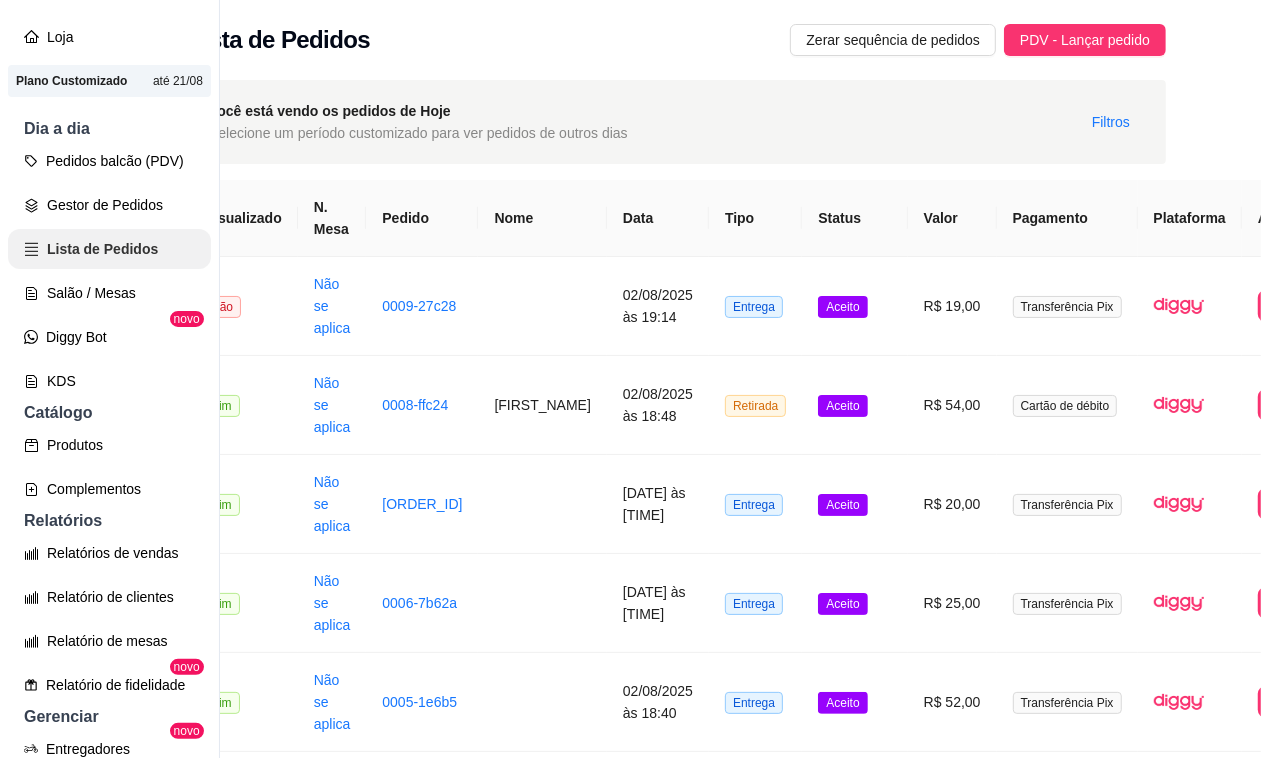 click on "Lista de Pedidos" at bounding box center [109, 249] 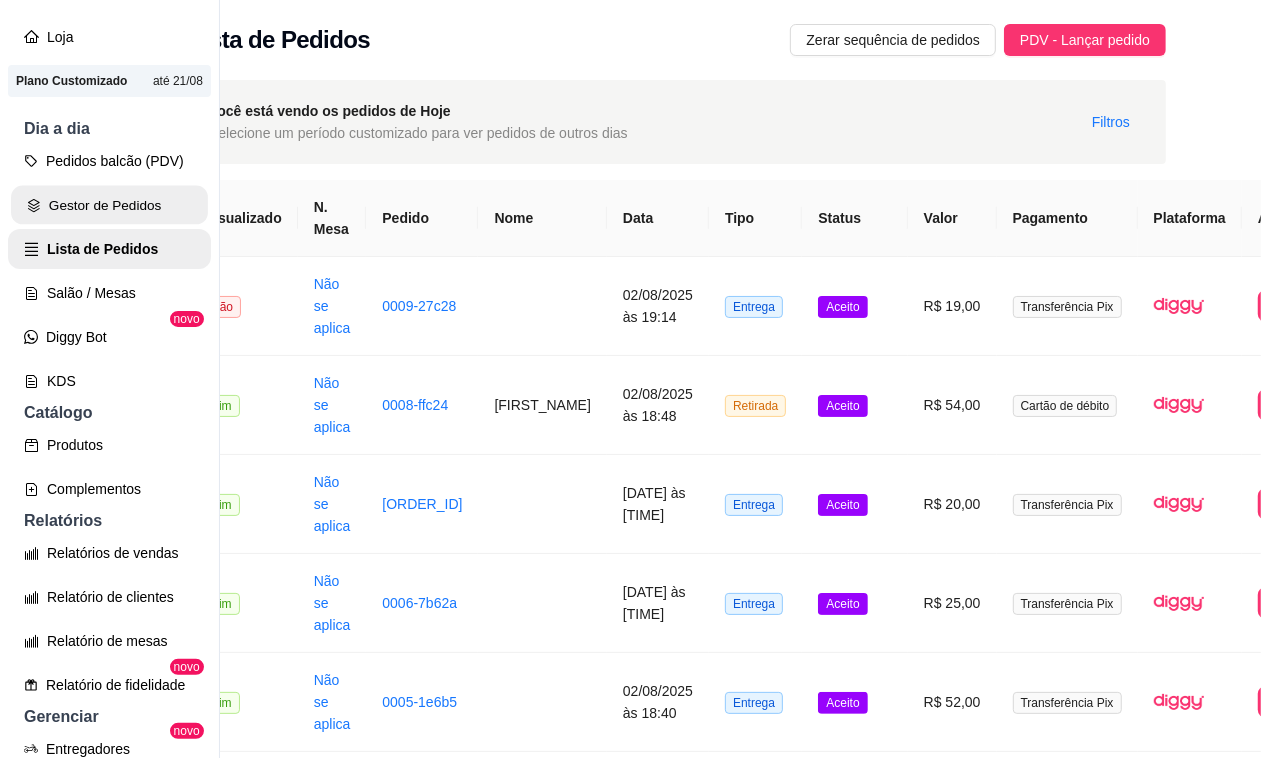 click on "Gestor de Pedidos" at bounding box center (109, 205) 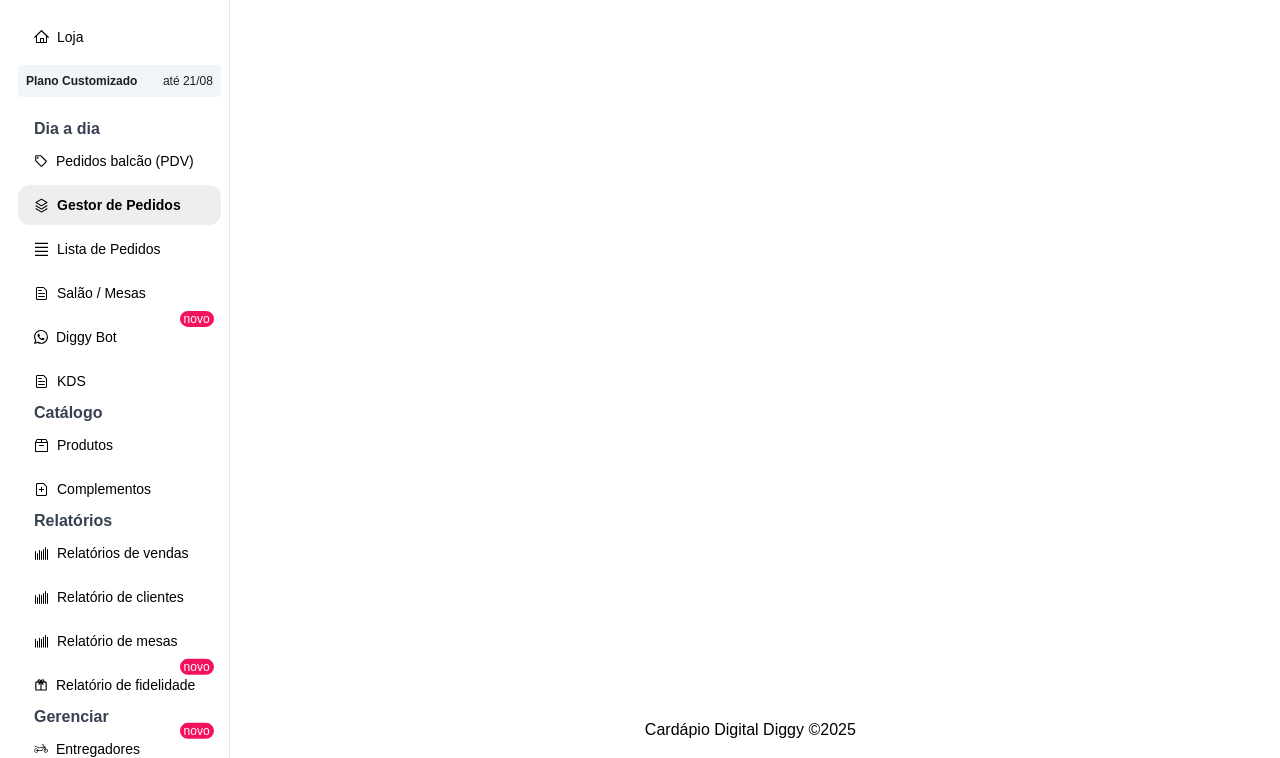 scroll, scrollTop: 0, scrollLeft: 0, axis: both 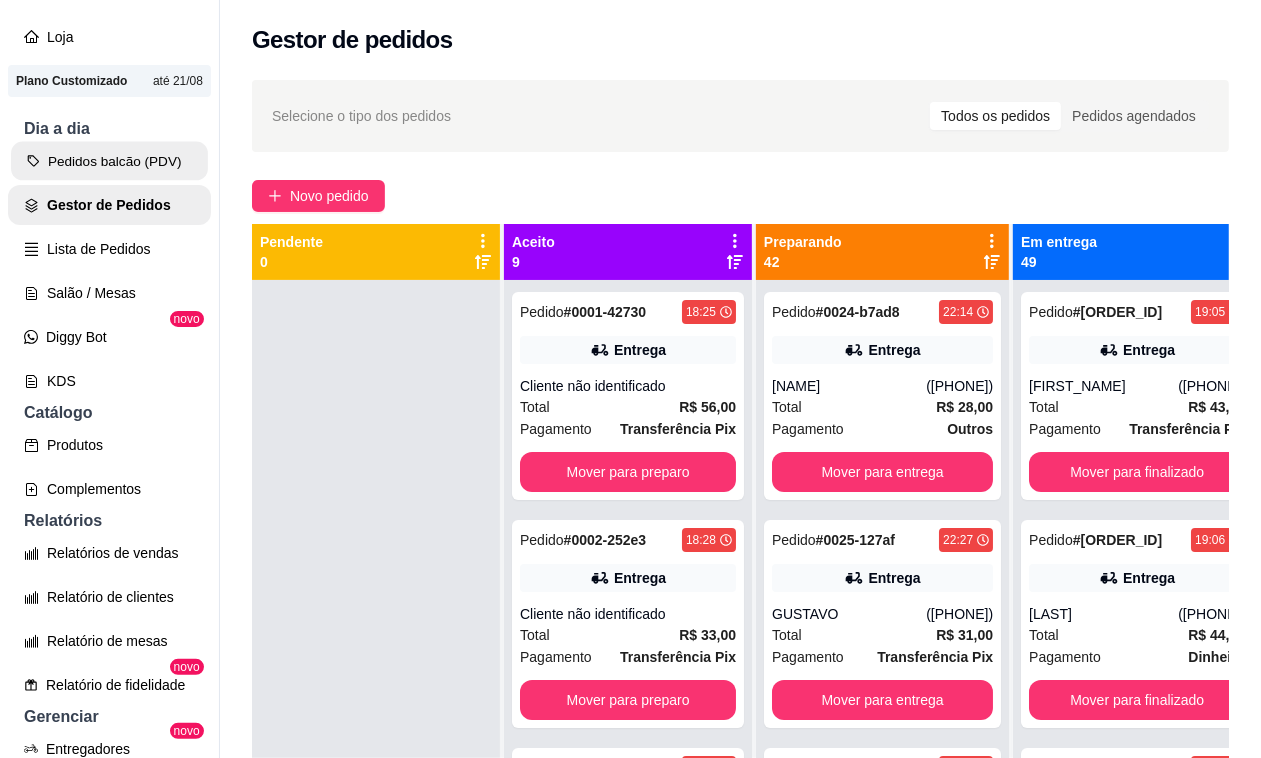 click on "Pedidos balcão (PDV)" at bounding box center [109, 161] 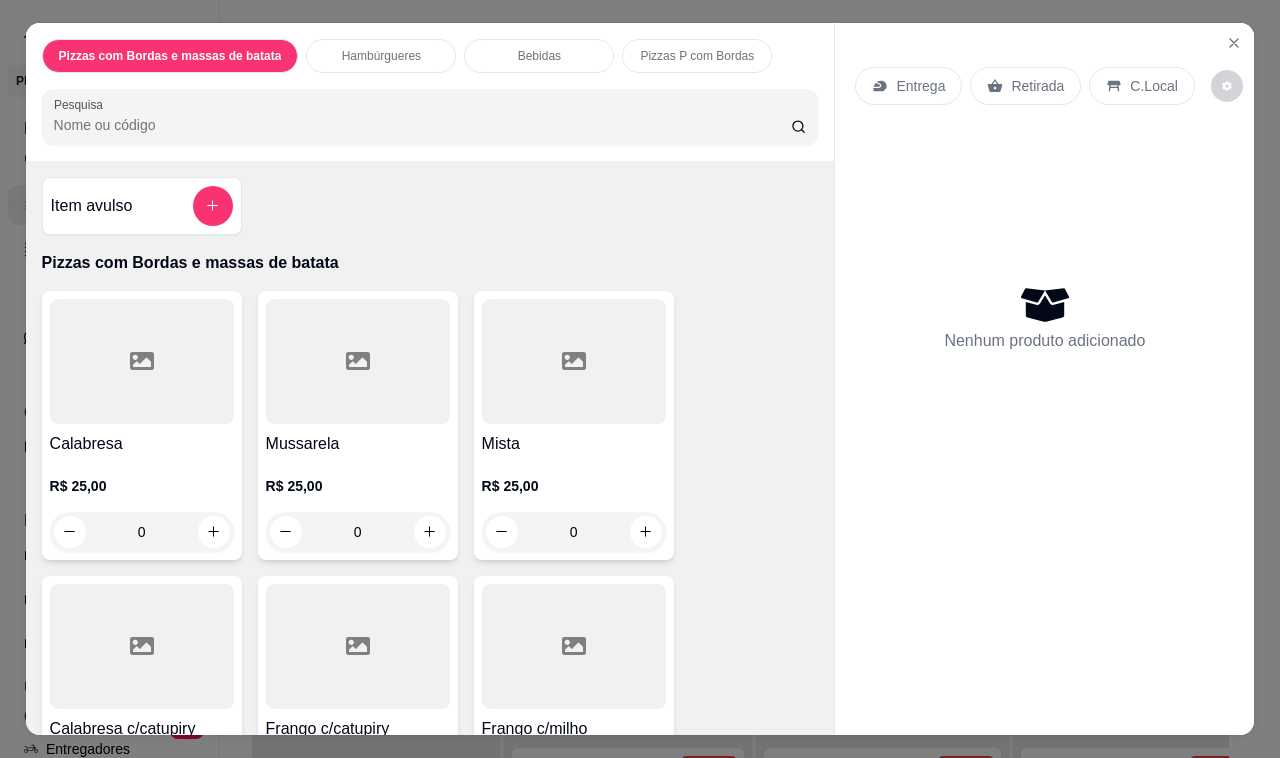 click on "Hambúrgueres" at bounding box center (381, 56) 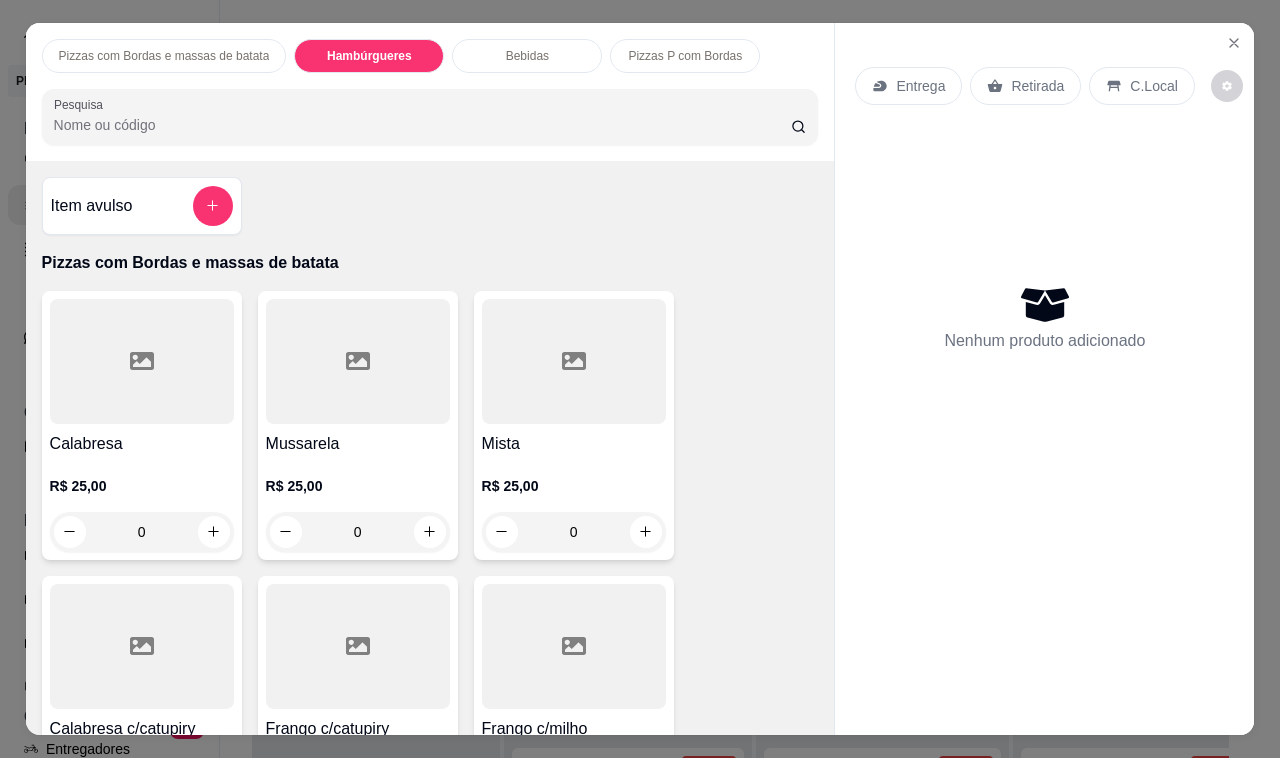 scroll, scrollTop: 1555, scrollLeft: 0, axis: vertical 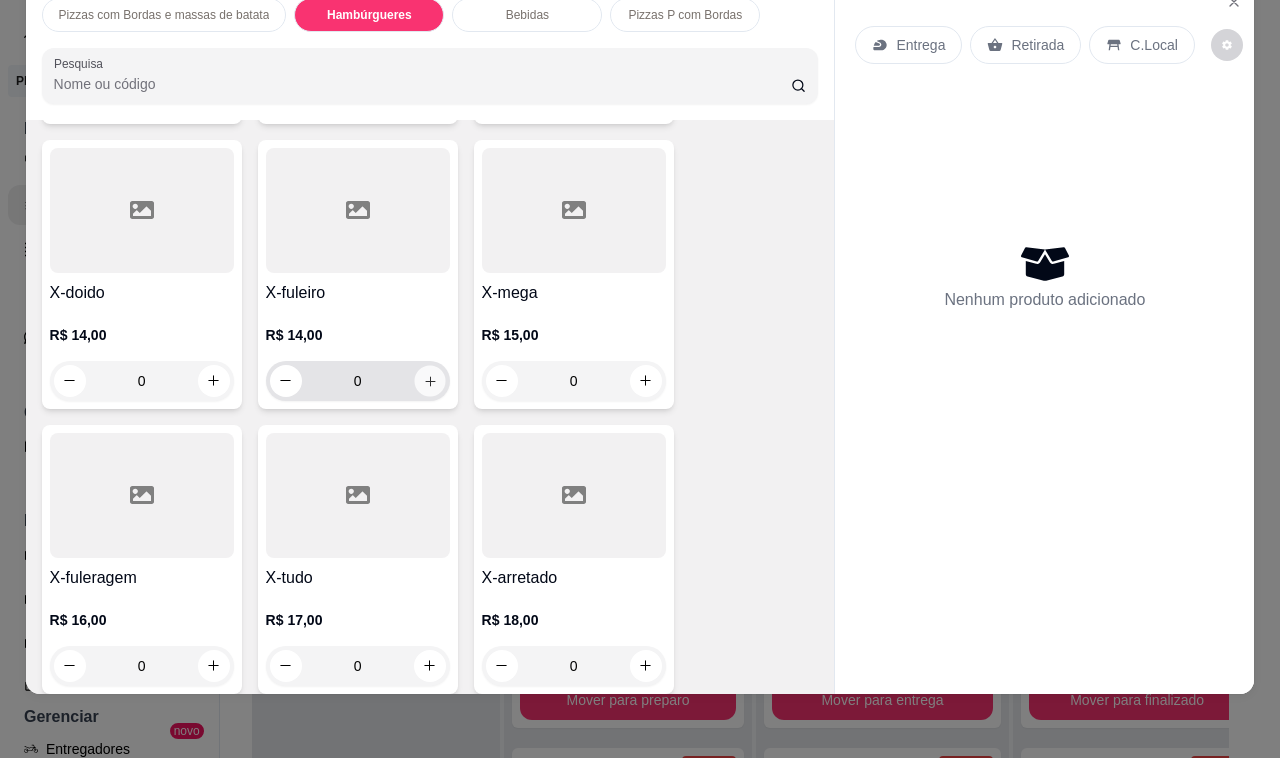 click at bounding box center (429, 380) 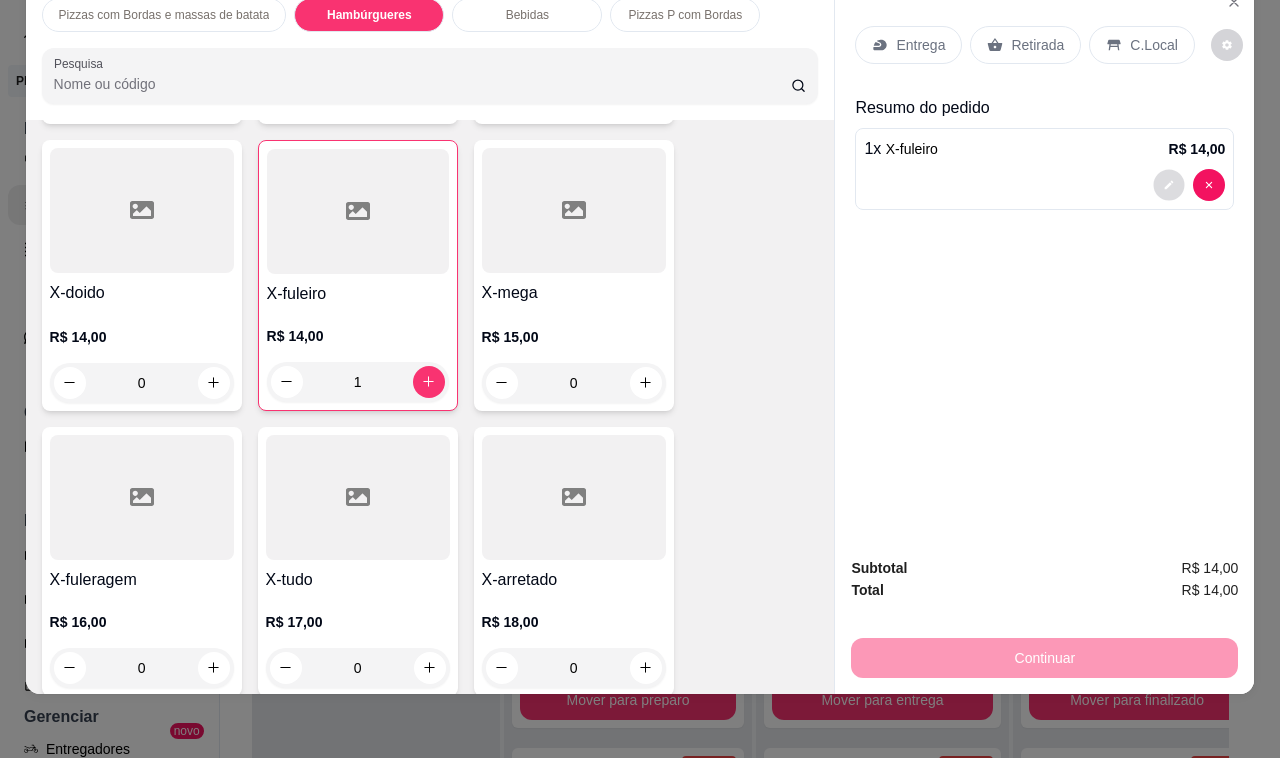 click at bounding box center [1169, 184] 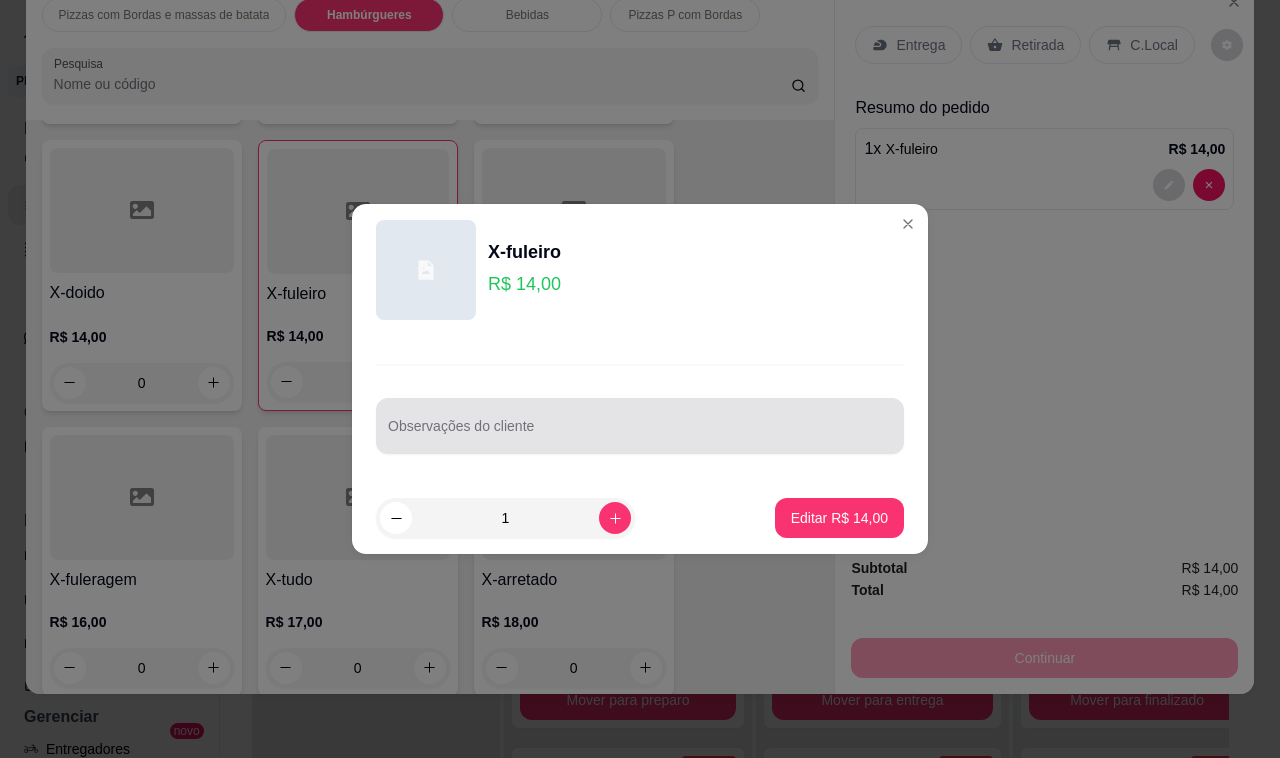 drag, startPoint x: 741, startPoint y: 403, endPoint x: 737, endPoint y: 416, distance: 13.601471 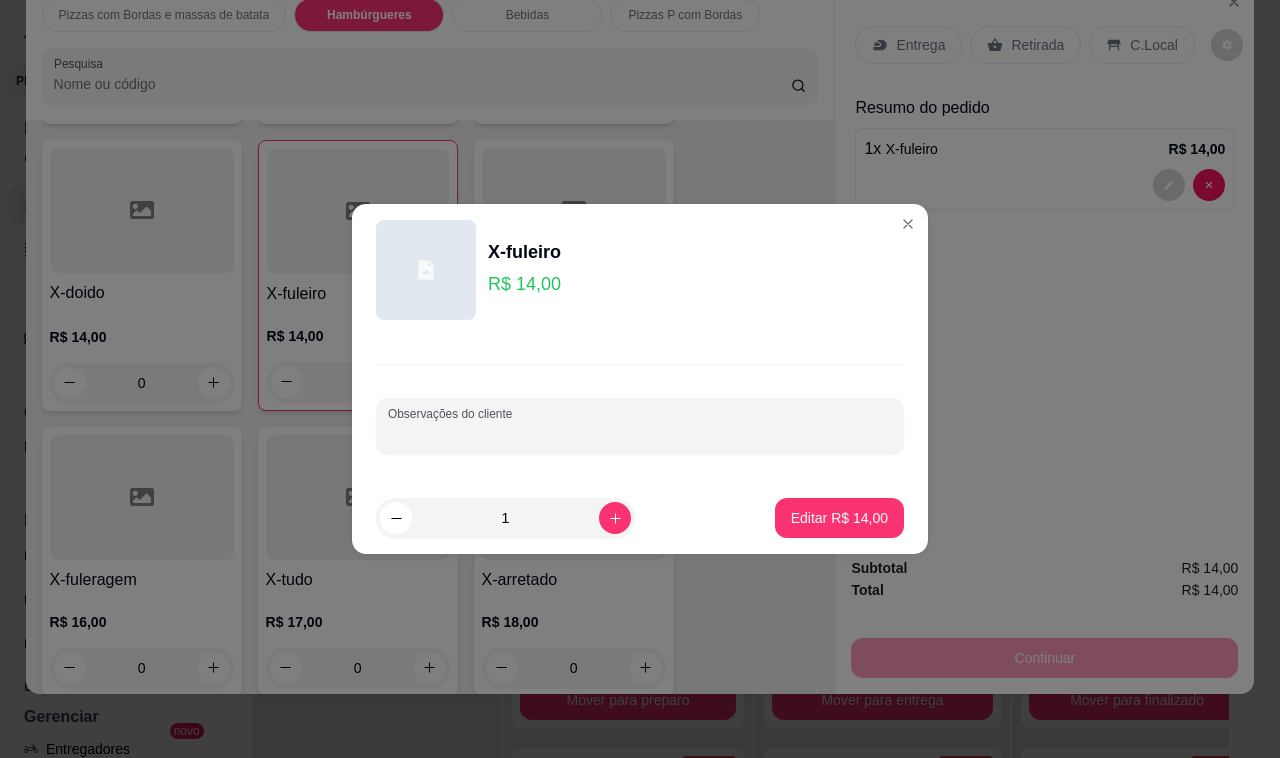 click at bounding box center [640, 426] 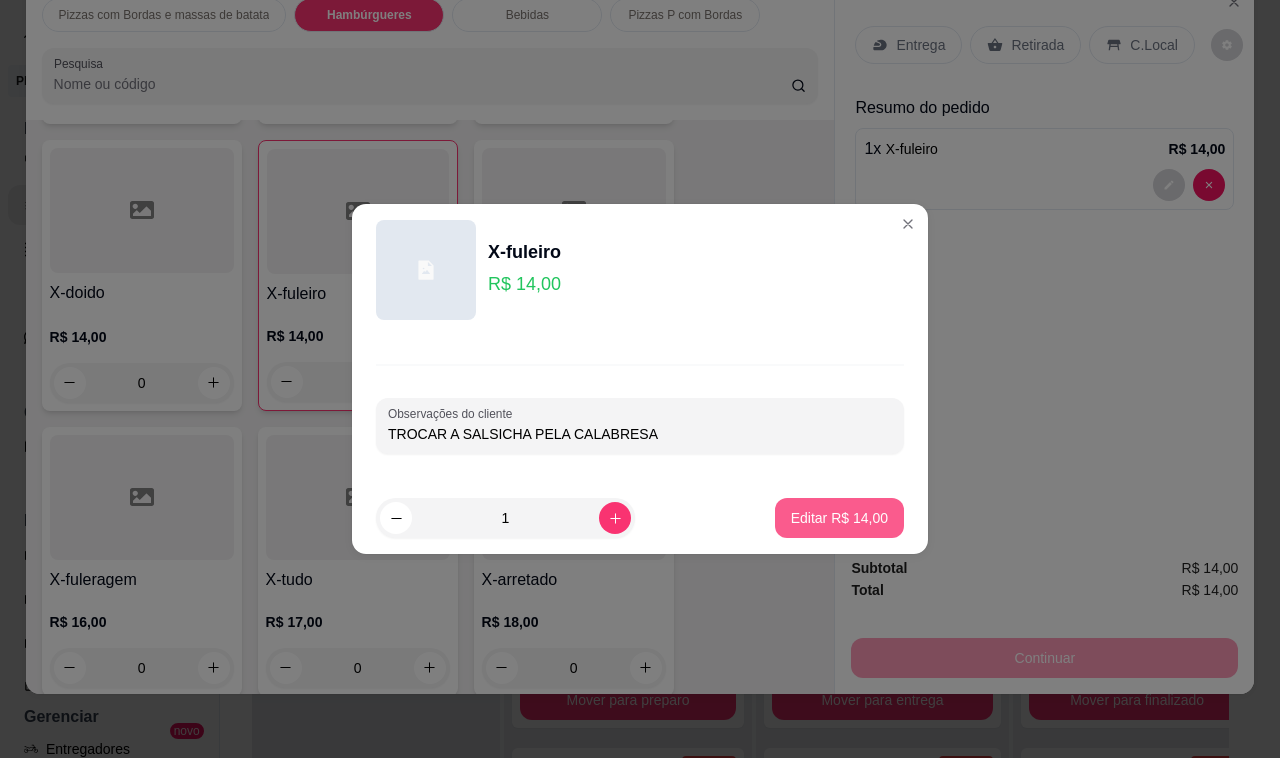 type on "TROCAR A SALSICHA PELA CALABRESA" 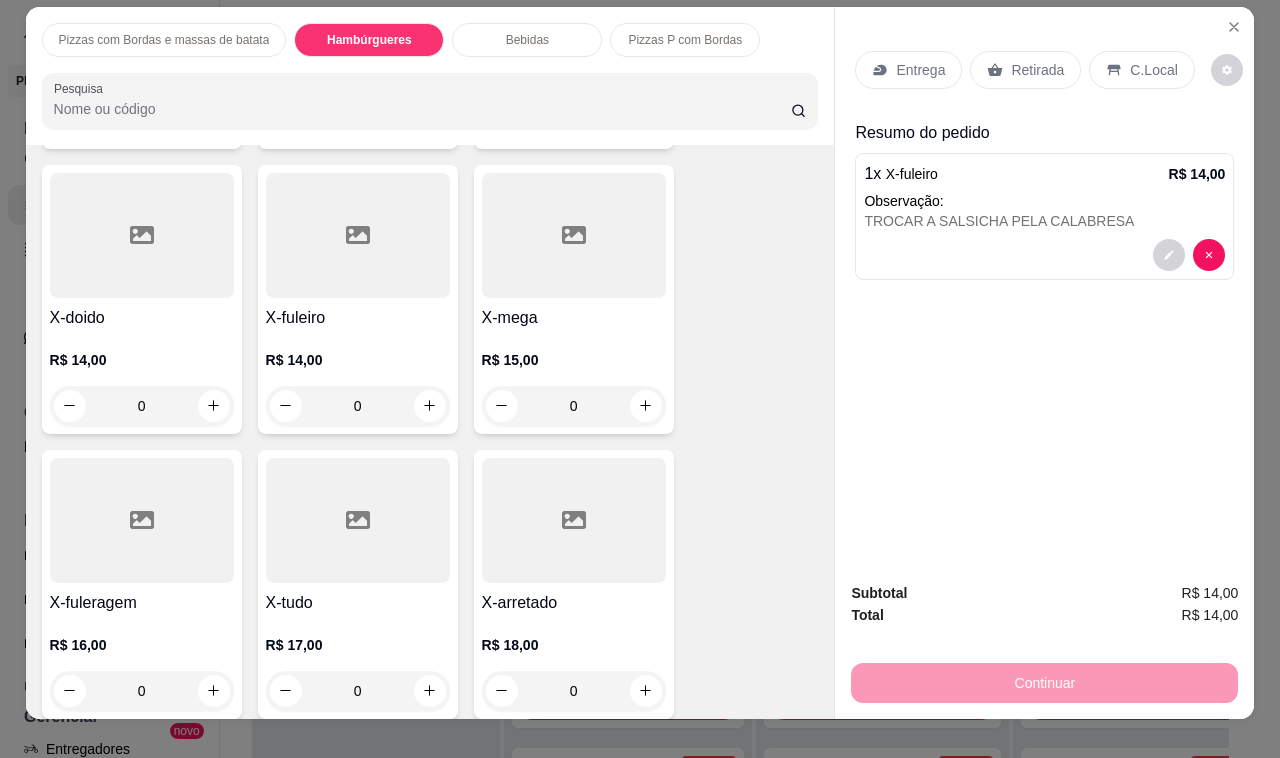 scroll, scrollTop: 0, scrollLeft: 0, axis: both 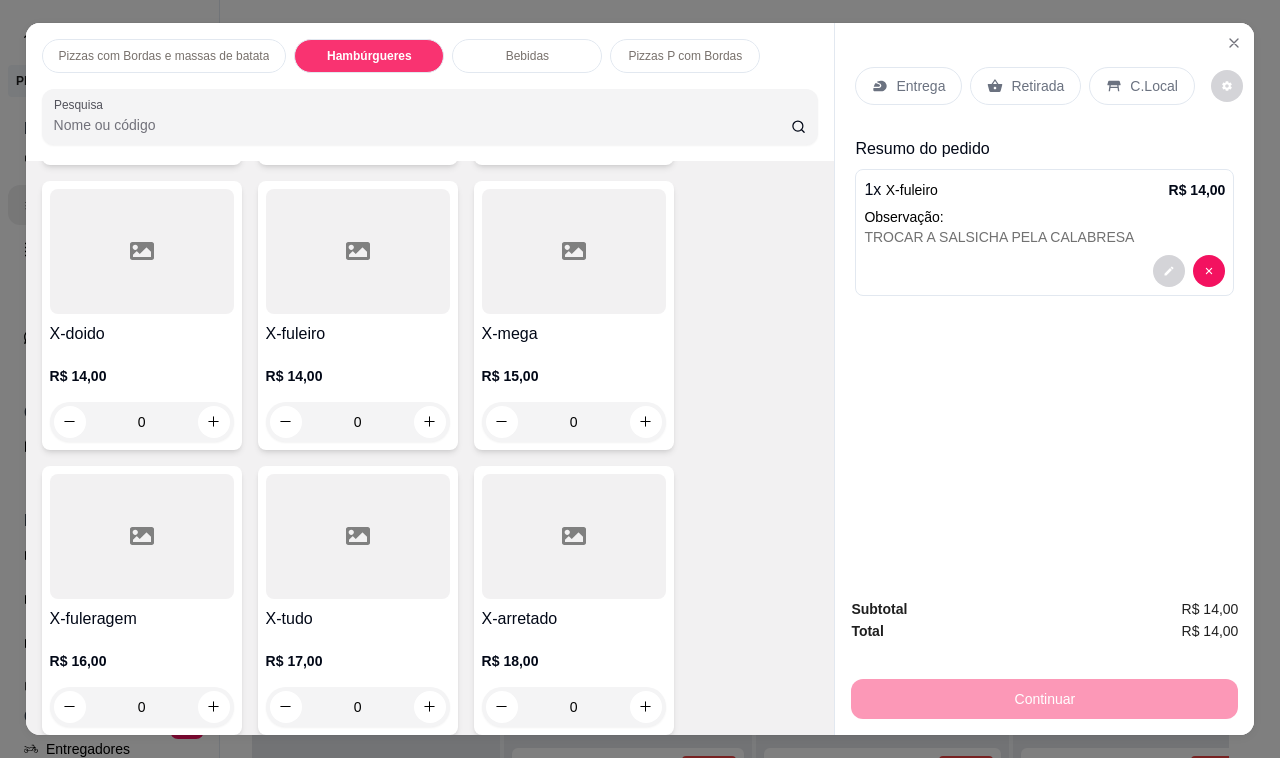 click on "C.Local" at bounding box center [1153, 86] 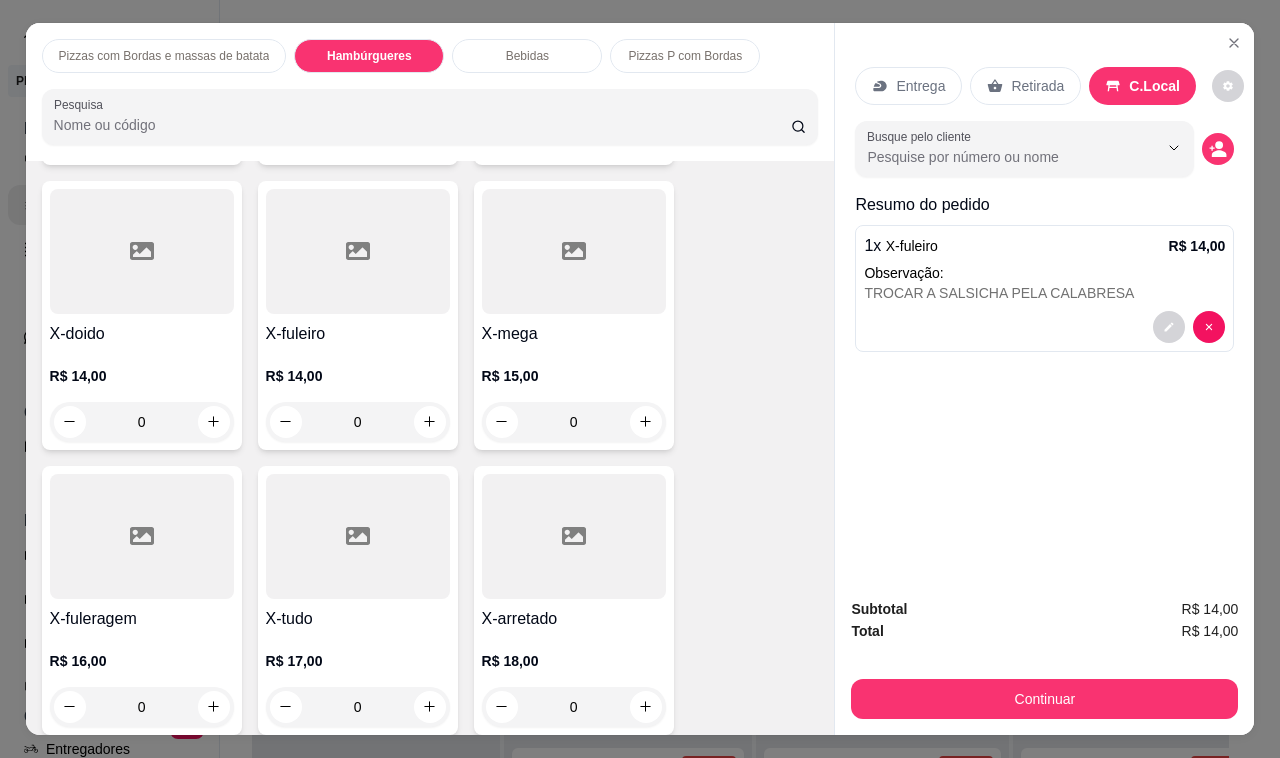click on "Subtotal R$ 14,00 Total R$ 14,00 Continuar" at bounding box center (1044, 658) 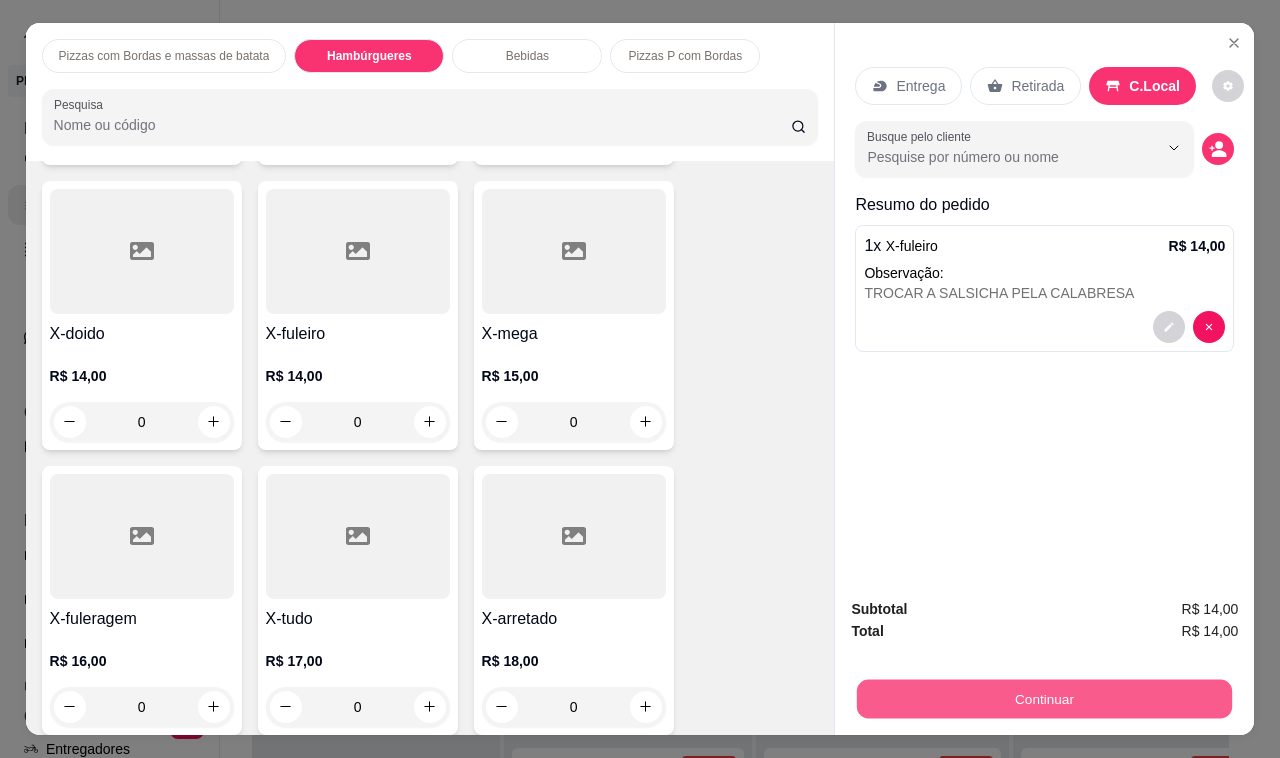 click on "Continuar" at bounding box center [1044, 699] 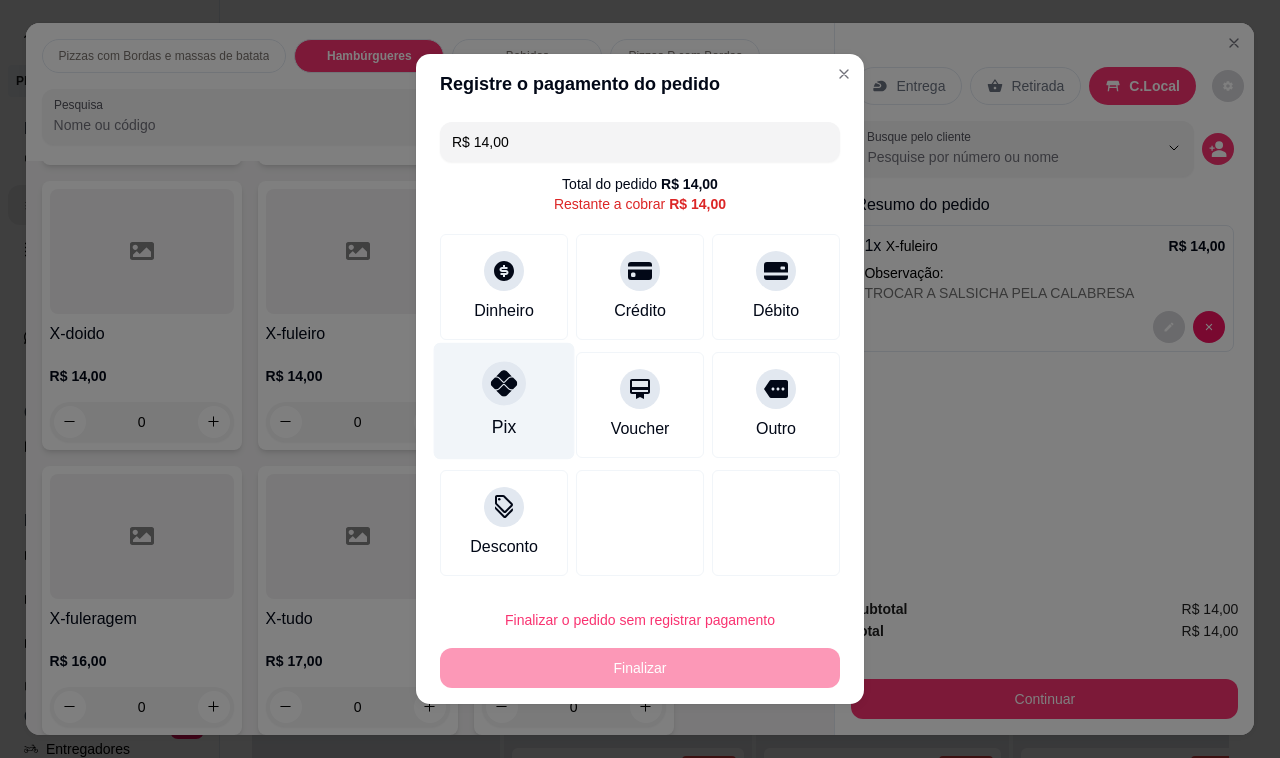 click on "Pix" at bounding box center (504, 401) 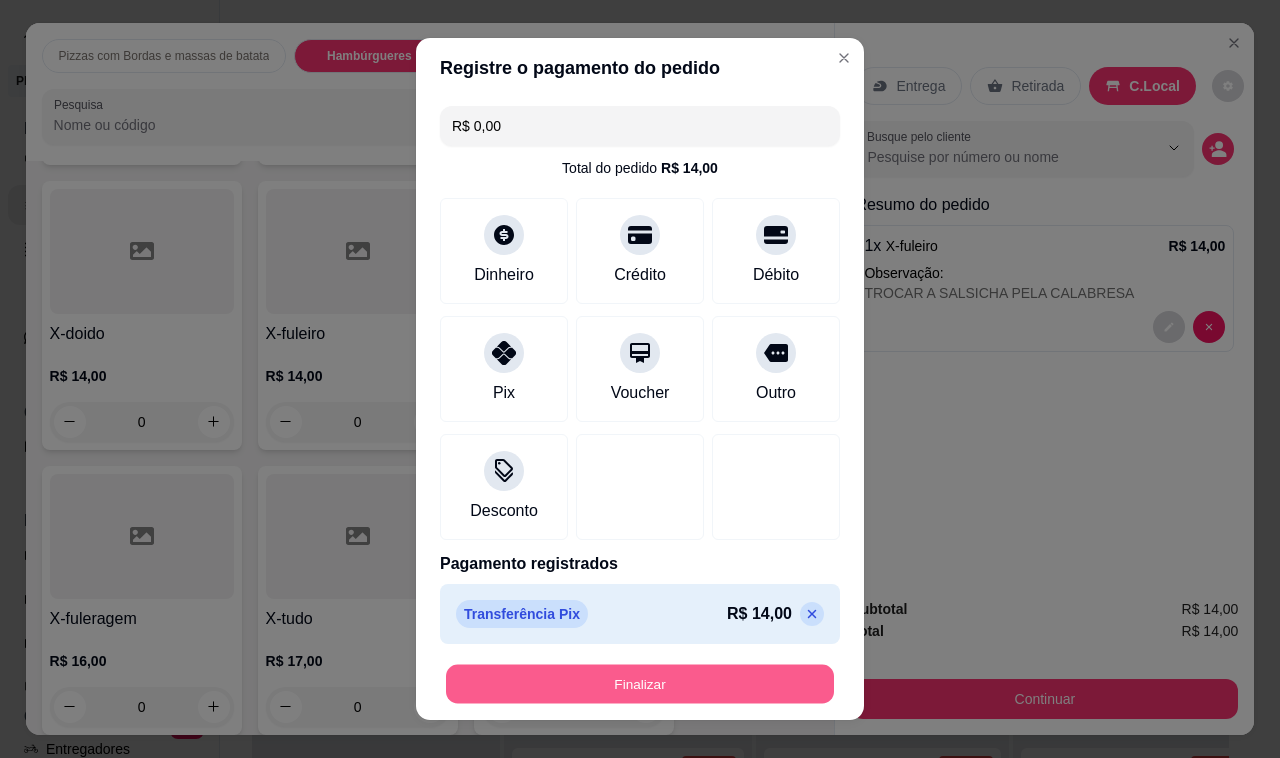 click on "Finalizar" at bounding box center (640, 684) 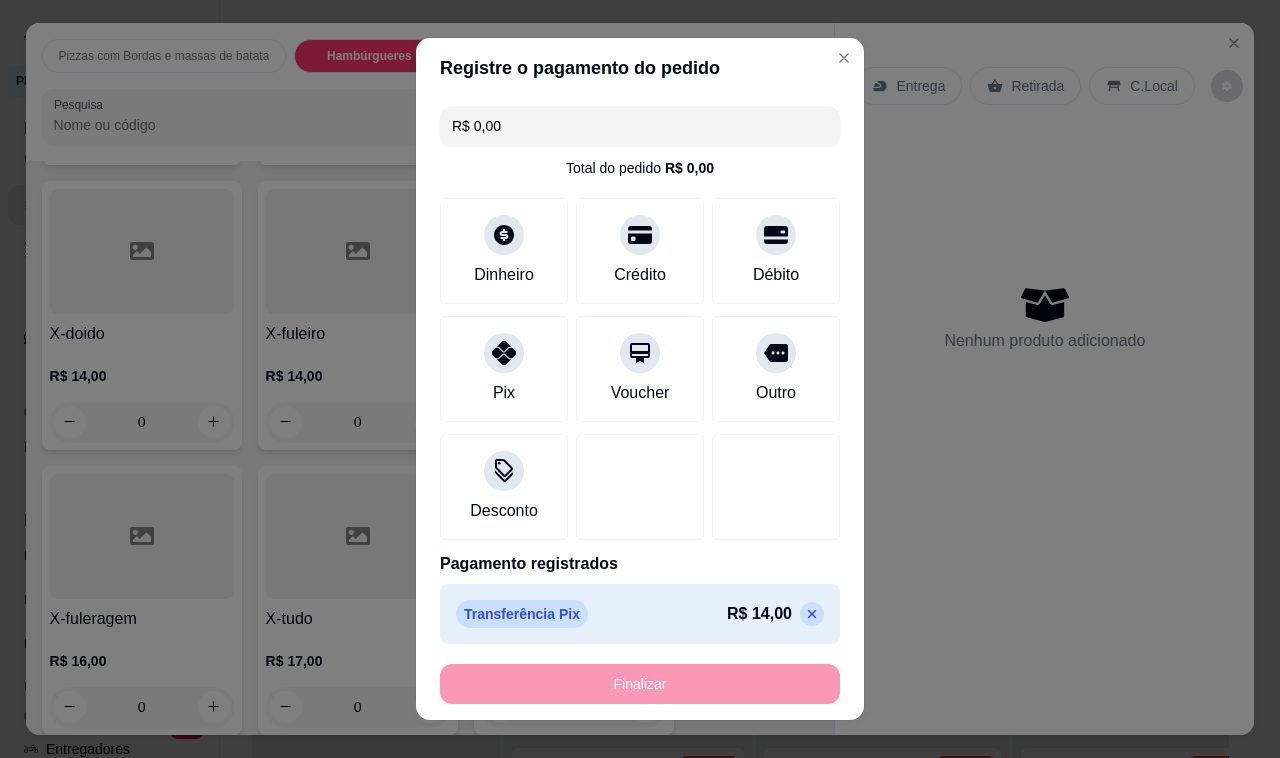 type on "-R$ 14,00" 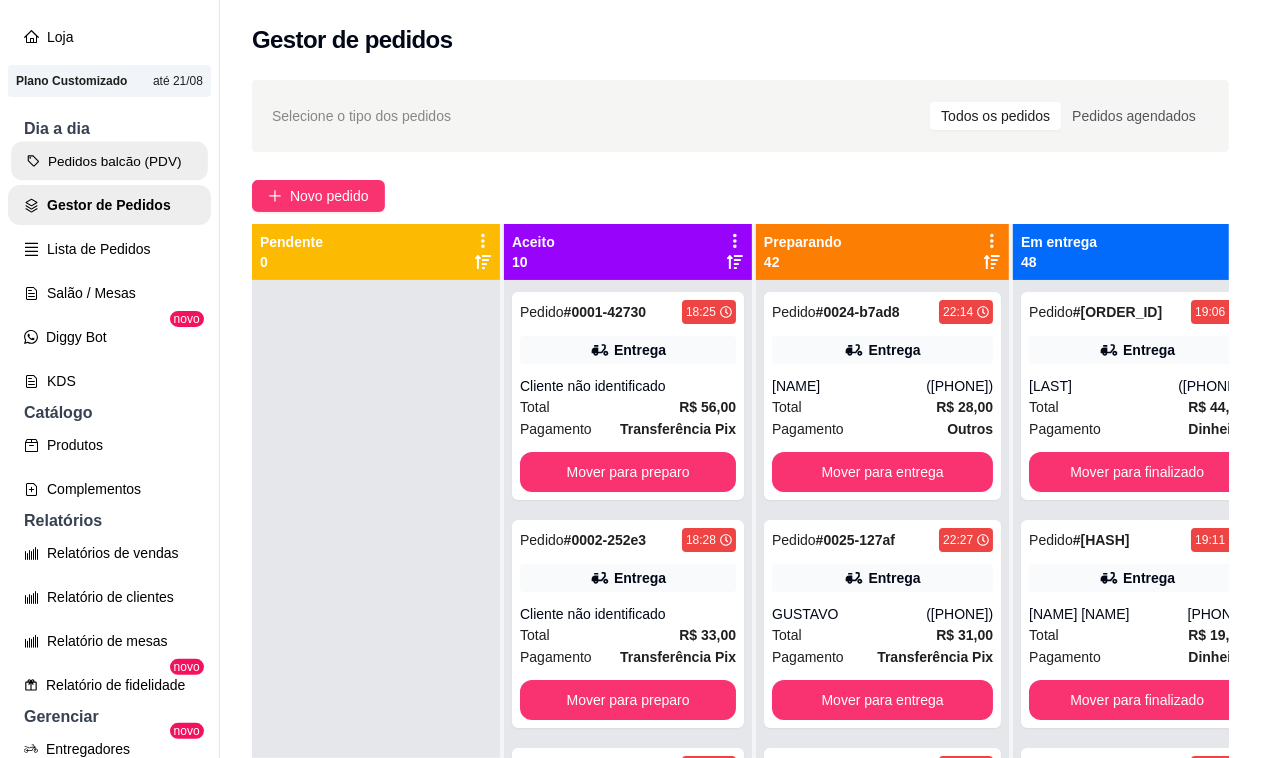 click on "Pedidos balcão (PDV)" at bounding box center (109, 161) 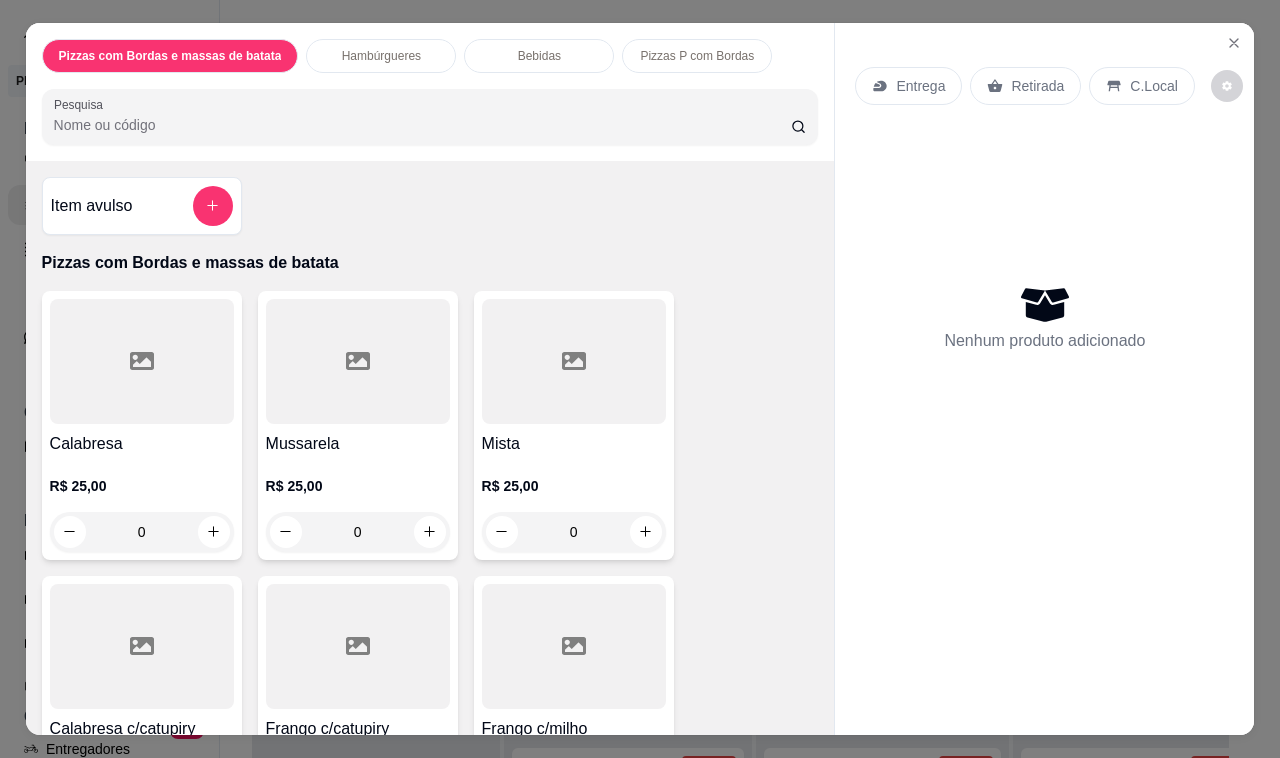click on "0" at bounding box center (142, 532) 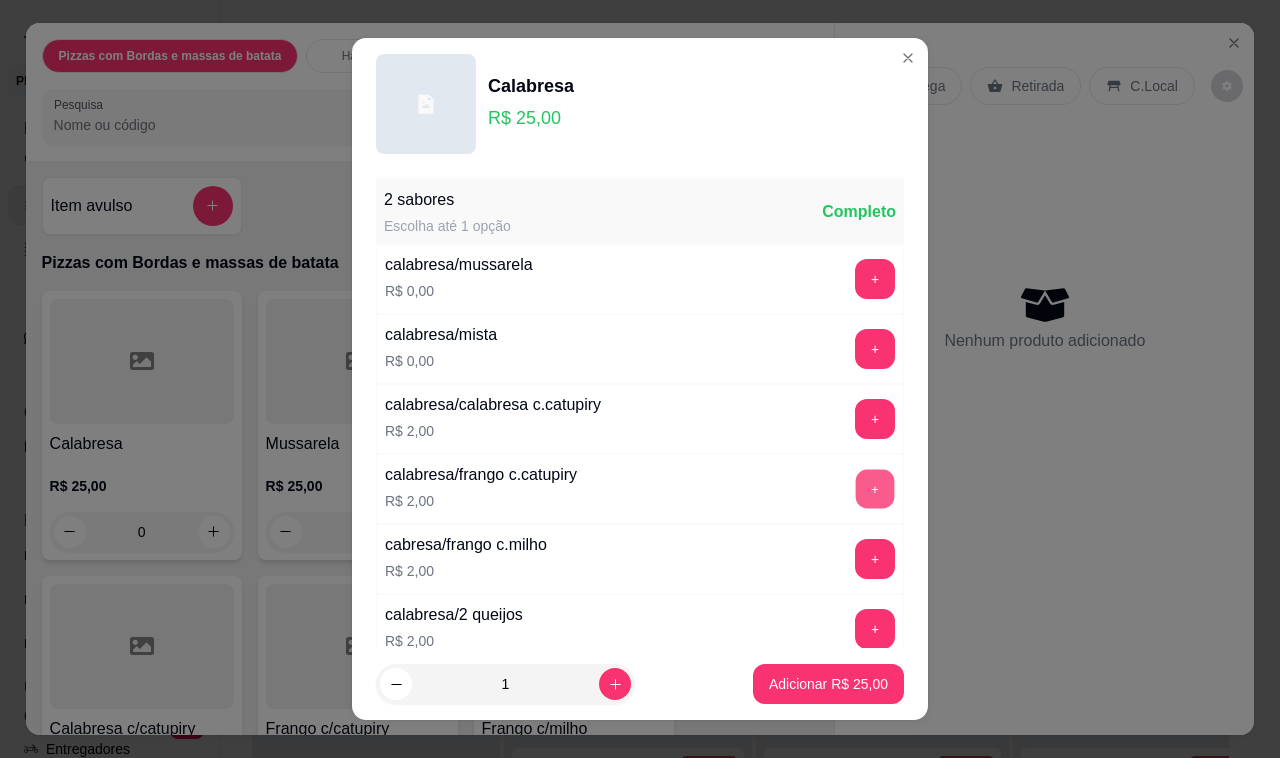 click on "+" at bounding box center [875, 489] 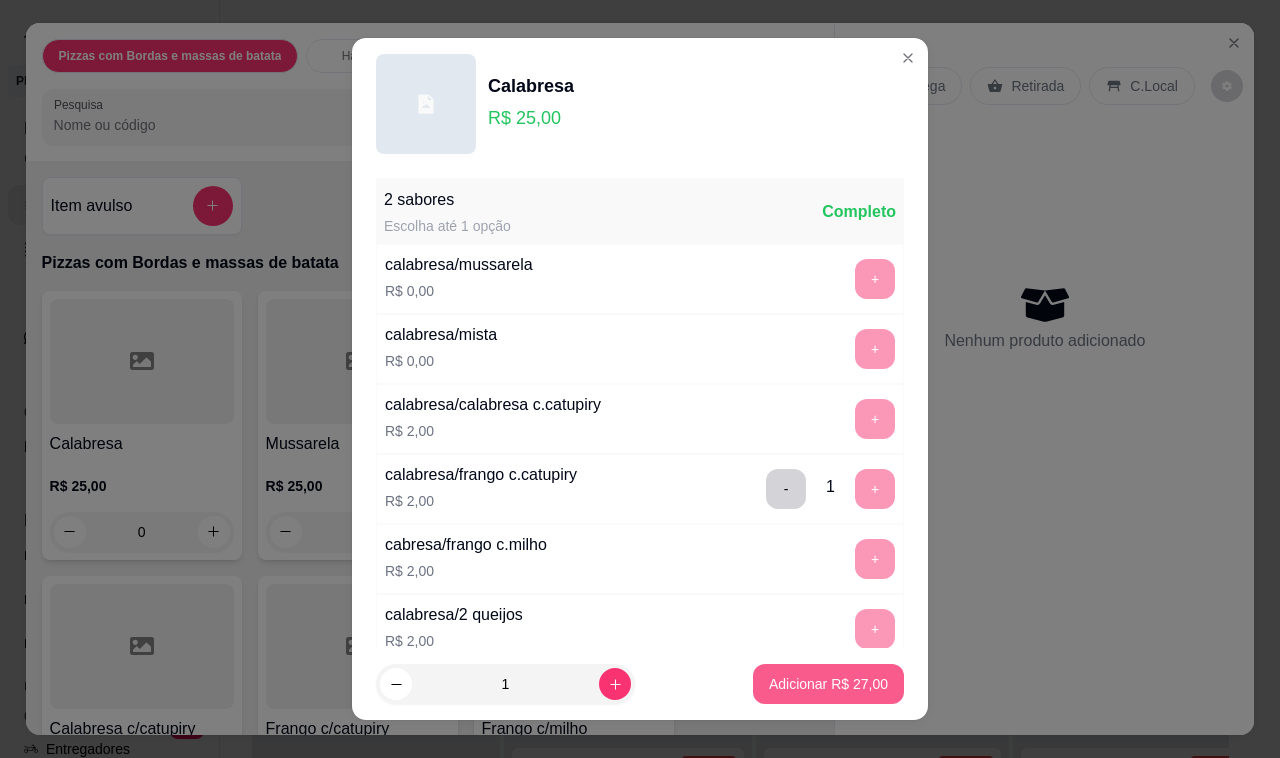 click on "Adicionar   R$ 27,00" at bounding box center (828, 684) 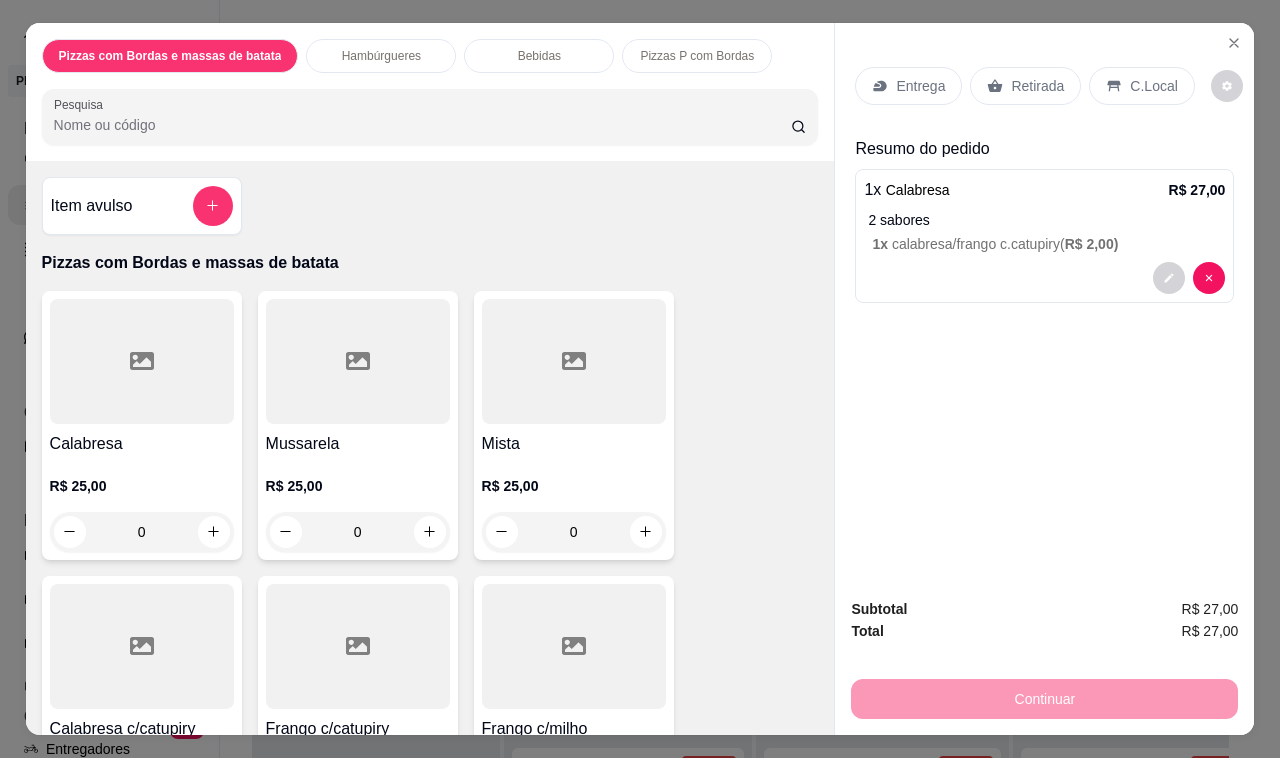click on "Entrega" at bounding box center (920, 86) 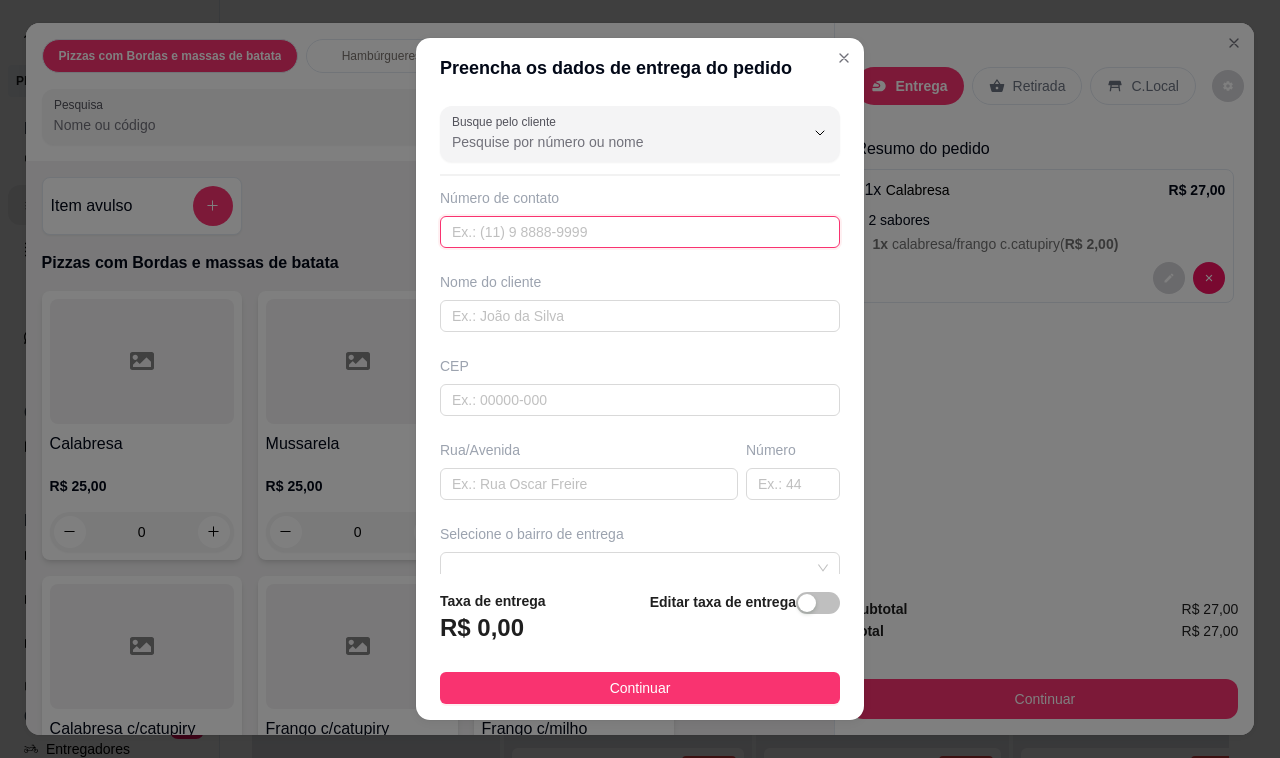 click at bounding box center [640, 232] 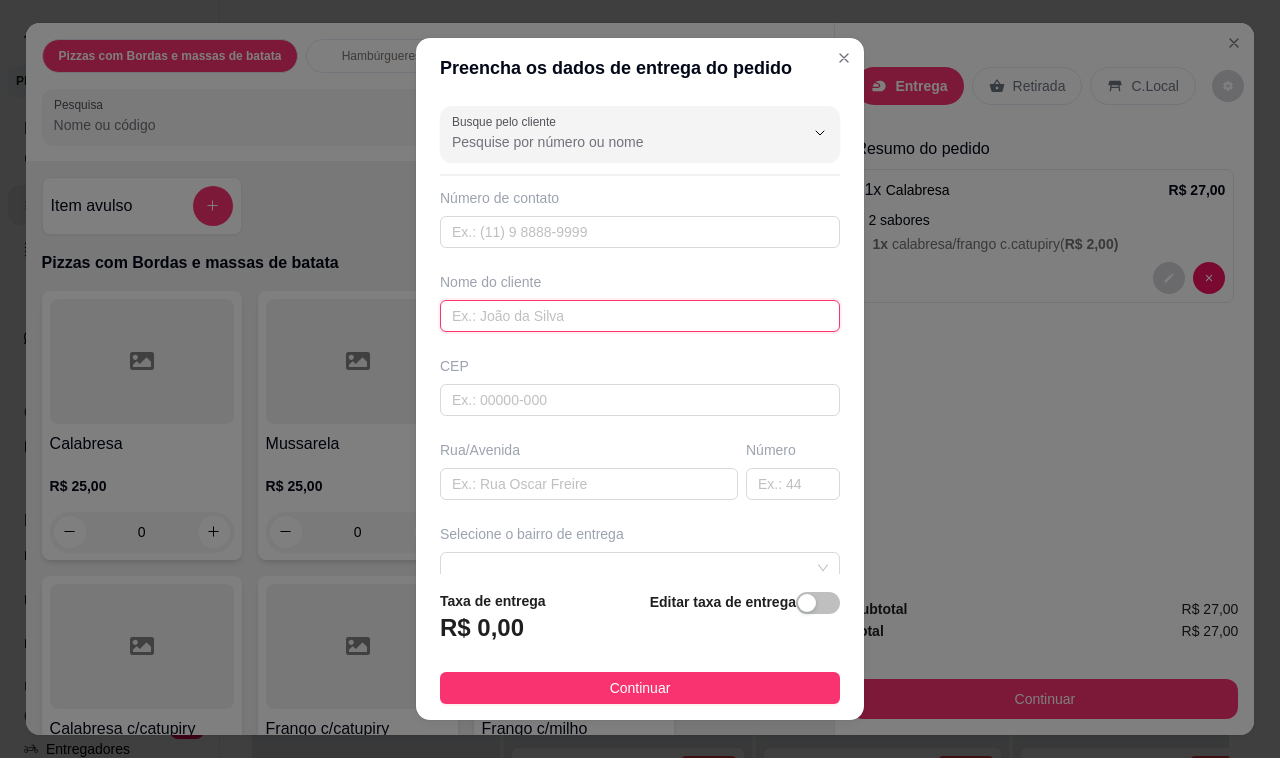 click at bounding box center (640, 316) 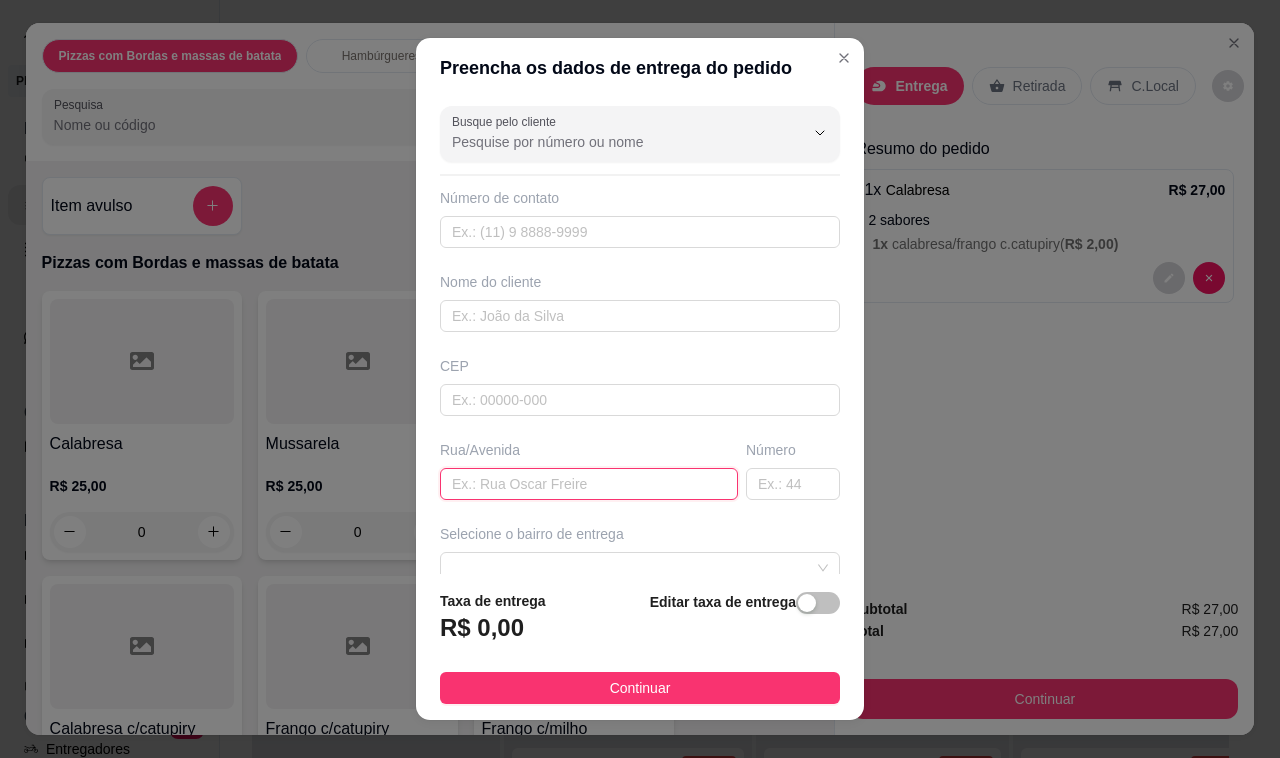 click at bounding box center [589, 484] 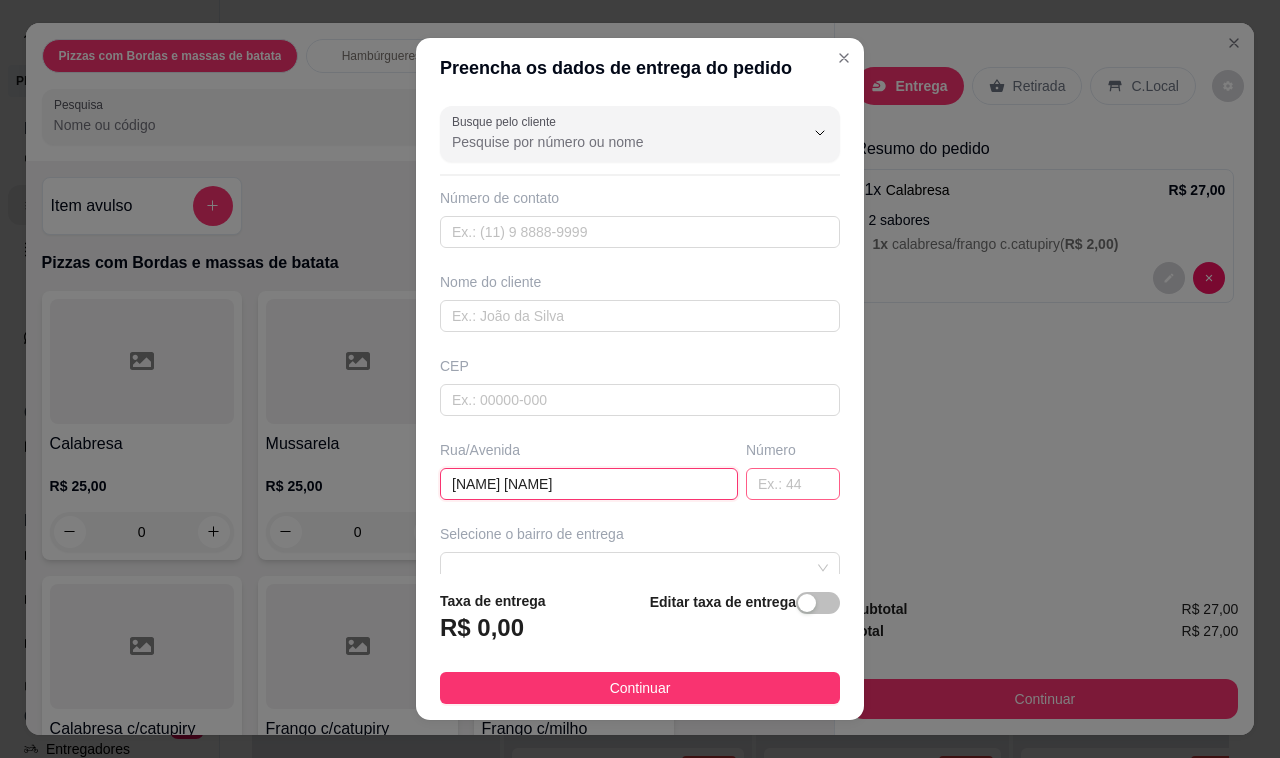 type on "[NAME] [NAME]" 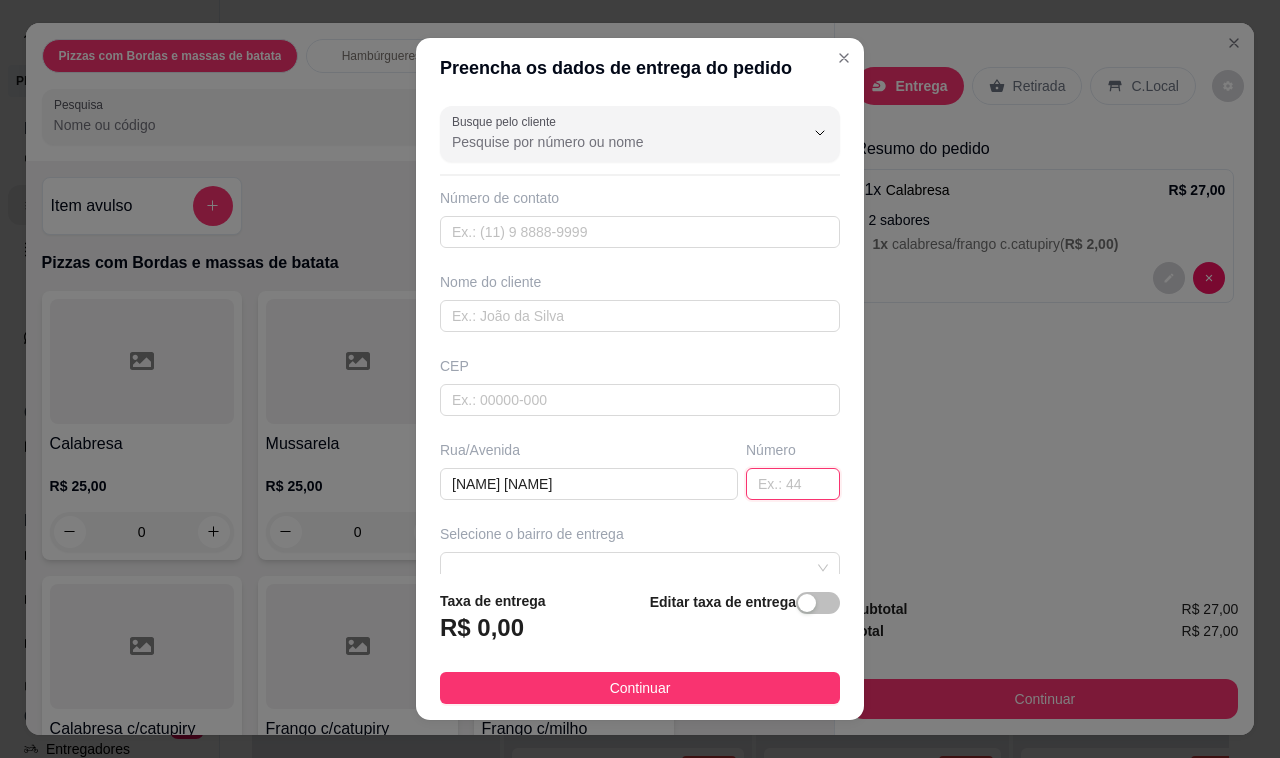 click at bounding box center (793, 484) 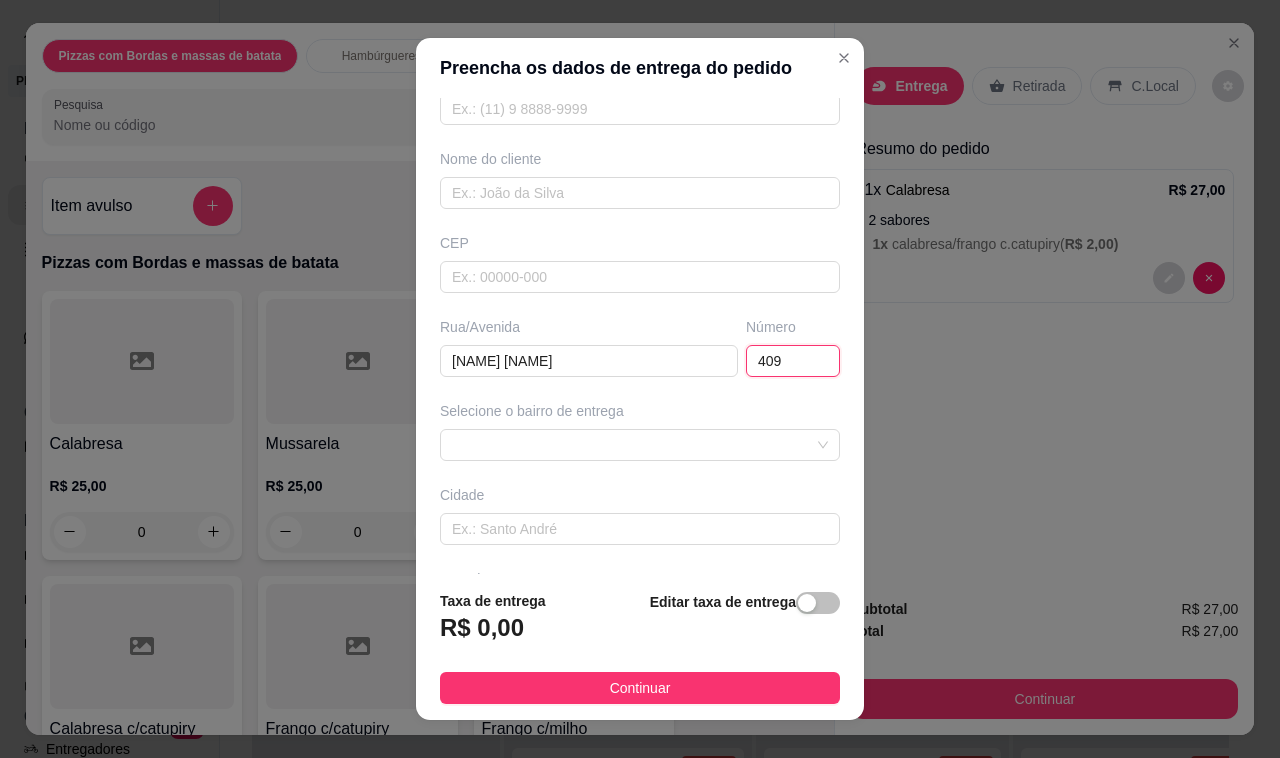 scroll, scrollTop: 125, scrollLeft: 0, axis: vertical 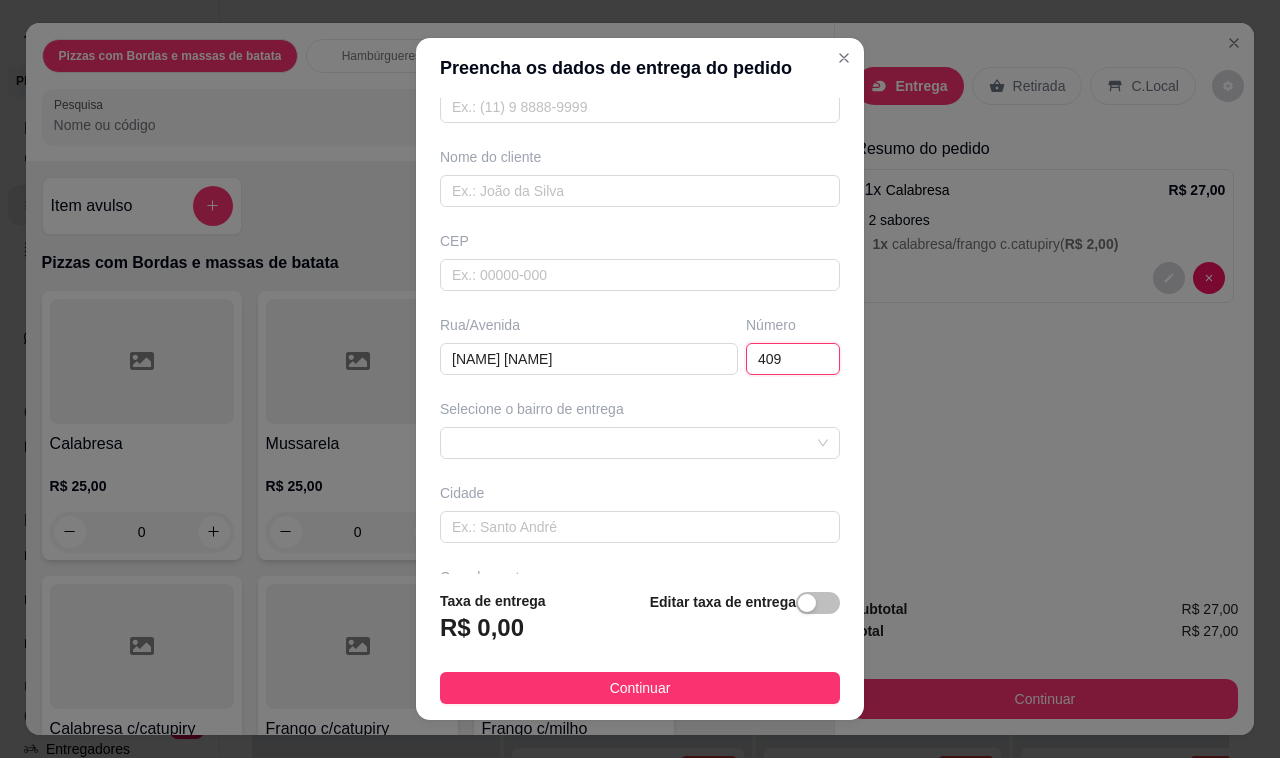 type on "409" 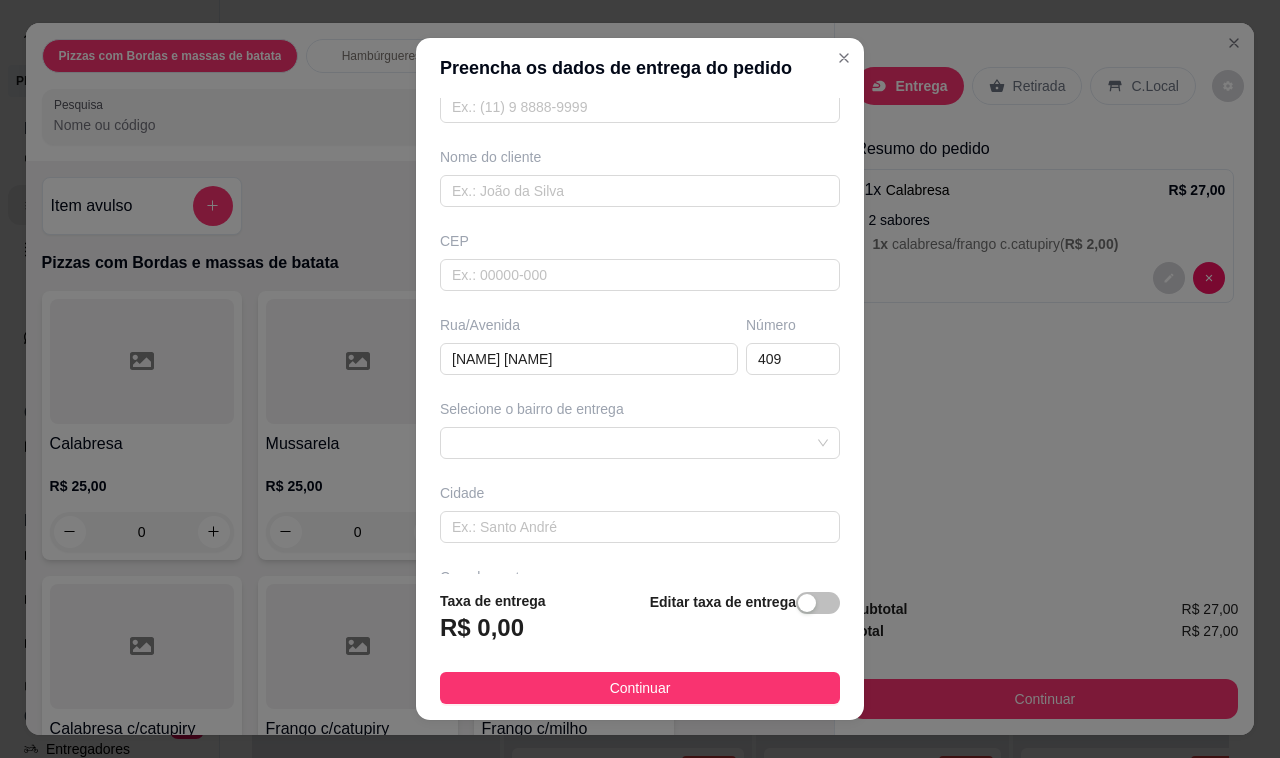click on "Selecione o bairro de entrega" at bounding box center [640, 429] 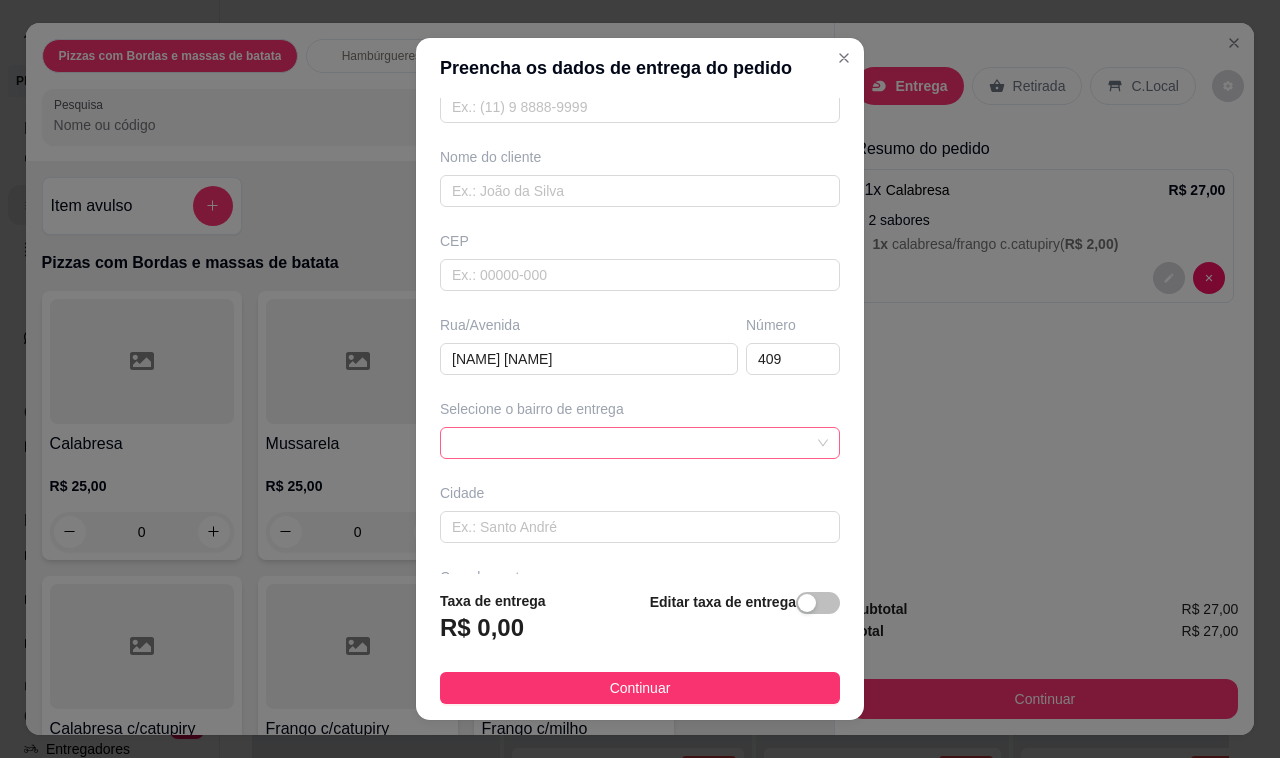 click at bounding box center [640, 443] 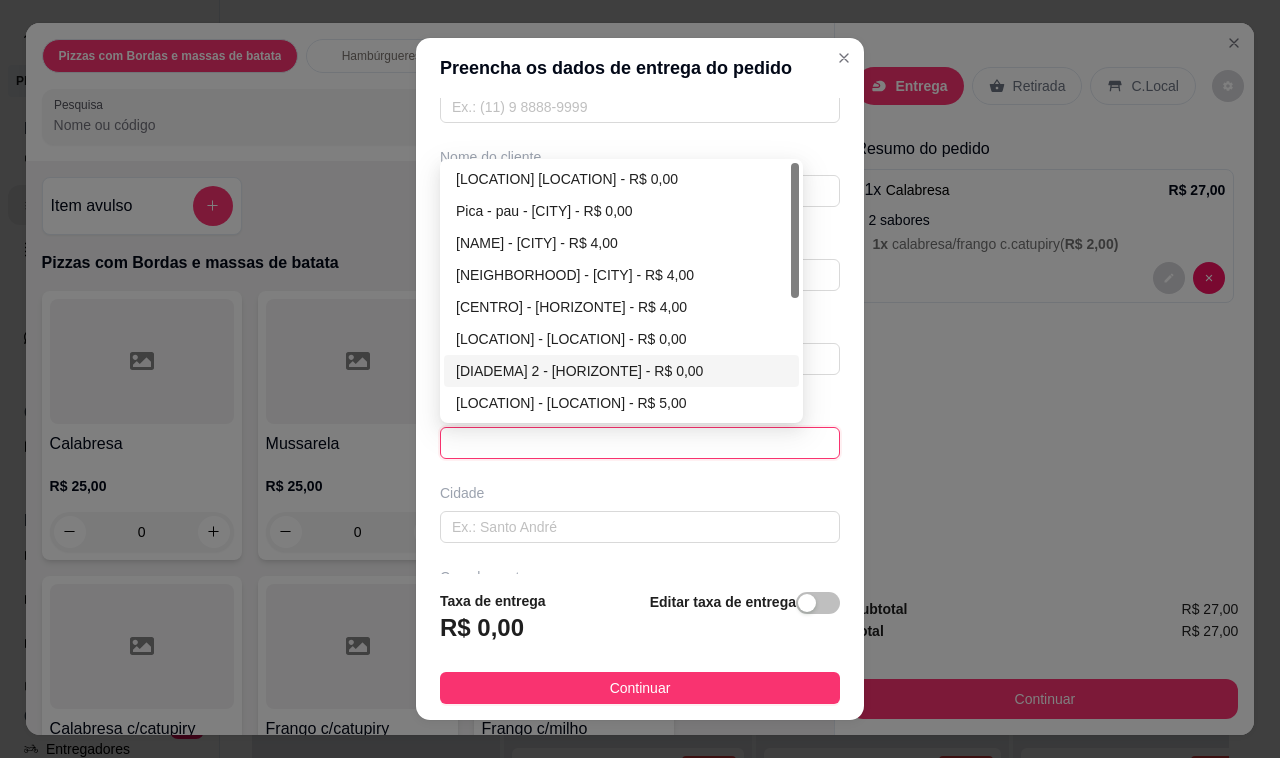 click on "[DIADEMA] 2 - [HORIZONTE] - R$ 0,00" at bounding box center [621, 371] 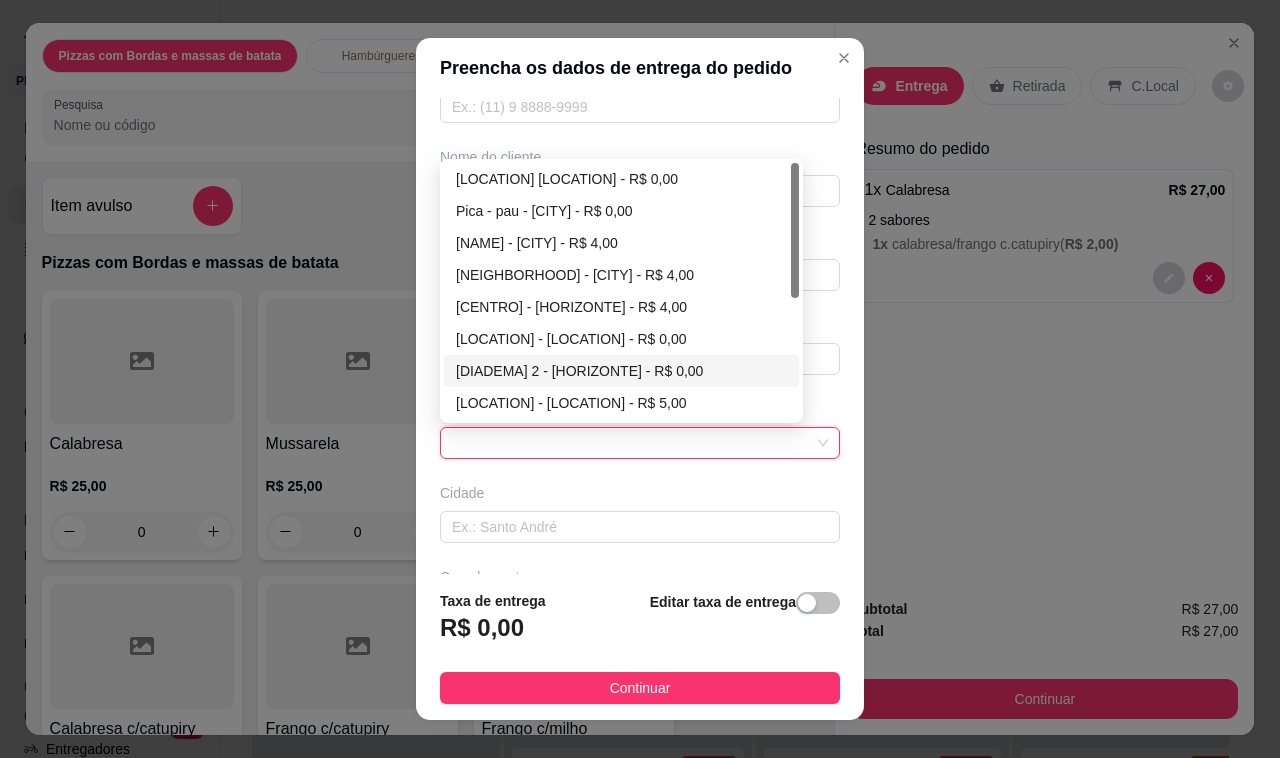 type on "[CITY]" 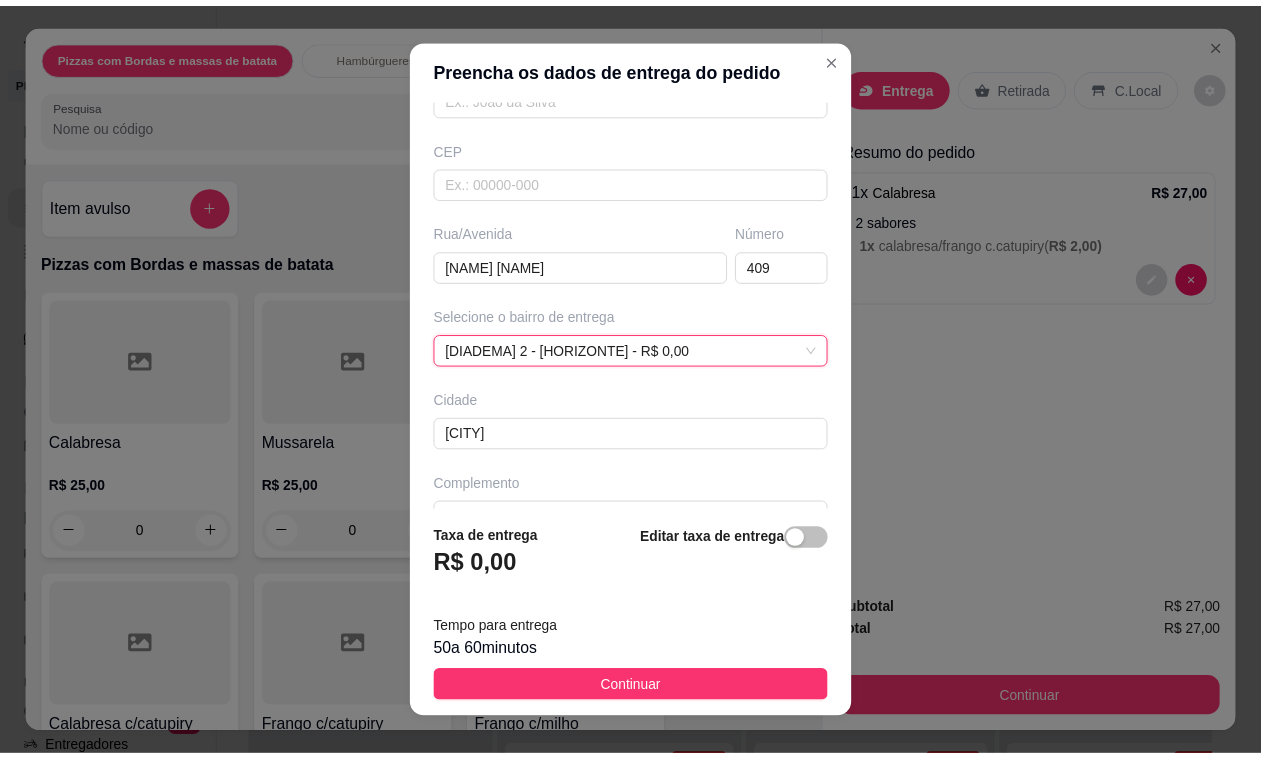 scroll, scrollTop: 265, scrollLeft: 0, axis: vertical 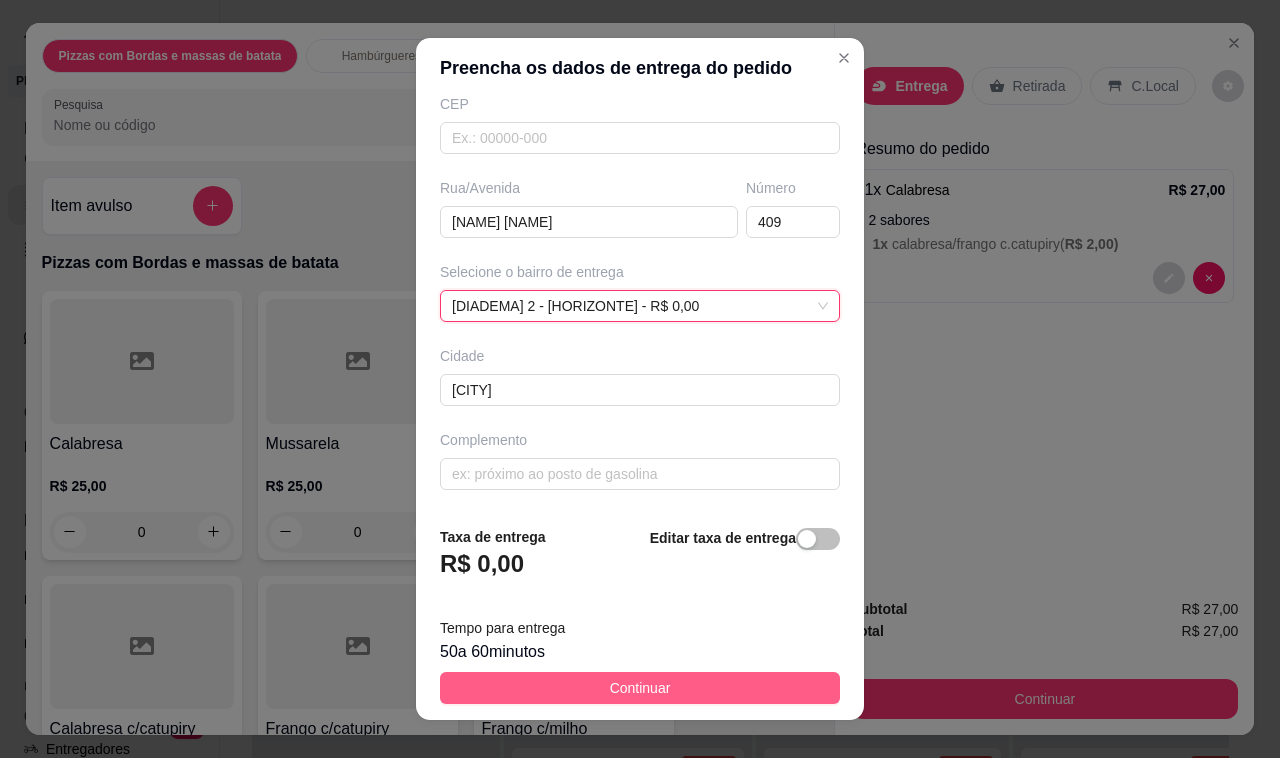 click on "Continuar" at bounding box center [640, 688] 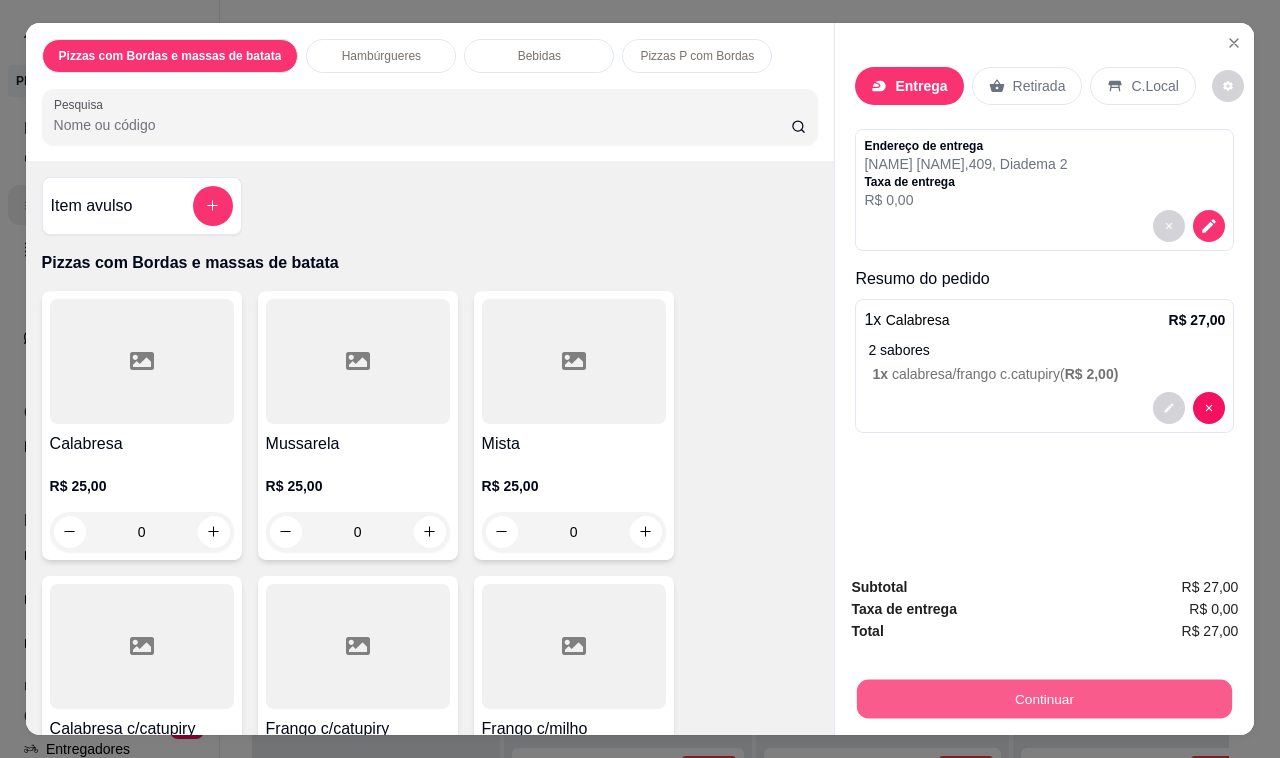 click on "Continuar" at bounding box center [1044, 699] 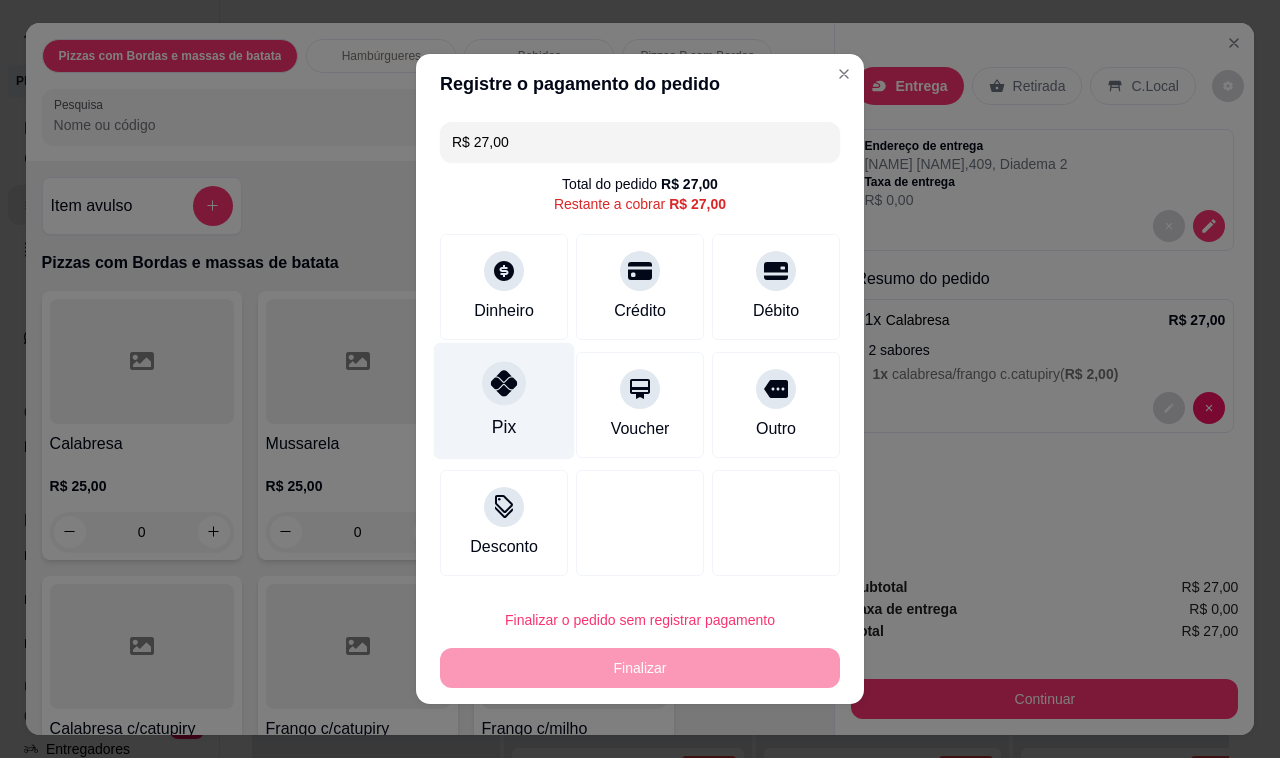 drag, startPoint x: 468, startPoint y: 378, endPoint x: 548, endPoint y: 488, distance: 136.01471 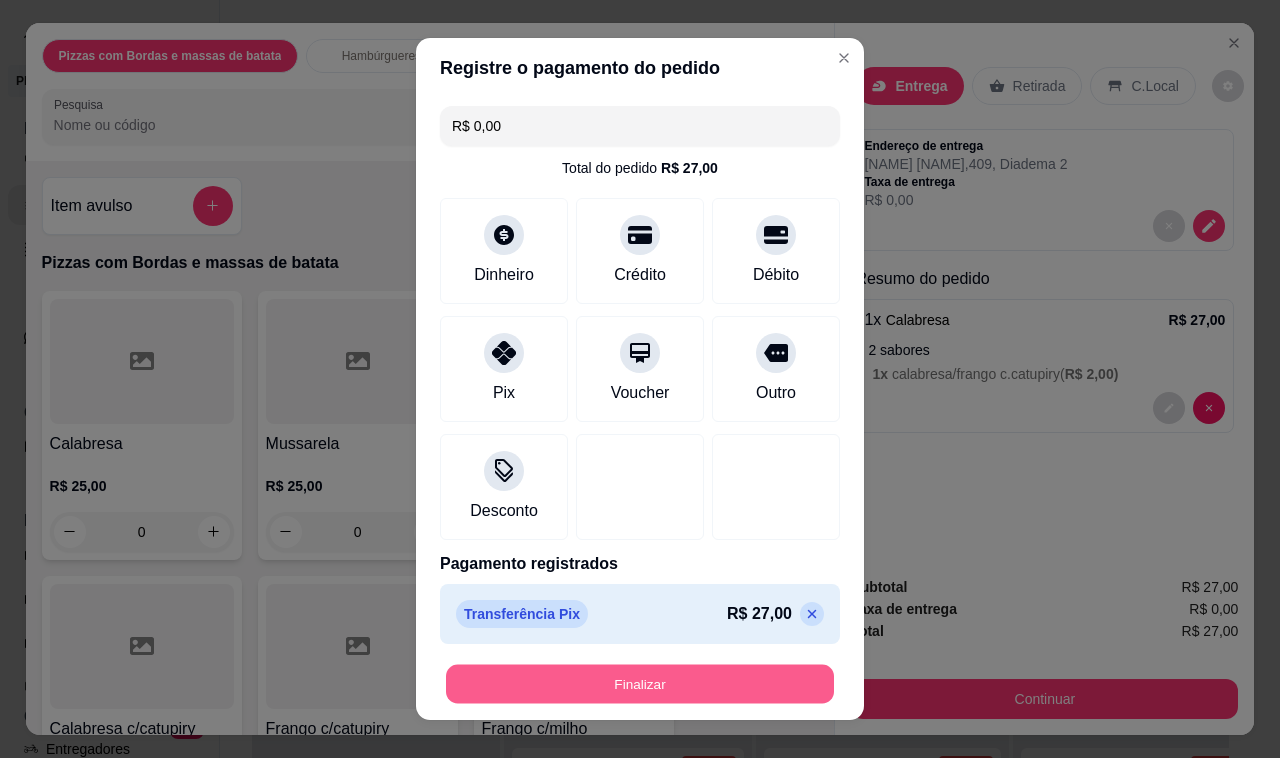 click on "Finalizar" at bounding box center (640, 684) 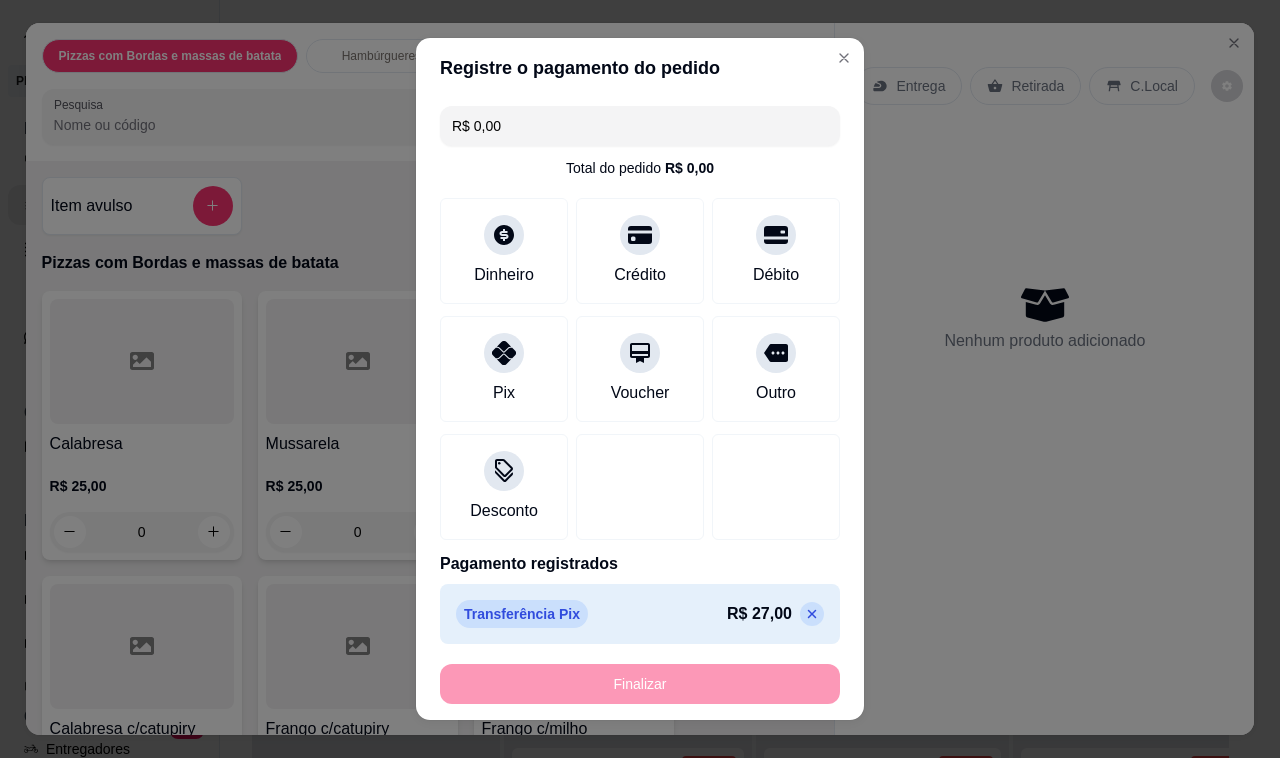 type on "-R$ 27,00" 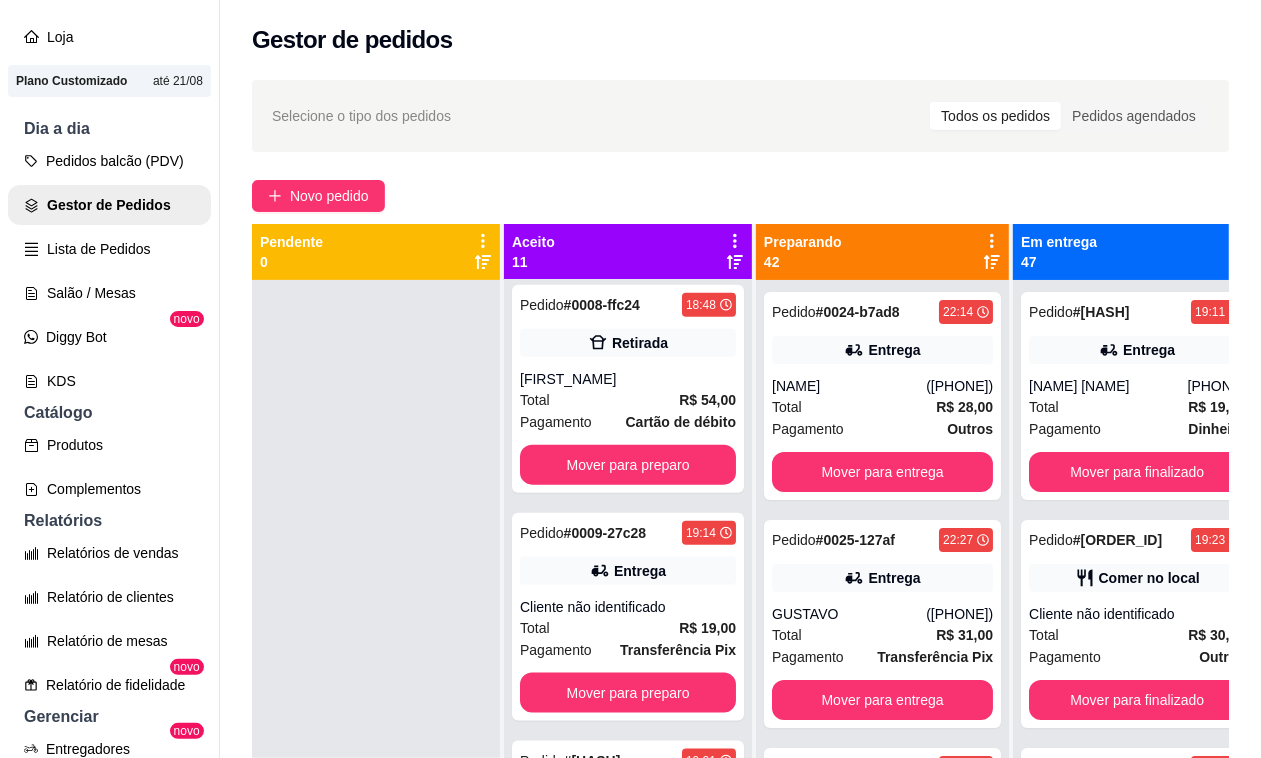 scroll, scrollTop: 1795, scrollLeft: 0, axis: vertical 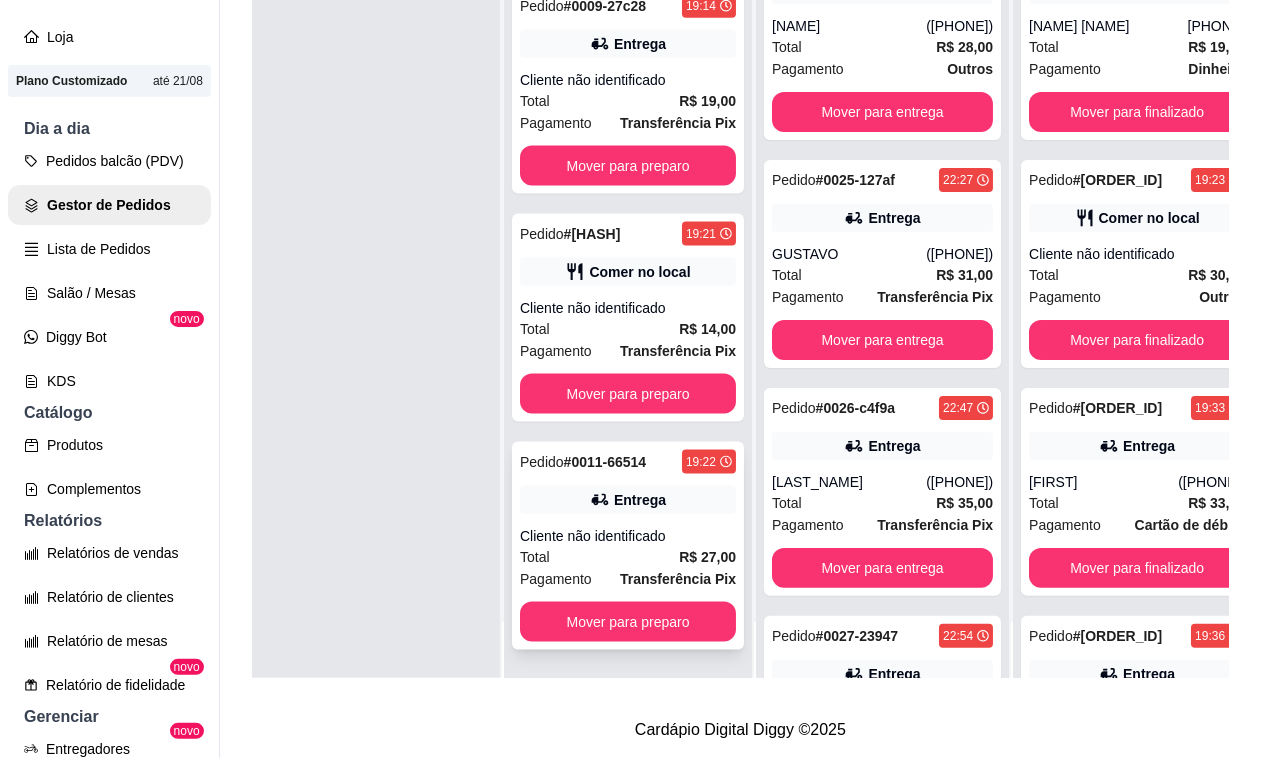 click on "Cliente não identificado" at bounding box center (628, 536) 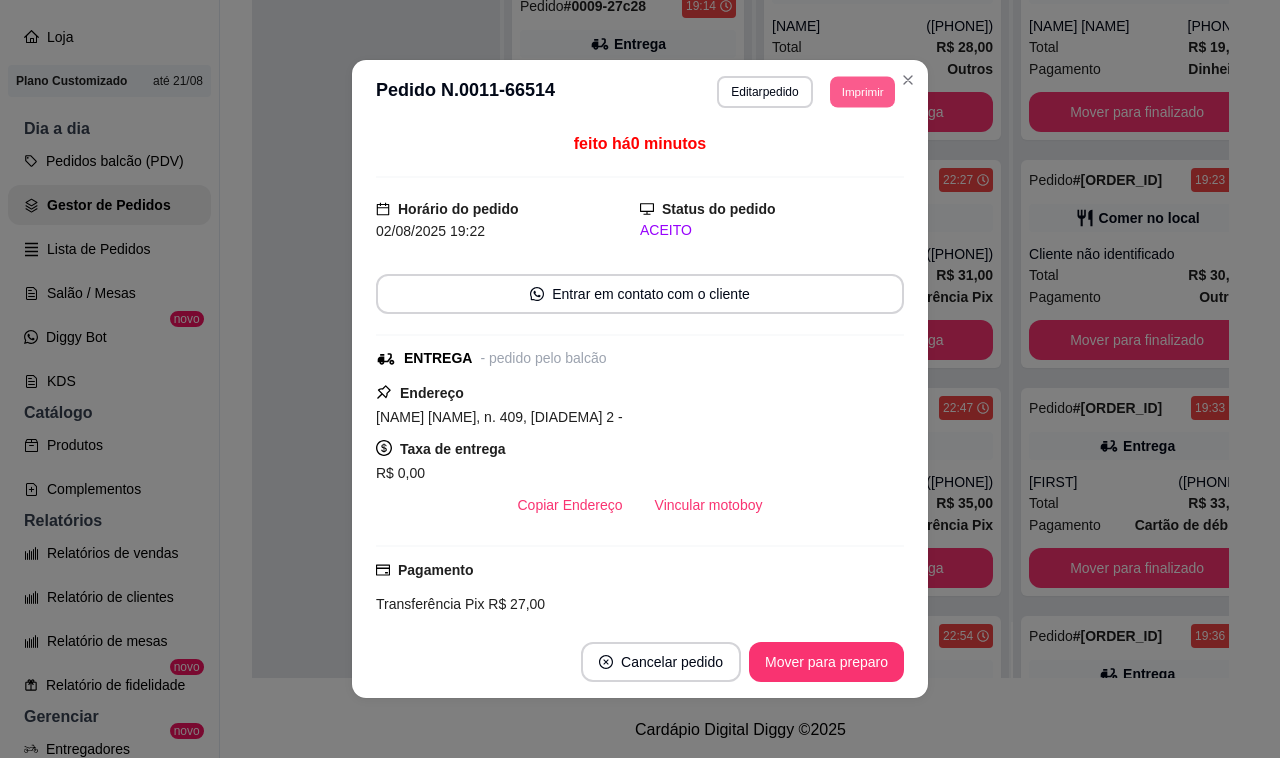 click on "Imprimir" at bounding box center (862, 91) 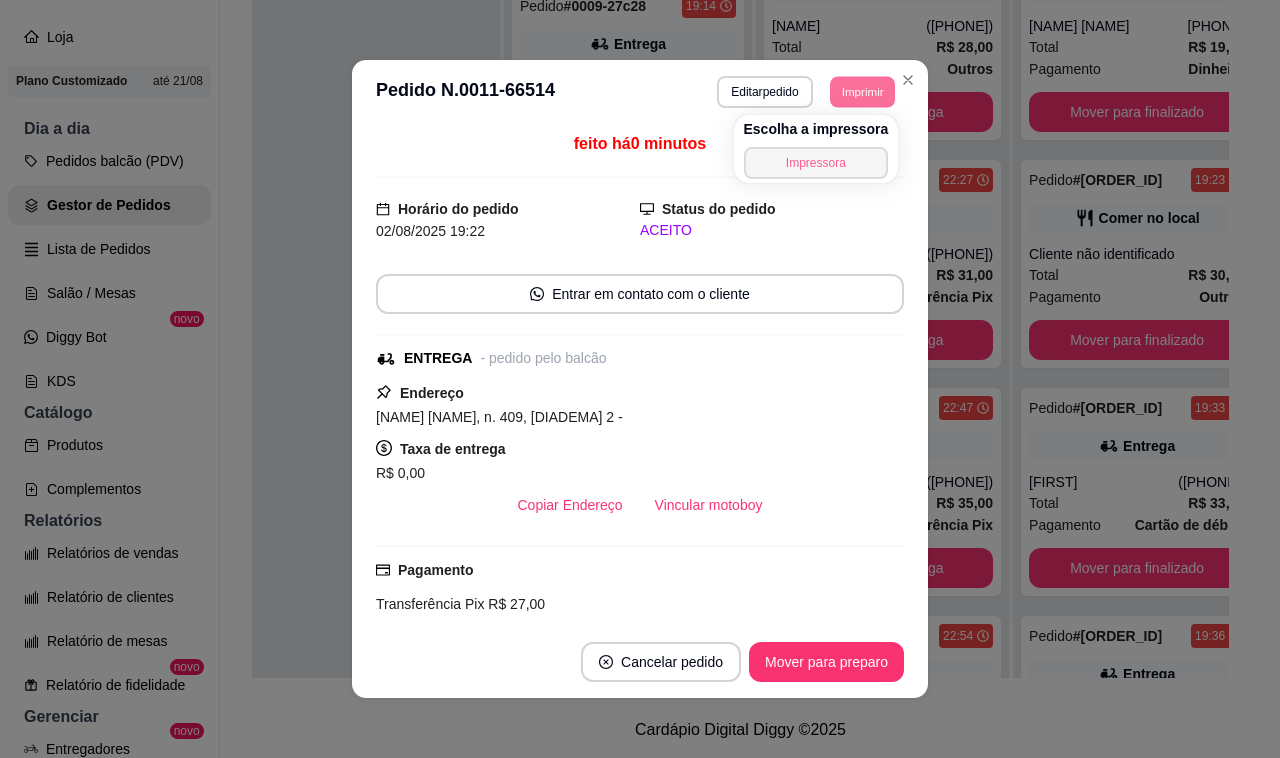 click on "Impressora" at bounding box center (816, 163) 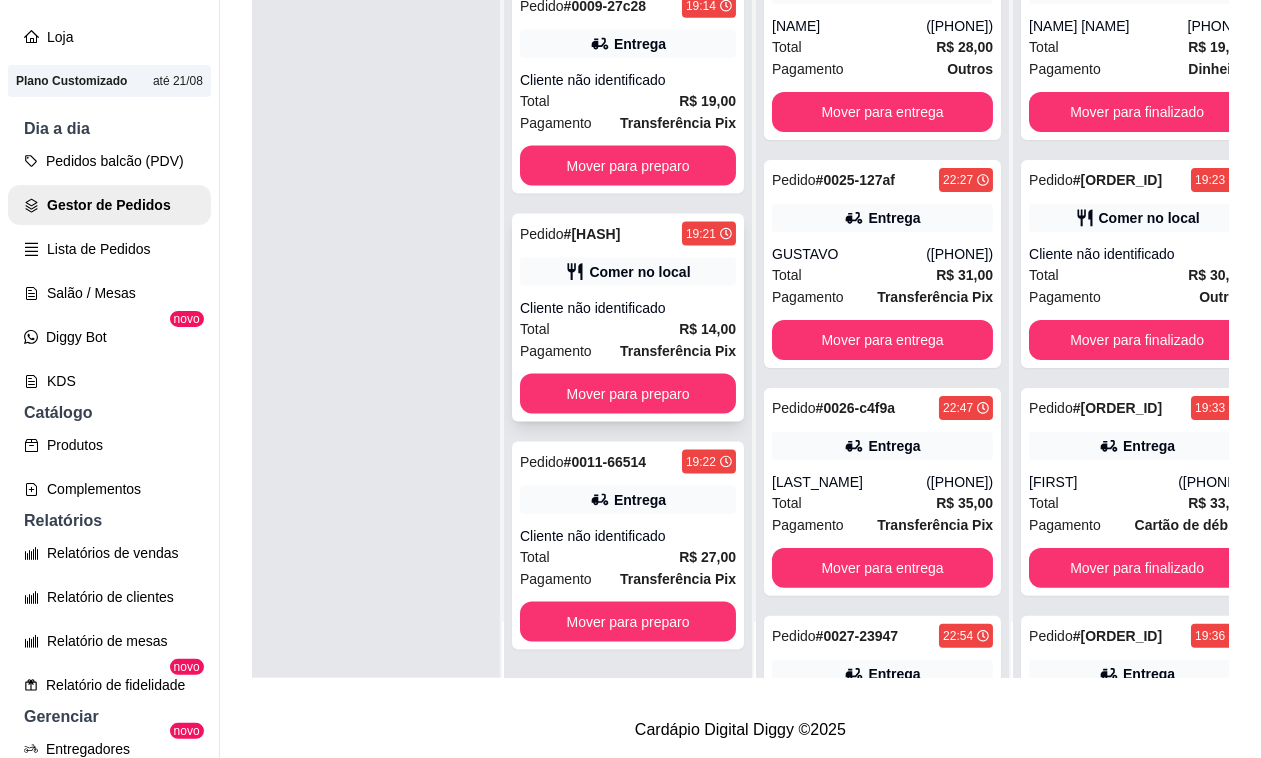 click on "Pedido # [ORDER_ID] 19:21 Comer no local Cliente não identificado Total R$ 14,00 Pagamento Transferência Pix Mover para preparo" at bounding box center [628, 318] 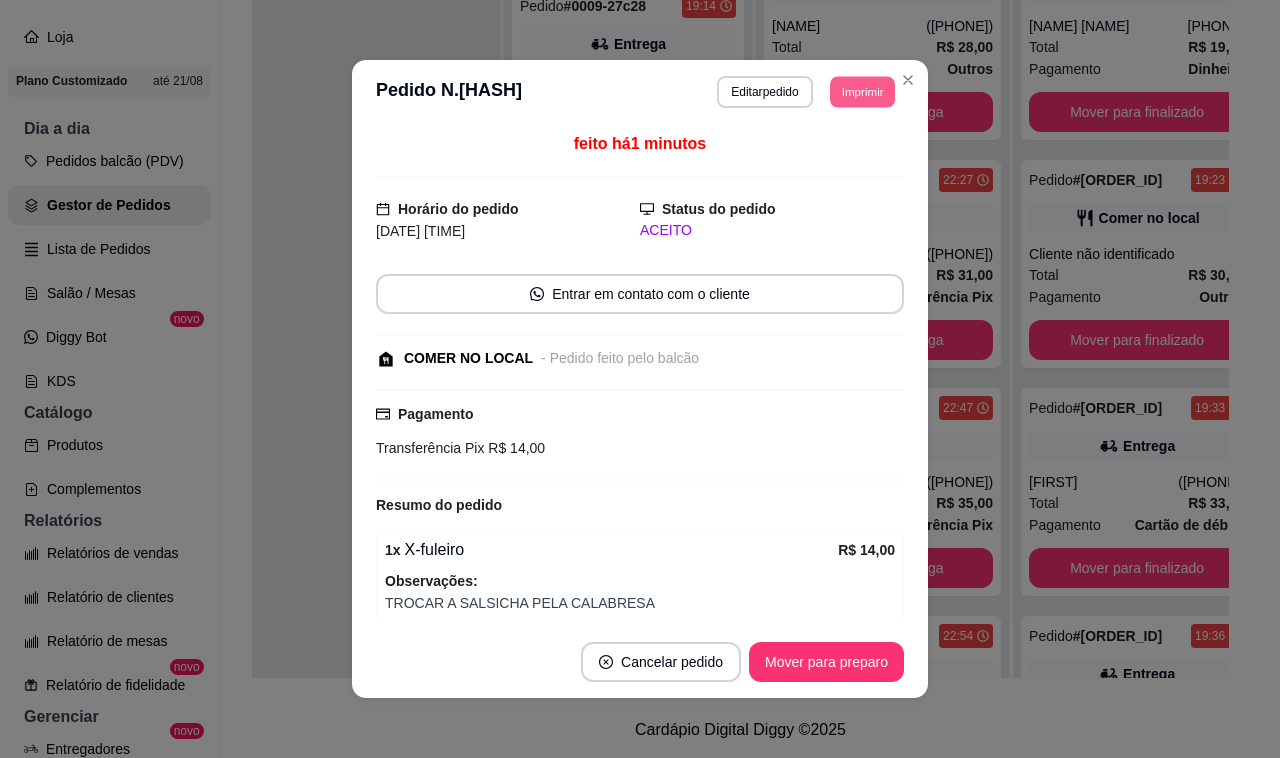 click on "Imprimir" at bounding box center [862, 91] 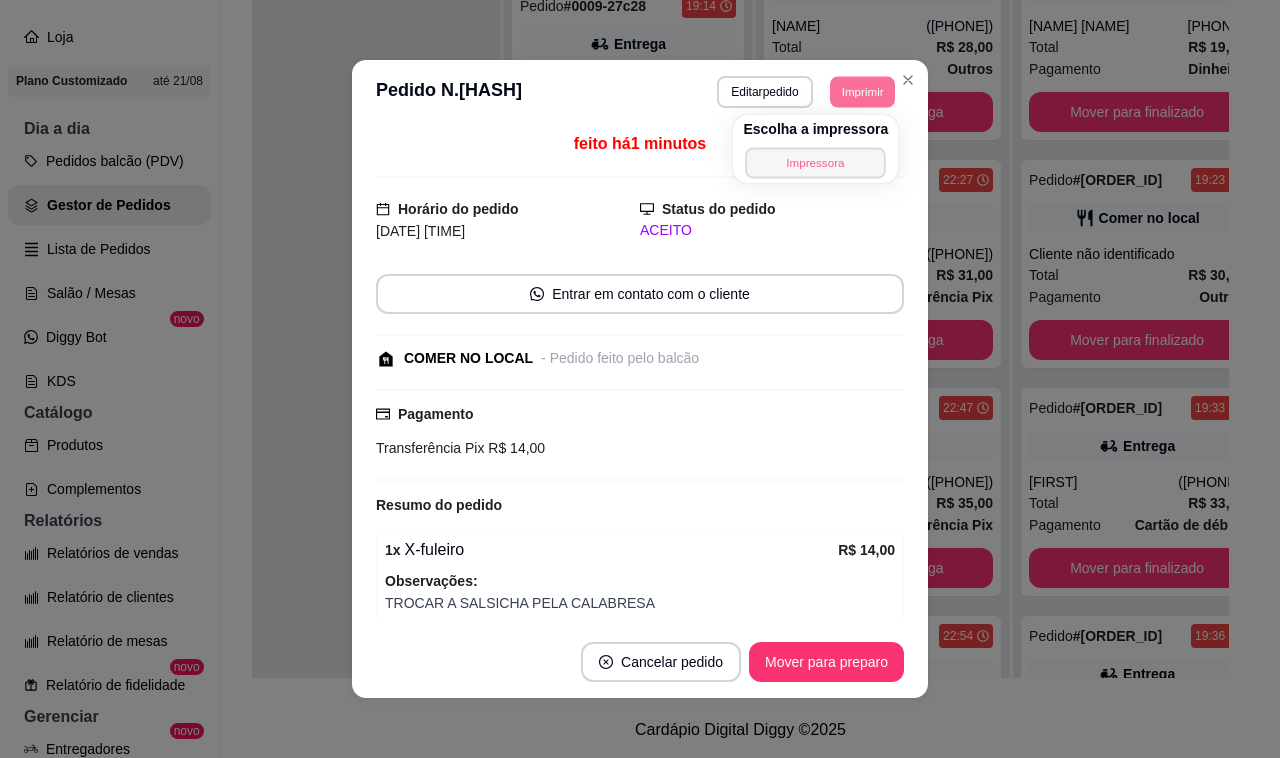 click on "Impressora" at bounding box center (816, 162) 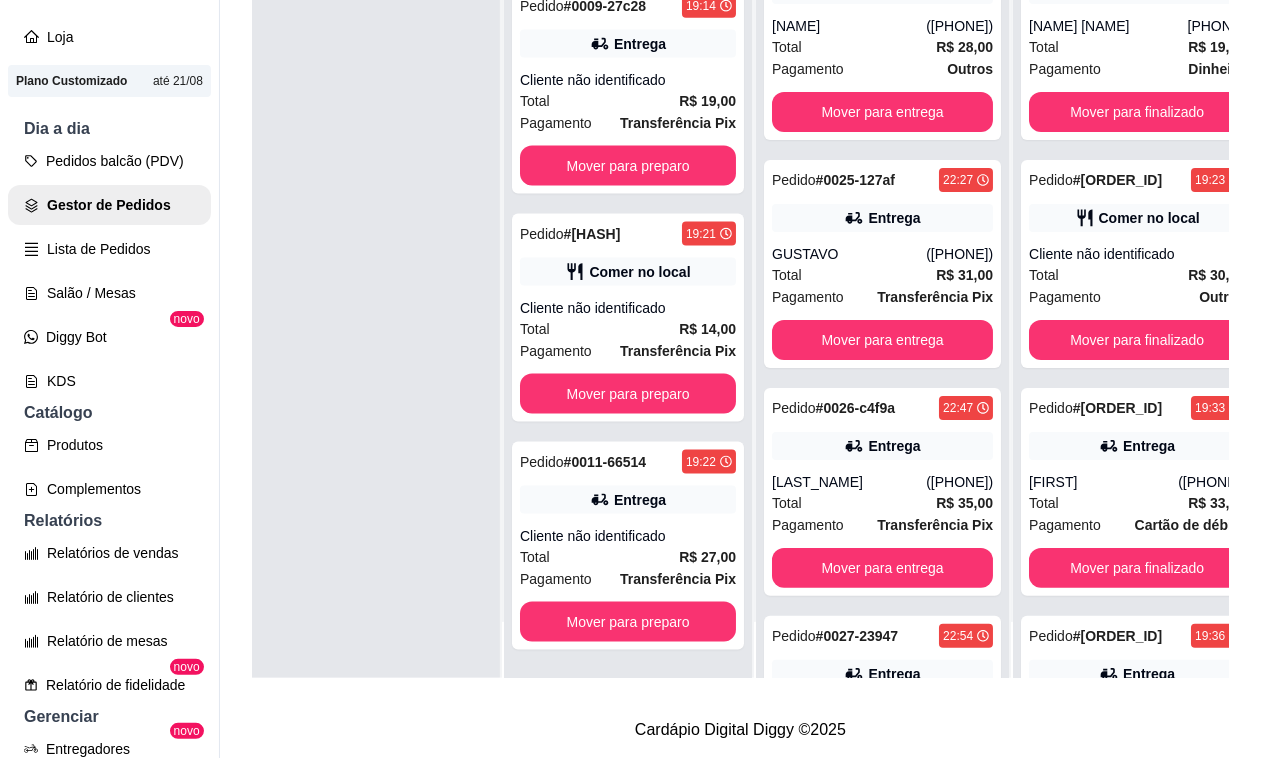 click on "Dia a dia" at bounding box center [109, 129] 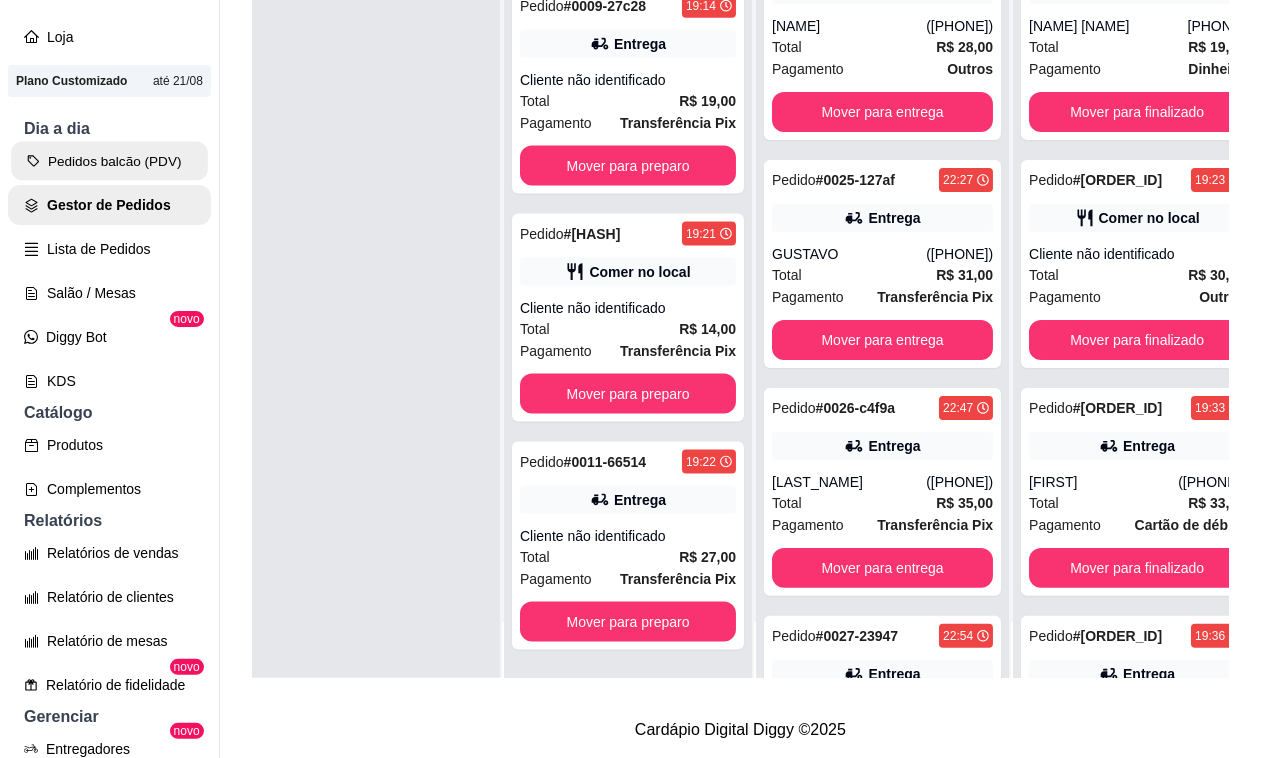 click on "Pedidos balcão (PDV)" at bounding box center [109, 161] 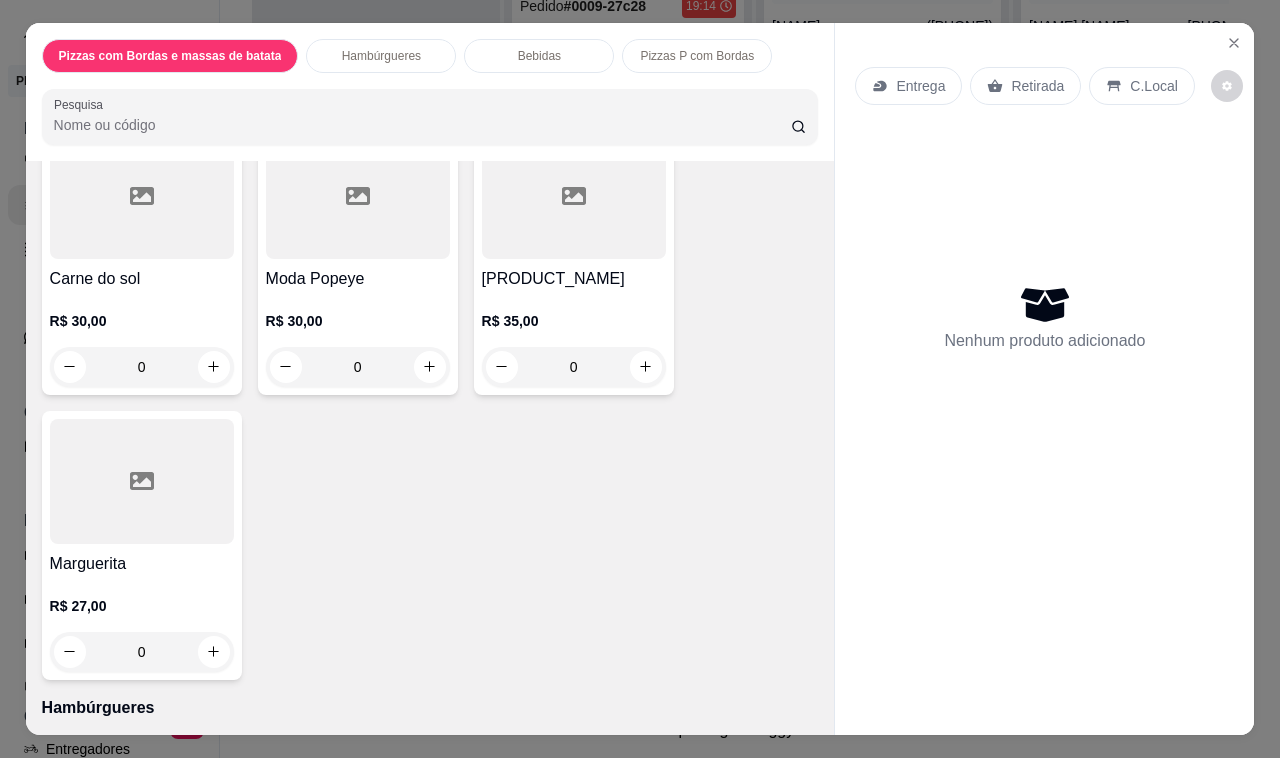 scroll, scrollTop: 1125, scrollLeft: 0, axis: vertical 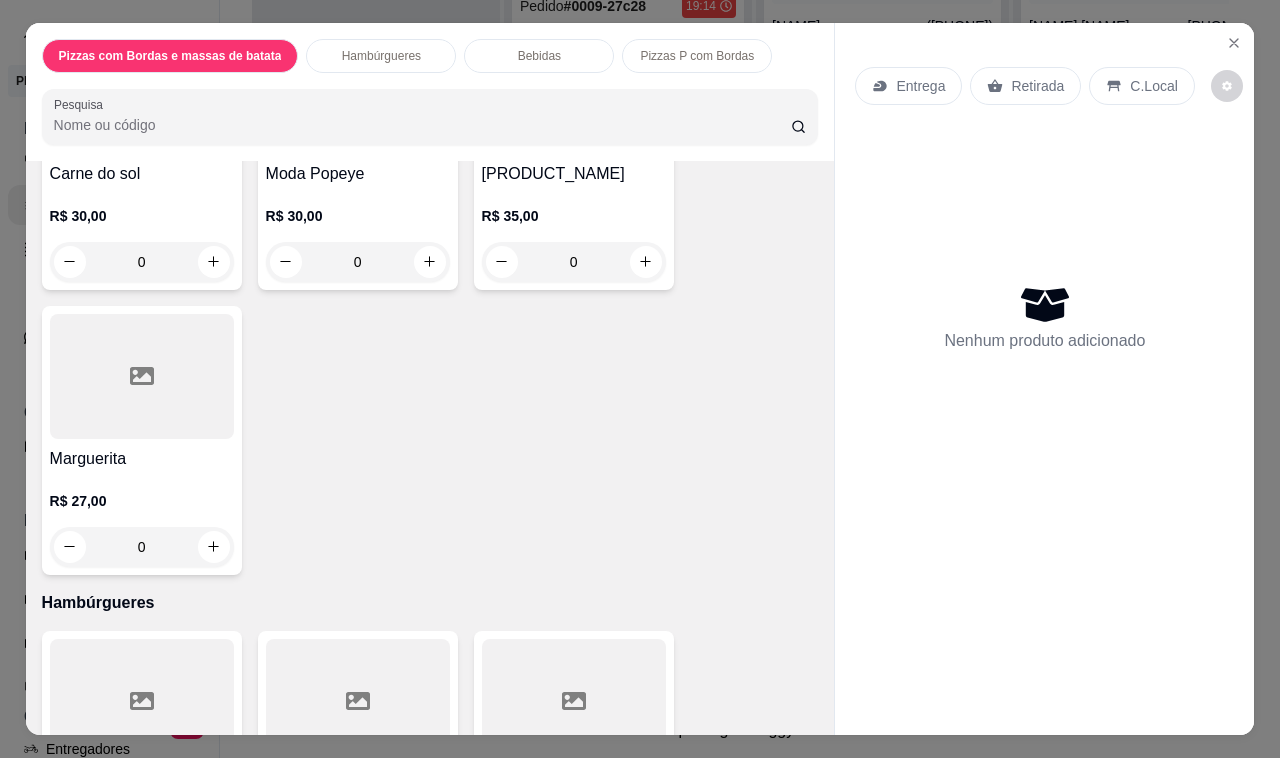 click on "Hambúrgueres" at bounding box center [381, 56] 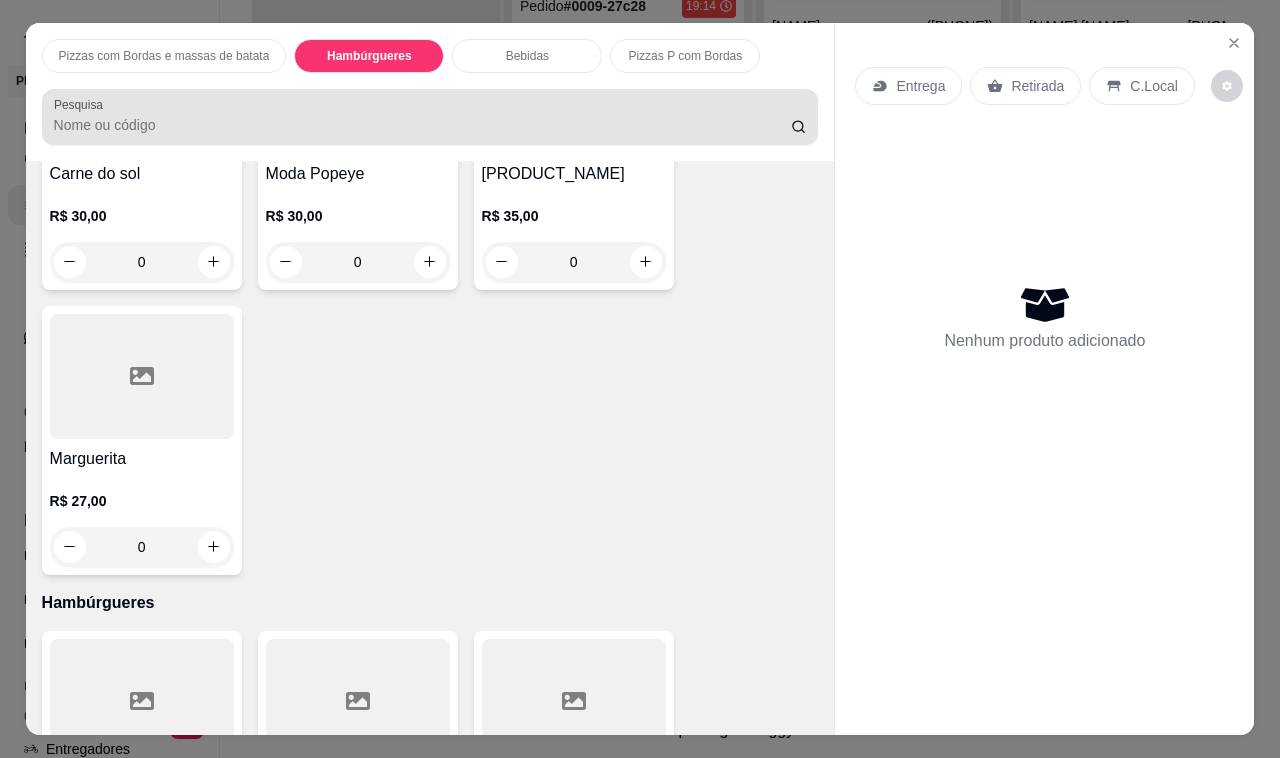 scroll, scrollTop: 1555, scrollLeft: 0, axis: vertical 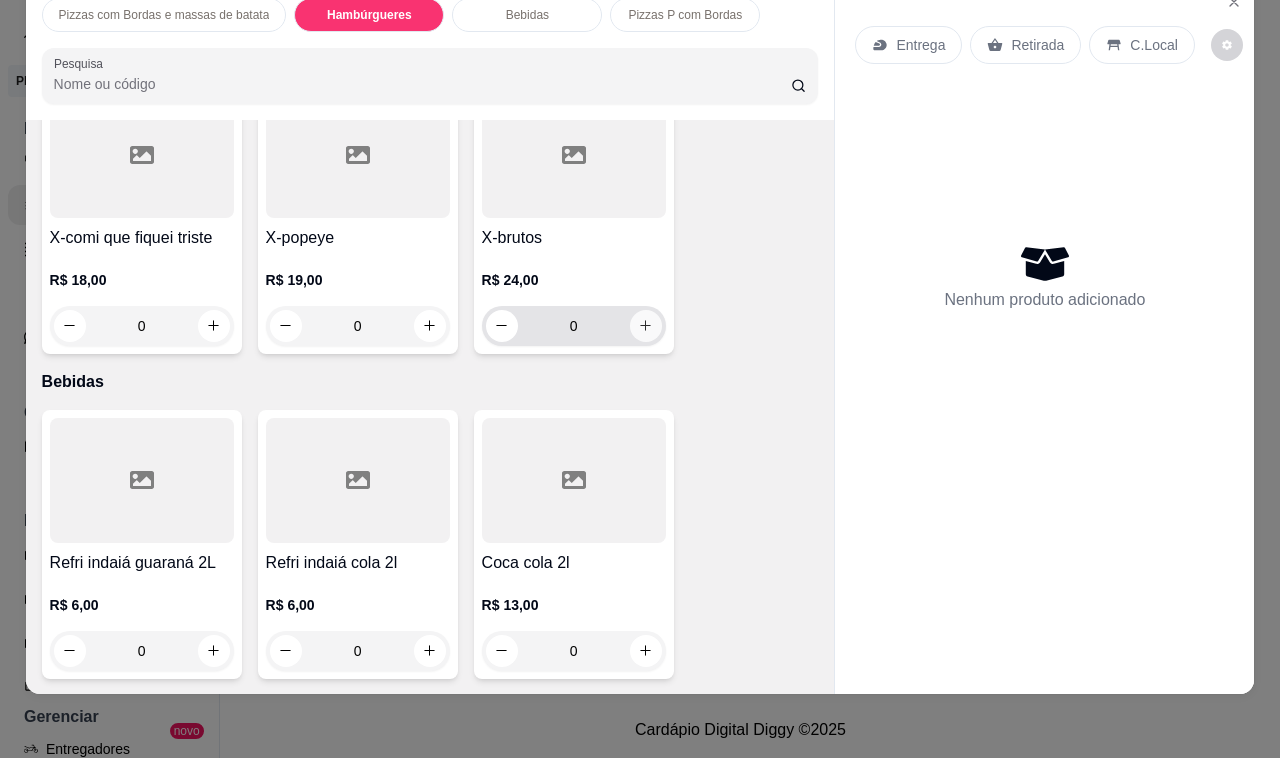 click 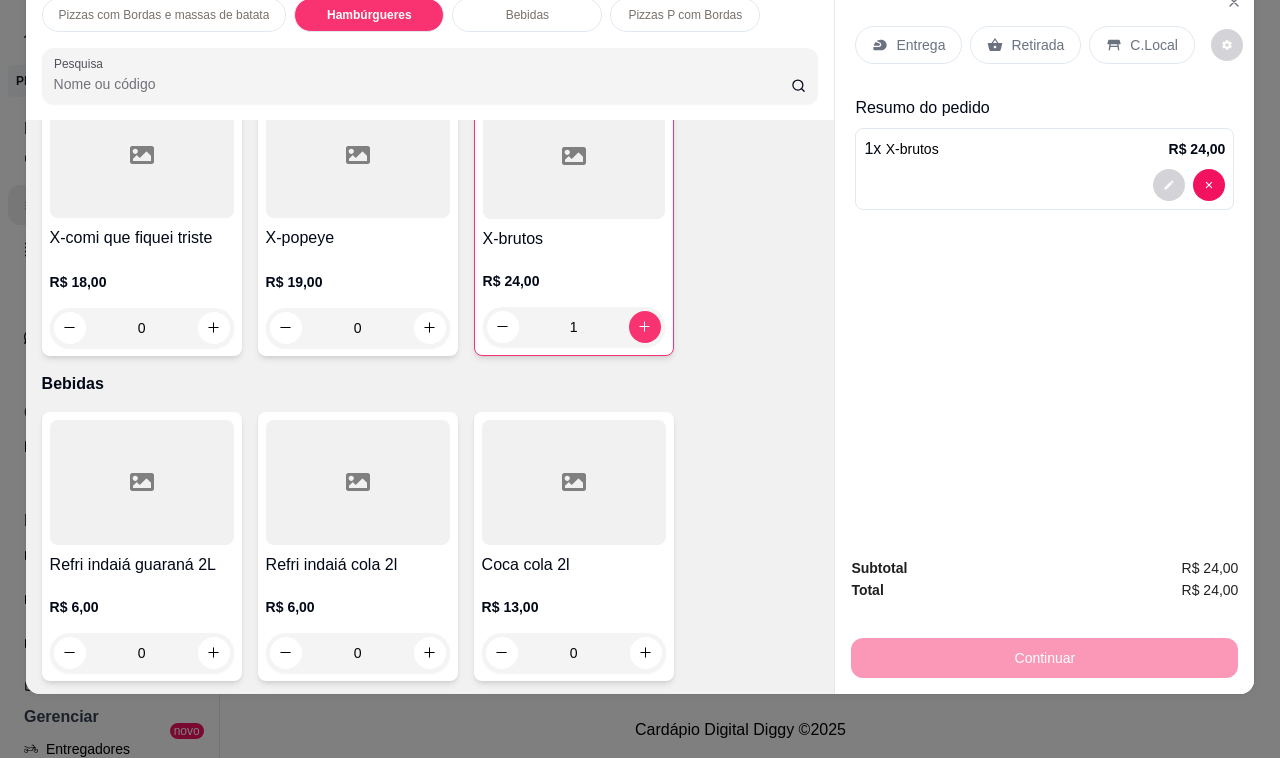 click 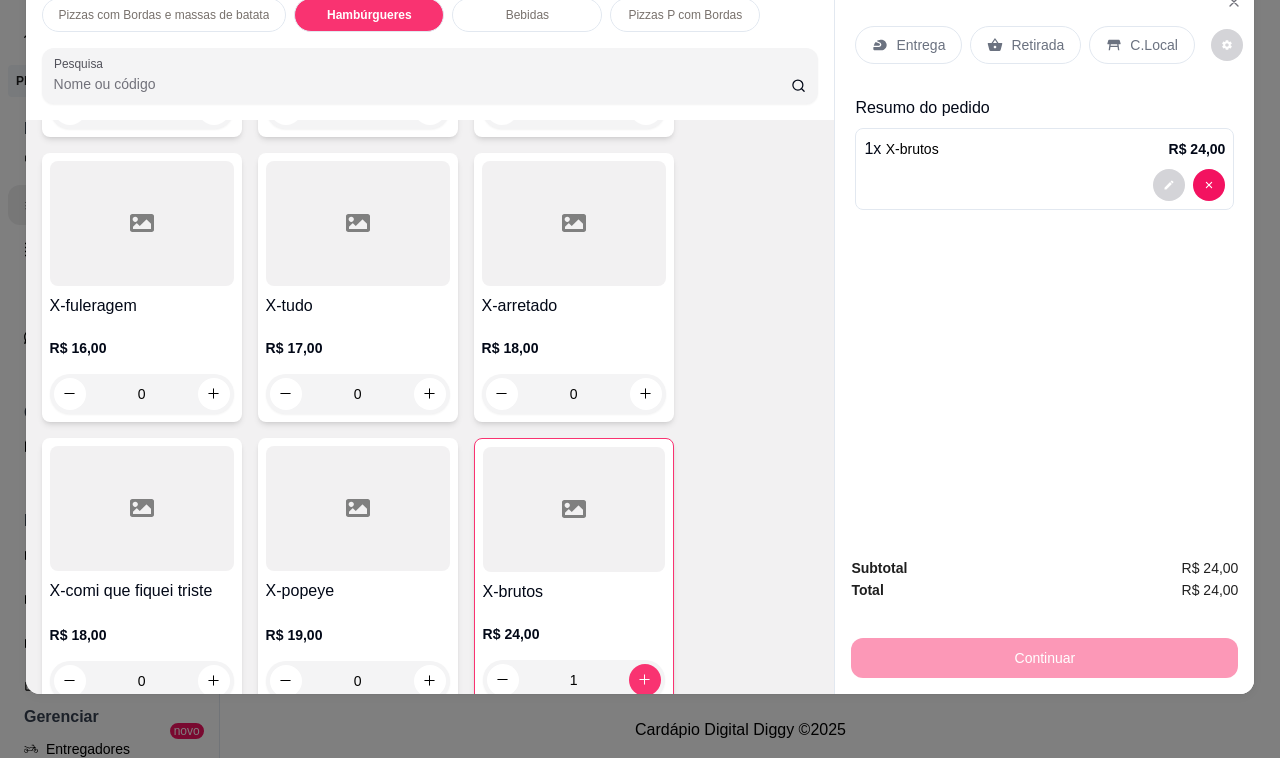 scroll, scrollTop: 2680, scrollLeft: 0, axis: vertical 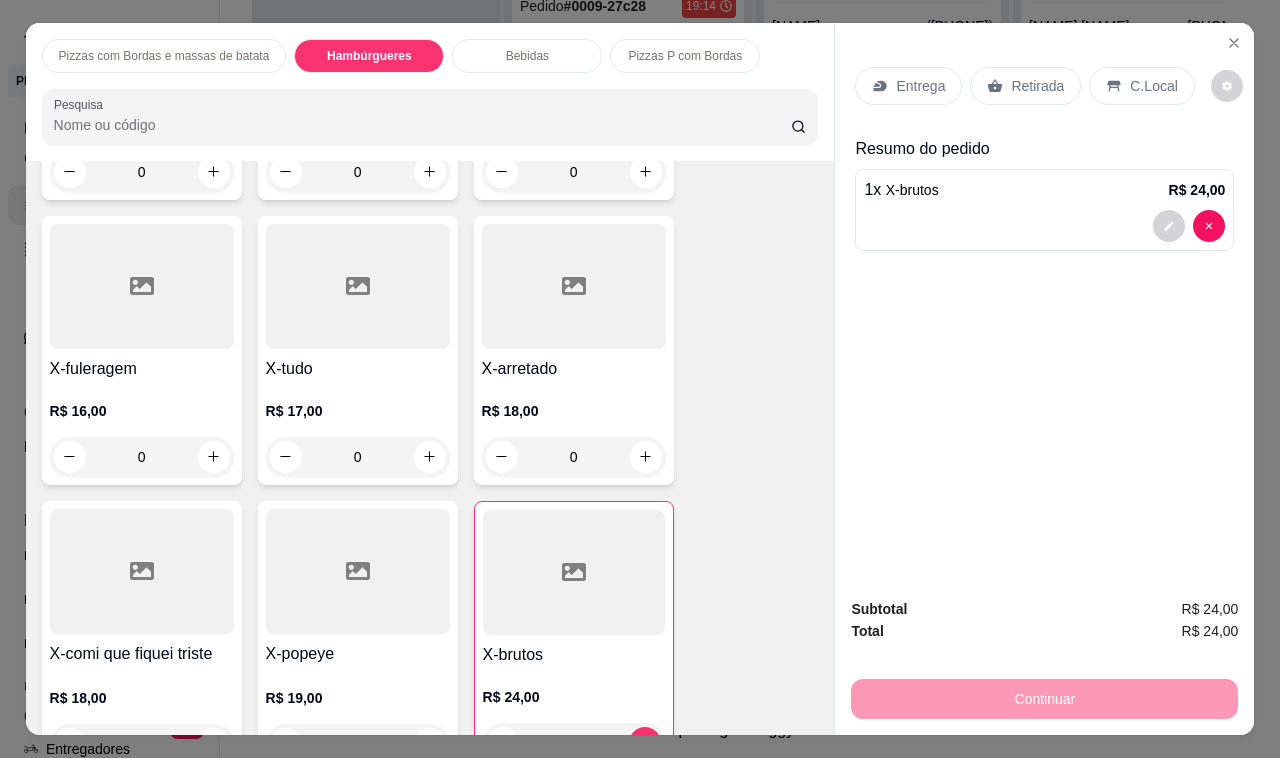 click on "Bebidas" at bounding box center (527, 56) 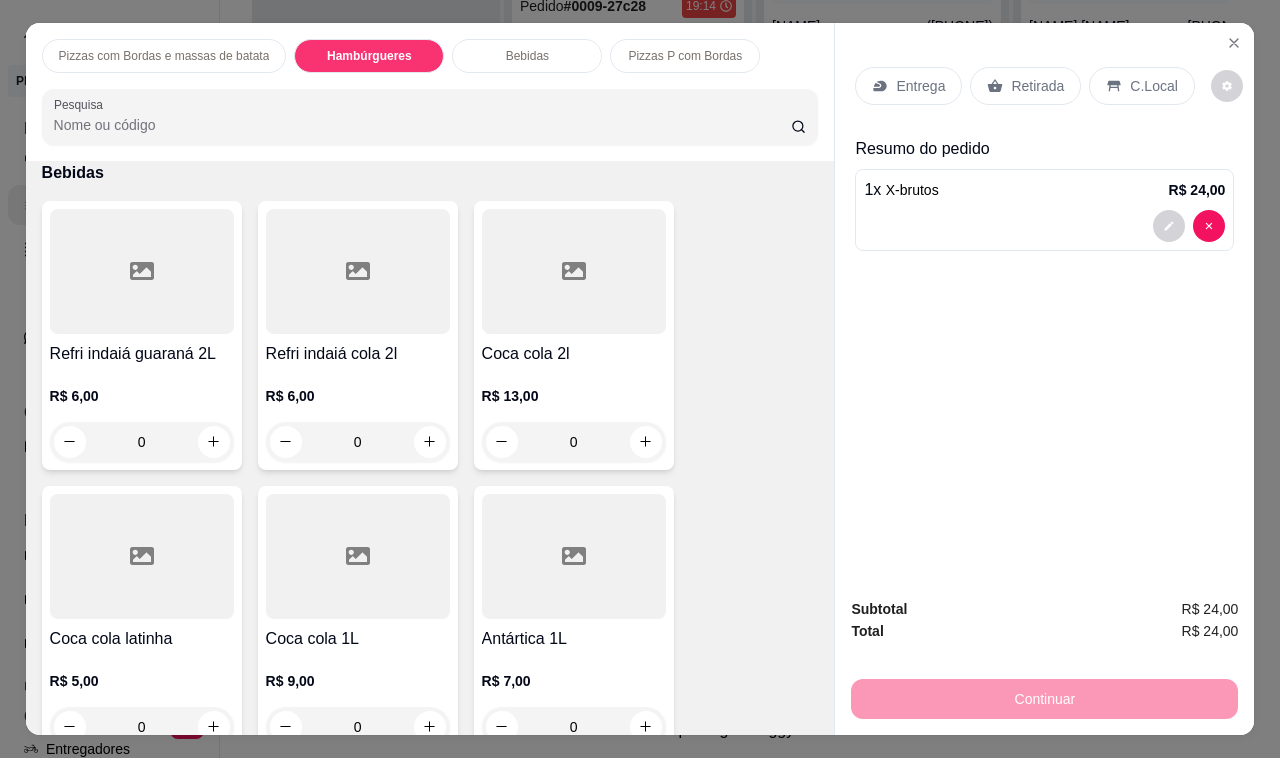 scroll, scrollTop: 50, scrollLeft: 0, axis: vertical 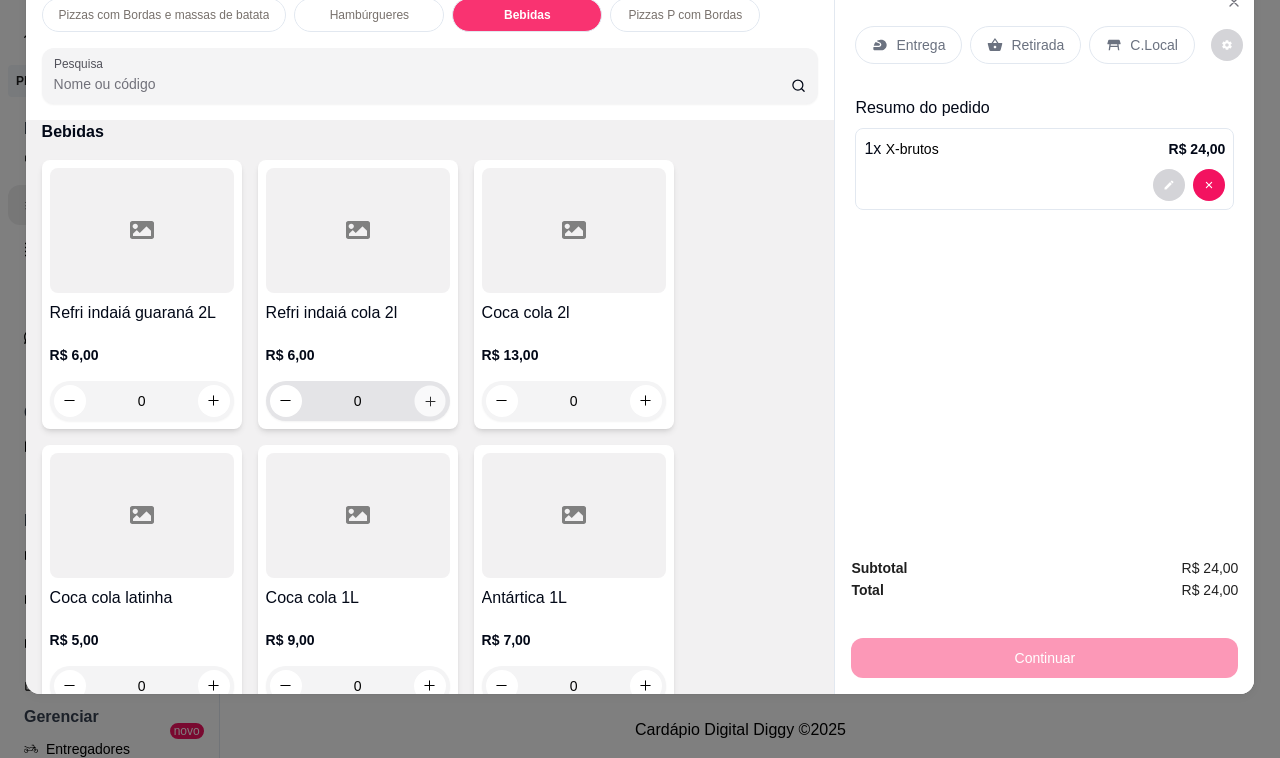 click at bounding box center [429, 400] 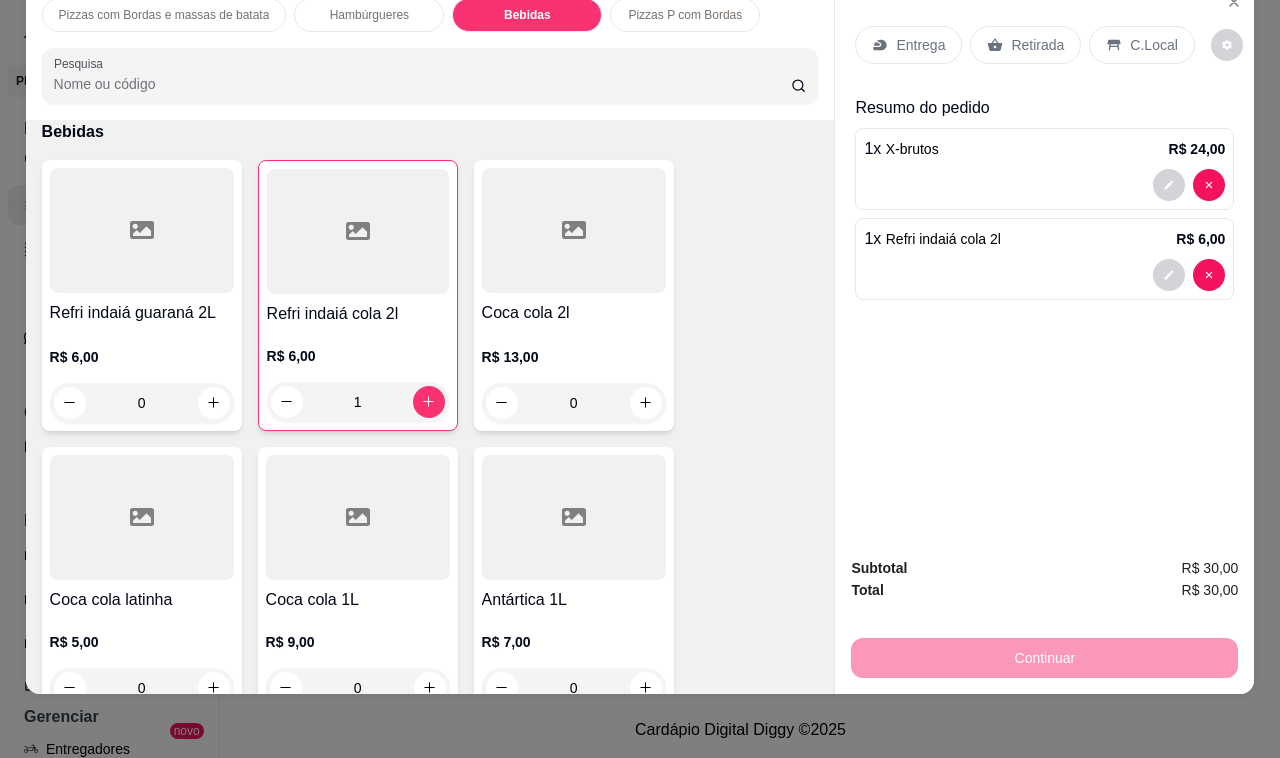 click 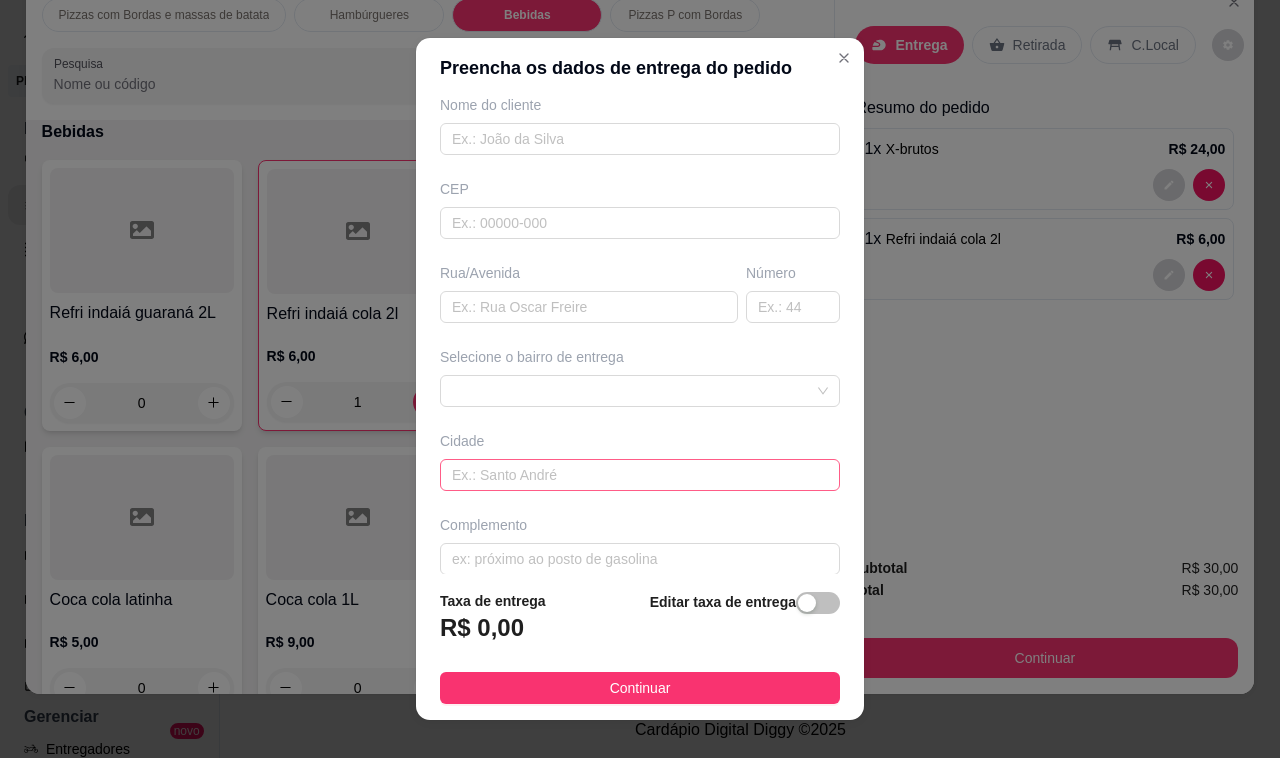 scroll, scrollTop: 200, scrollLeft: 0, axis: vertical 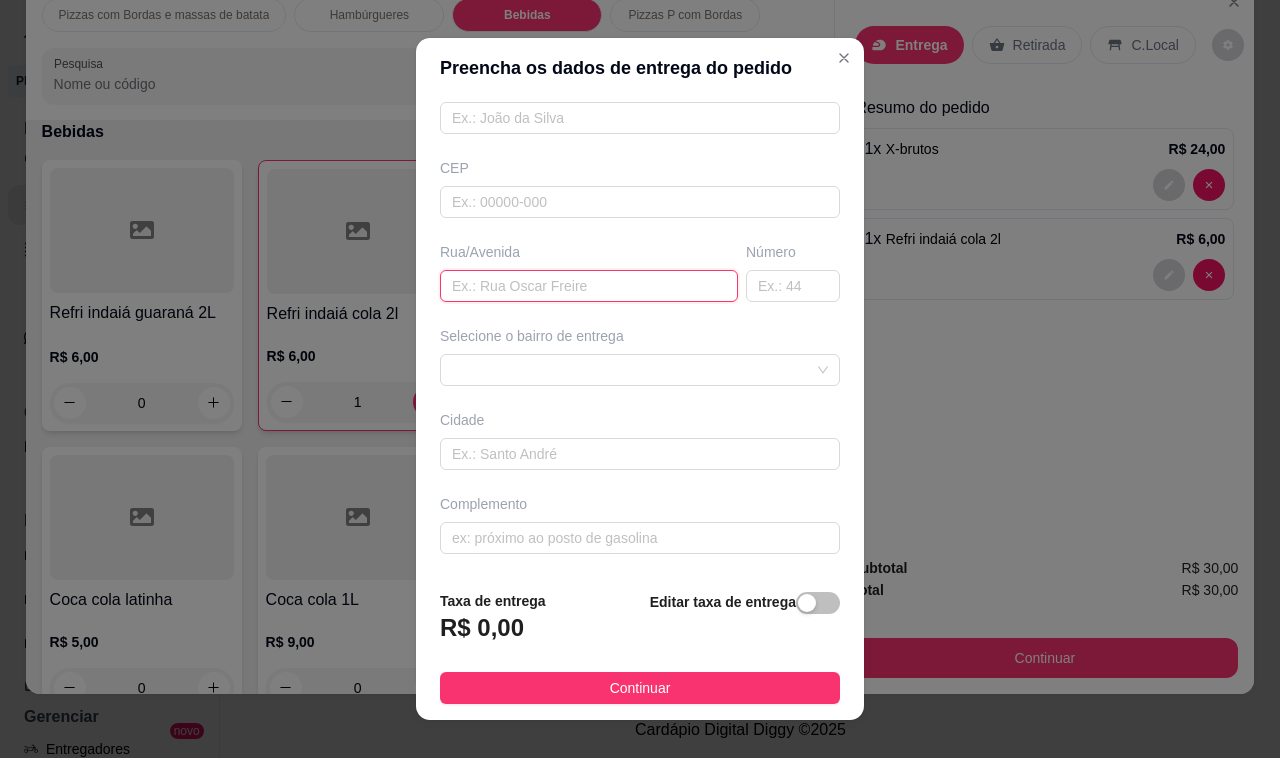 click at bounding box center (589, 286) 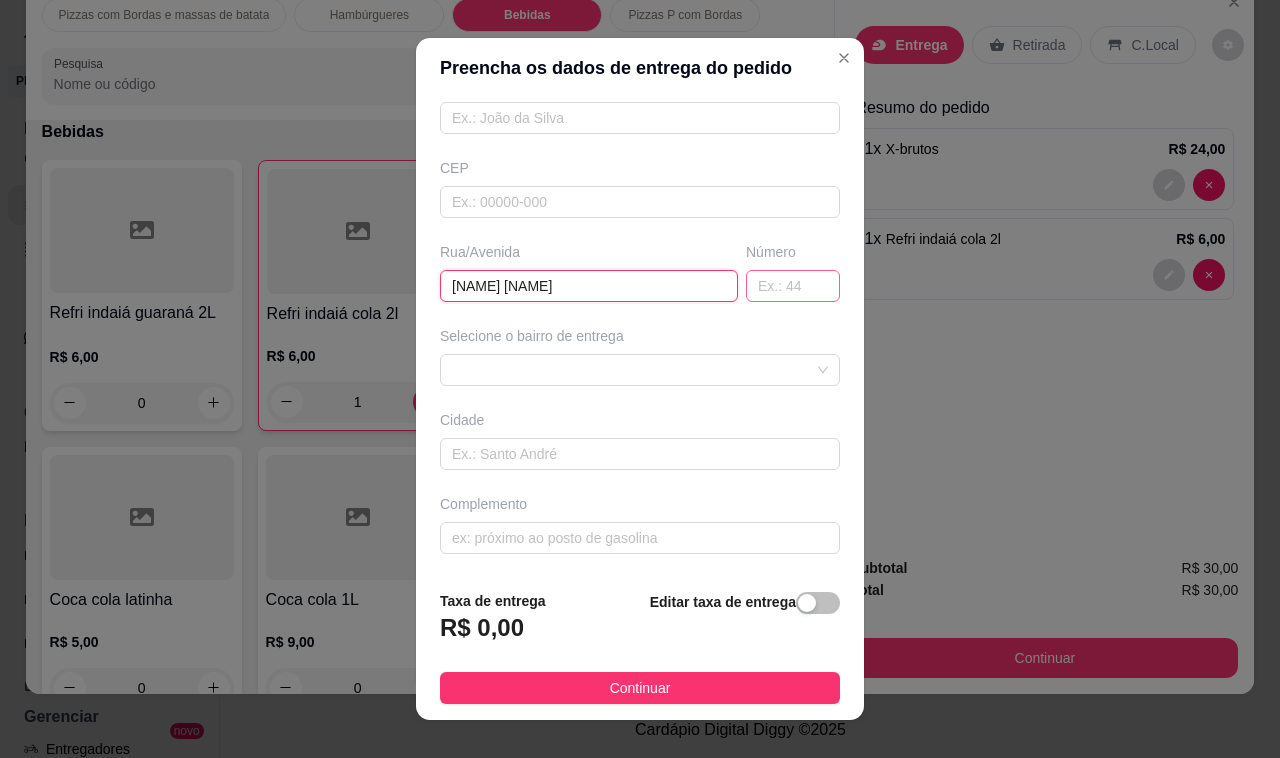 type on "[NAME] [NAME]" 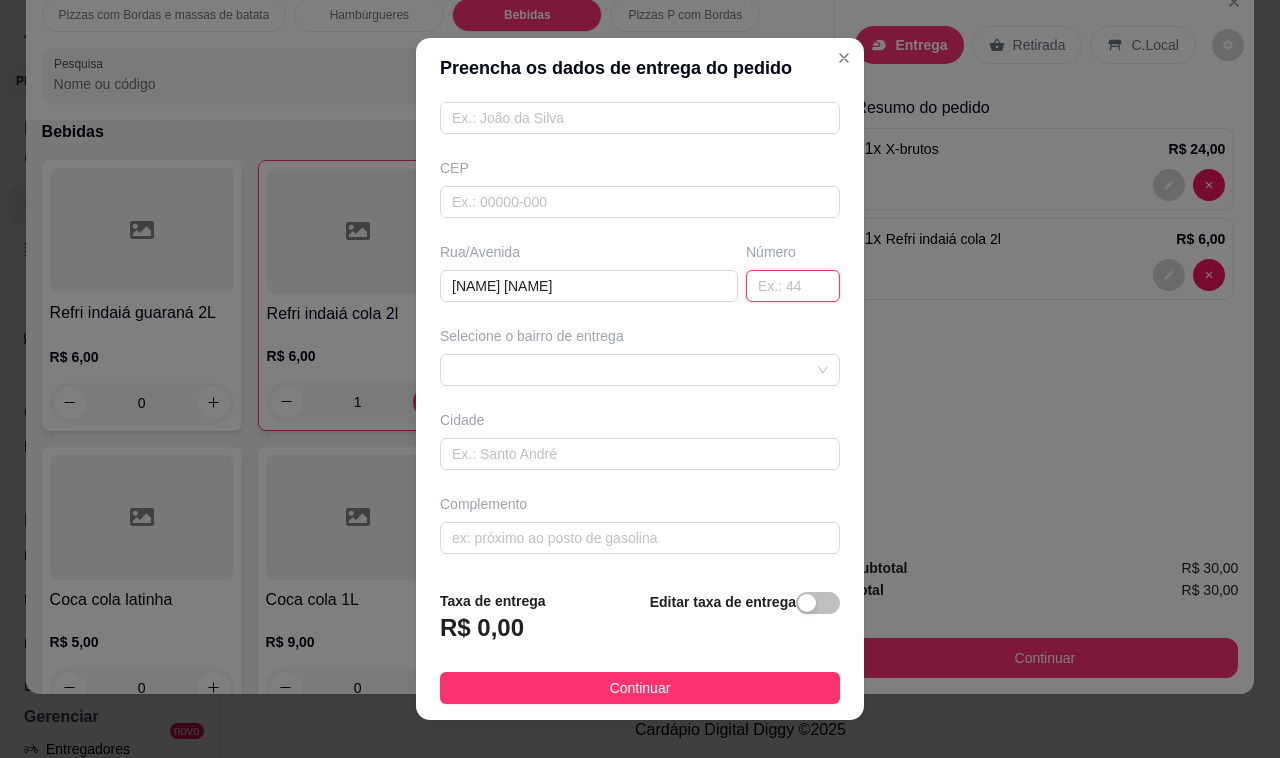 click at bounding box center (793, 286) 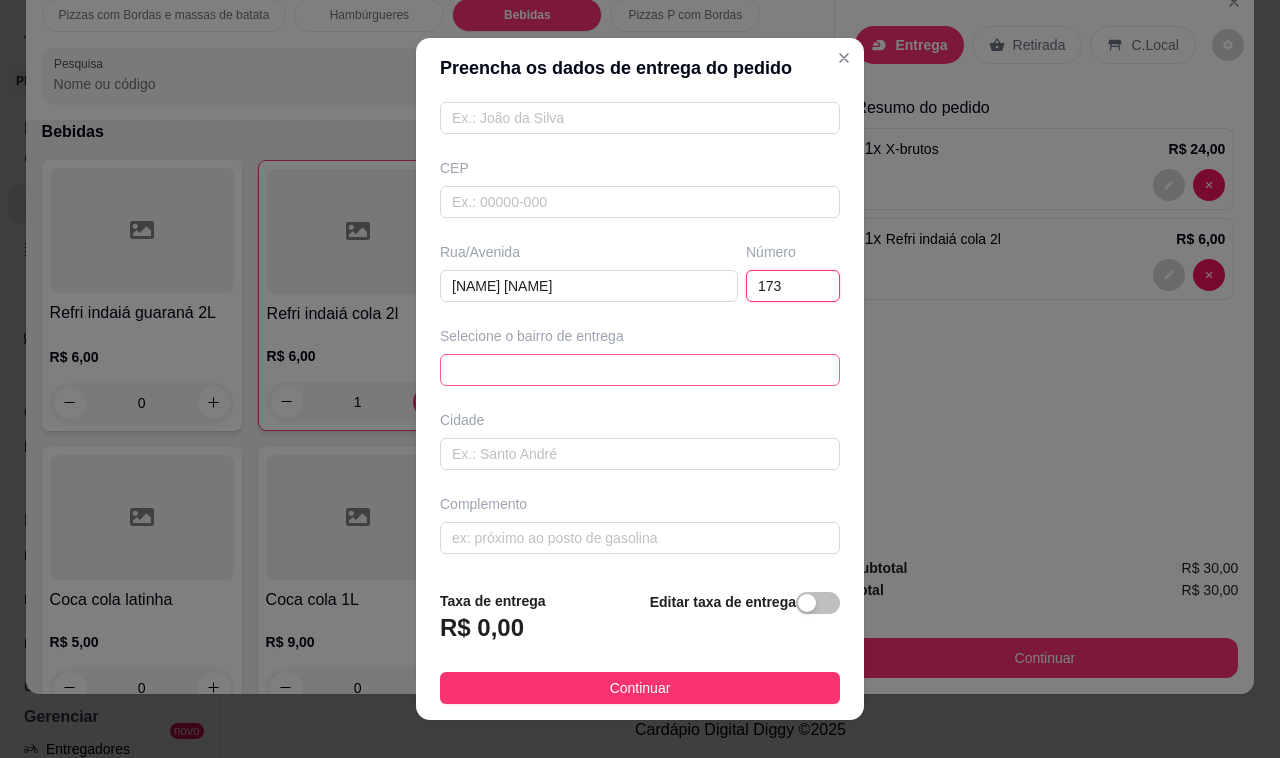click at bounding box center [640, 370] 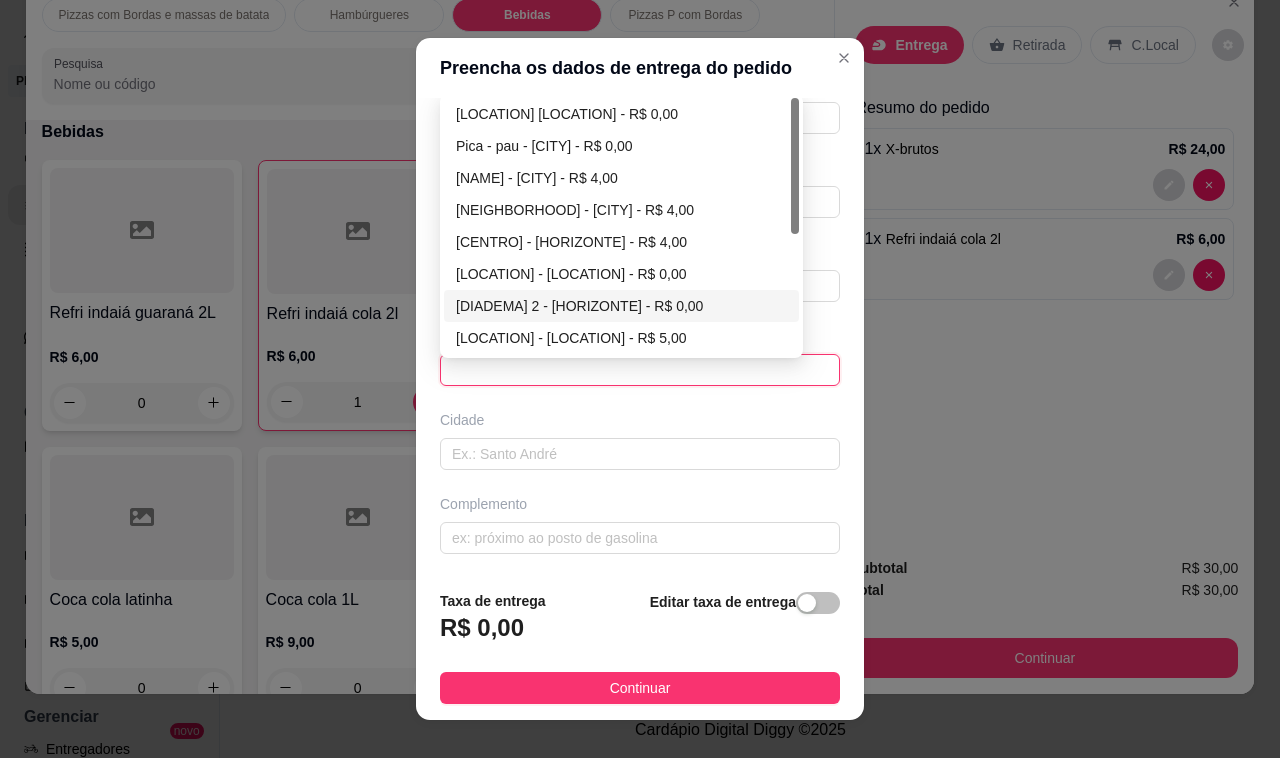 click on "[DIADEMA] 2 - [HORIZONTE] - R$ 0,00" at bounding box center [621, 306] 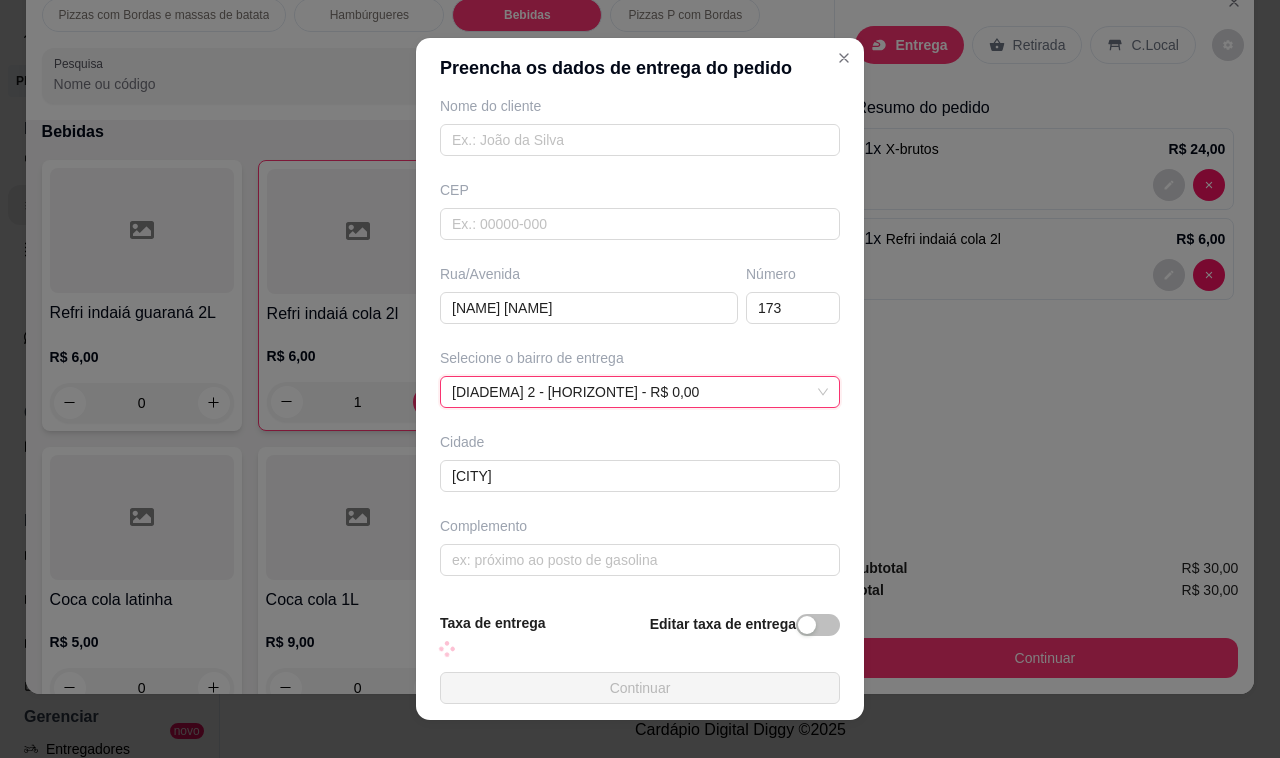 scroll, scrollTop: 200, scrollLeft: 0, axis: vertical 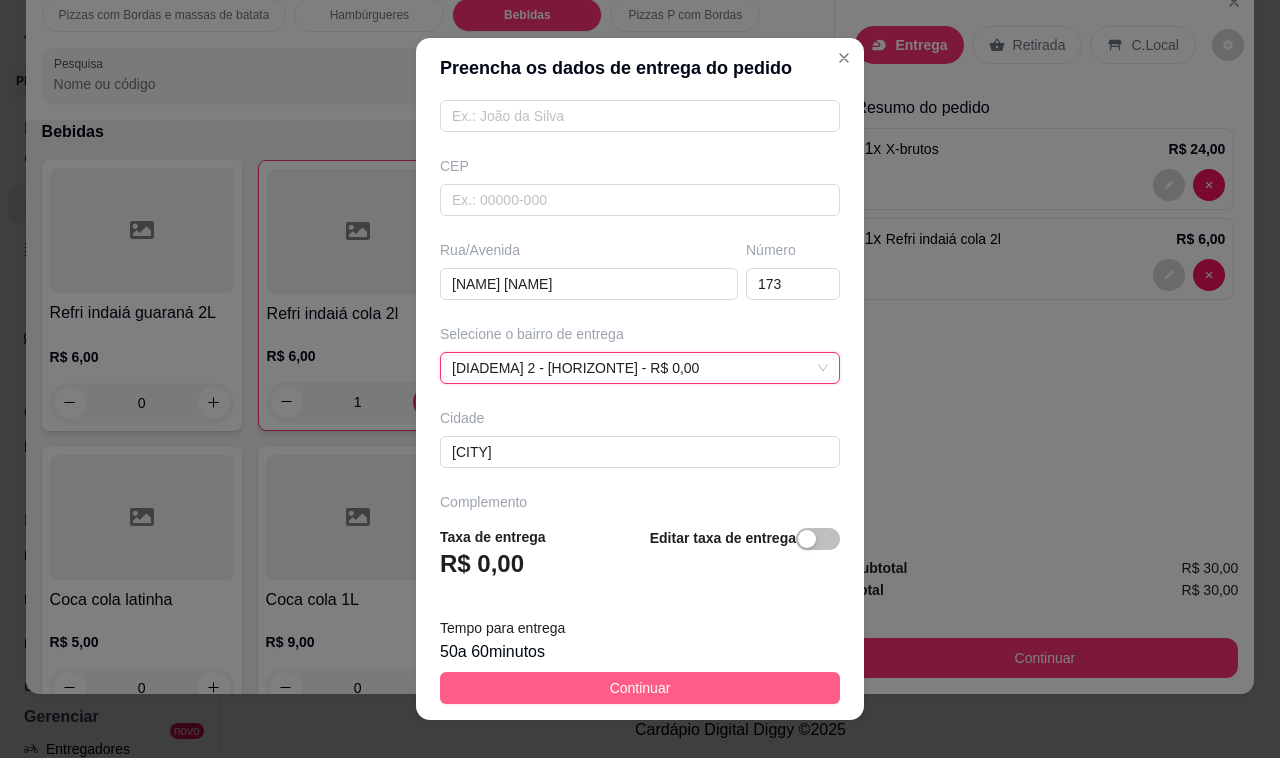 click on "Continuar" at bounding box center (640, 688) 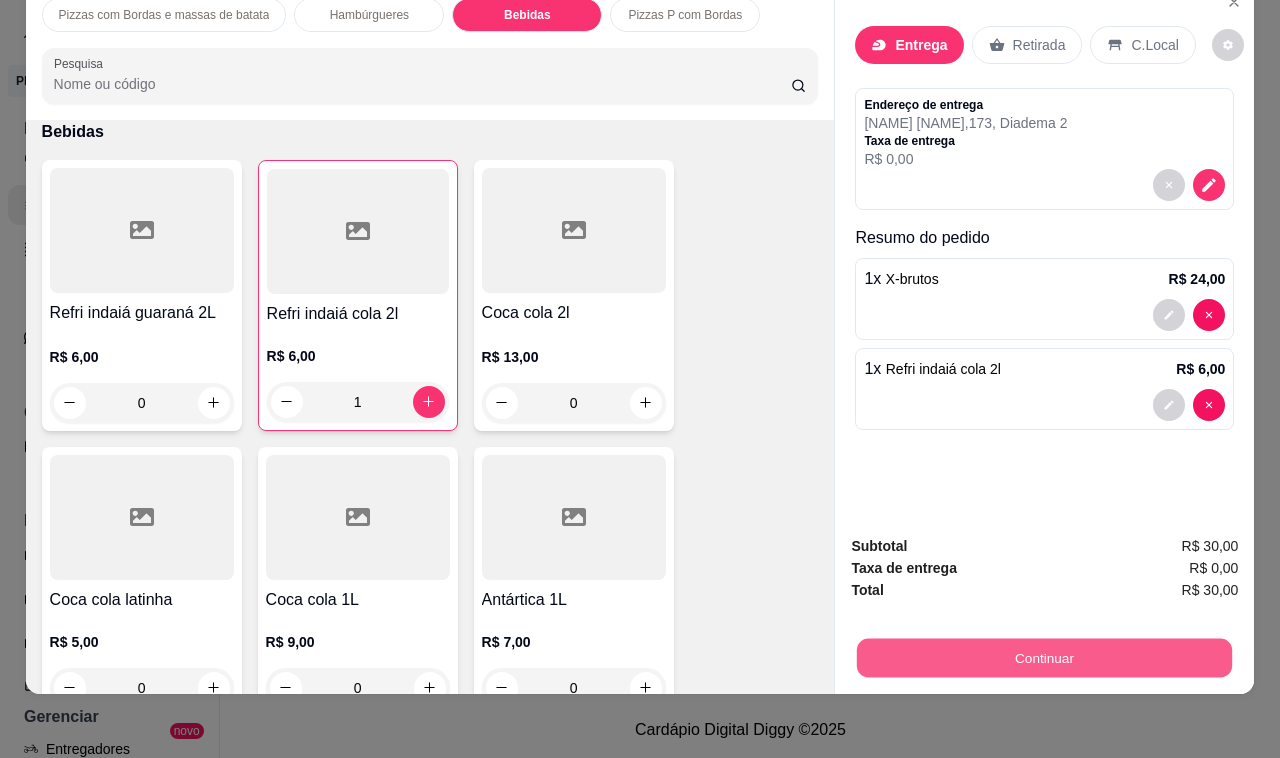 click on "Continuar" at bounding box center (1044, 658) 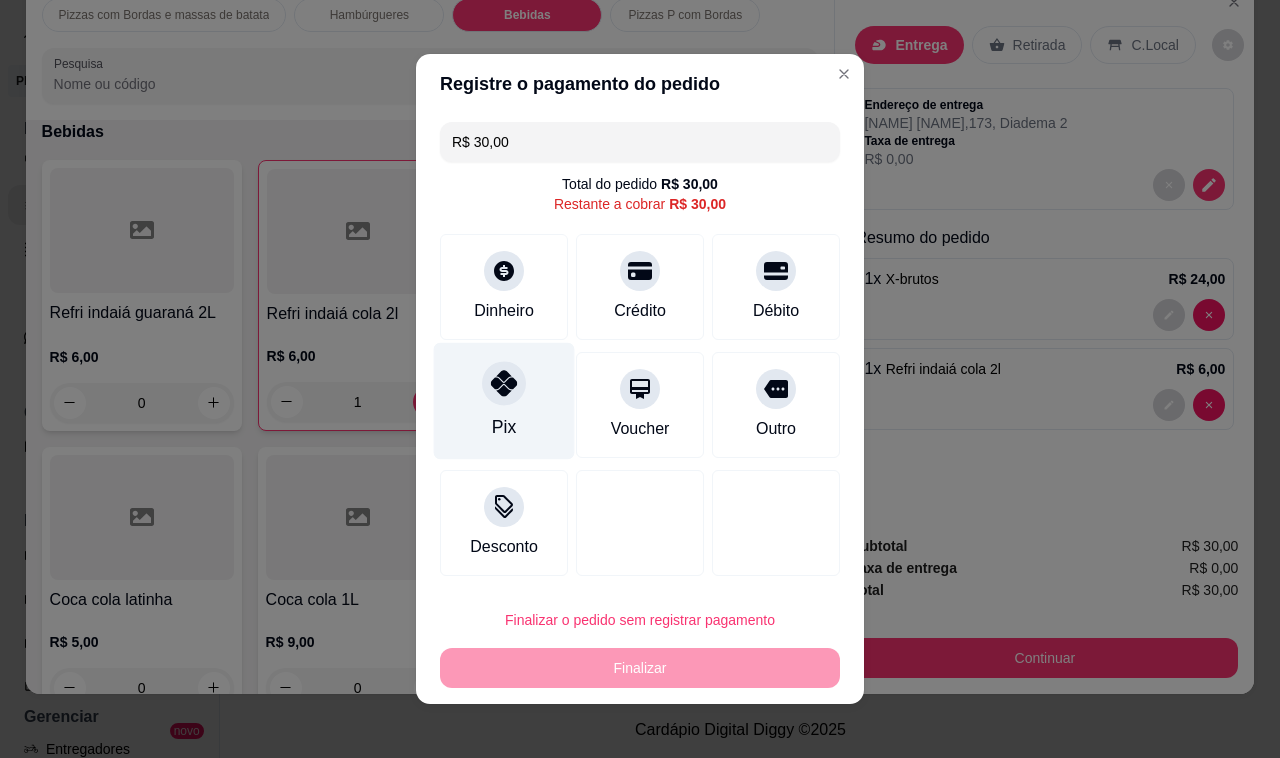 click at bounding box center (504, 383) 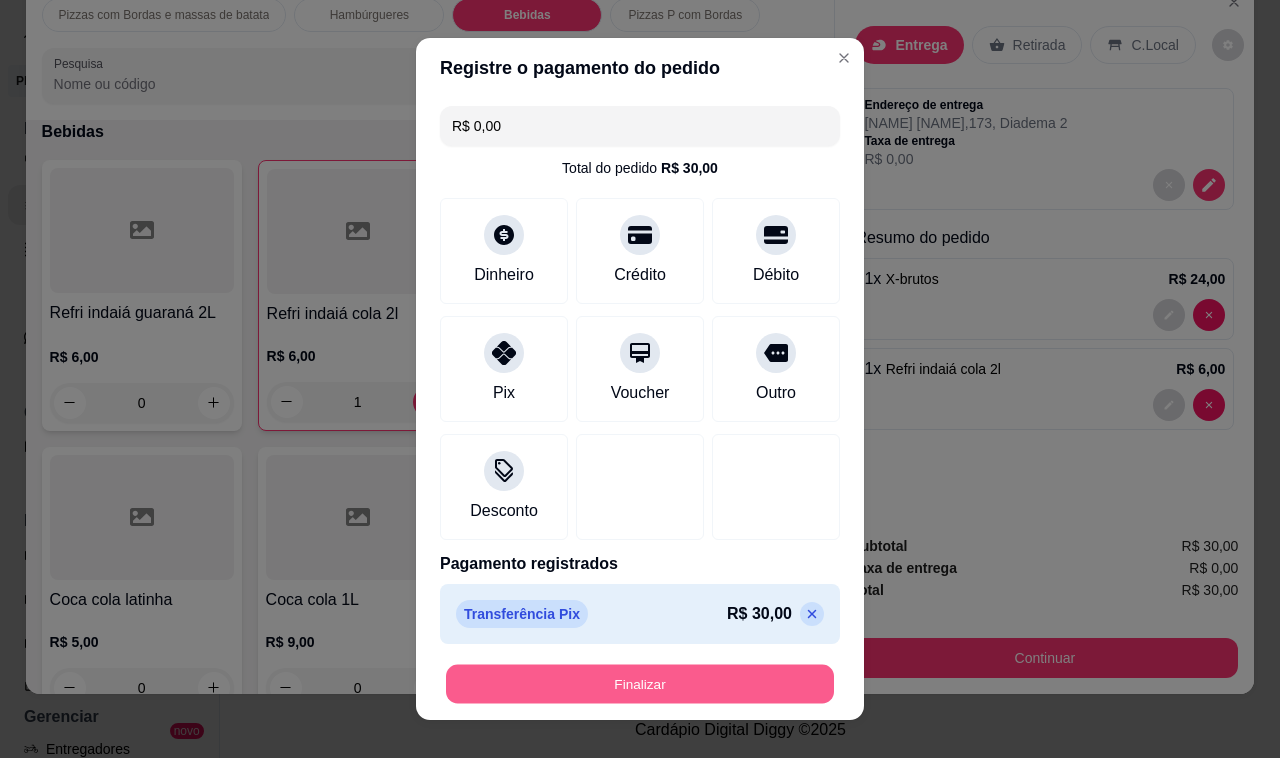 click on "Finalizar" at bounding box center (640, 684) 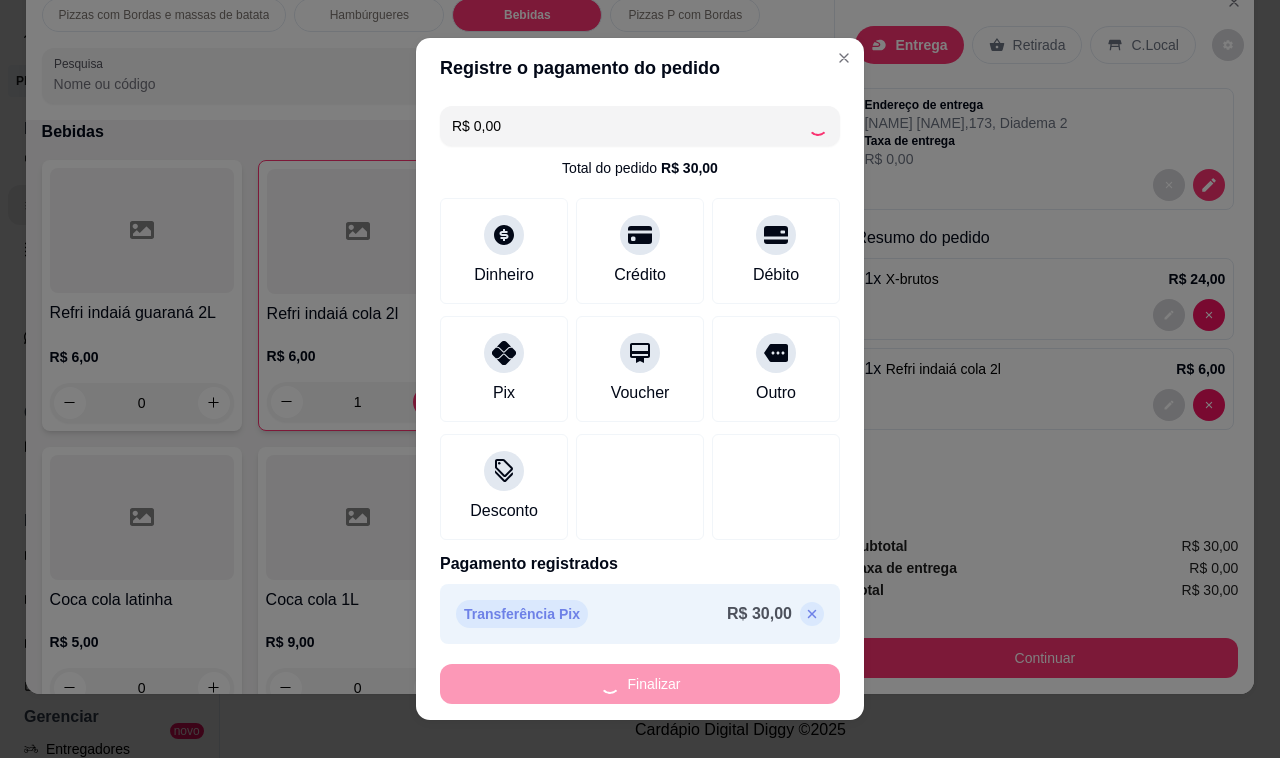type on "0" 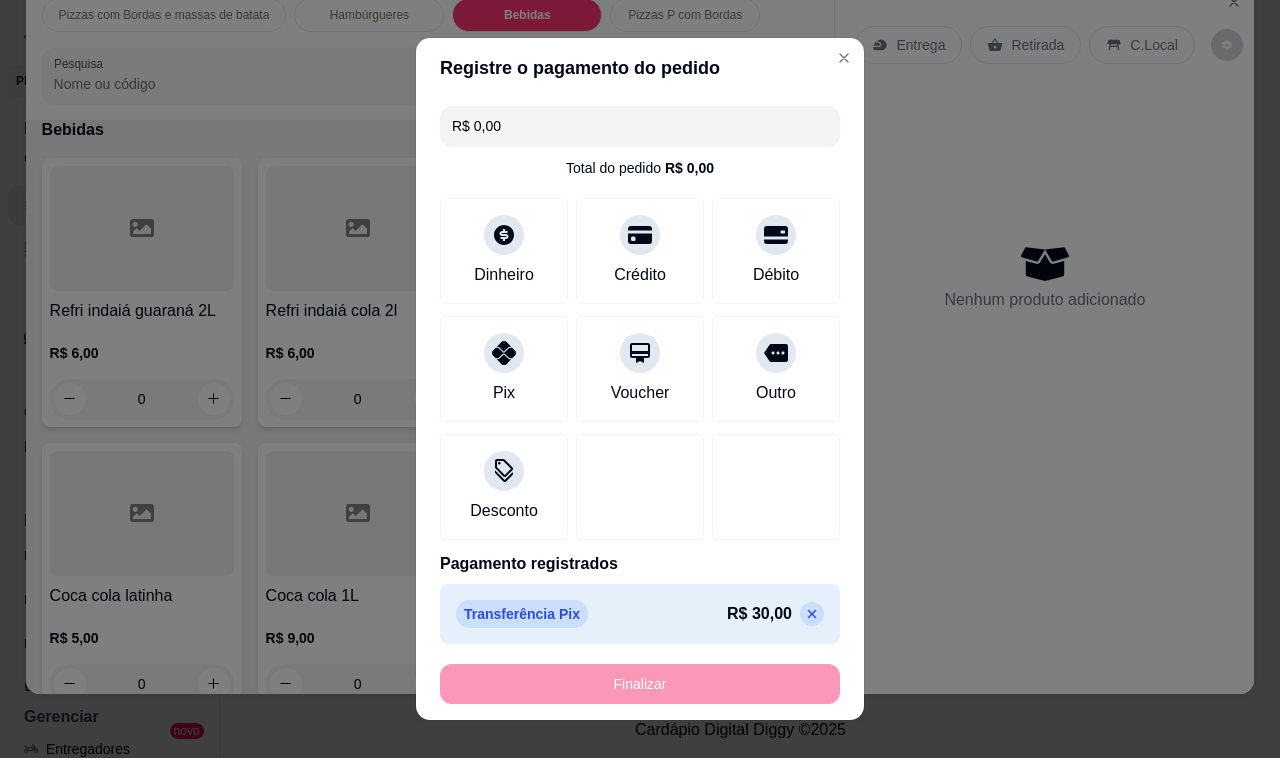 type on "-R$ 30,00" 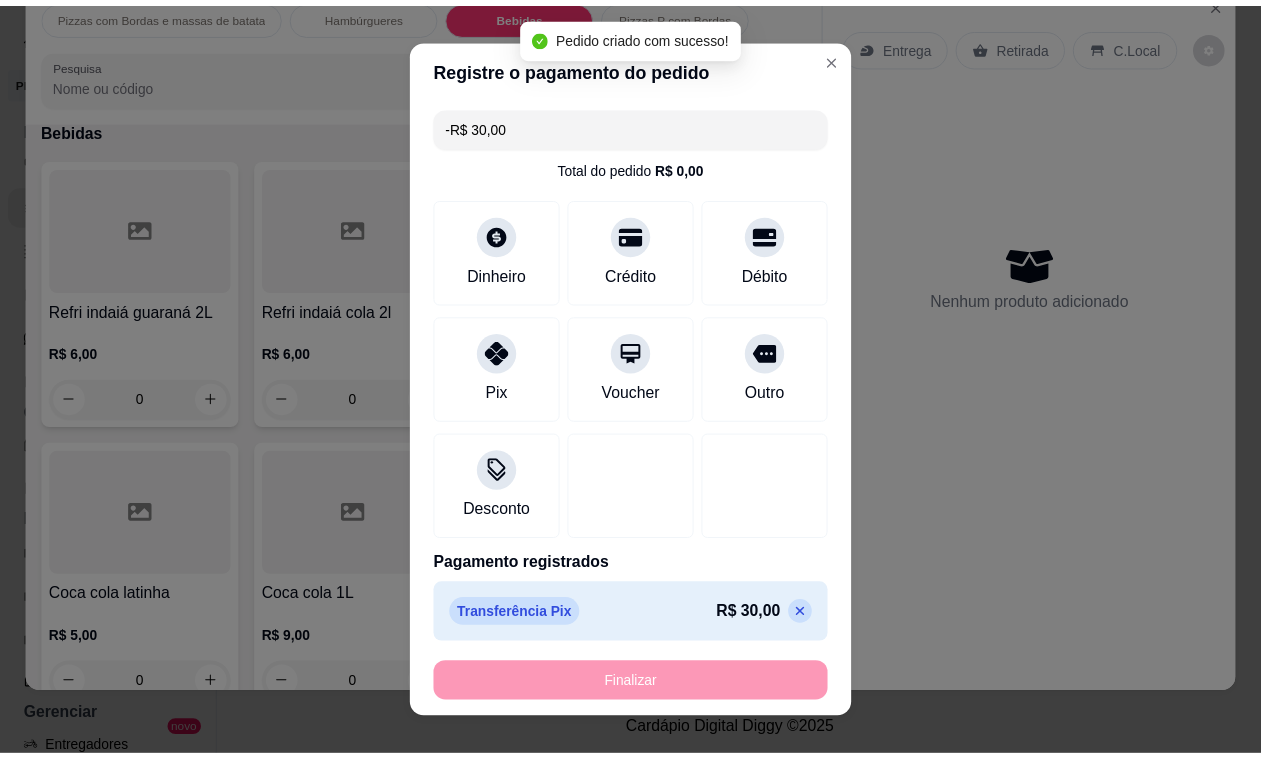 scroll, scrollTop: 3305, scrollLeft: 0, axis: vertical 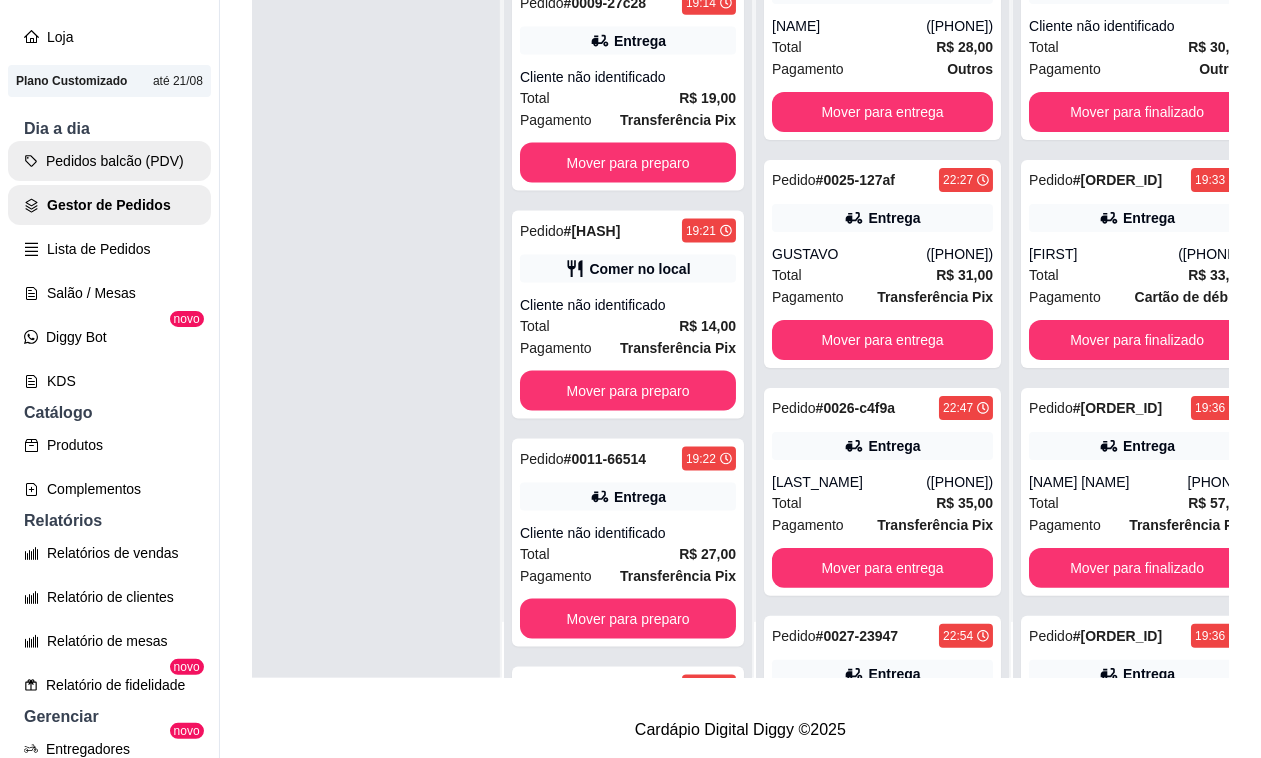 click on "Pedidos balcão (PDV)" at bounding box center (109, 161) 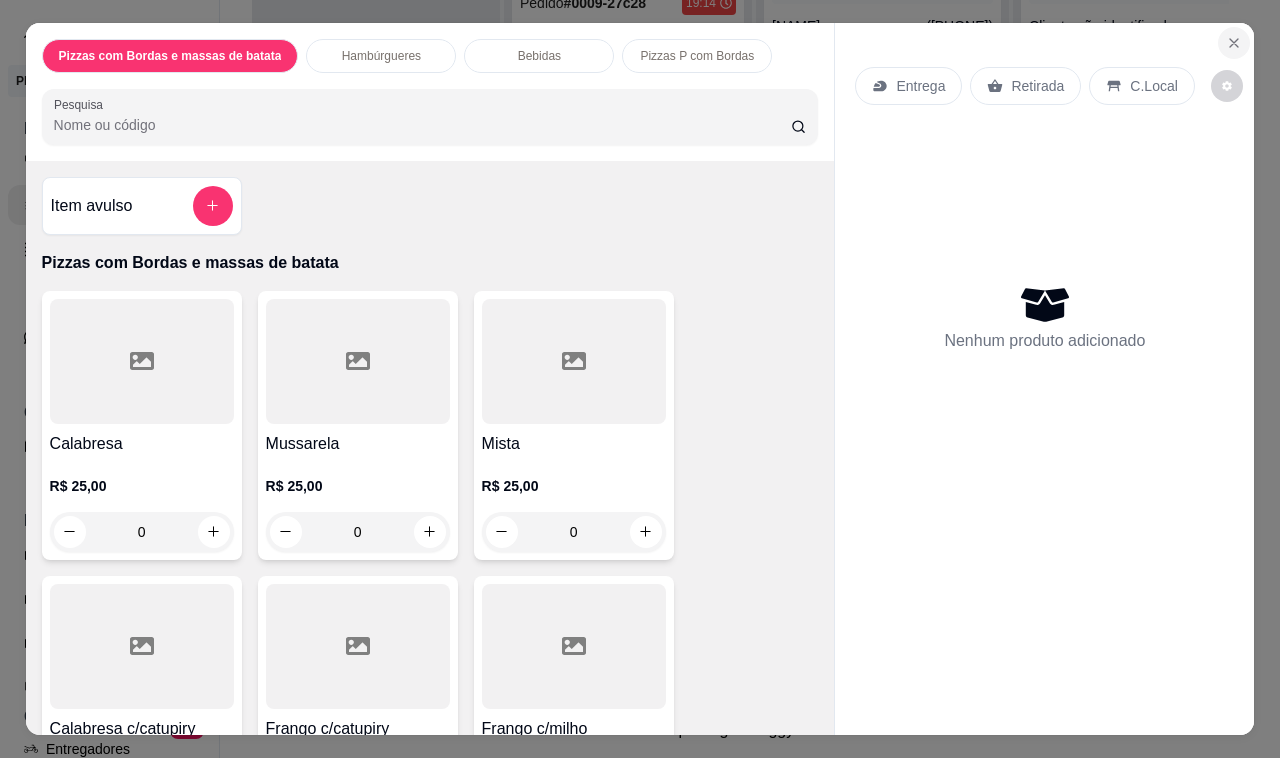 click at bounding box center [1234, 43] 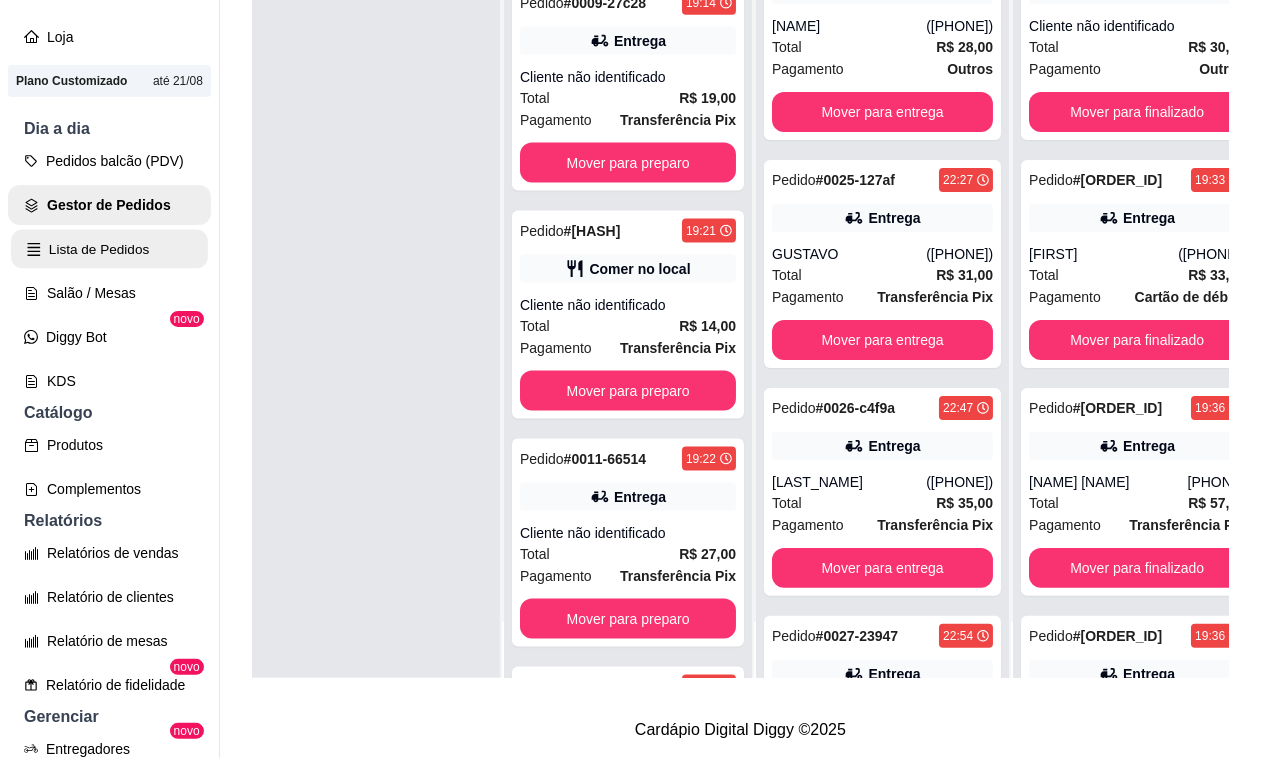 click on "Lista de Pedidos" at bounding box center [109, 249] 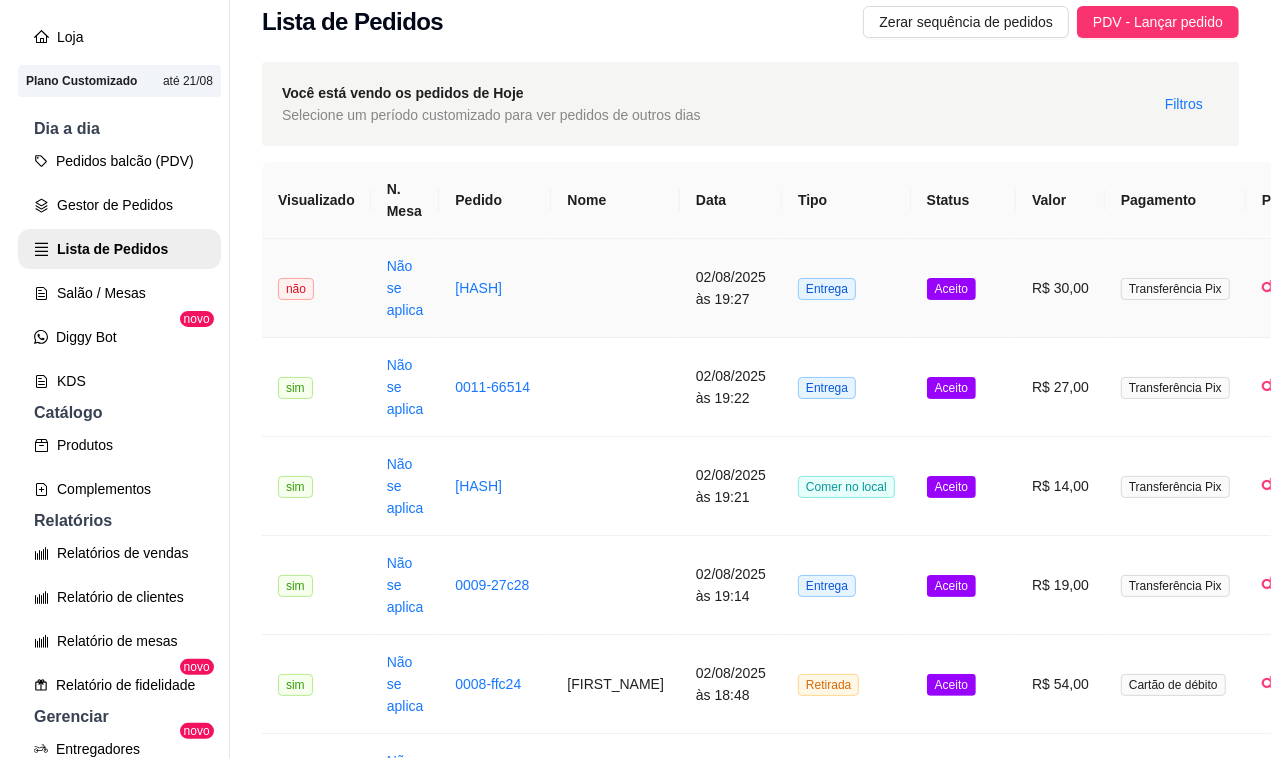 scroll, scrollTop: 0, scrollLeft: 0, axis: both 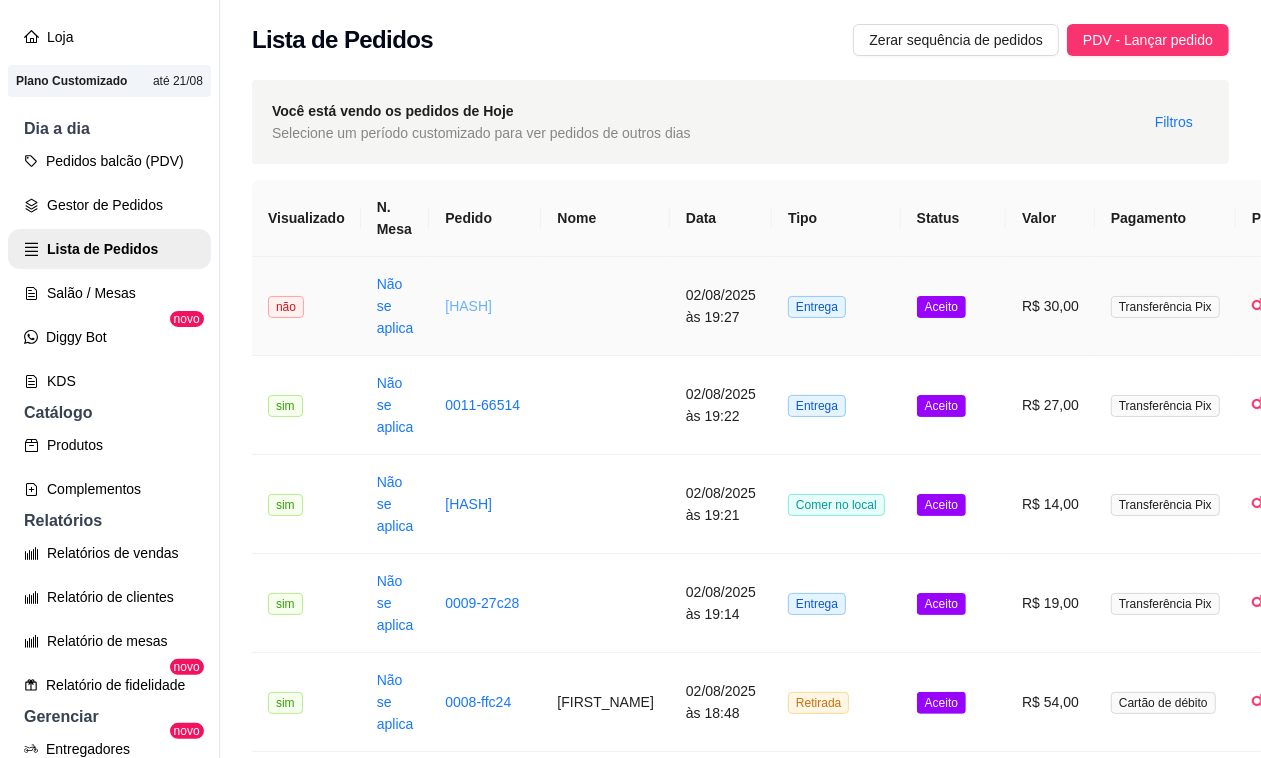 click on "[HASH]" at bounding box center (468, 306) 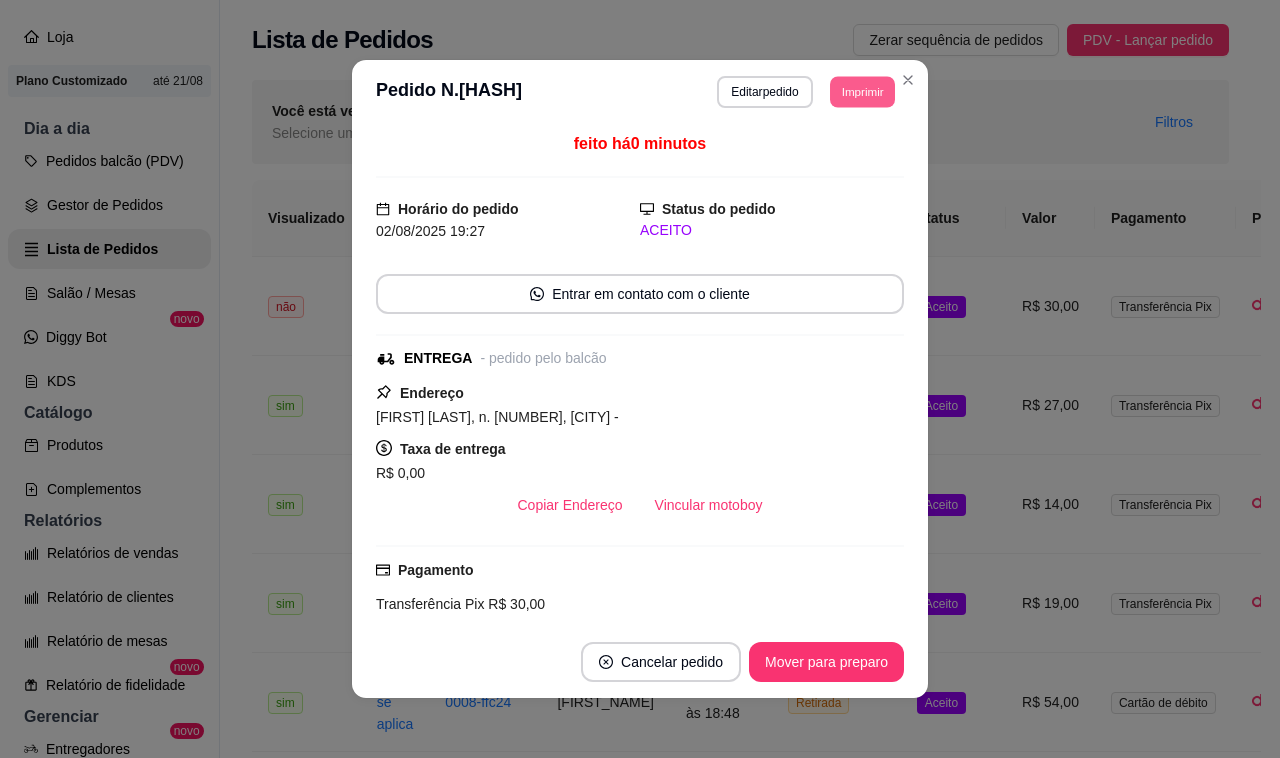 click on "Imprimir" at bounding box center [862, 91] 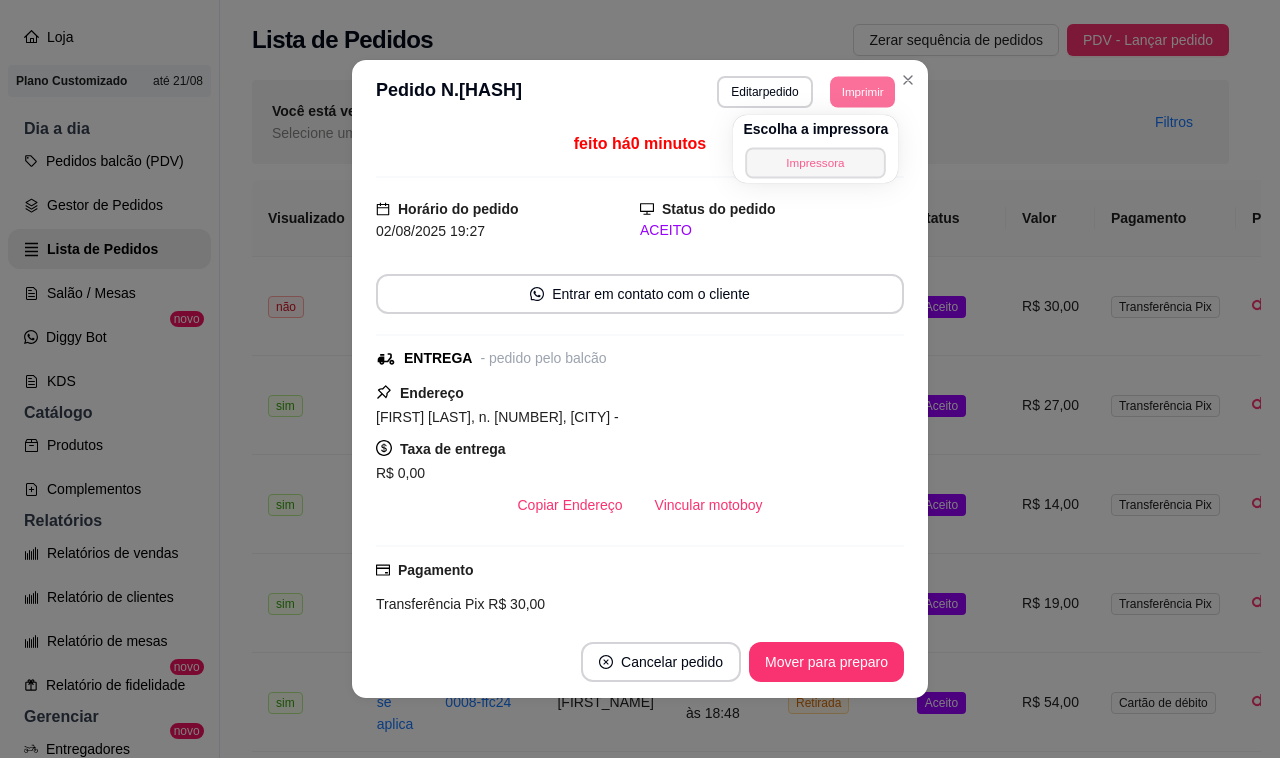 click on "Impressora" at bounding box center (816, 162) 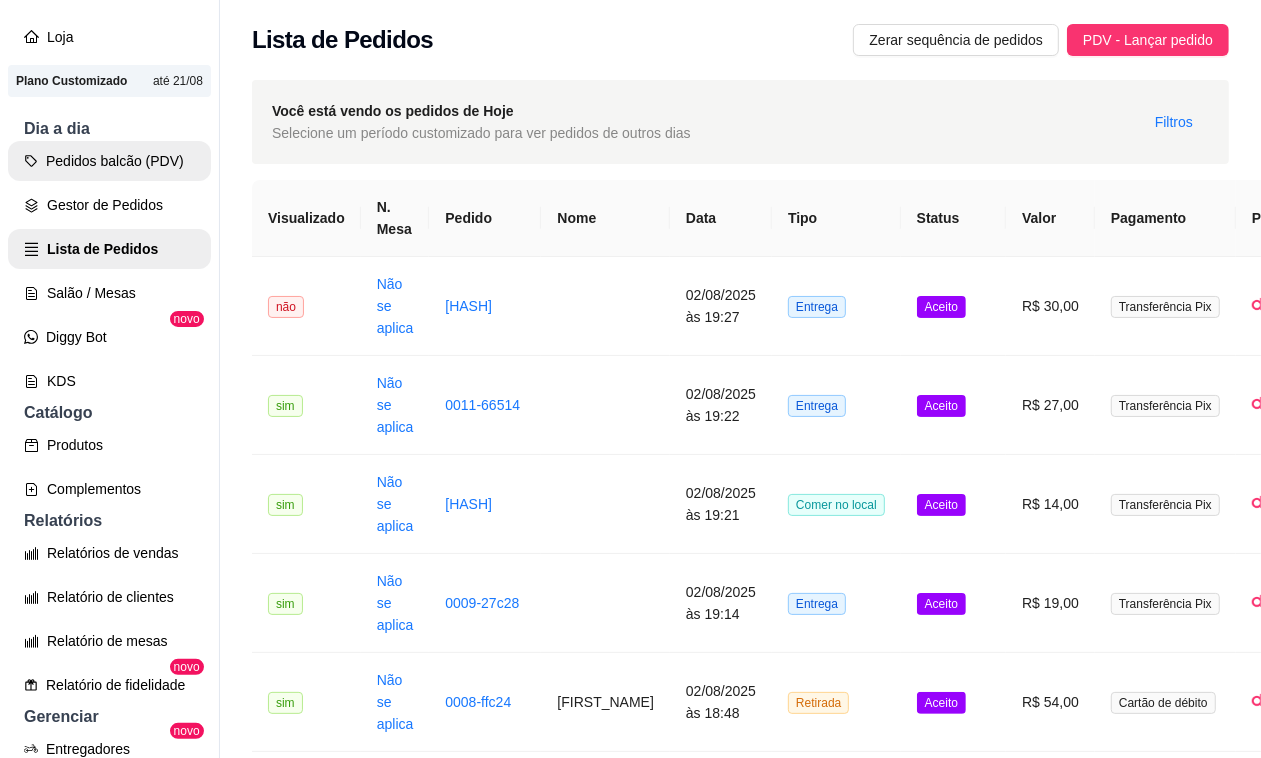 click on "Pedidos balcão (PDV)" at bounding box center (109, 161) 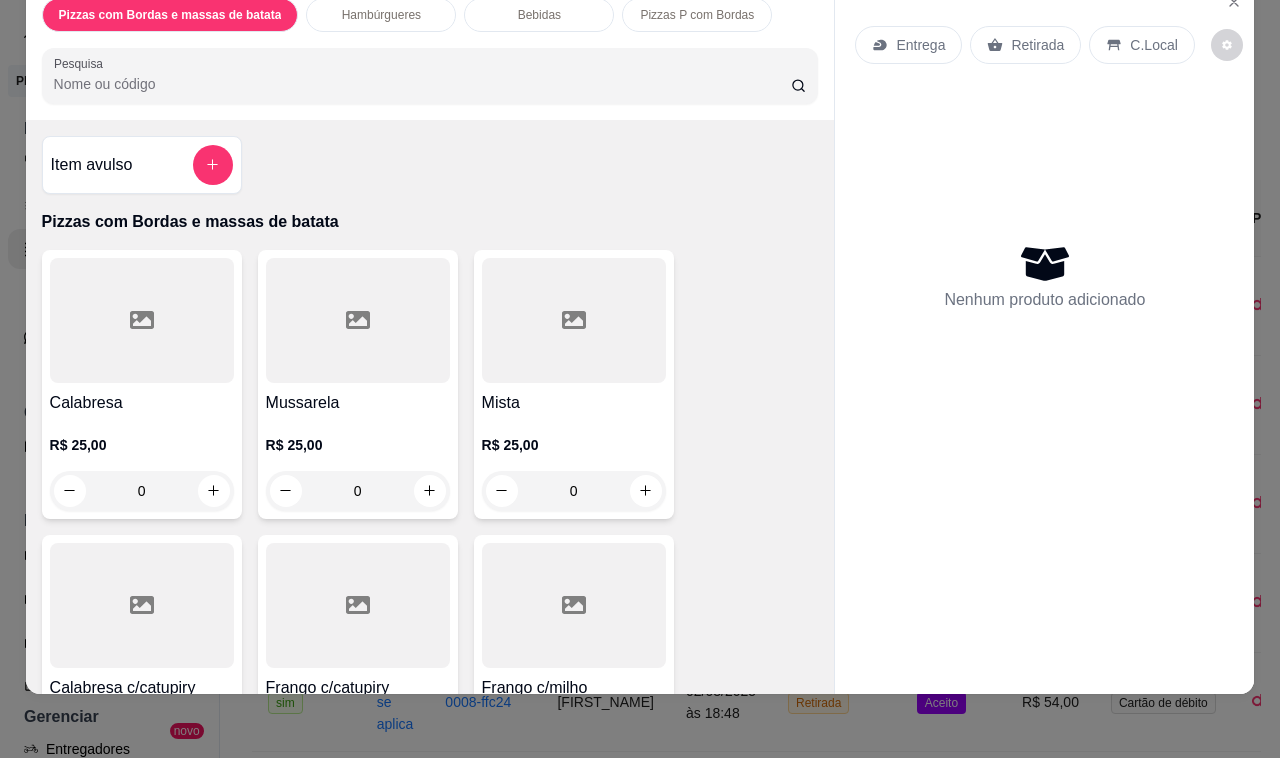 scroll, scrollTop: 50, scrollLeft: 0, axis: vertical 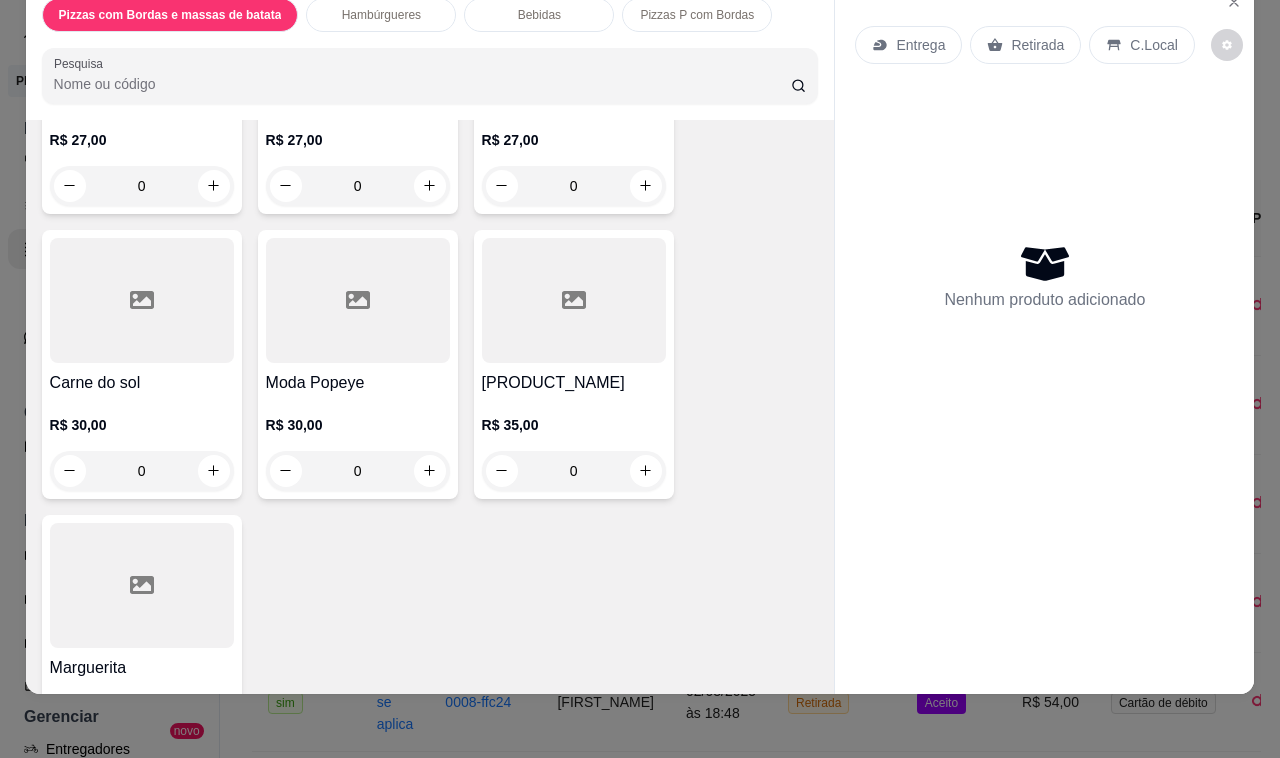 click on "0" at bounding box center [142, 471] 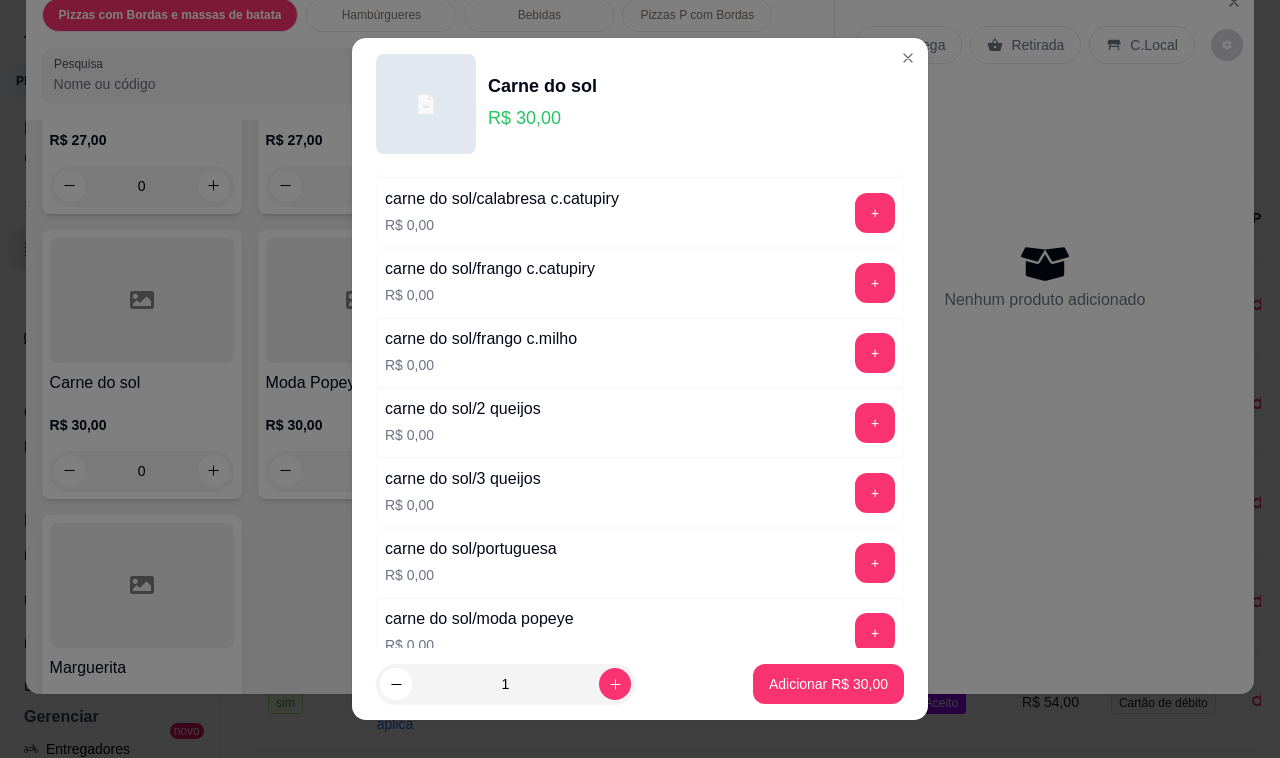scroll, scrollTop: 500, scrollLeft: 0, axis: vertical 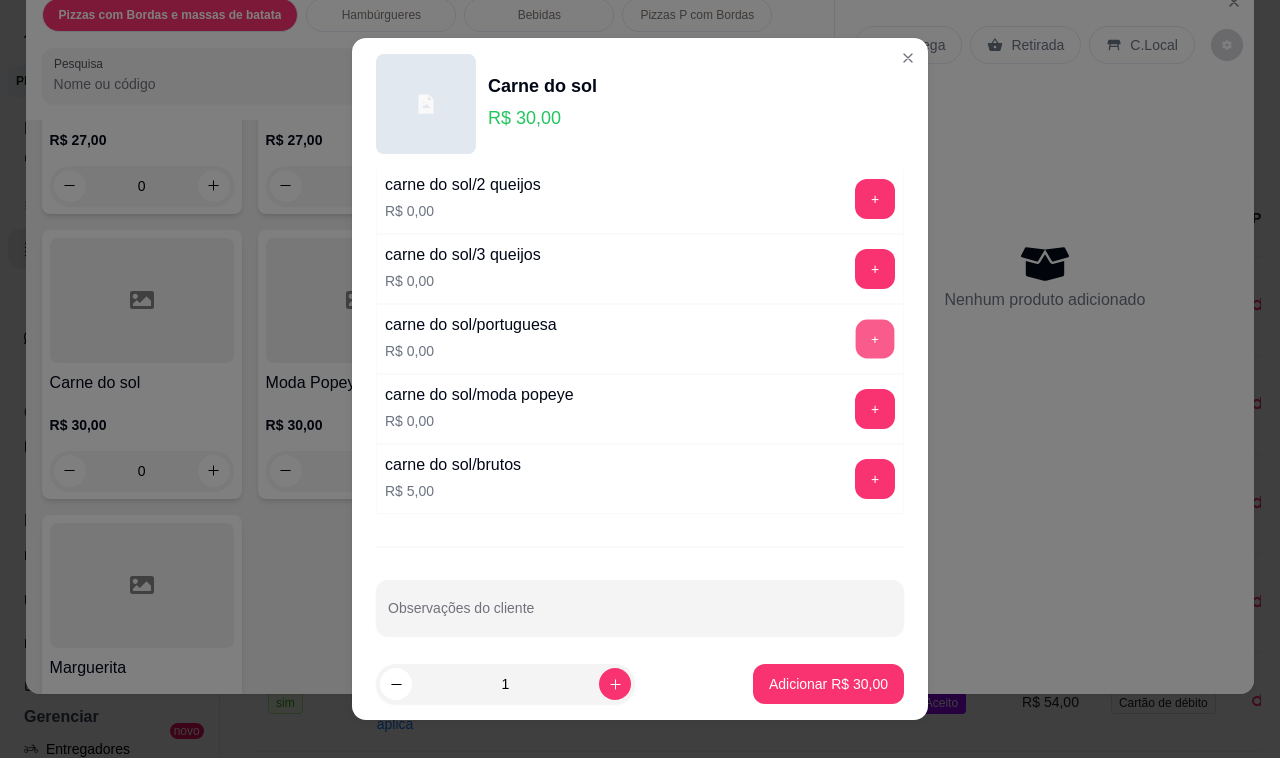 click on "+" at bounding box center (875, 339) 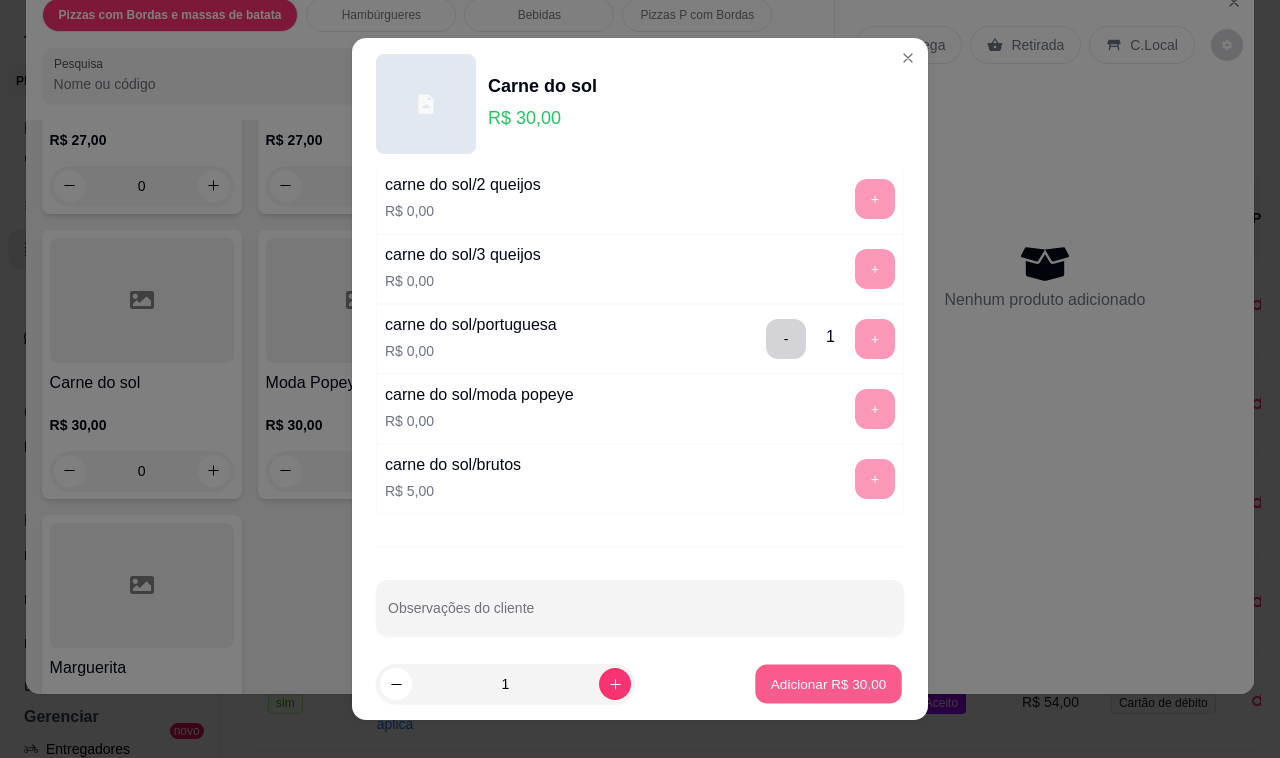 click on "Adicionar   R$ 30,00" at bounding box center (829, 683) 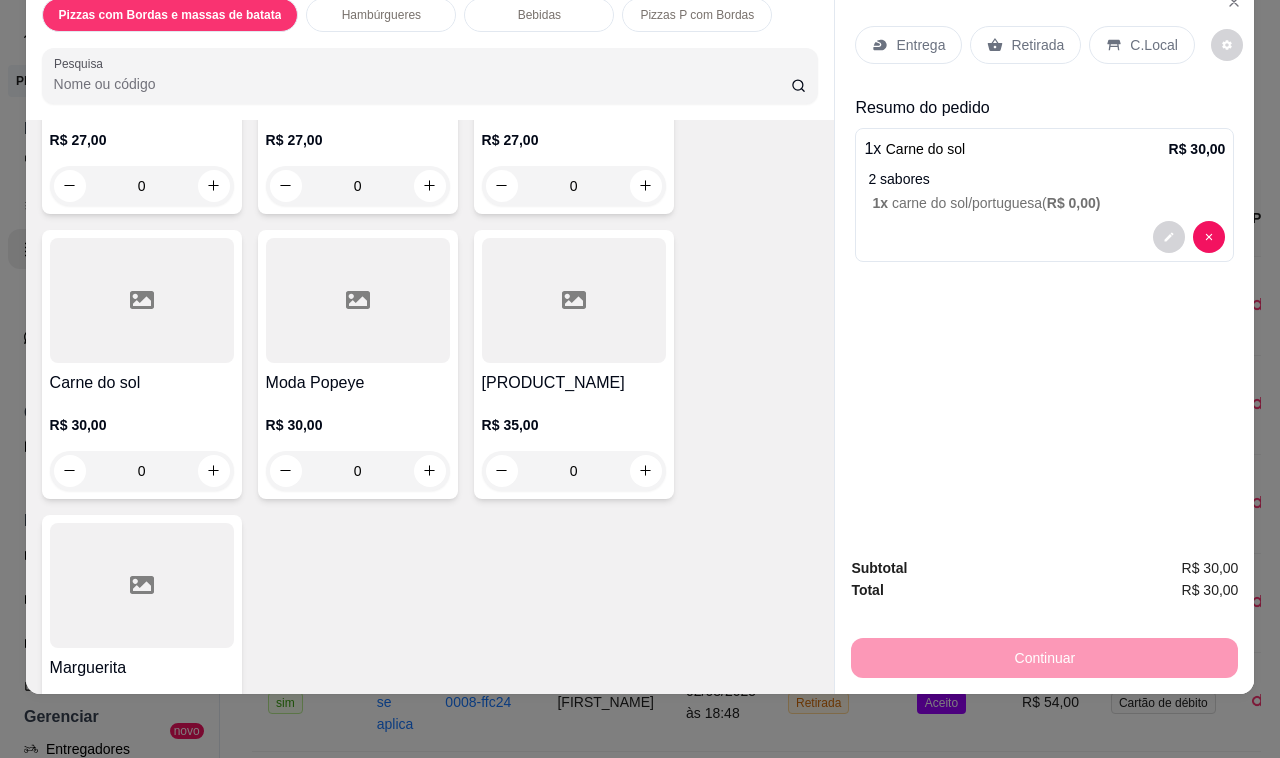 click on "Entrega" at bounding box center [908, 45] 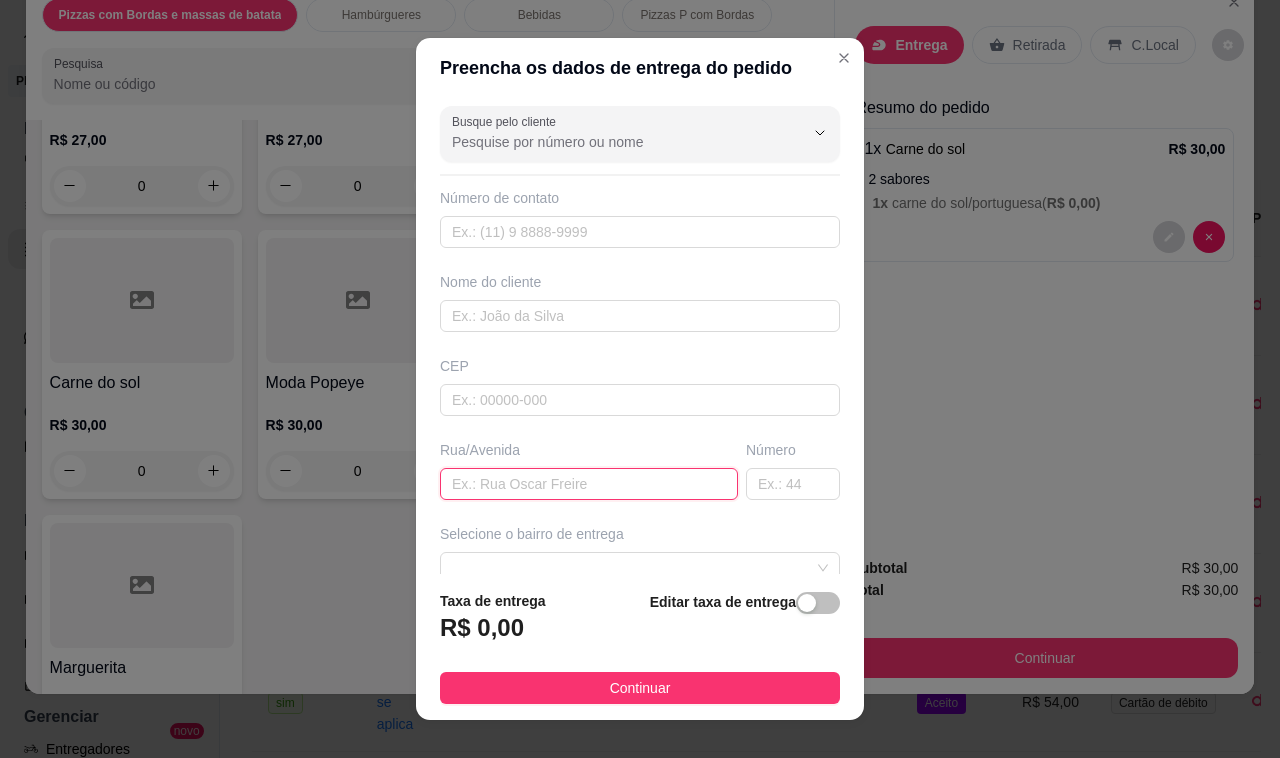 drag, startPoint x: 635, startPoint y: 485, endPoint x: 633, endPoint y: 496, distance: 11.18034 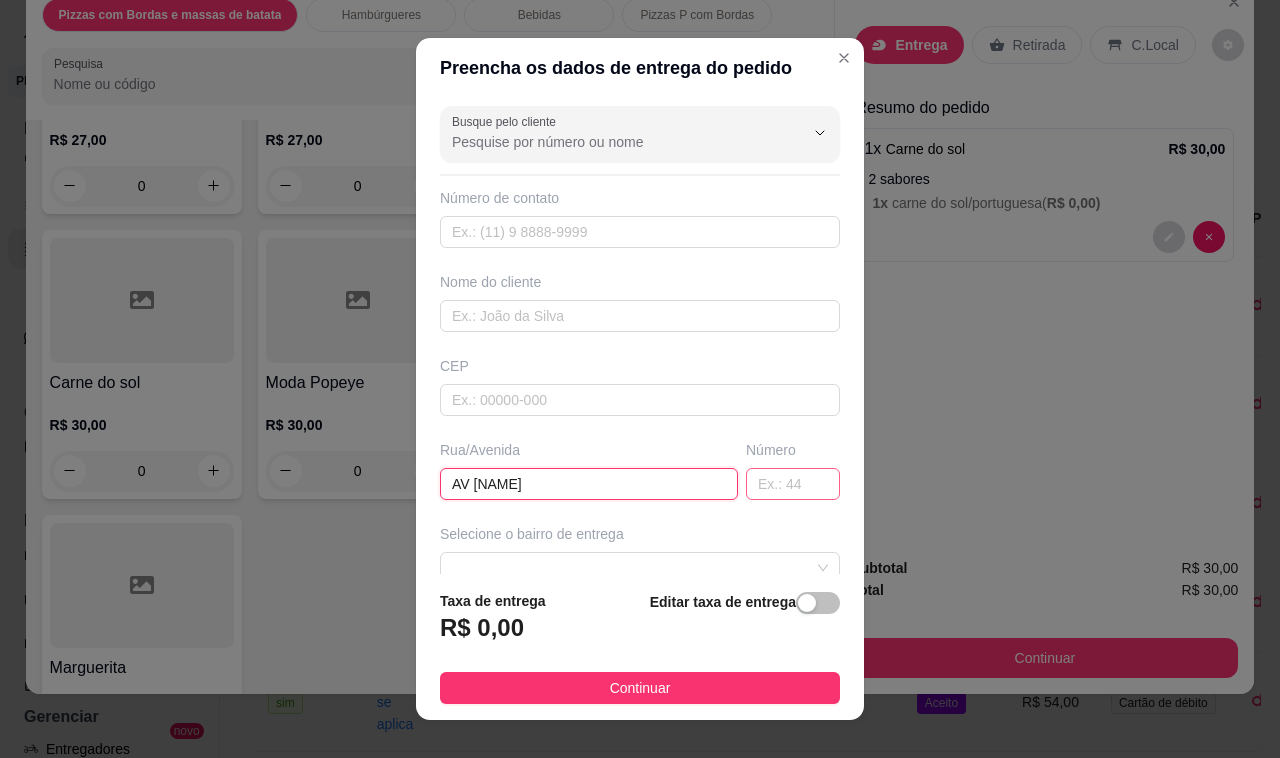 type on "AV [NAME]" 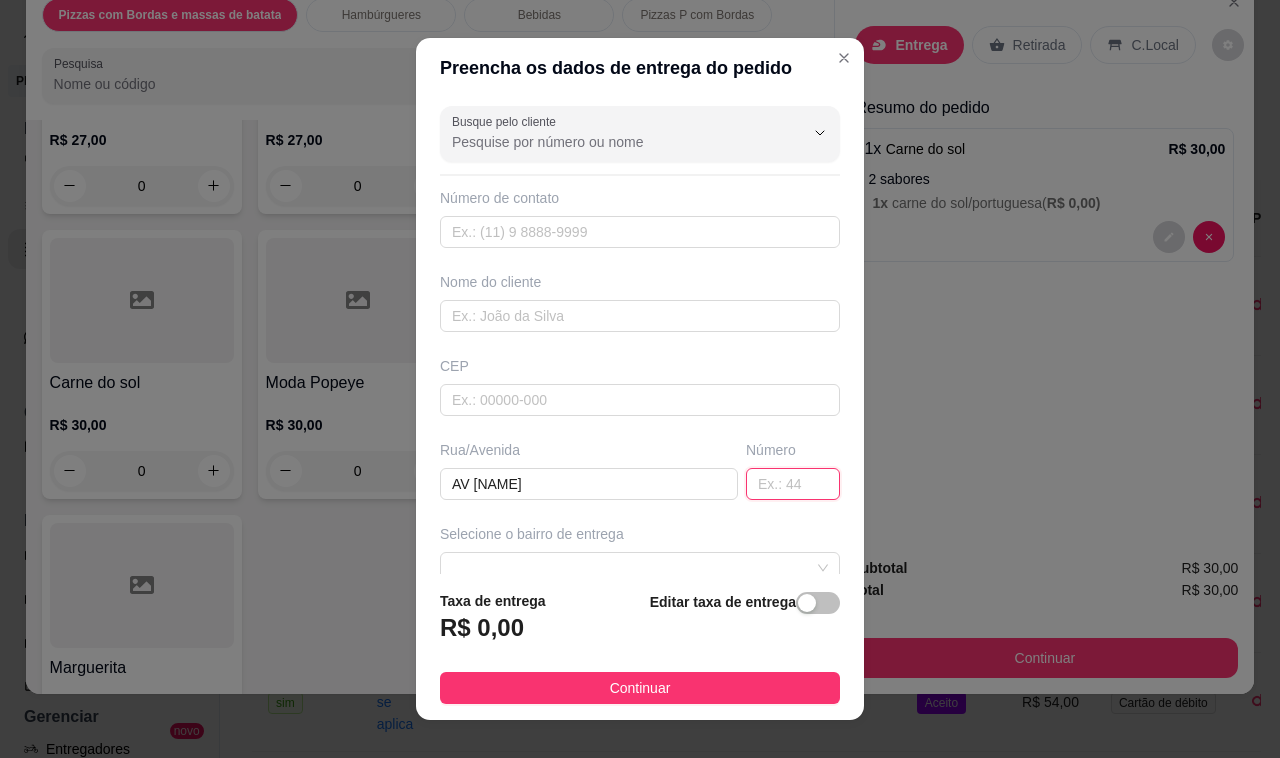 click at bounding box center (793, 484) 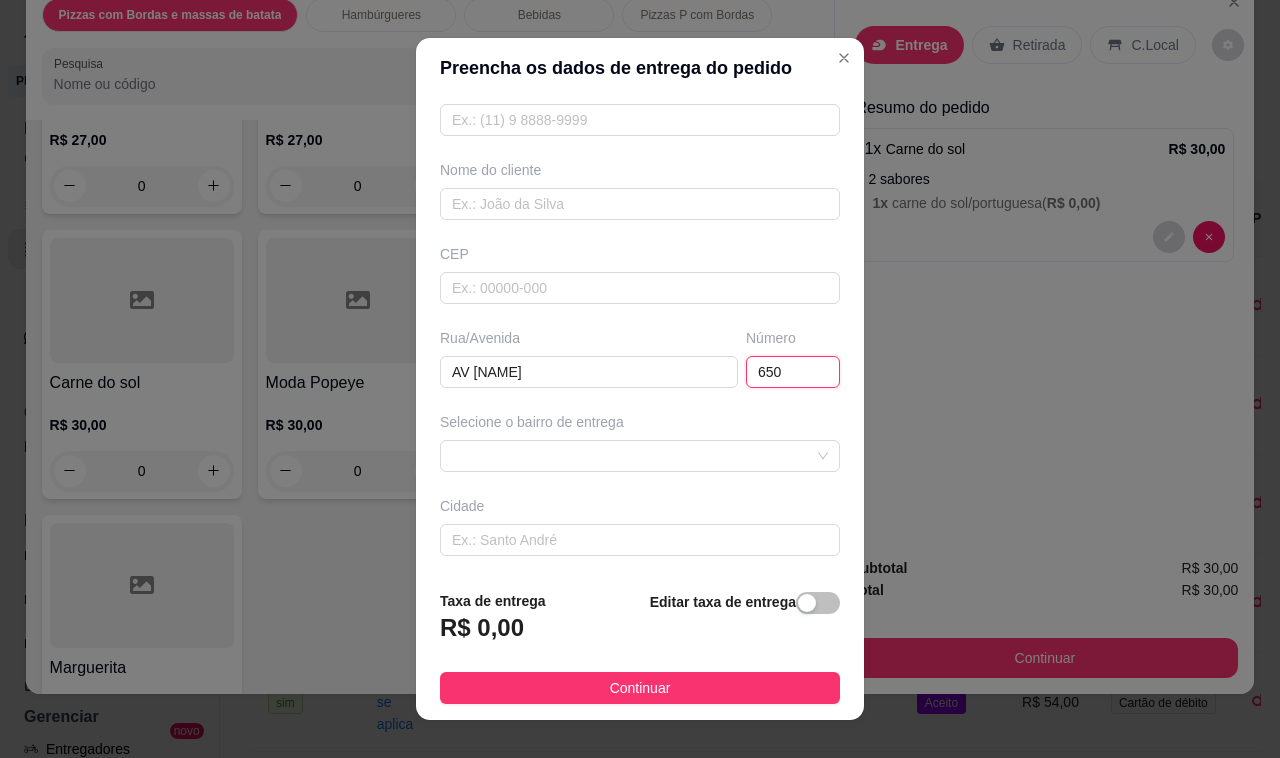 scroll, scrollTop: 200, scrollLeft: 0, axis: vertical 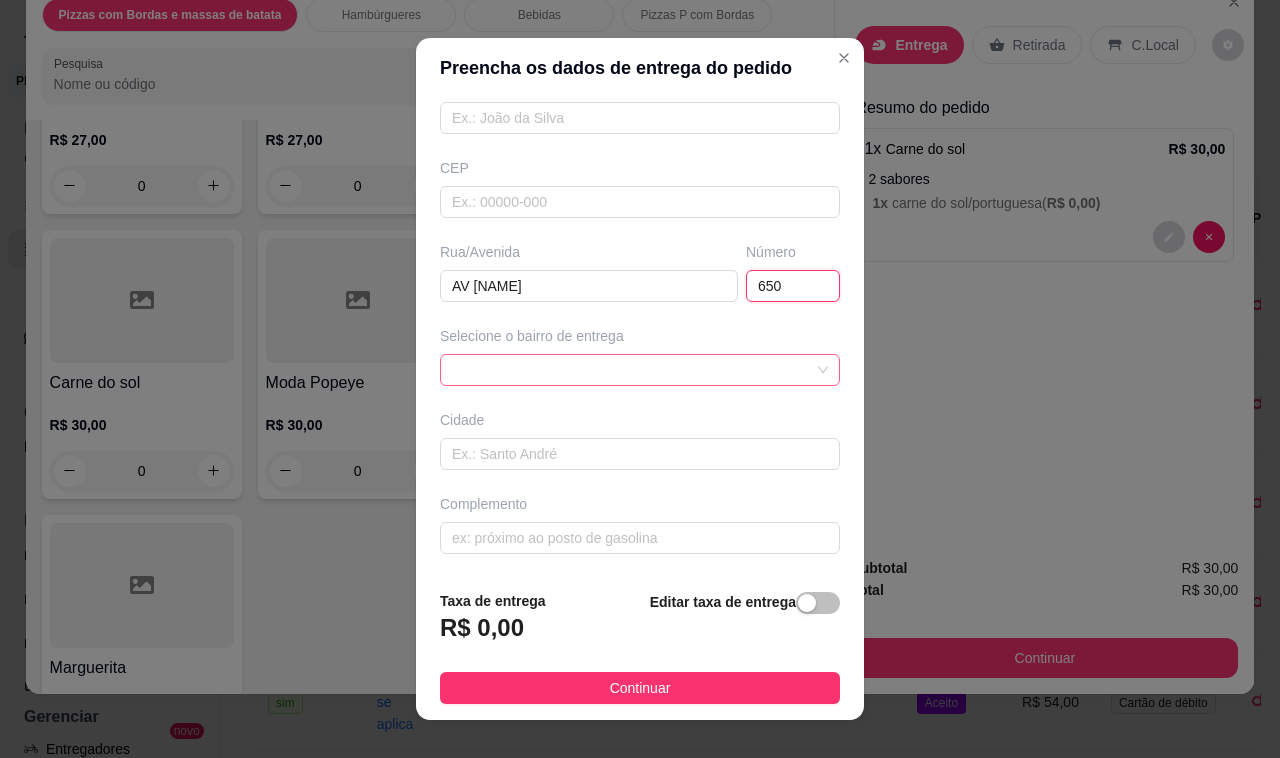 click at bounding box center (640, 370) 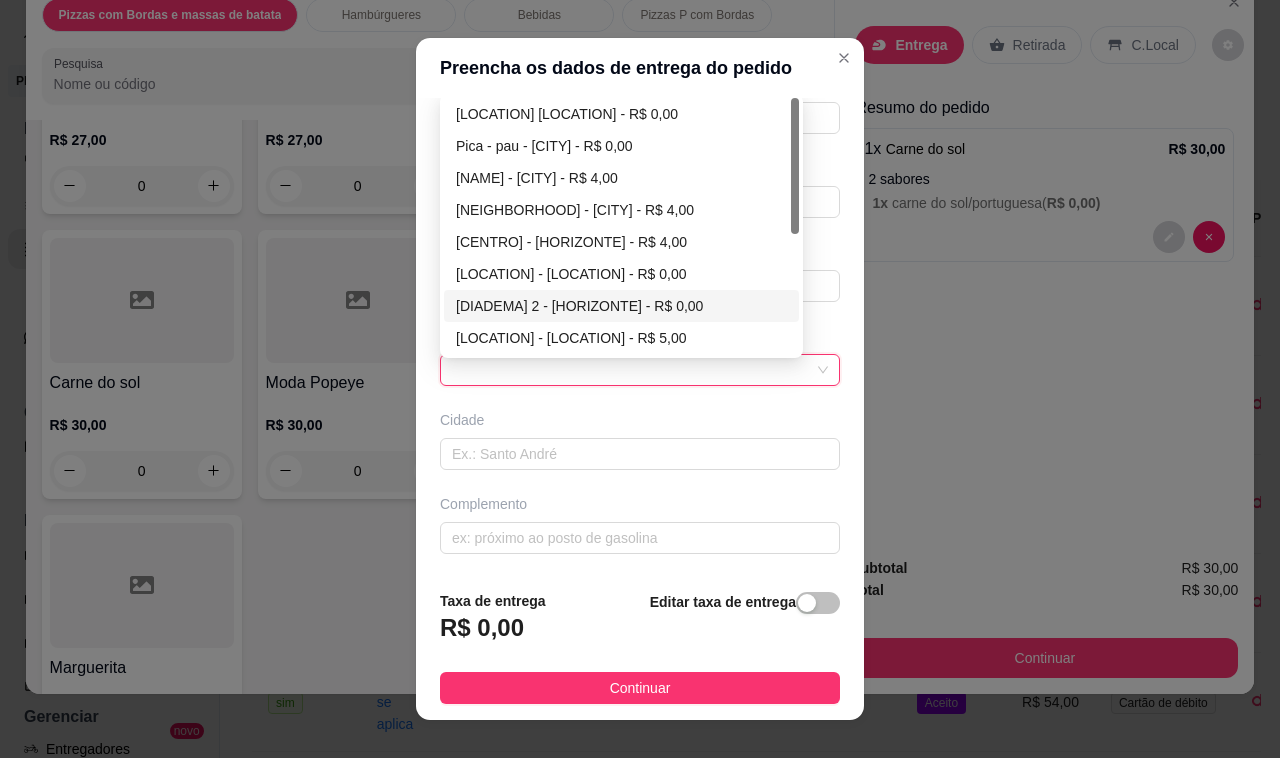 click on "[DIADEMA] 2 - [HORIZONTE] - R$ 0,00" at bounding box center [621, 306] 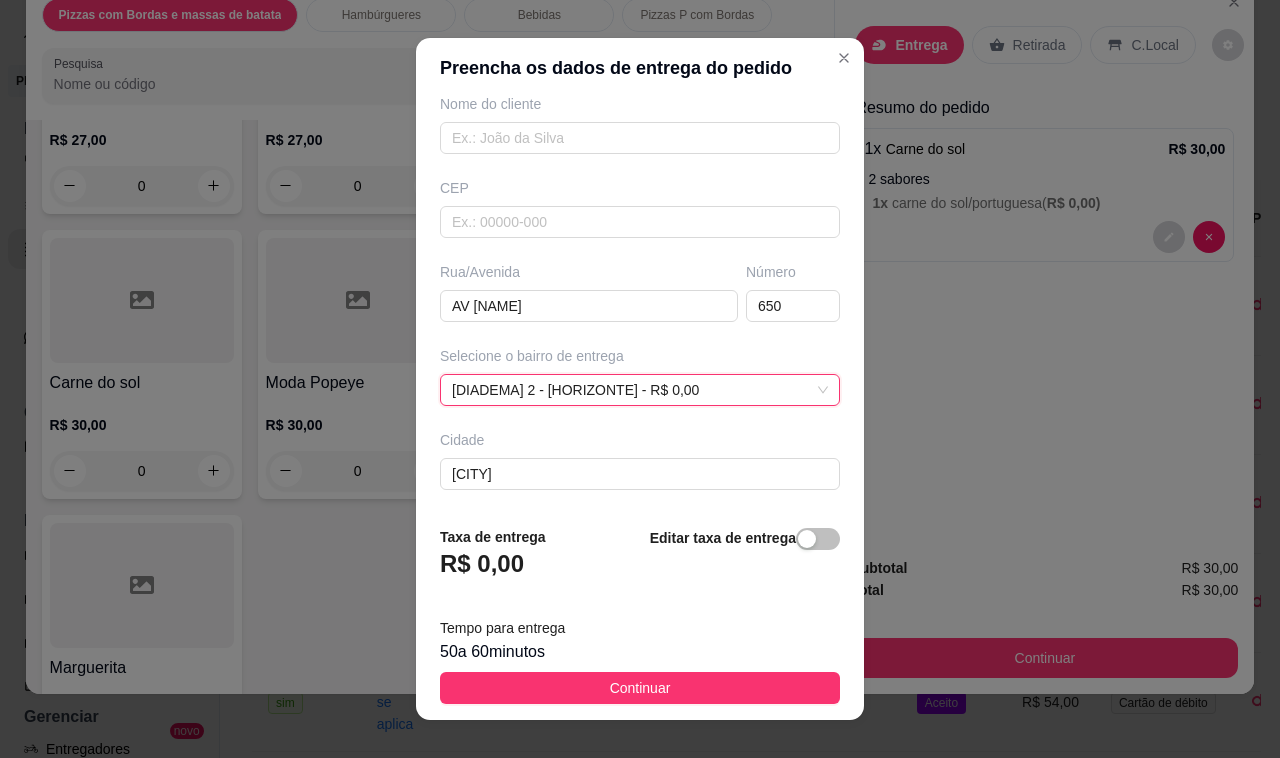 scroll, scrollTop: 200, scrollLeft: 0, axis: vertical 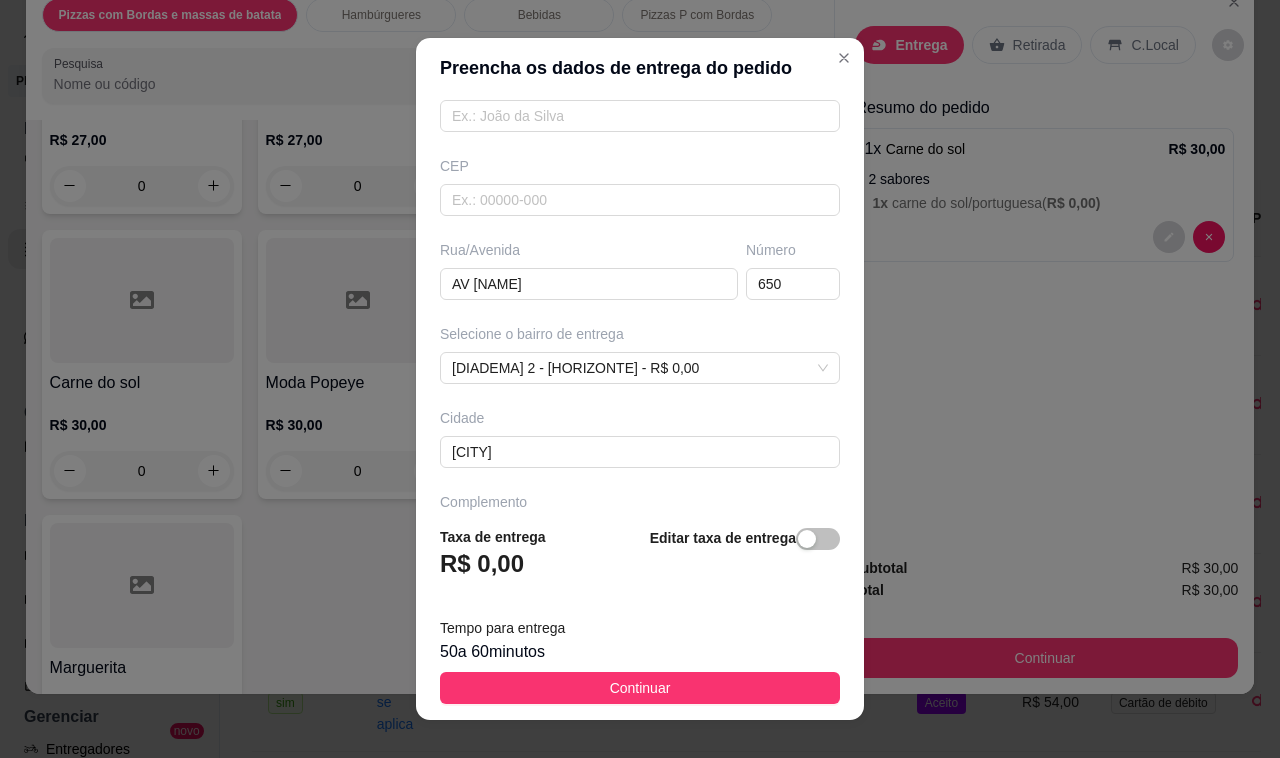 drag, startPoint x: 706, startPoint y: 690, endPoint x: 736, endPoint y: 660, distance: 42.426407 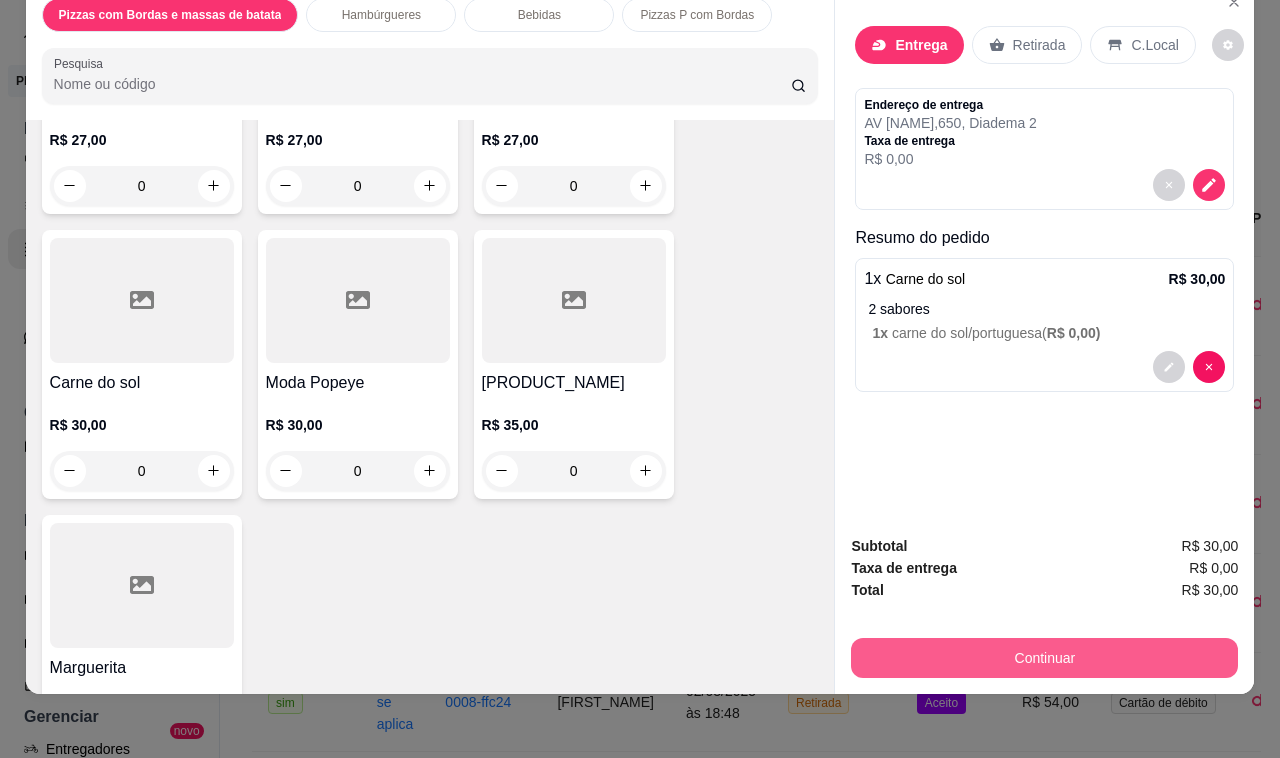 click on "Continuar" at bounding box center (1044, 658) 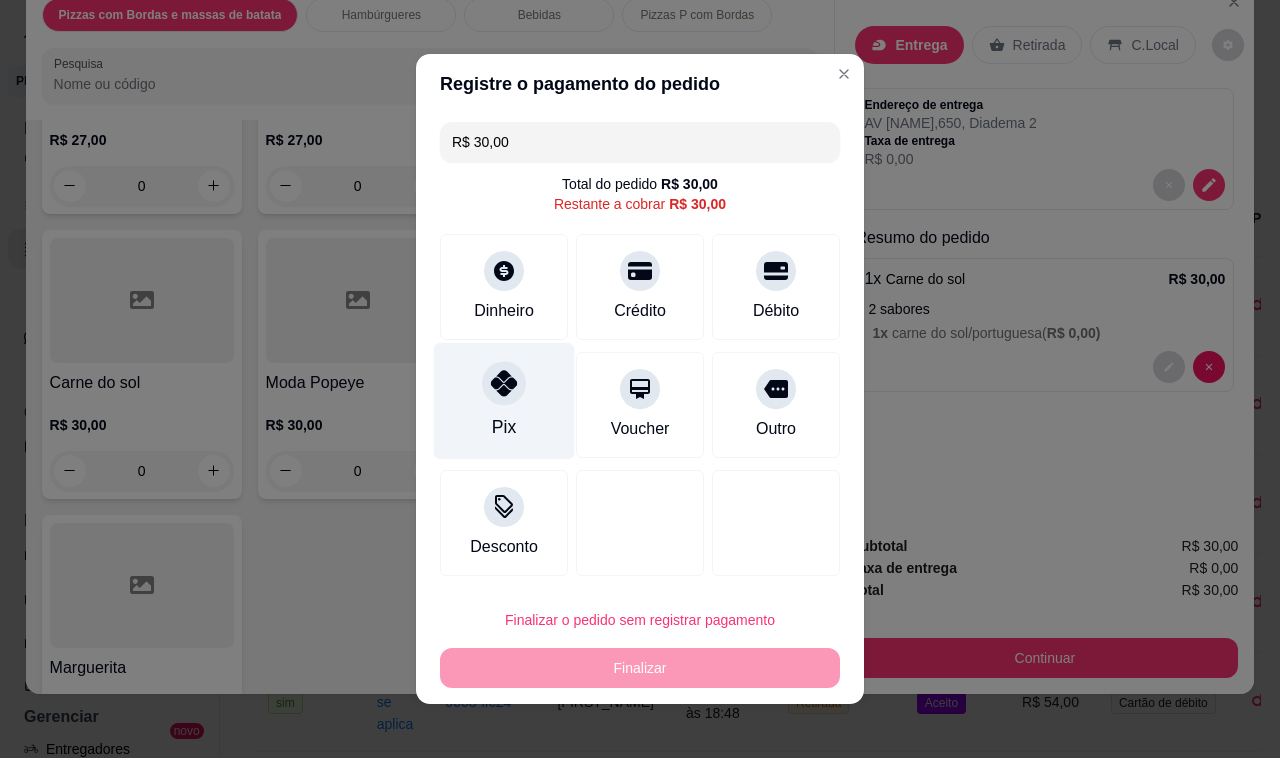 click on "Pix" at bounding box center [504, 401] 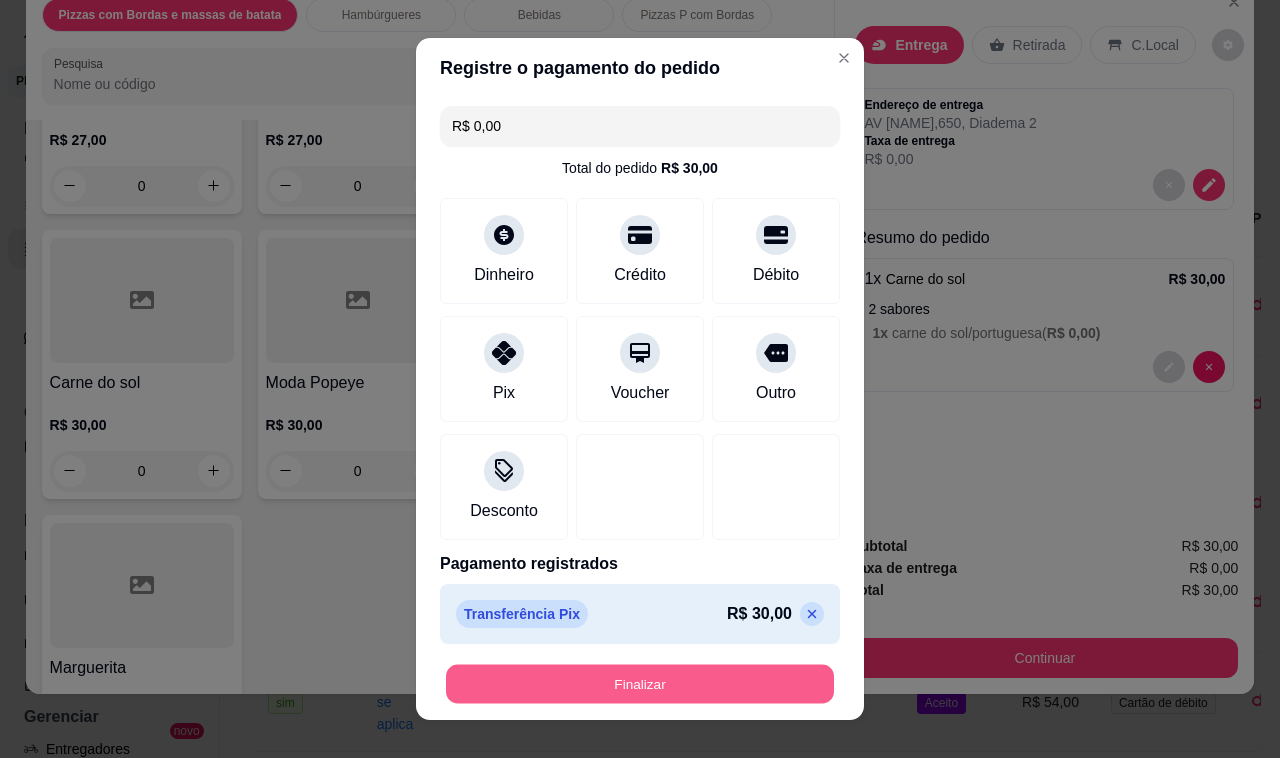 click on "Finalizar" at bounding box center (640, 684) 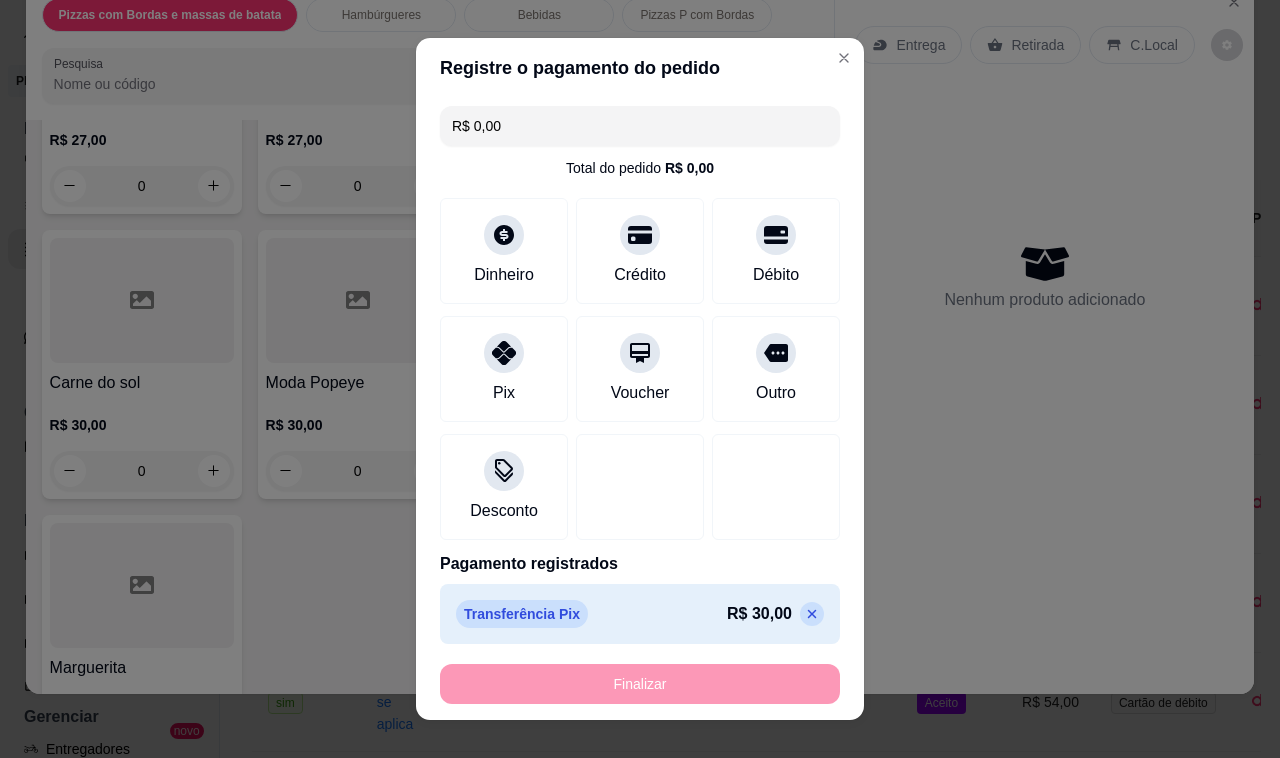 type on "-R$ 30,00" 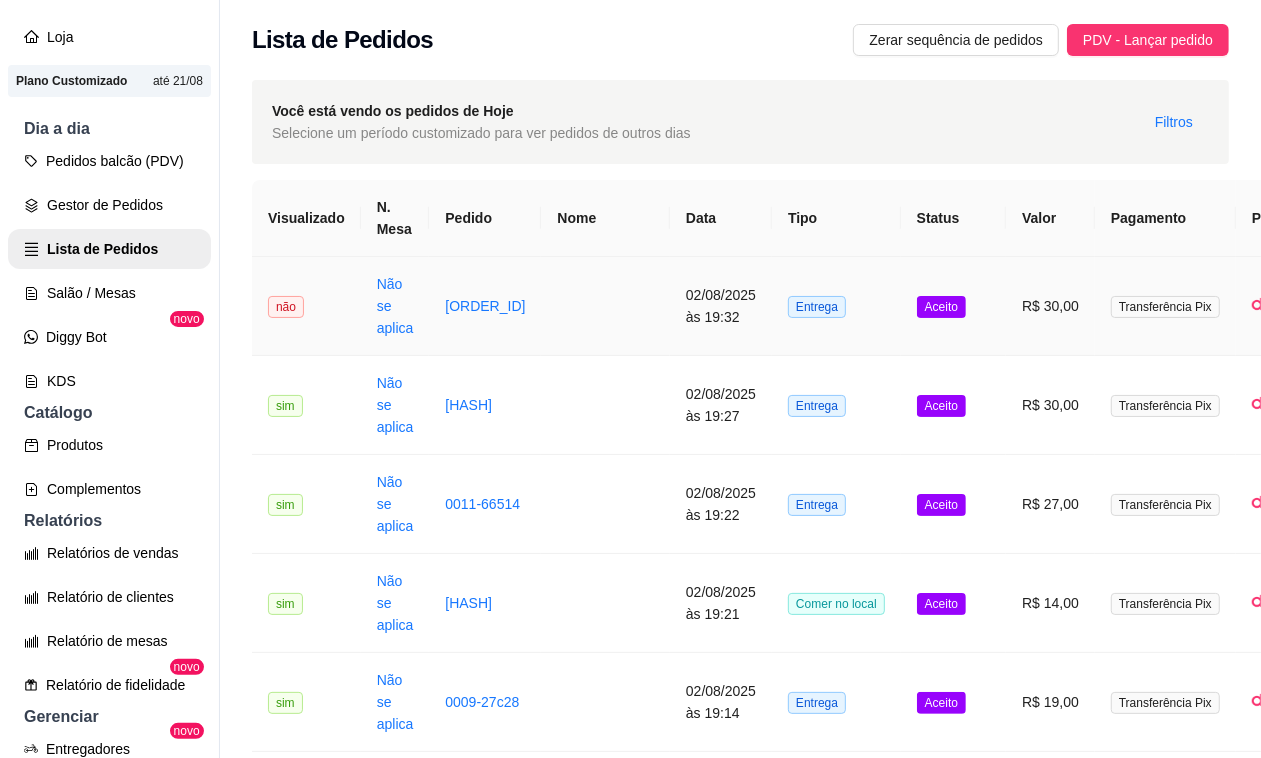 click on "02/08/2025 às 19:32" at bounding box center [721, 306] 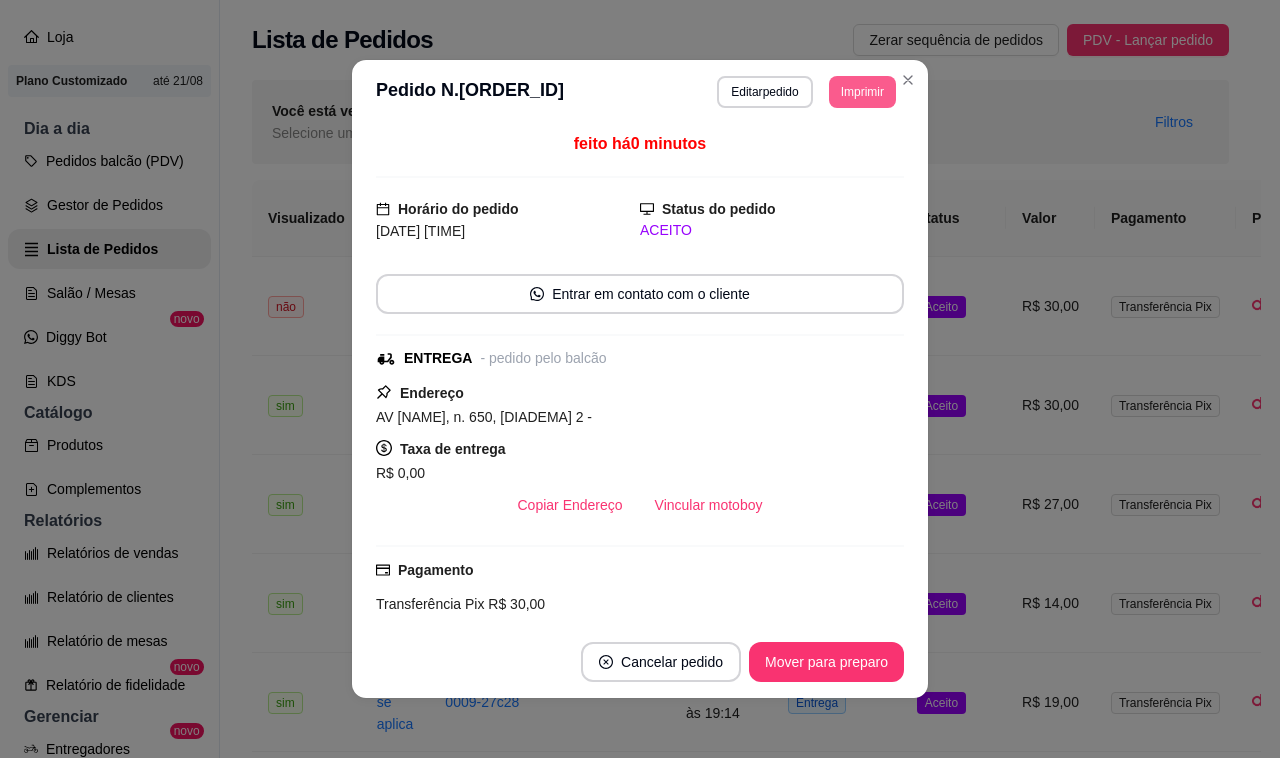 click on "Imprimir" at bounding box center (862, 92) 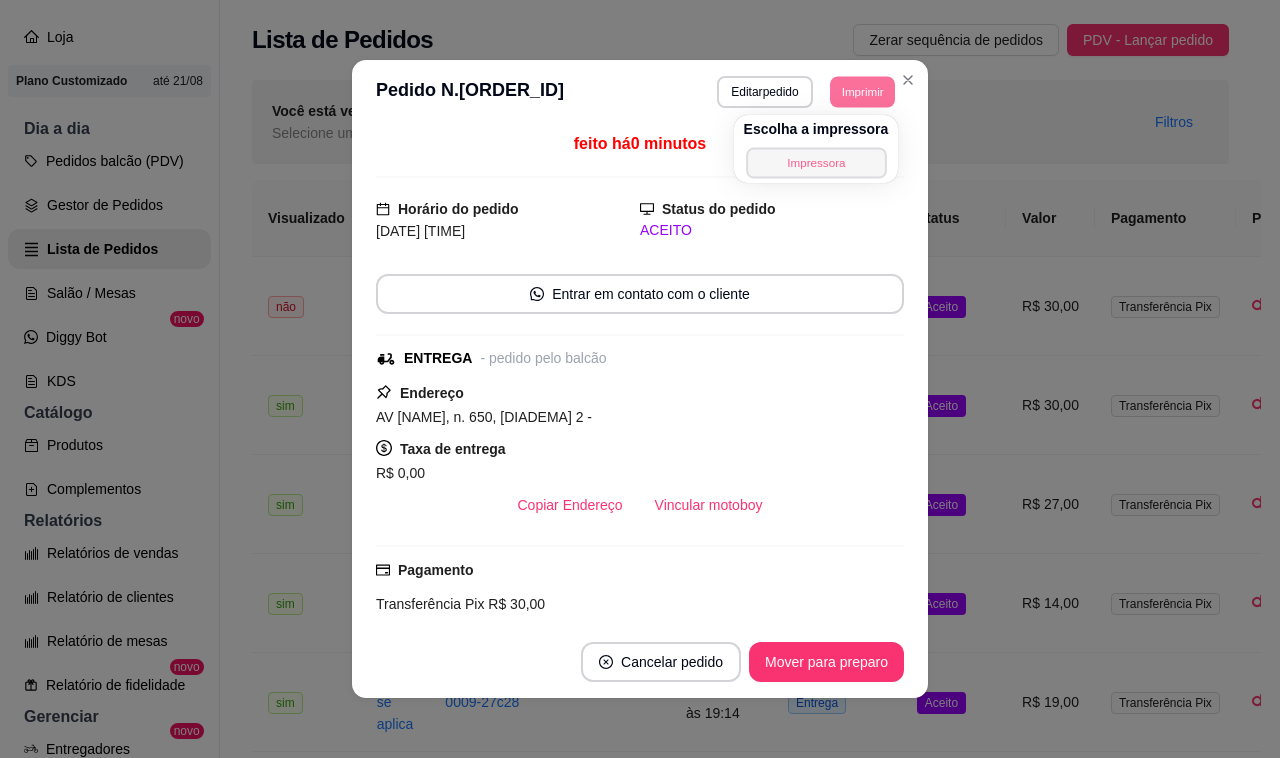 click on "Impressora" at bounding box center [816, 162] 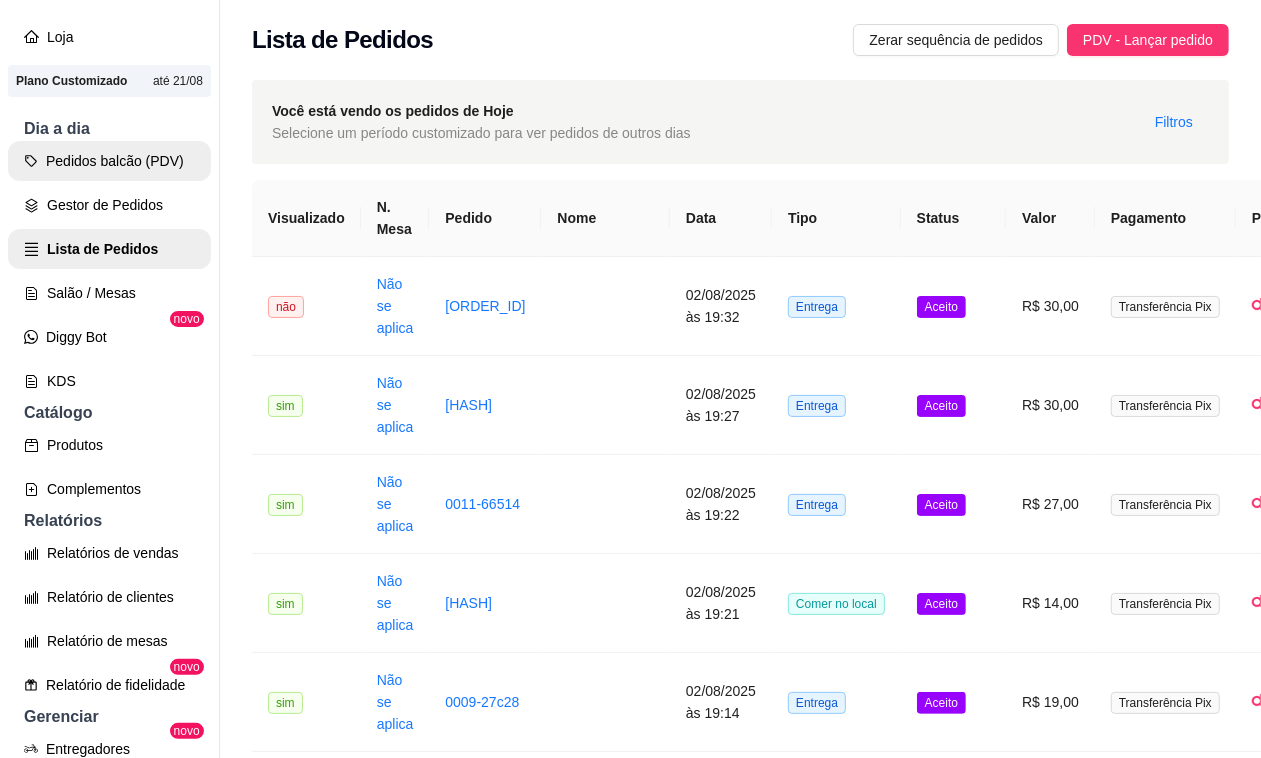 click on "Pedidos balcão (PDV)" at bounding box center [109, 161] 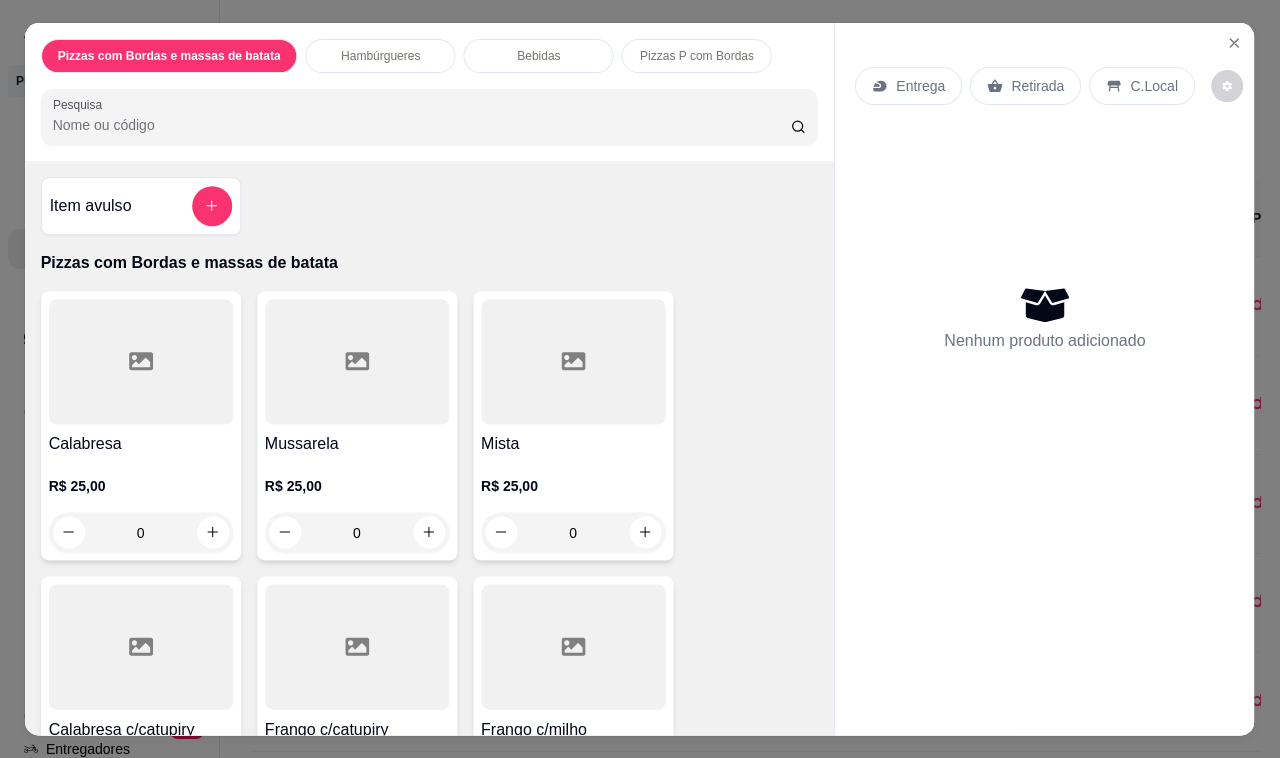 scroll, scrollTop: 125, scrollLeft: 0, axis: vertical 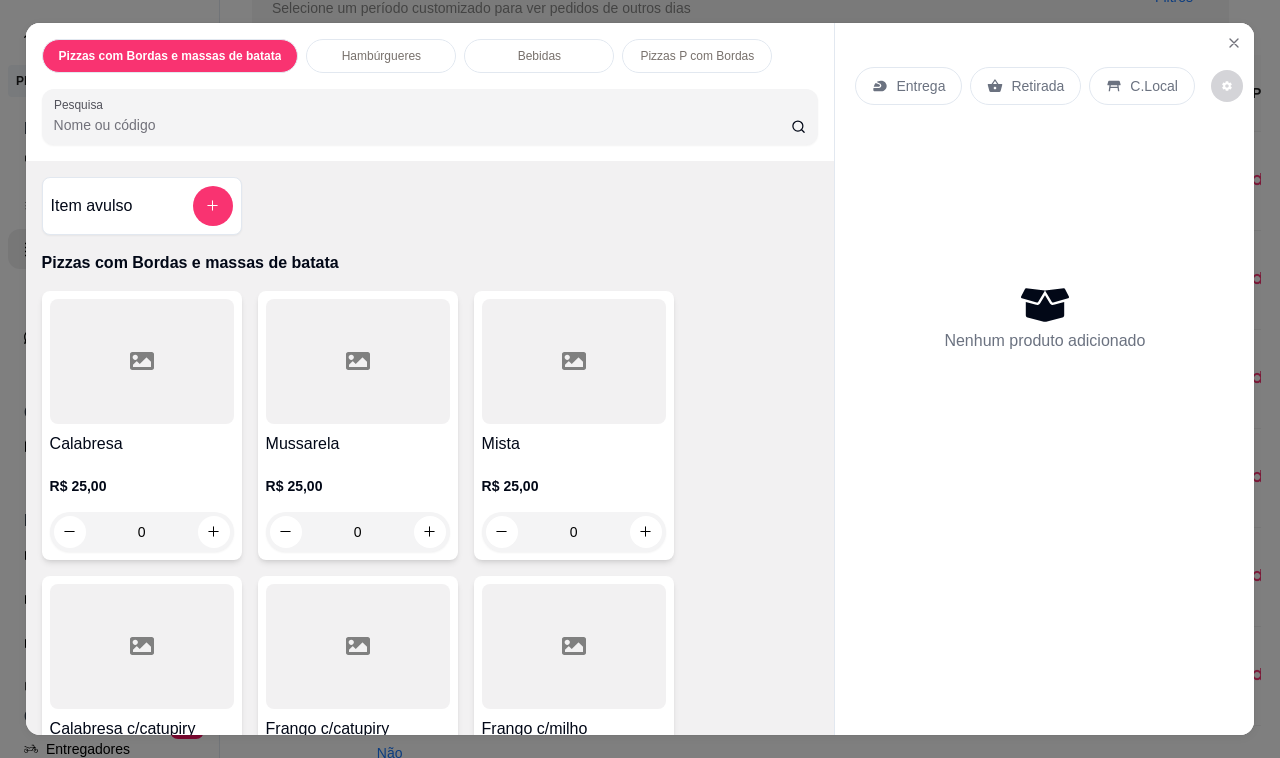 click on "Hambúrgueres" at bounding box center [381, 56] 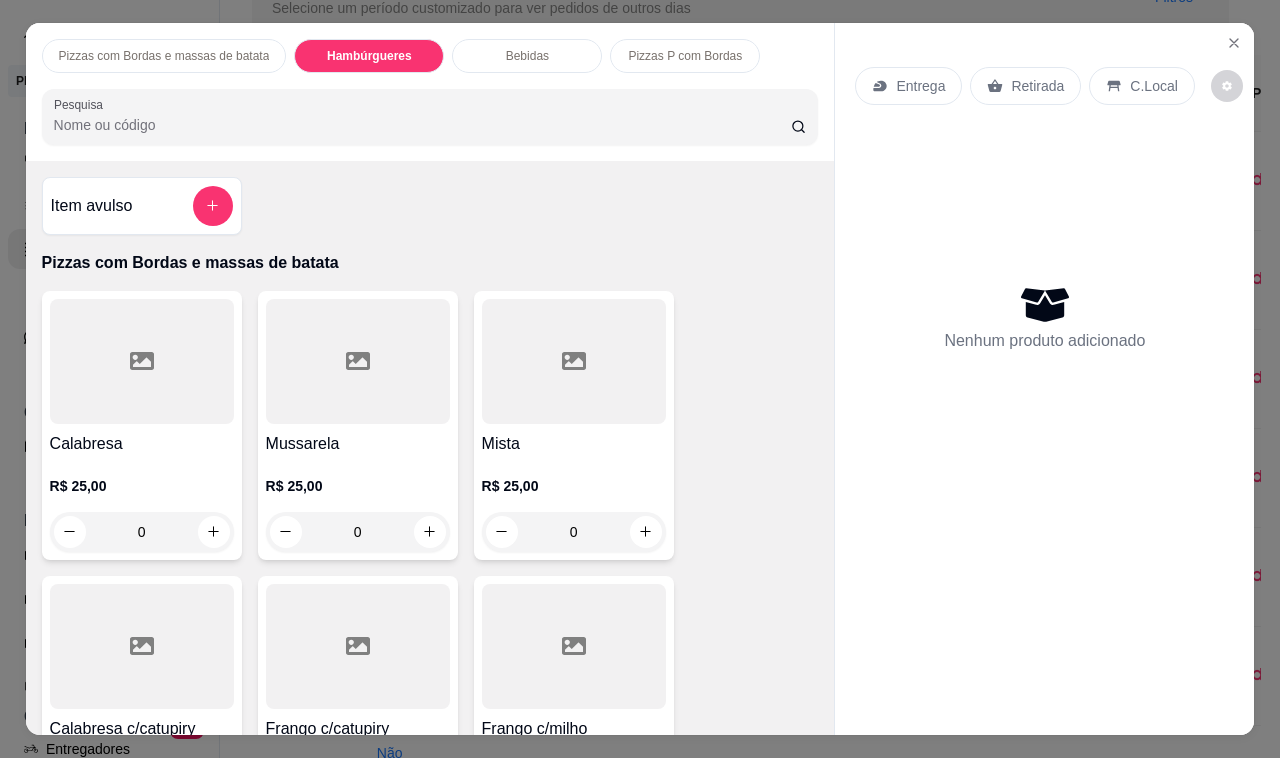 scroll, scrollTop: 1555, scrollLeft: 0, axis: vertical 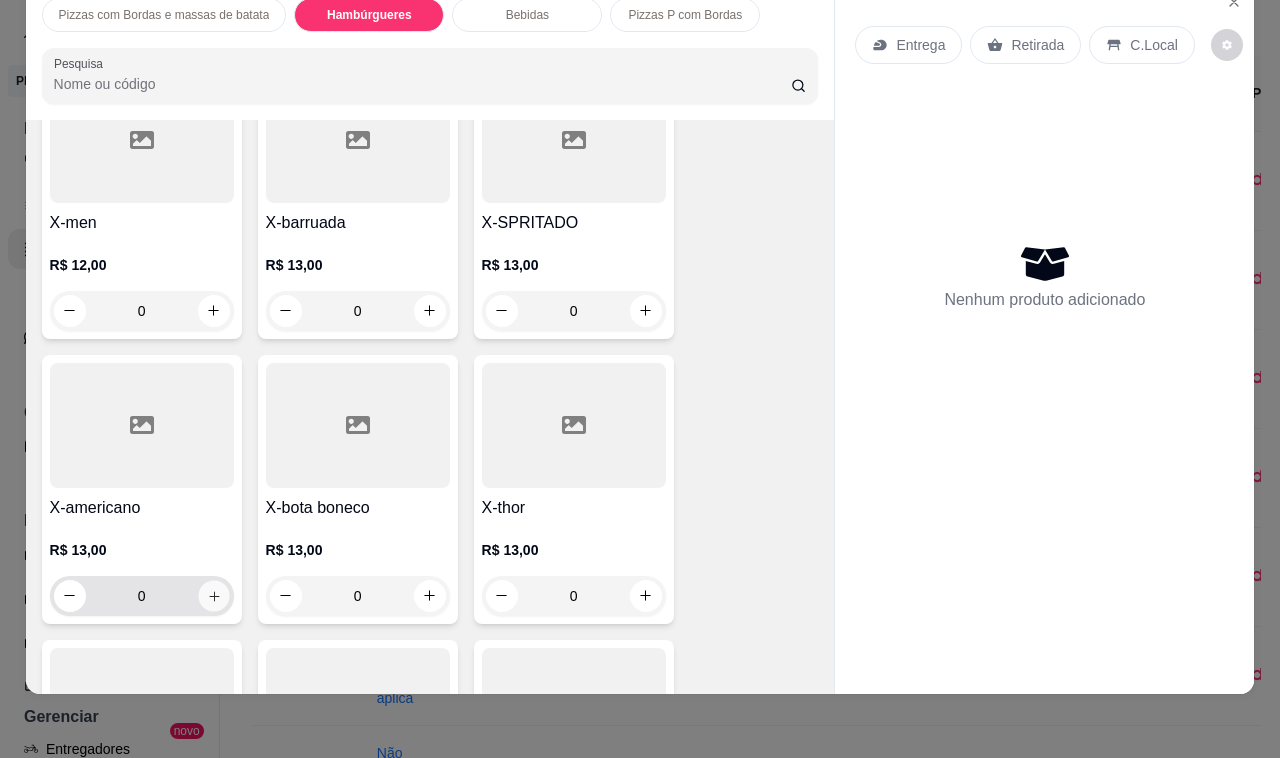 click at bounding box center [213, 595] 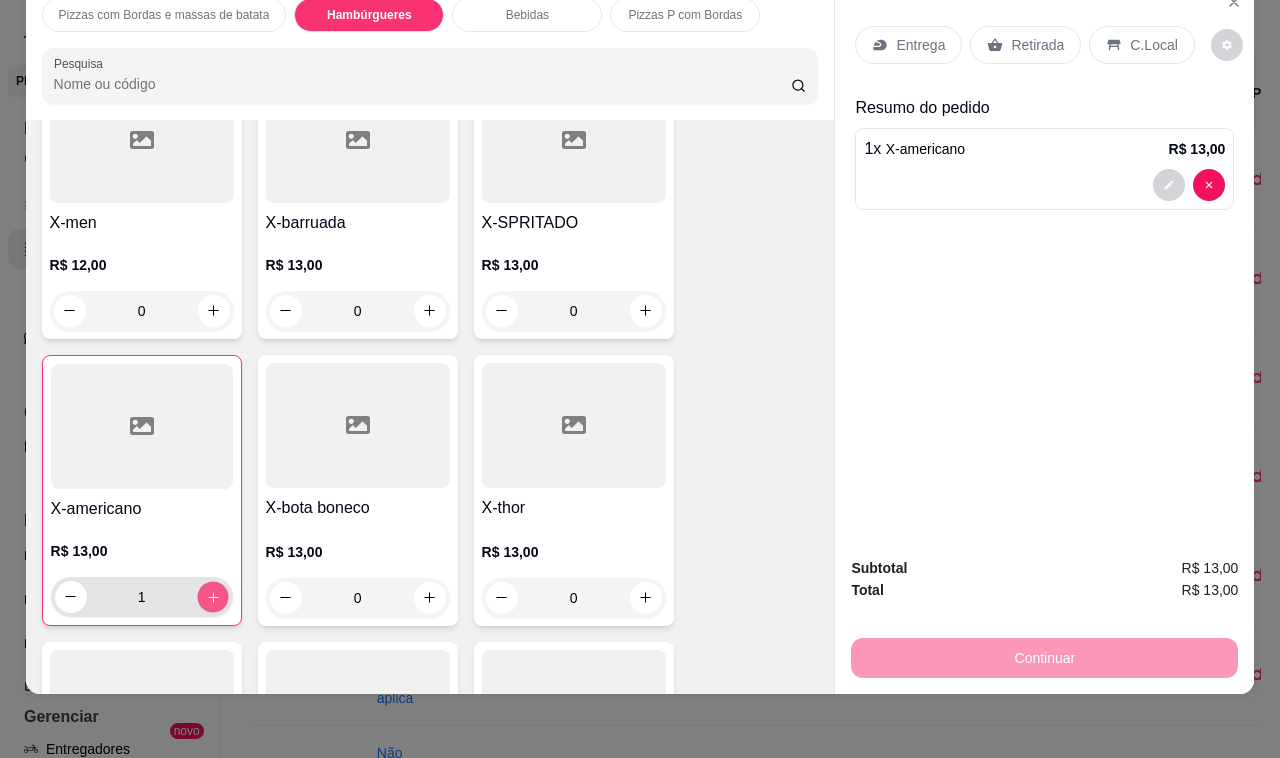 click 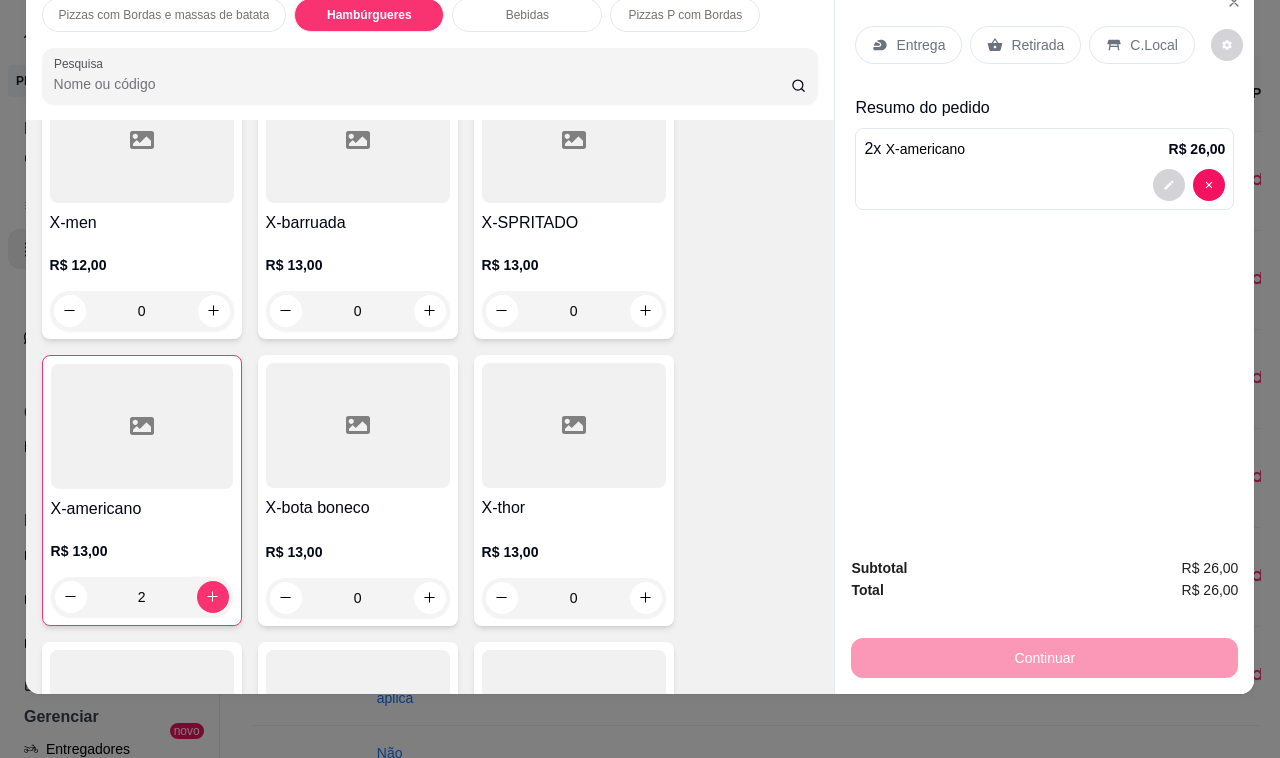 click on "Retirada" at bounding box center [1037, 45] 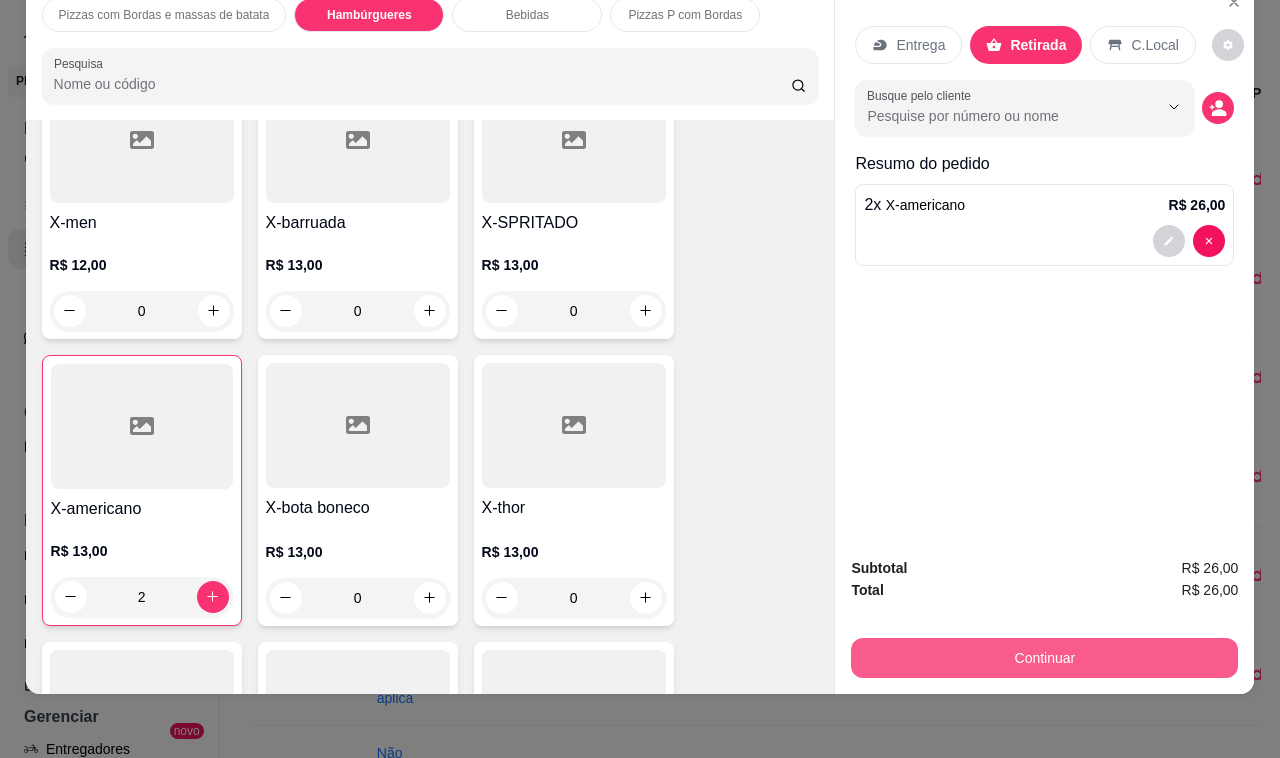 click on "Continuar" at bounding box center [1044, 658] 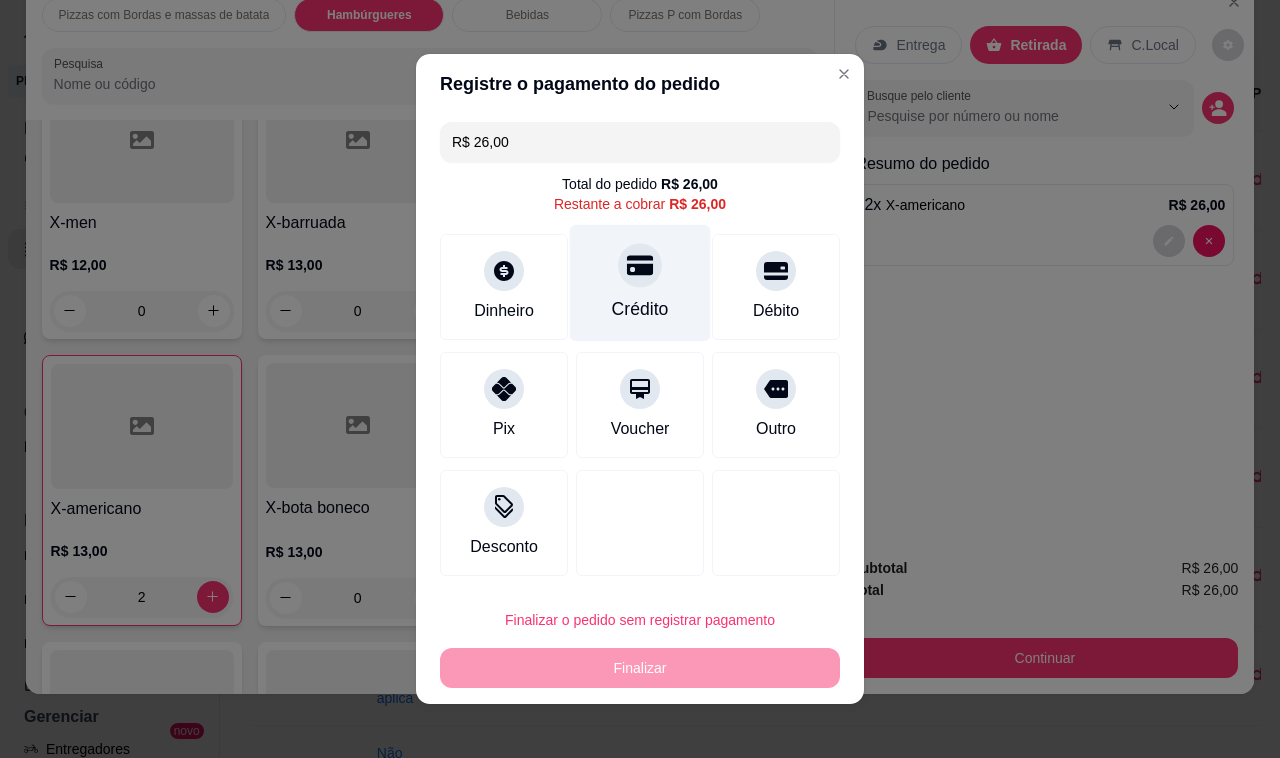 click 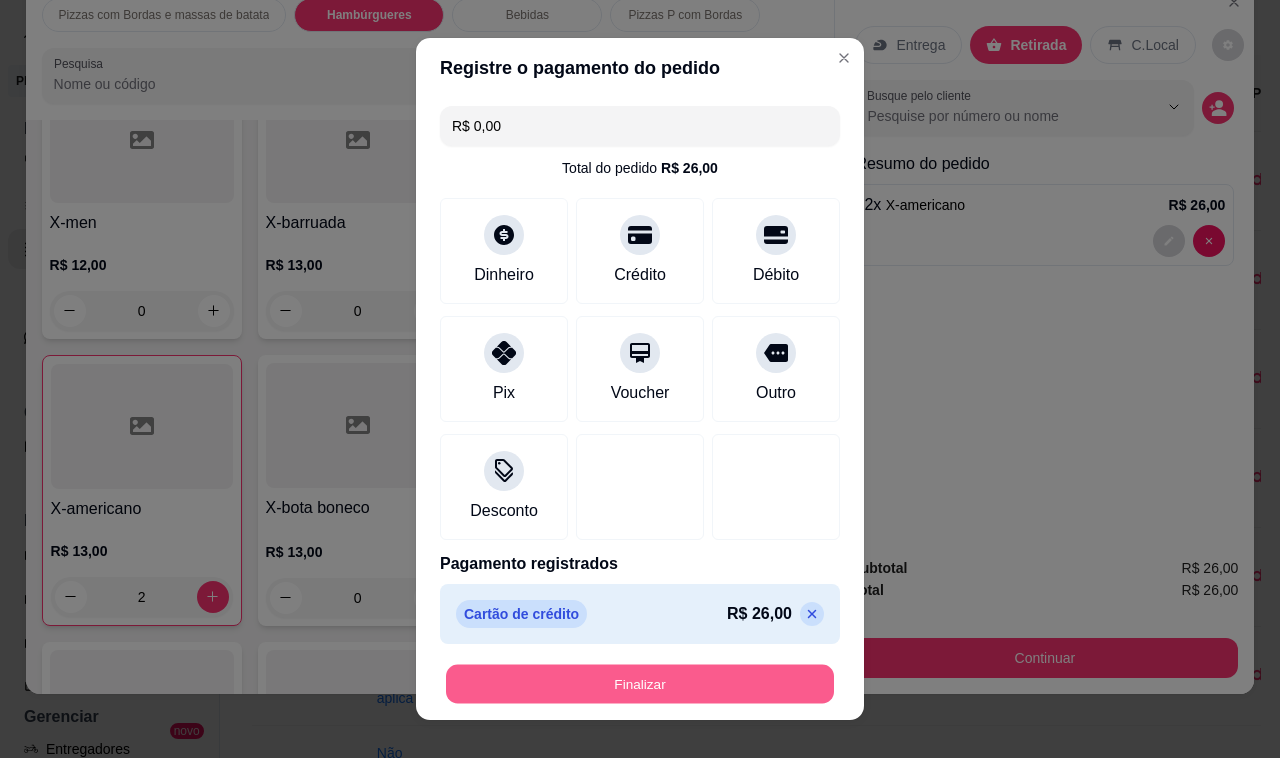 click on "Finalizar" at bounding box center (640, 684) 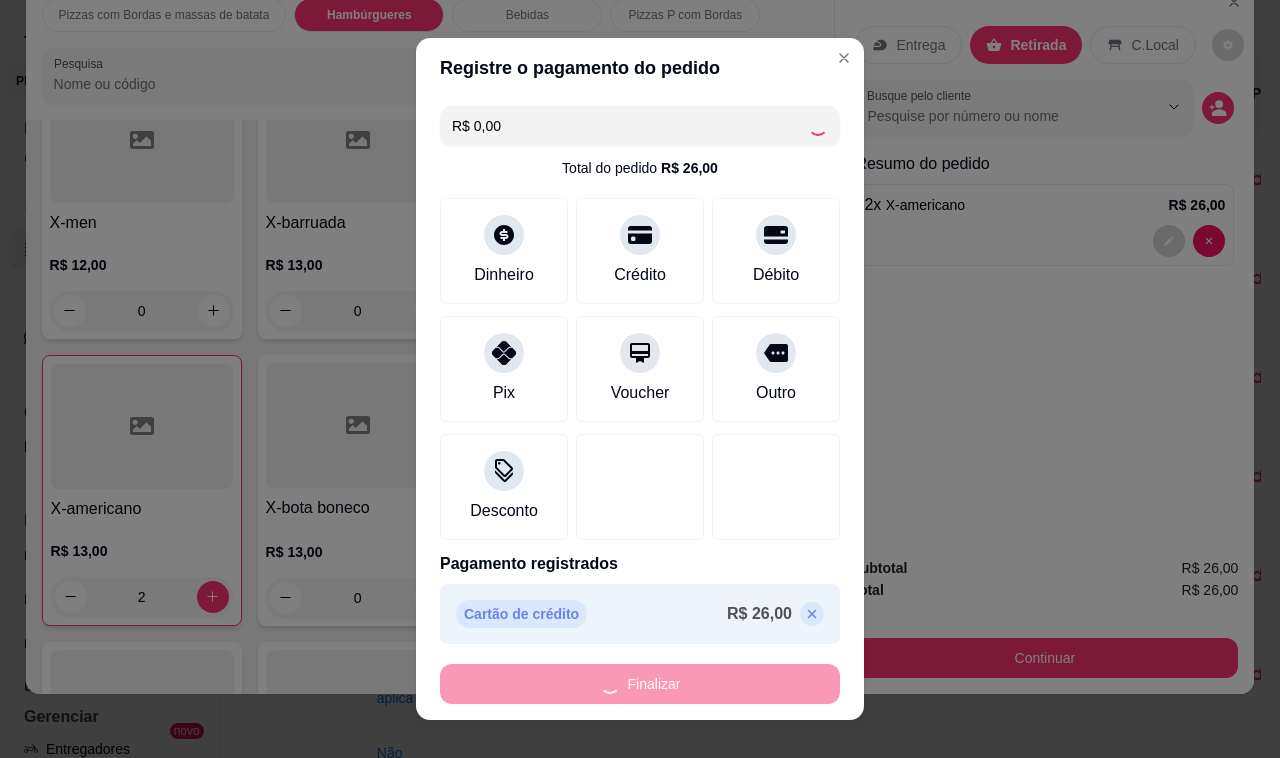 type on "0" 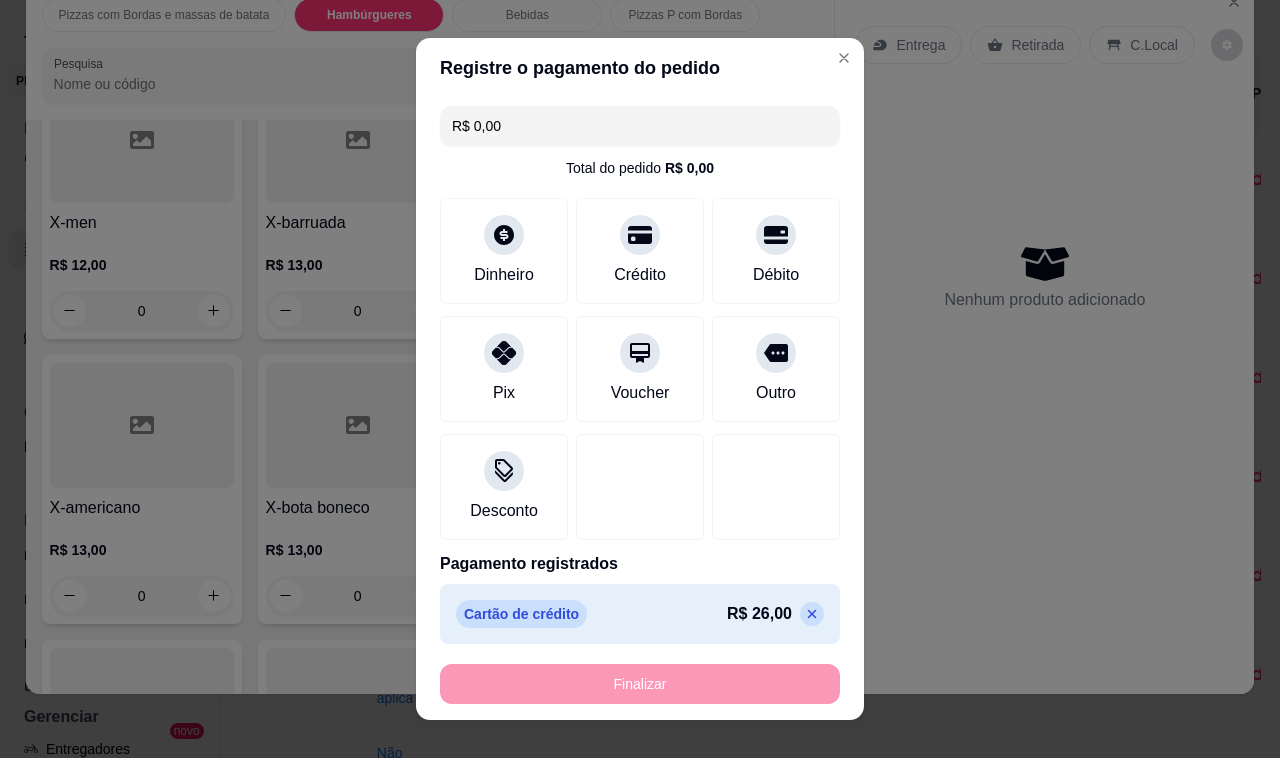 type on "-R$ 26,00" 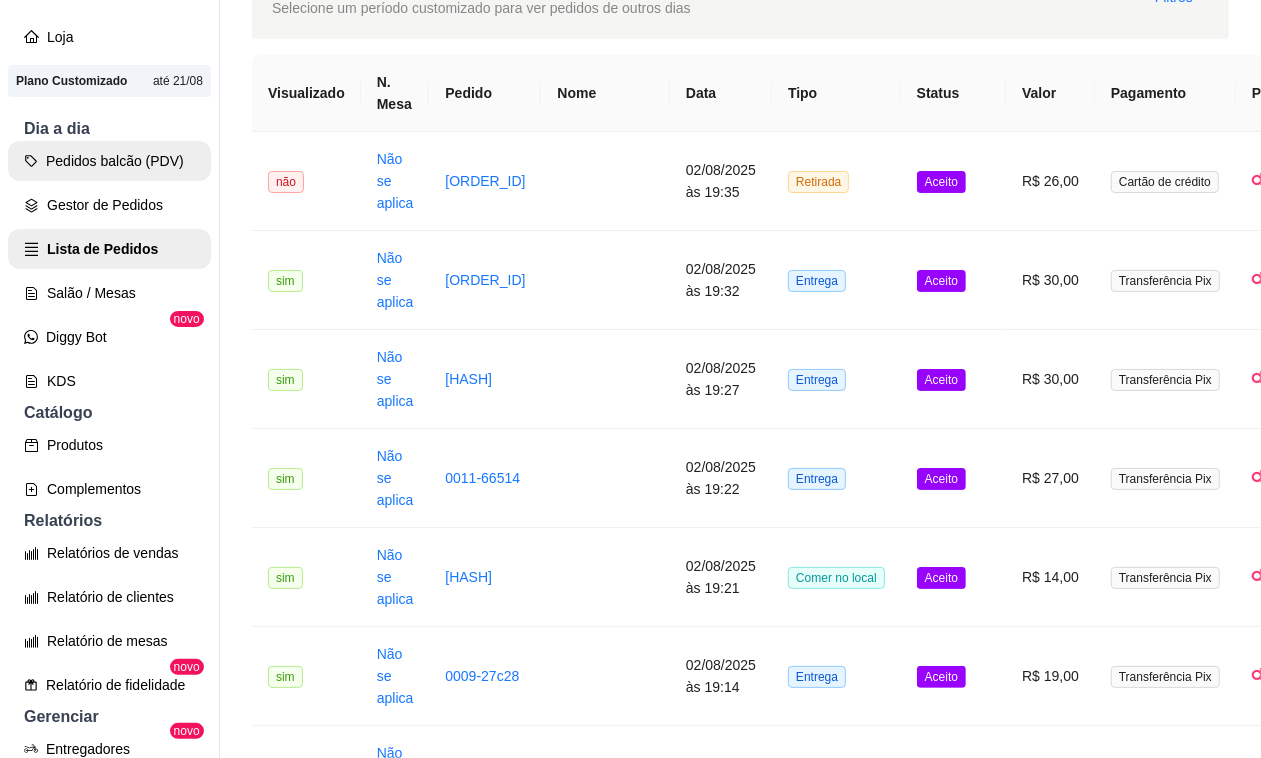 click on "Pedidos balcão (PDV)" at bounding box center [109, 161] 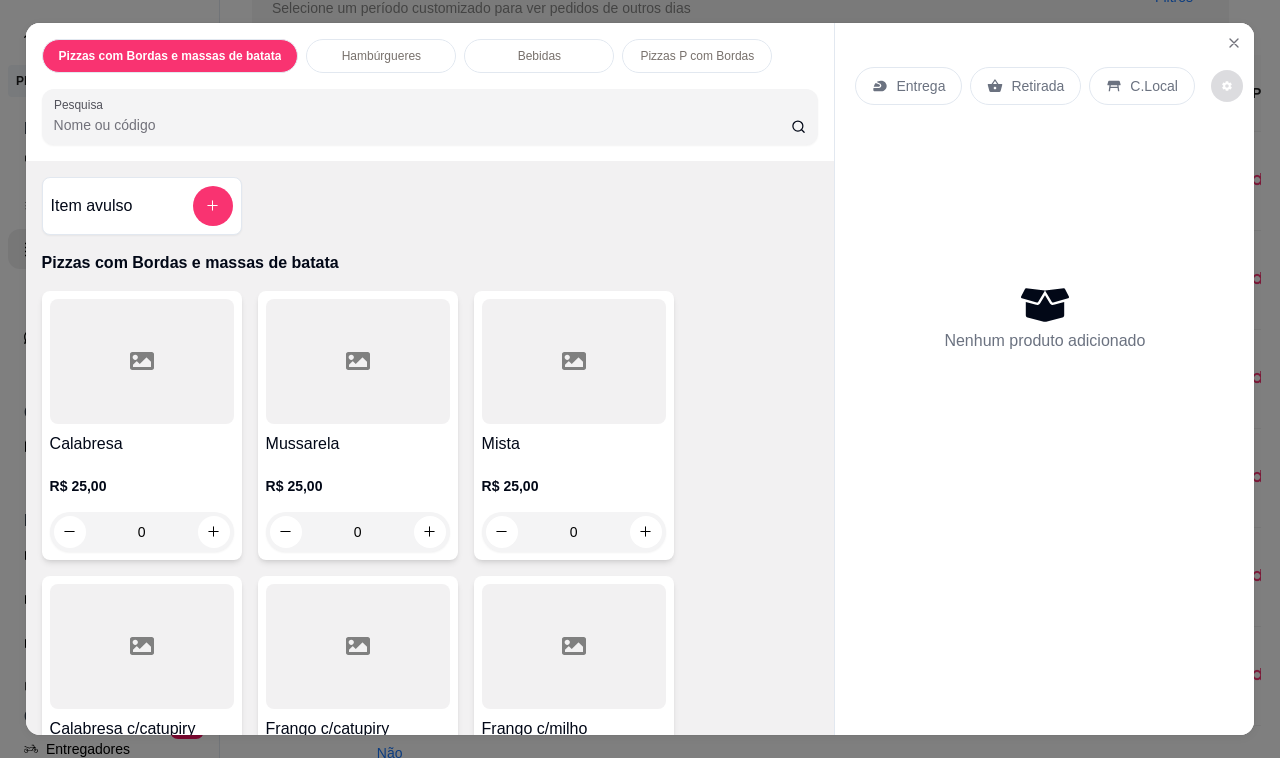 click at bounding box center (1227, 86) 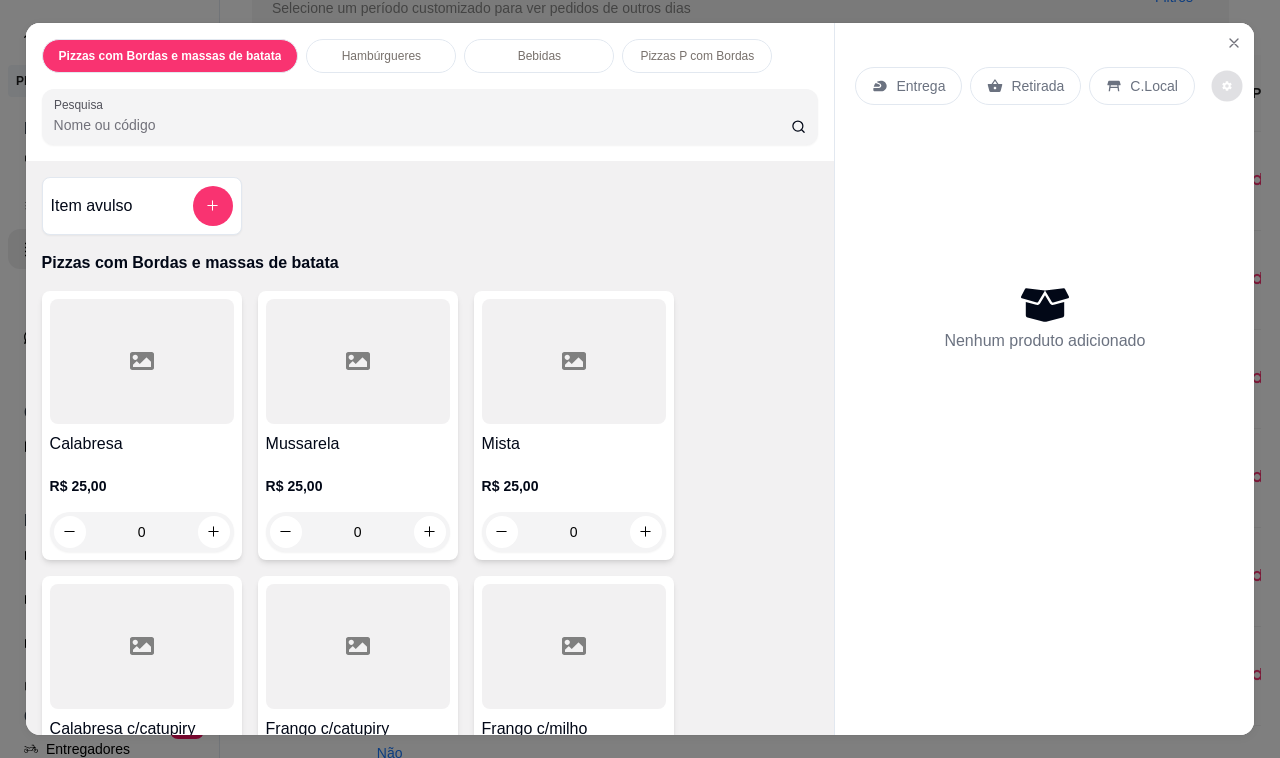 click on "Hambúrgueres" at bounding box center [381, 56] 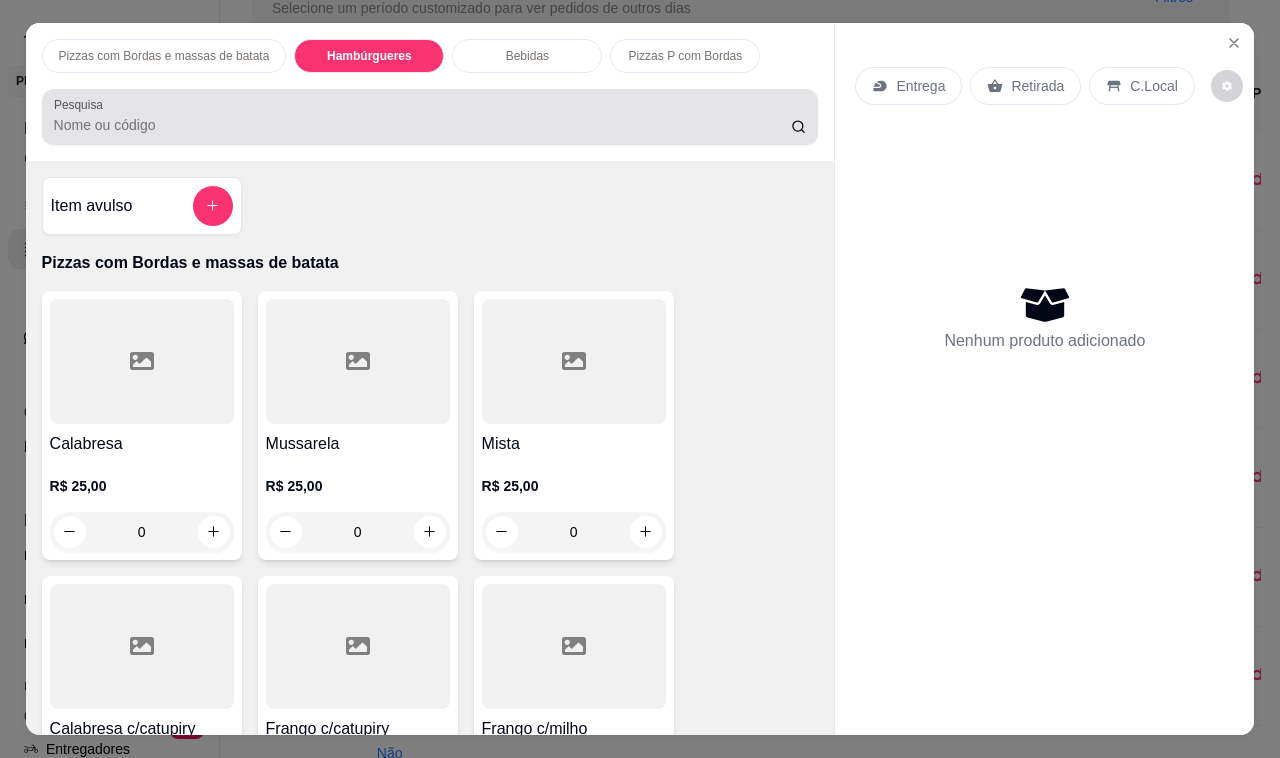 scroll, scrollTop: 1555, scrollLeft: 0, axis: vertical 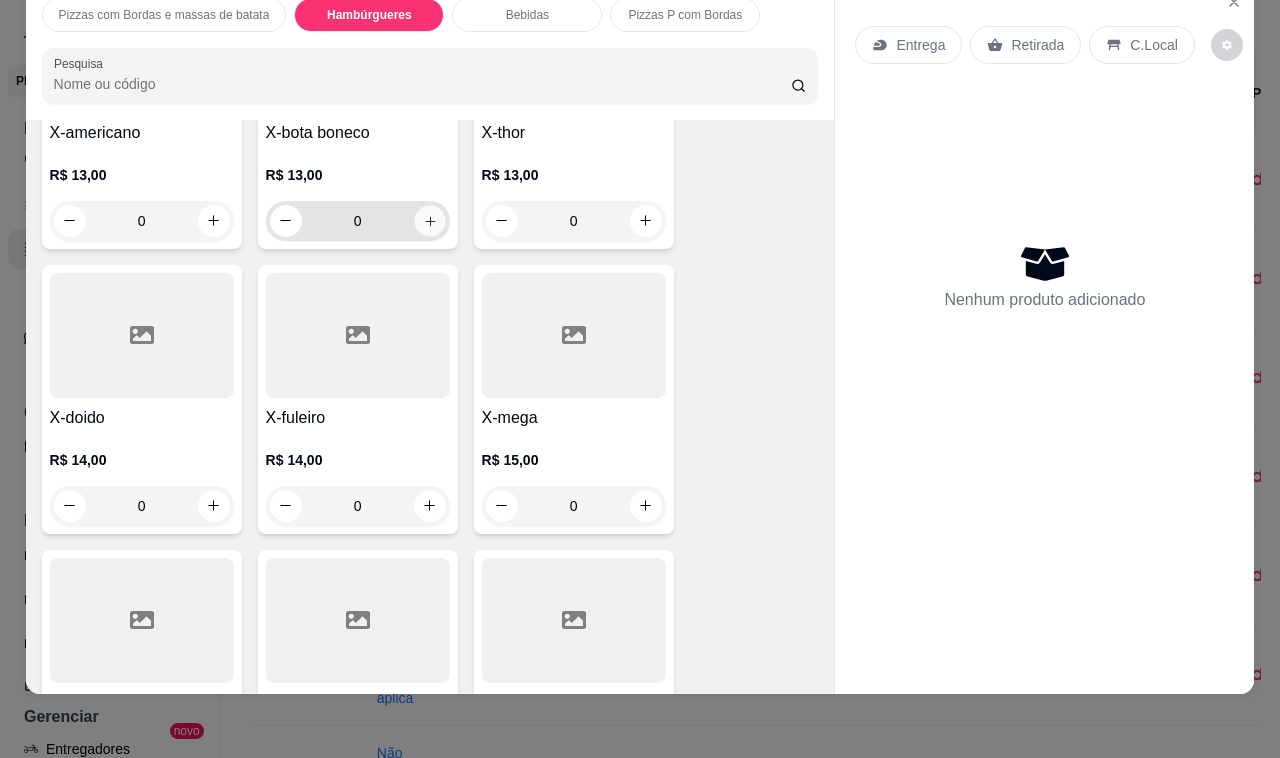 click at bounding box center (429, 220) 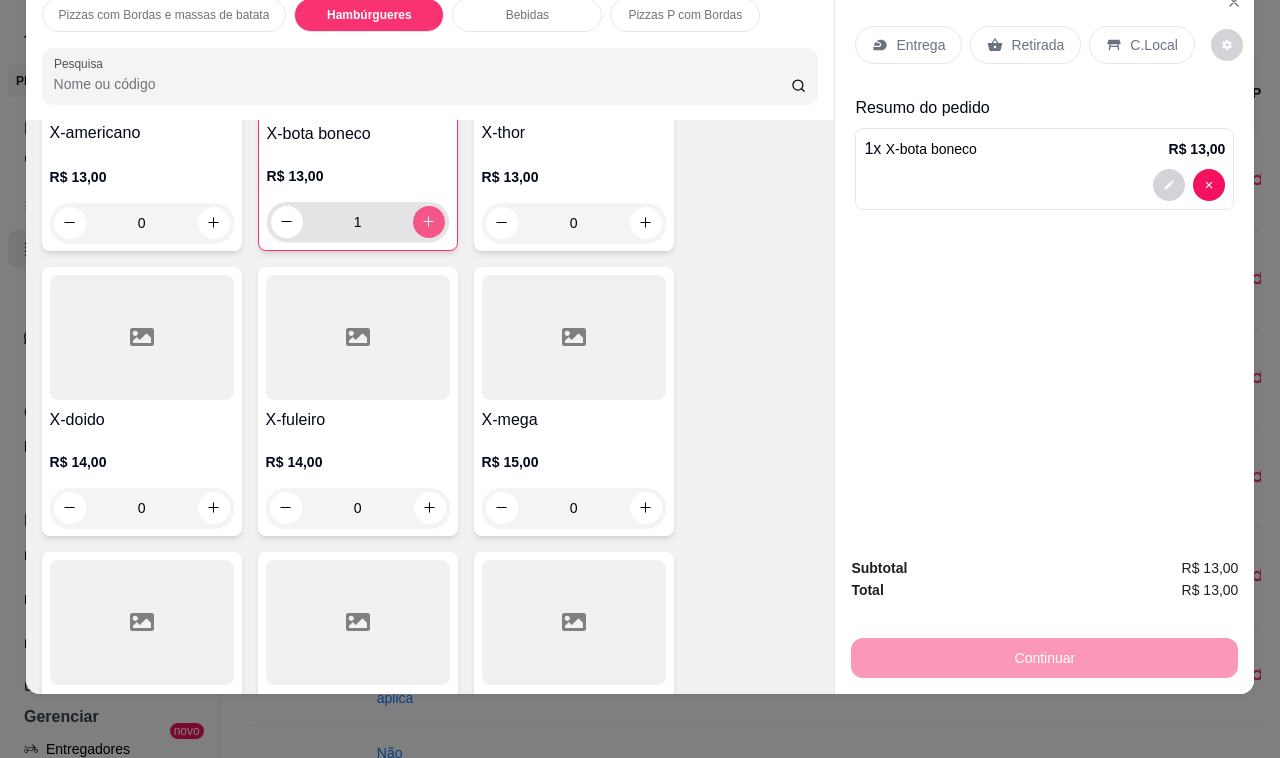 click 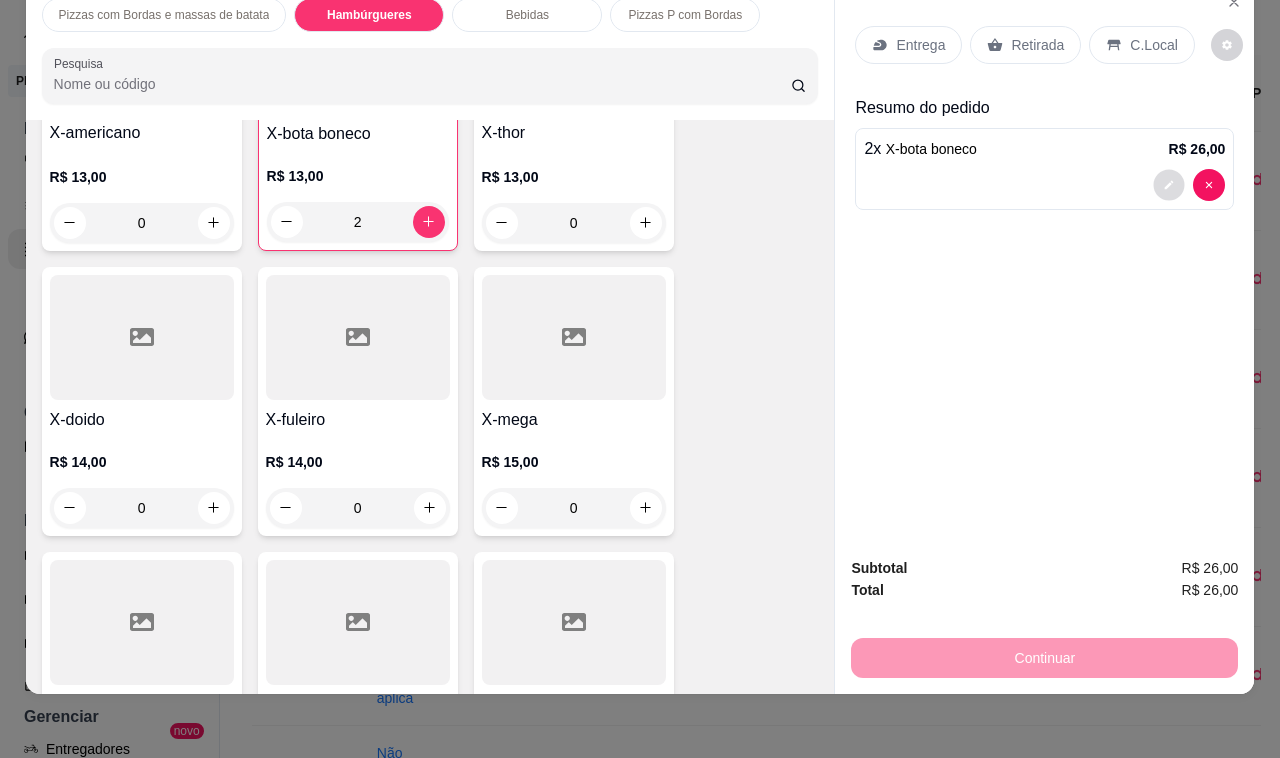 click at bounding box center [1169, 184] 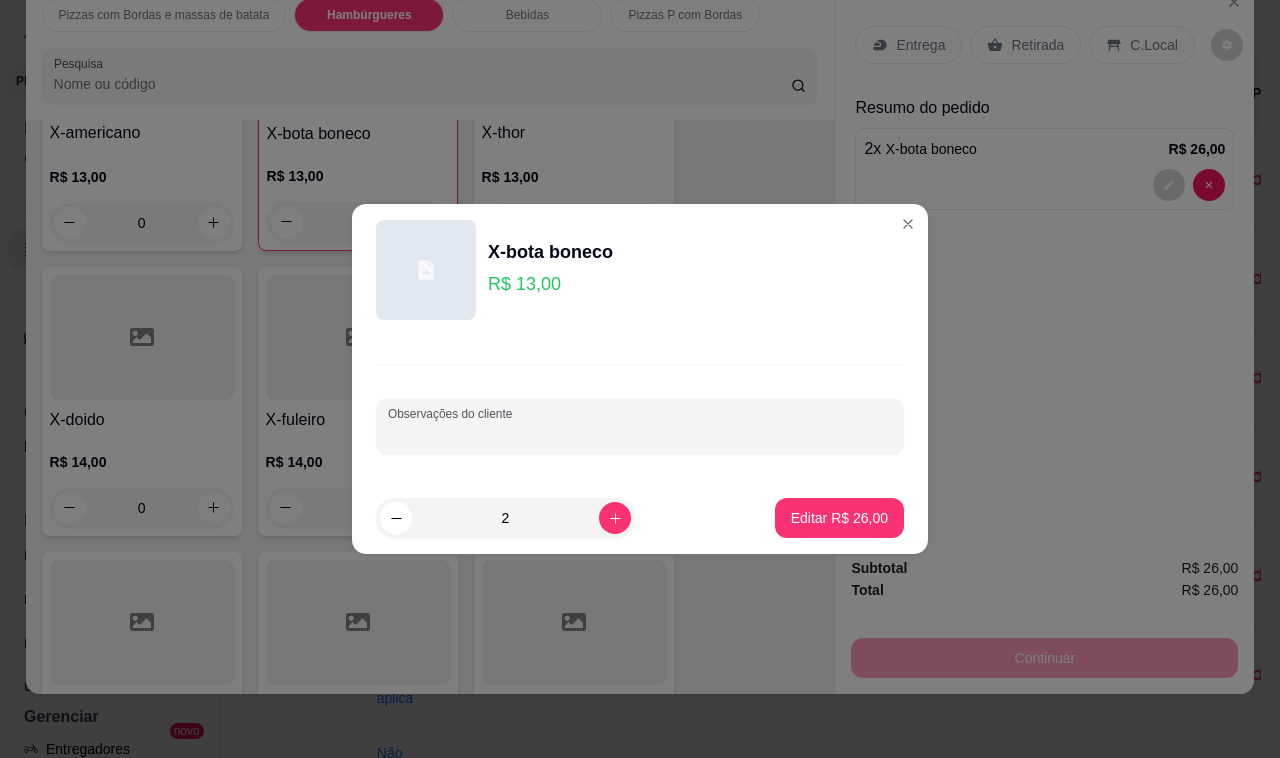 click on "Observações do cliente" at bounding box center (640, 434) 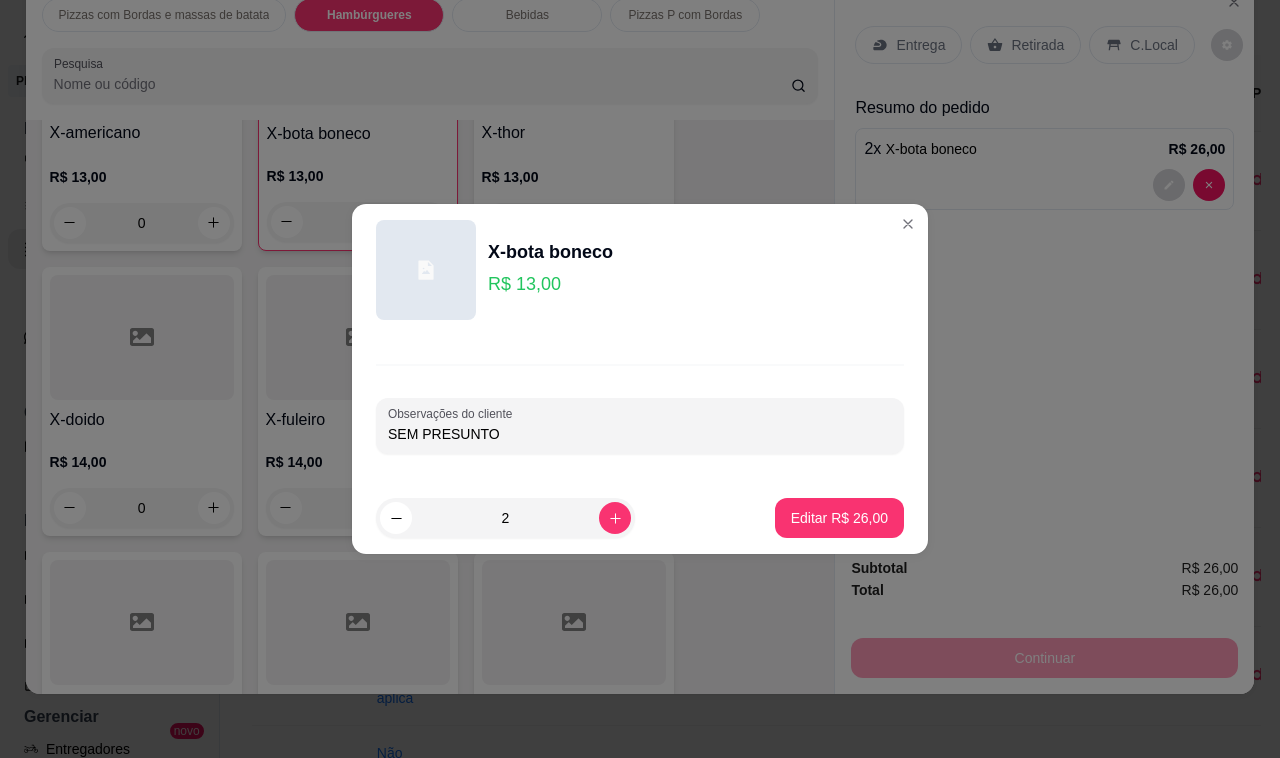 type on "SEM PRESUNTO" 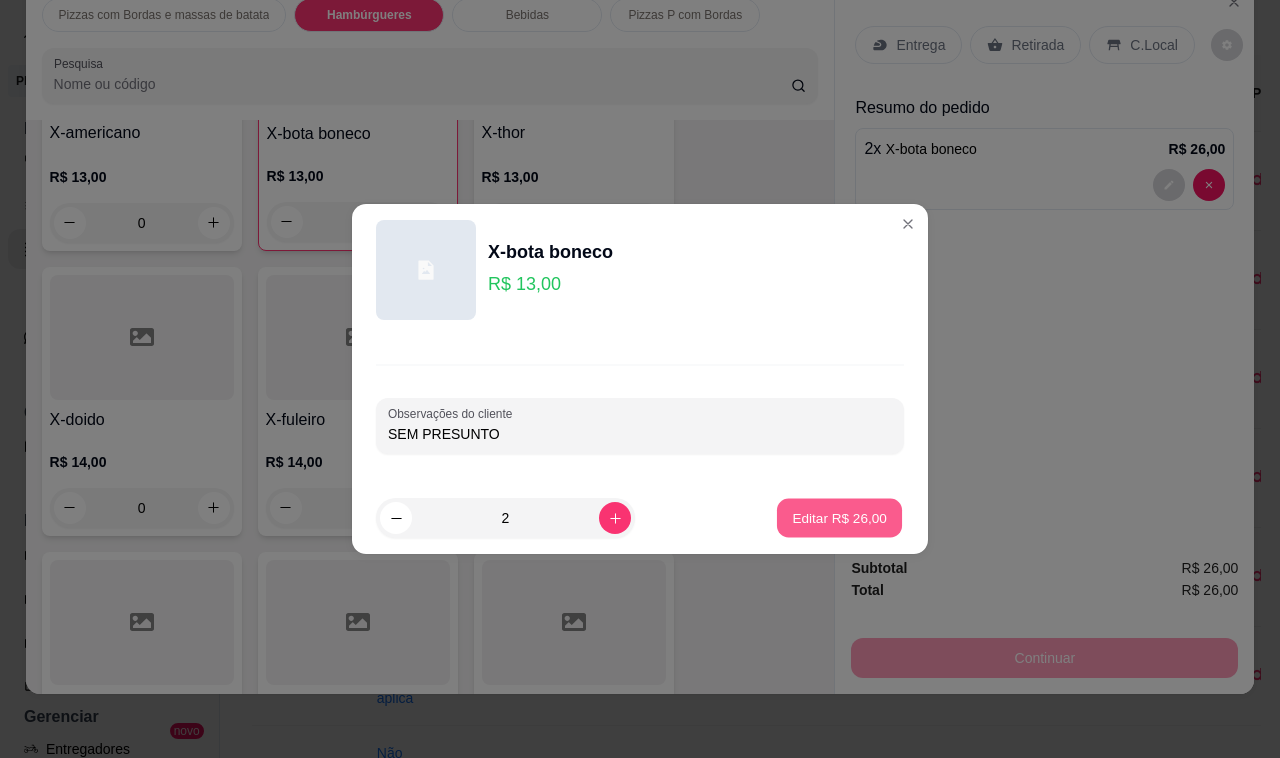 click on "Editar R$ 26,00" at bounding box center (839, 517) 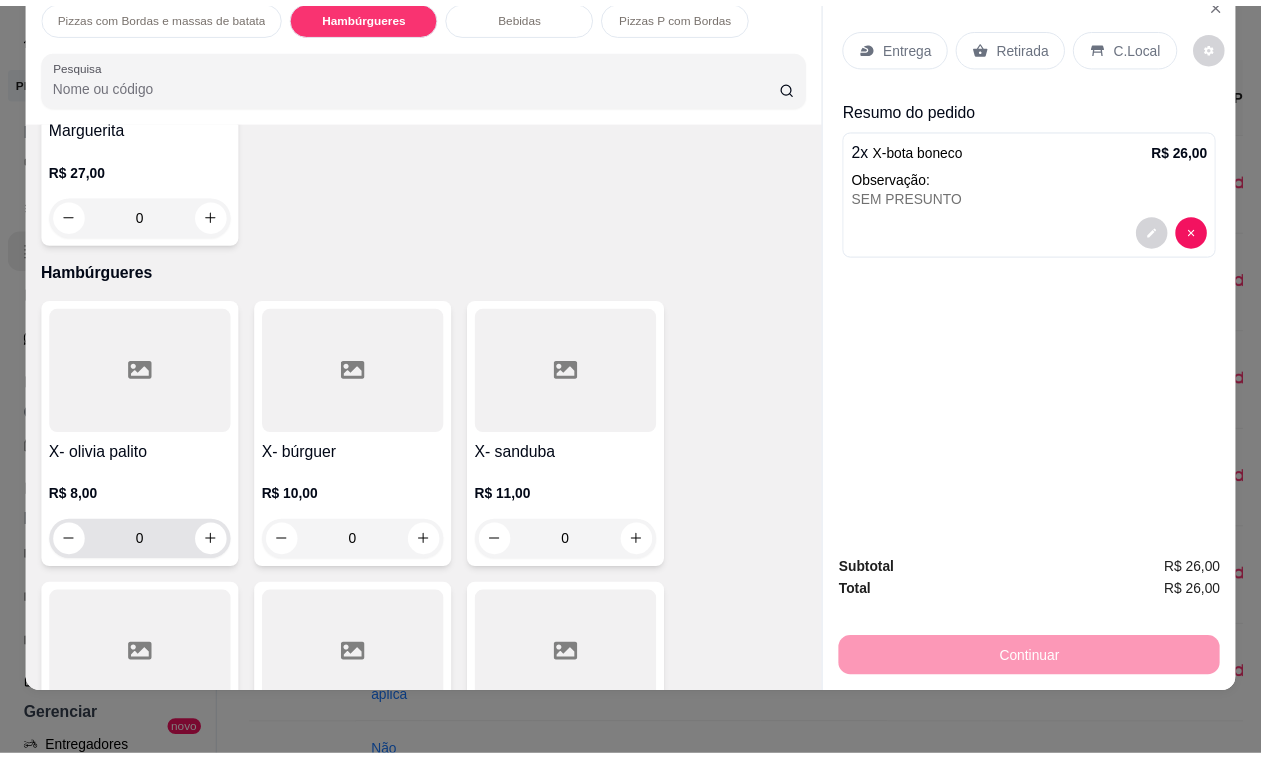 scroll, scrollTop: 1430, scrollLeft: 0, axis: vertical 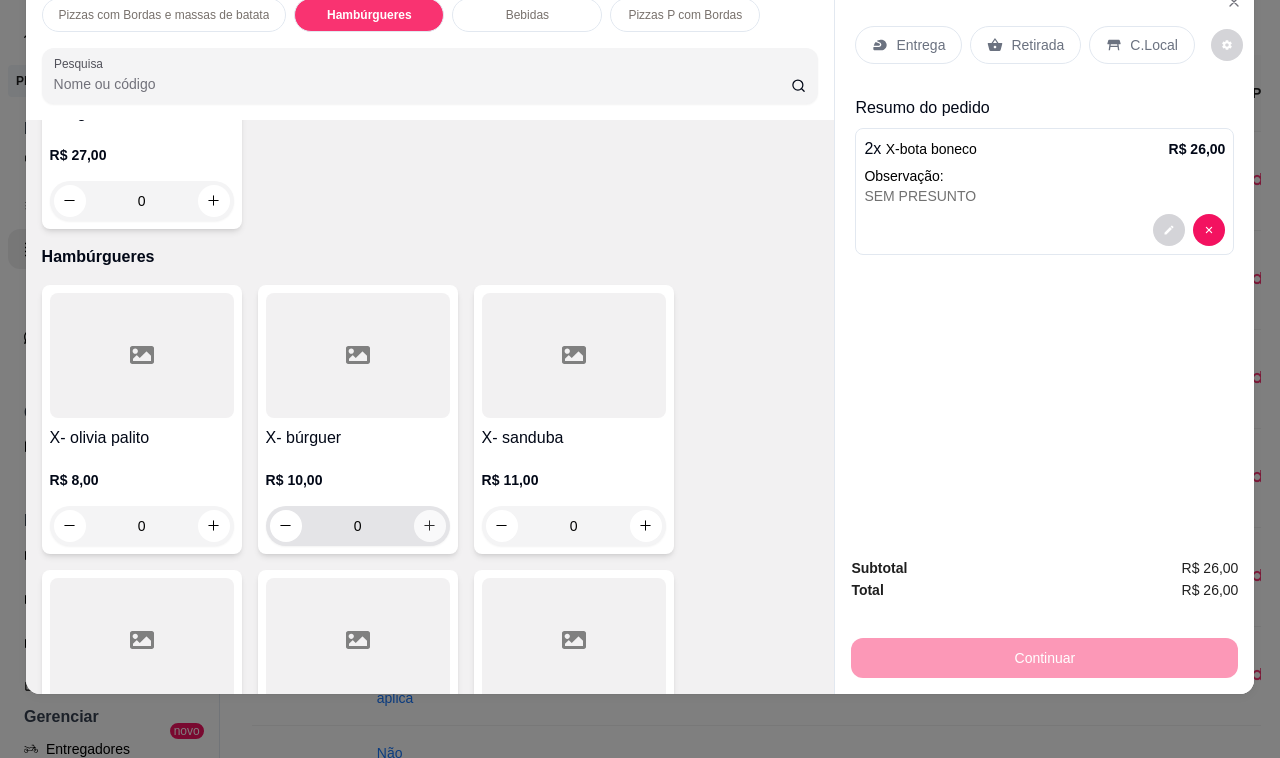 click at bounding box center (430, 526) 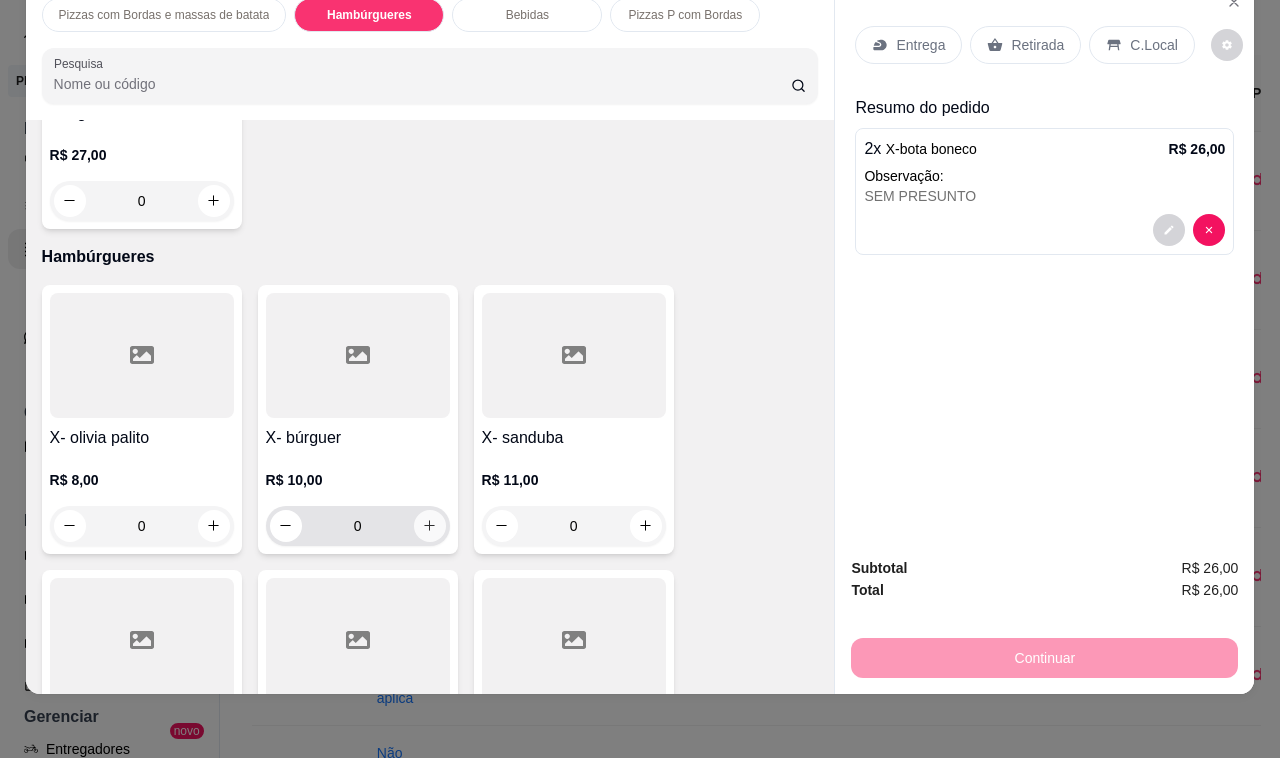 type on "1" 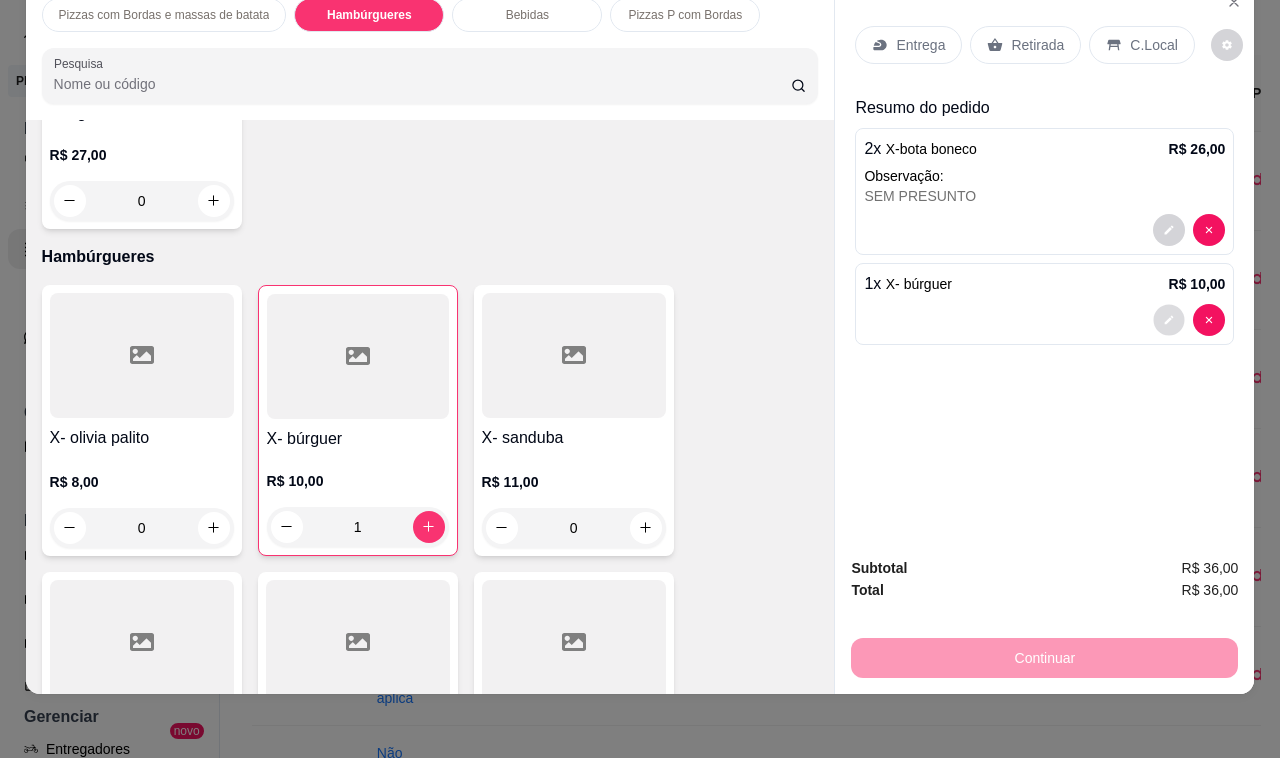 click 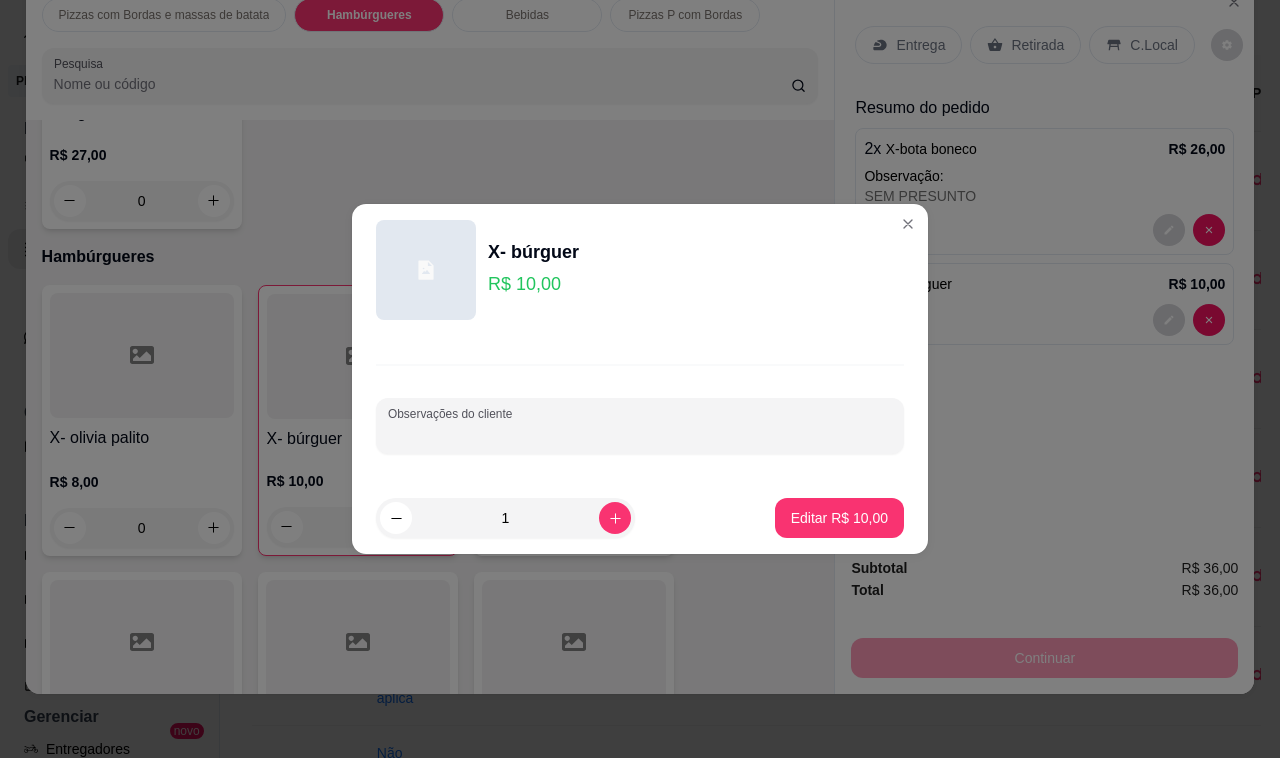 click on "Observações do cliente" at bounding box center (640, 434) 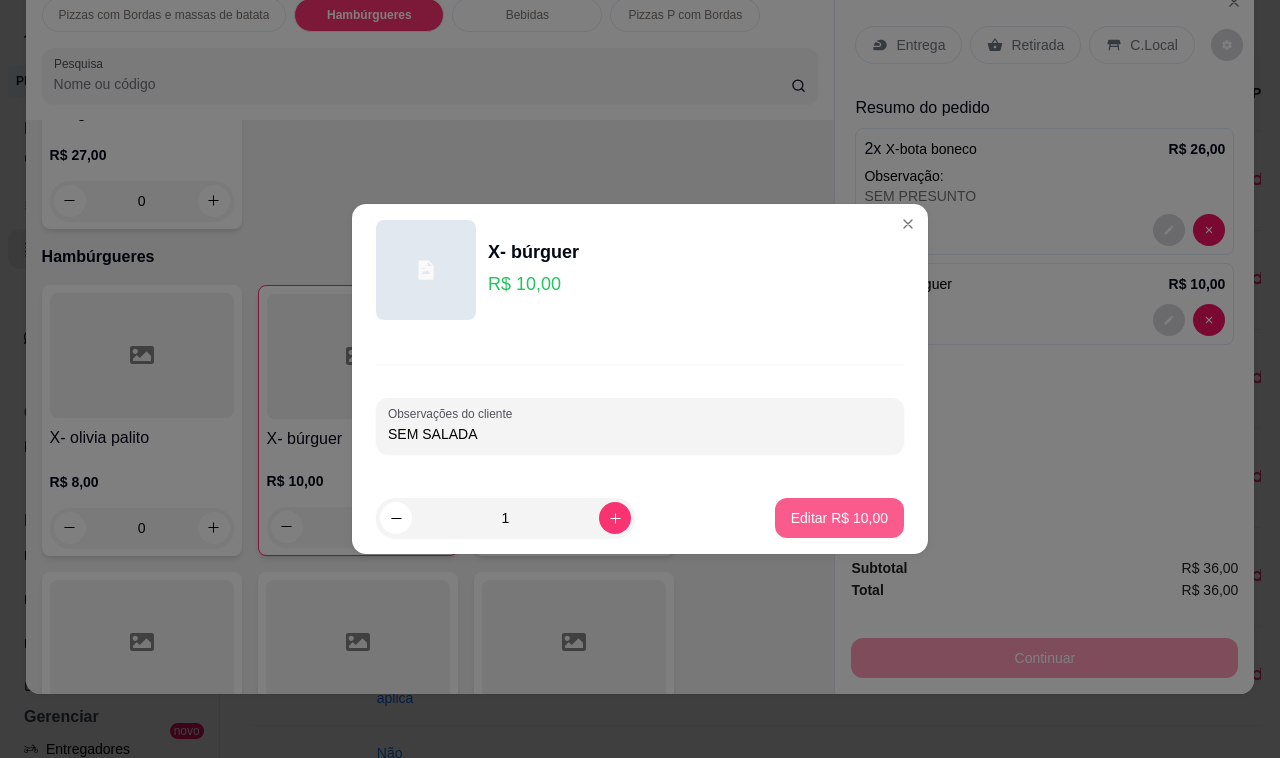 type on "SEM SALADA" 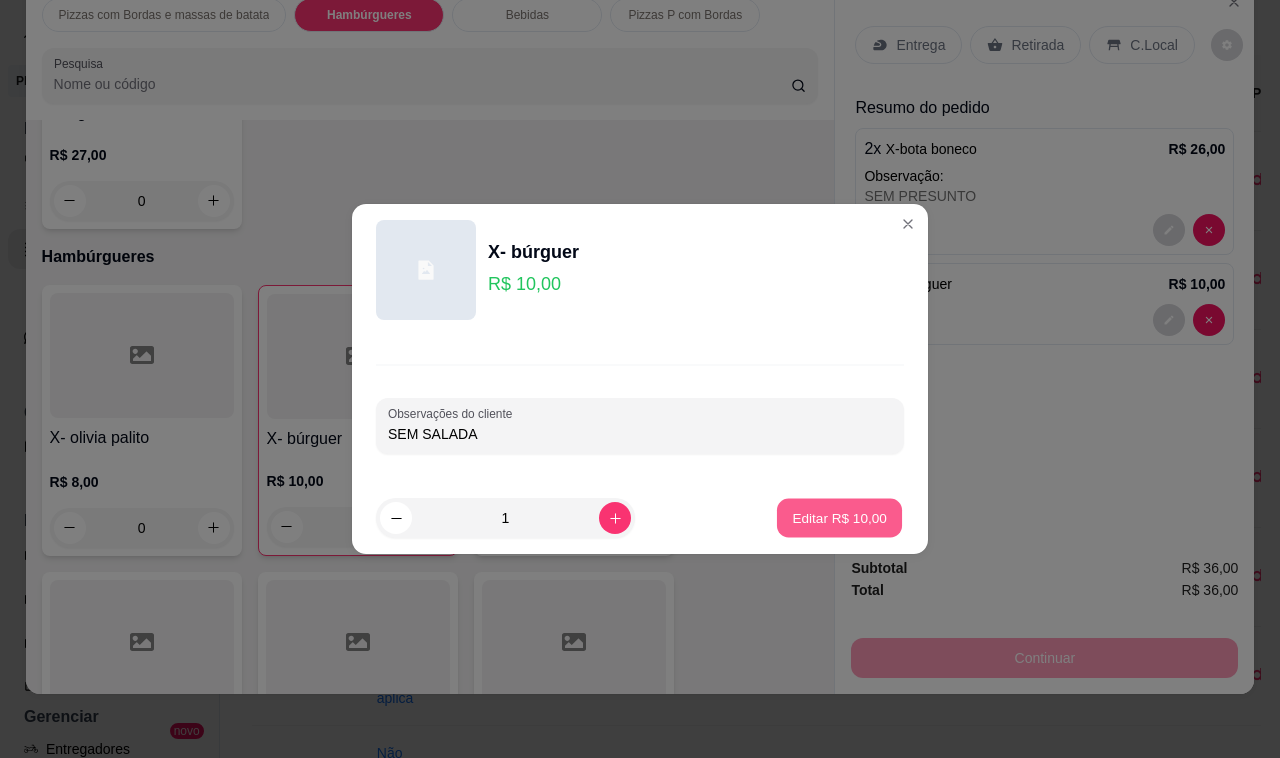 click on "Editar   R$ 10,00" at bounding box center [839, 517] 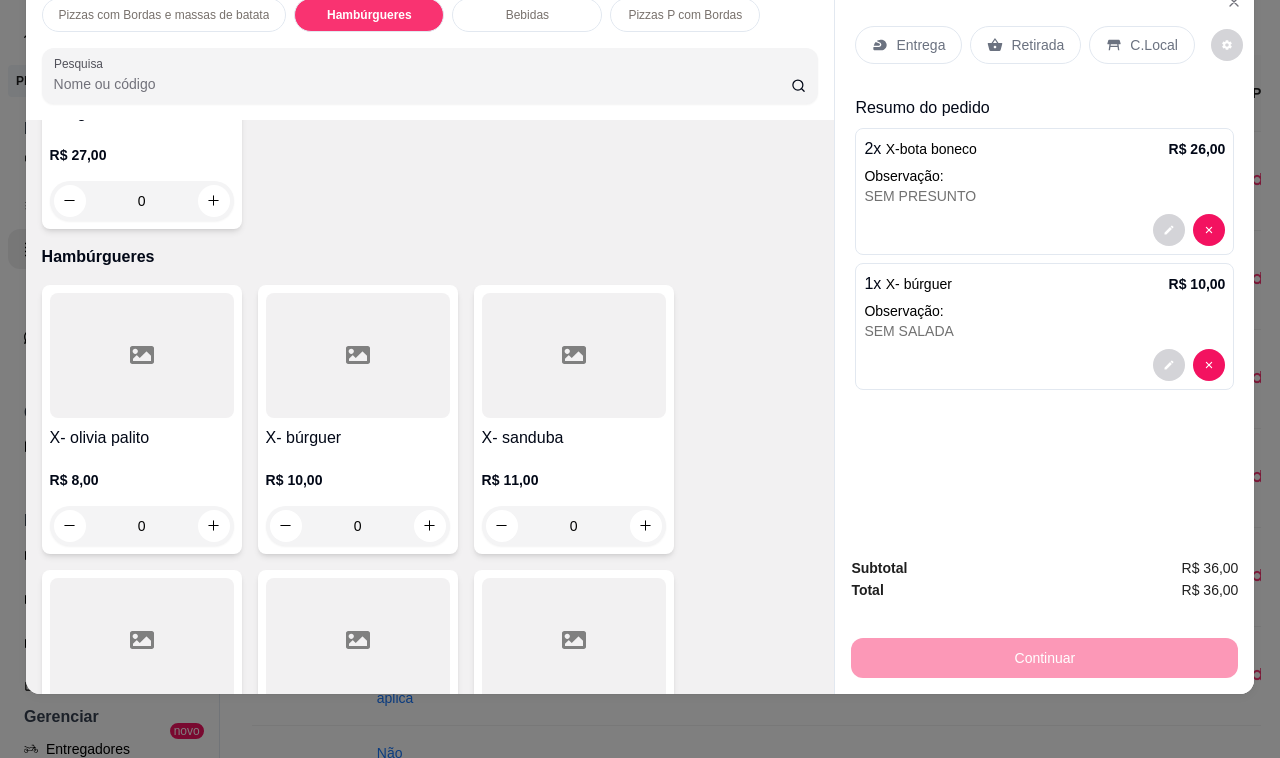 click on "Retirada" at bounding box center [1037, 45] 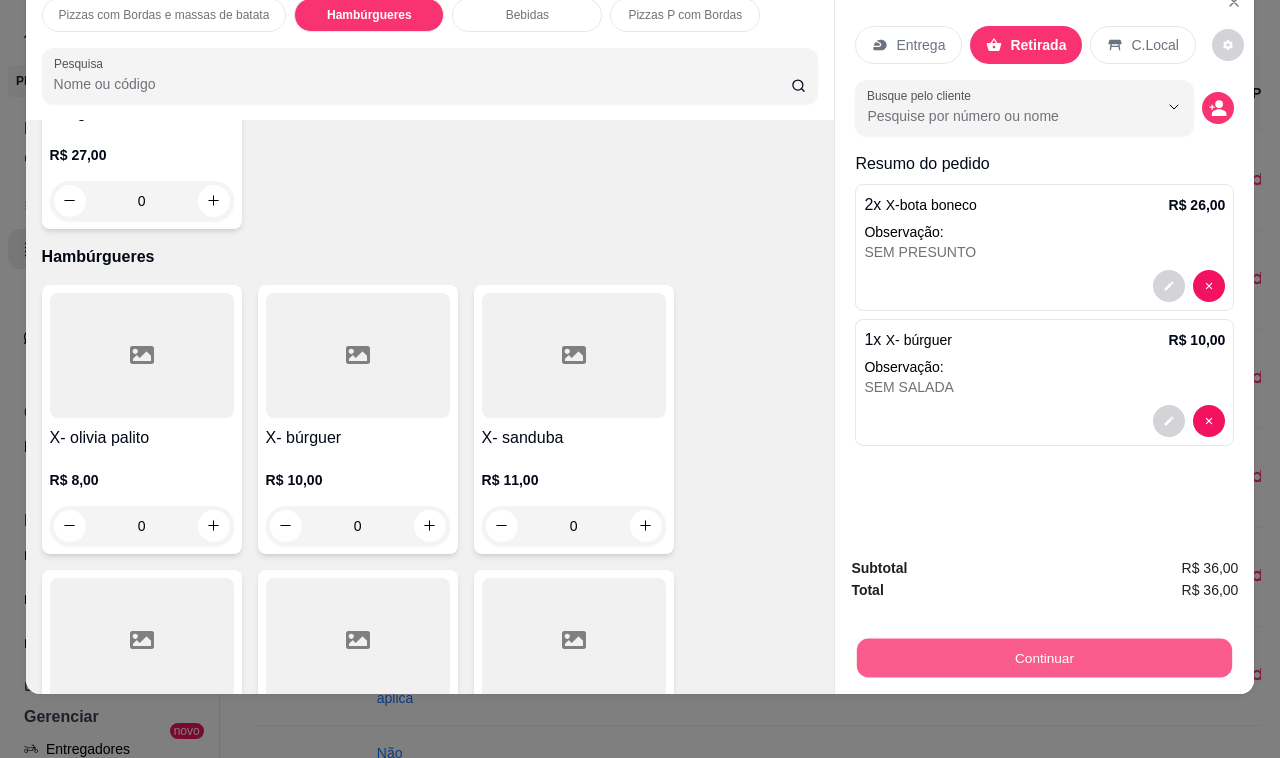 click on "Continuar" at bounding box center (1044, 658) 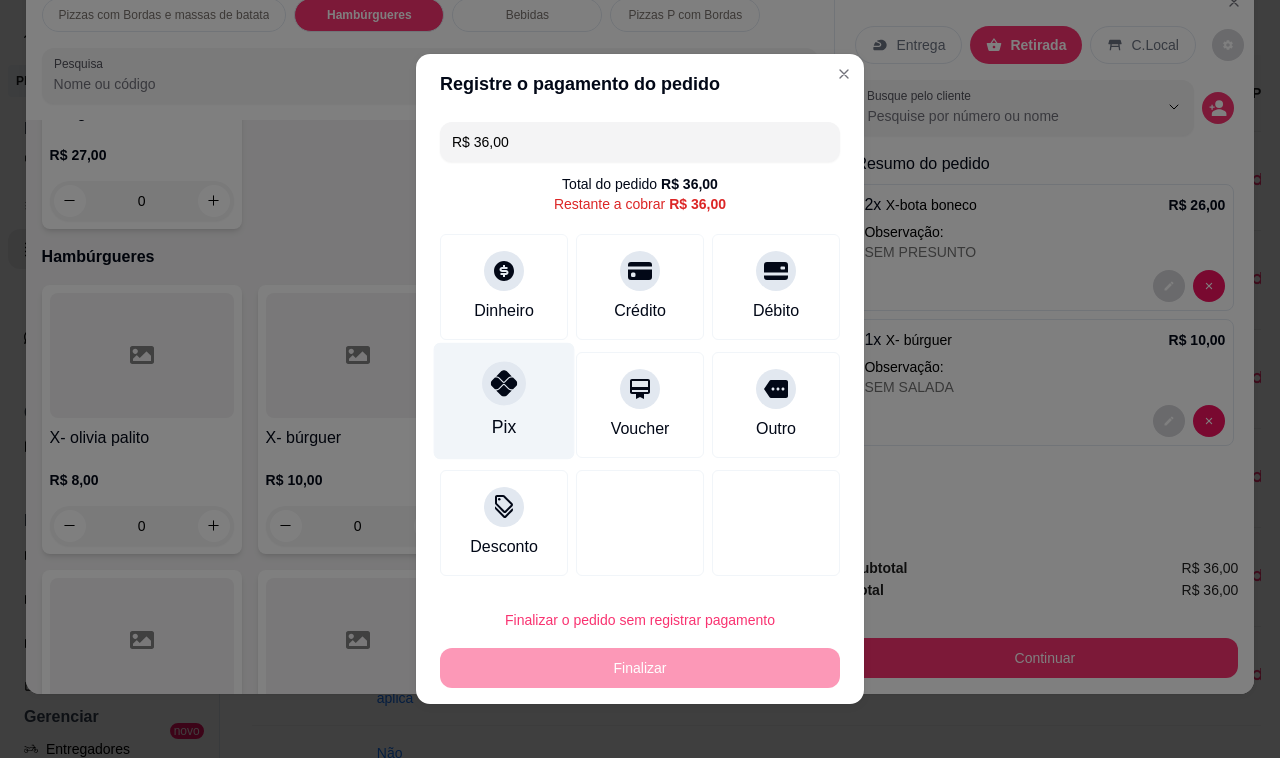 click on "Pix" at bounding box center [504, 401] 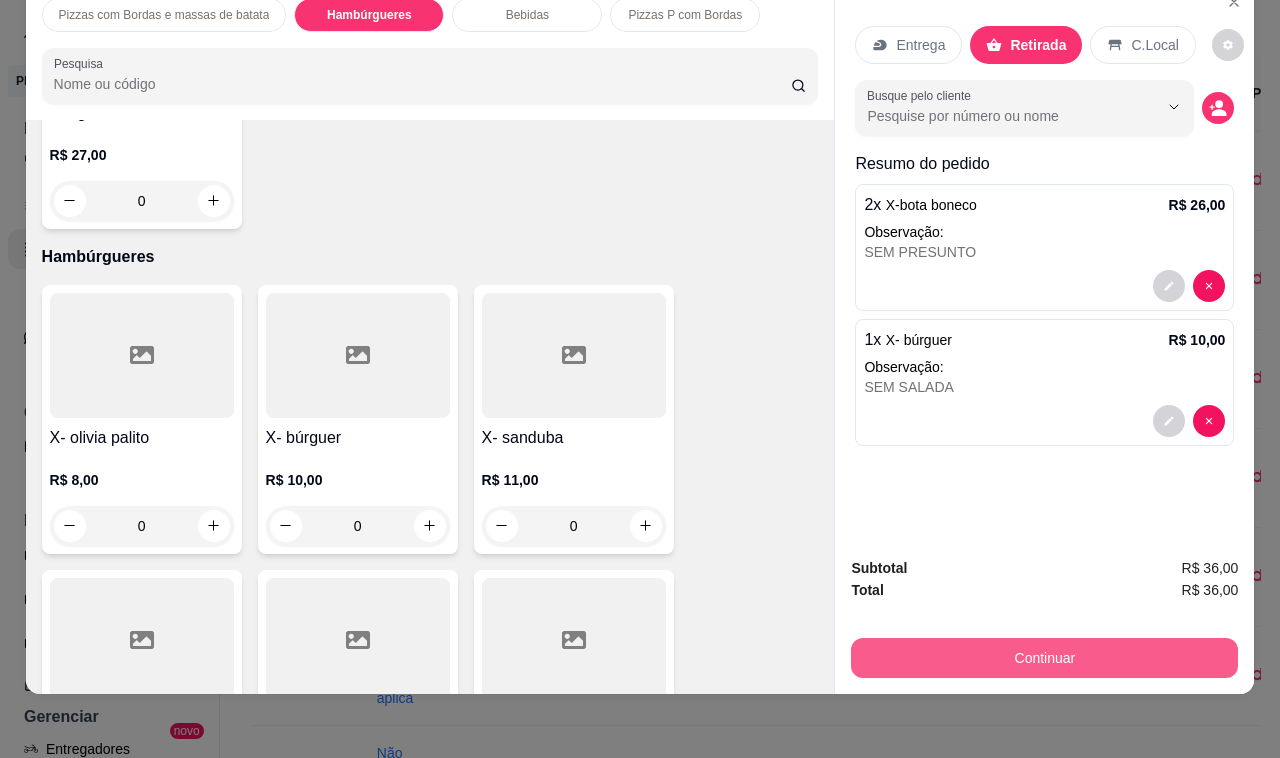 click on "Continuar" at bounding box center [1044, 658] 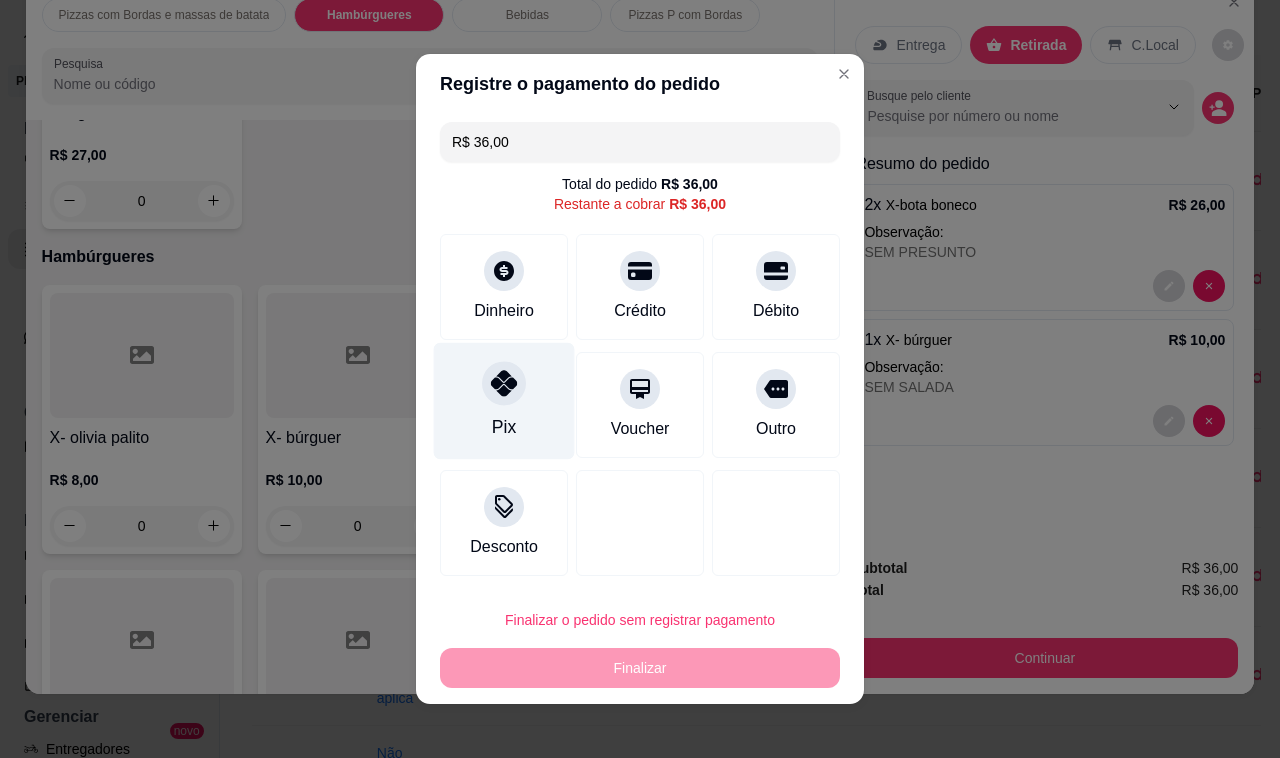 click on "Pix" at bounding box center (504, 401) 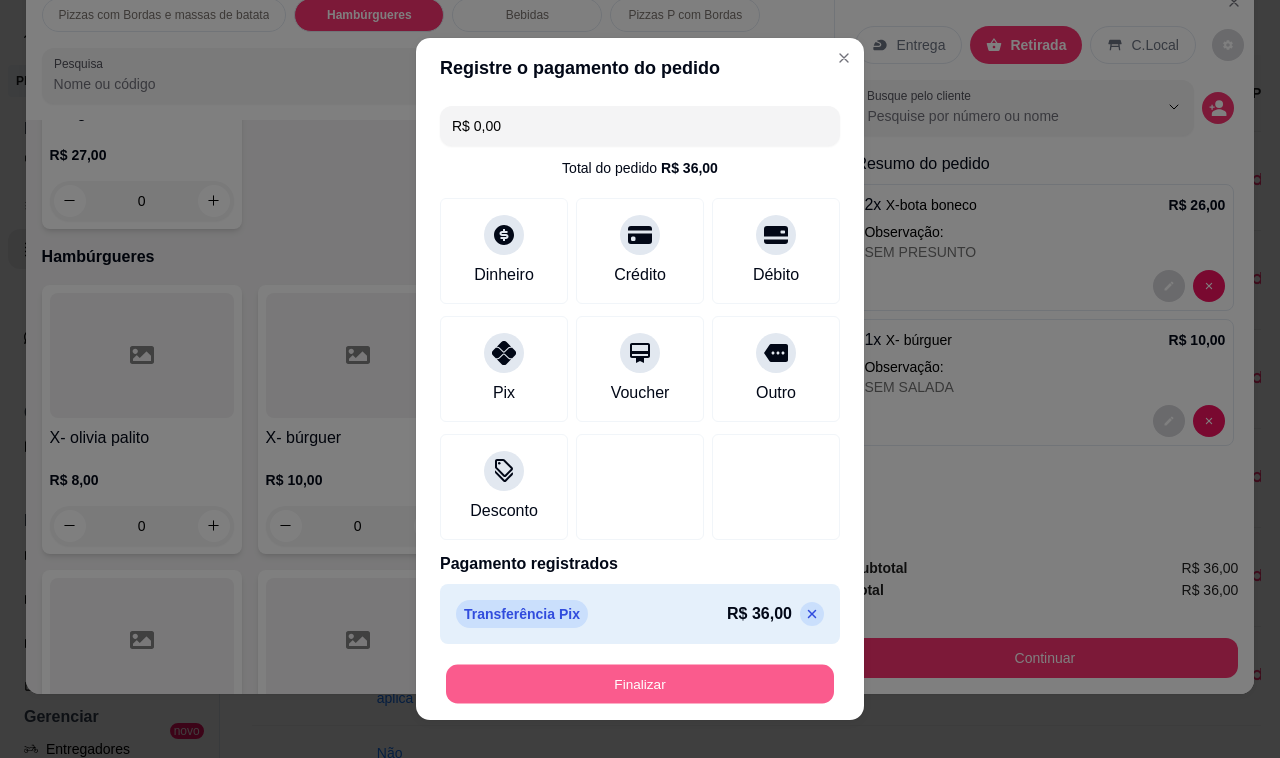 click on "Finalizar" at bounding box center [640, 684] 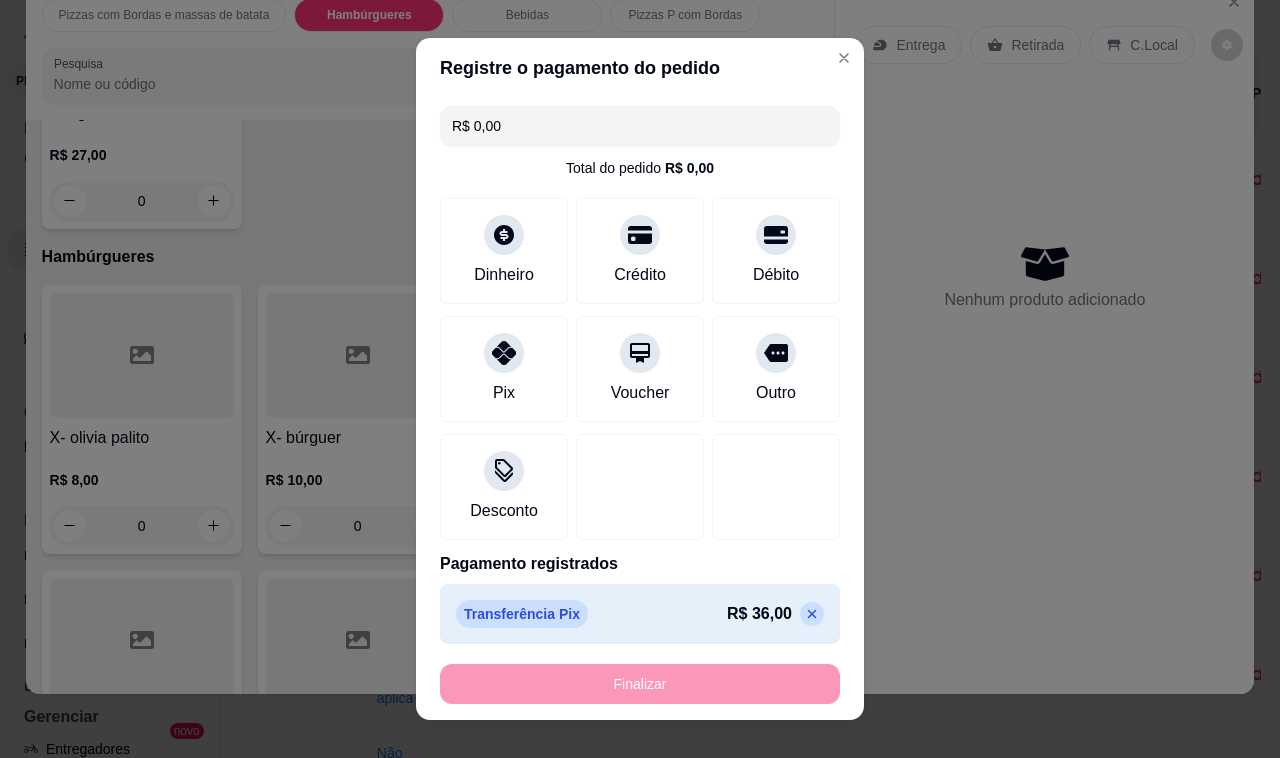 type on "-R$ 36,00" 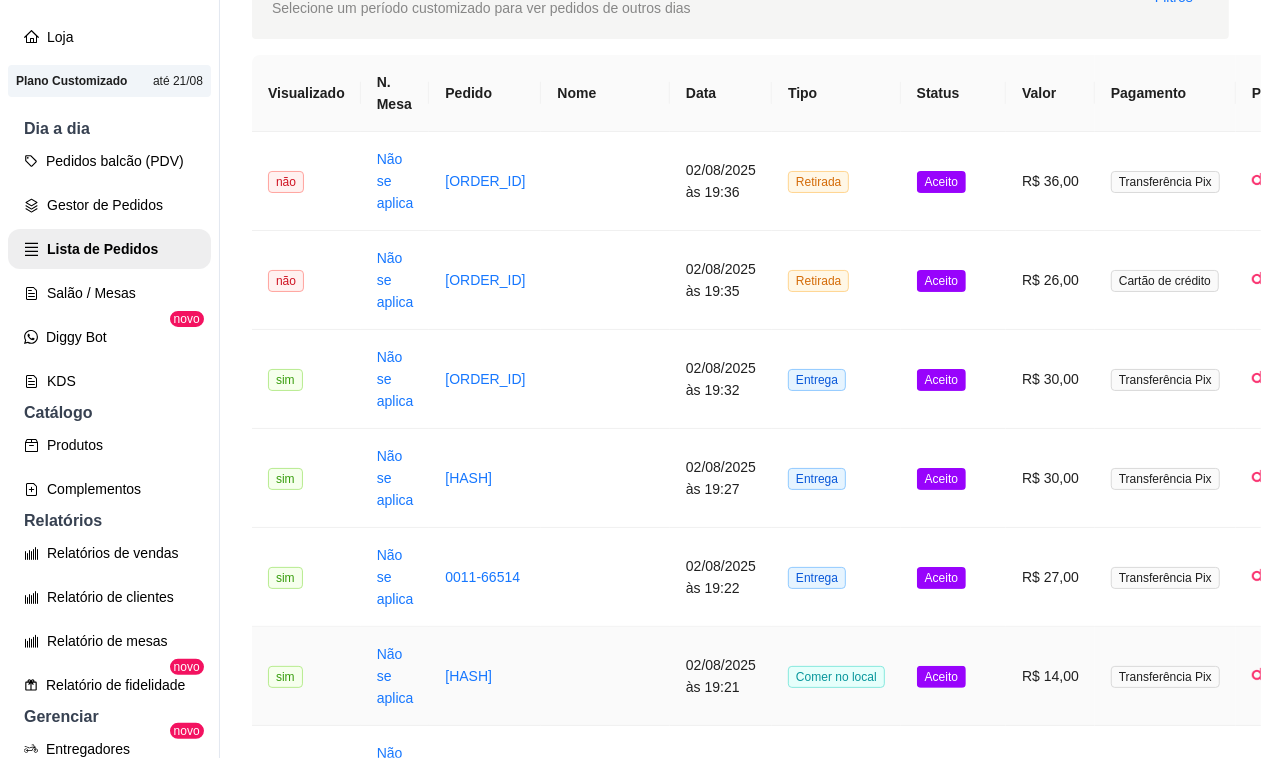 click on "Pedido N. [ORDER_ID] Editar pedido Pedido [ORDER_ID] Entrega Data do Pedido: 2025-08-02 as 19:32 ** ITENS DO PEDIDO ** Produto Qtd Preco Carne do sol 1 * 1 Pix" at bounding box center (846, 924) 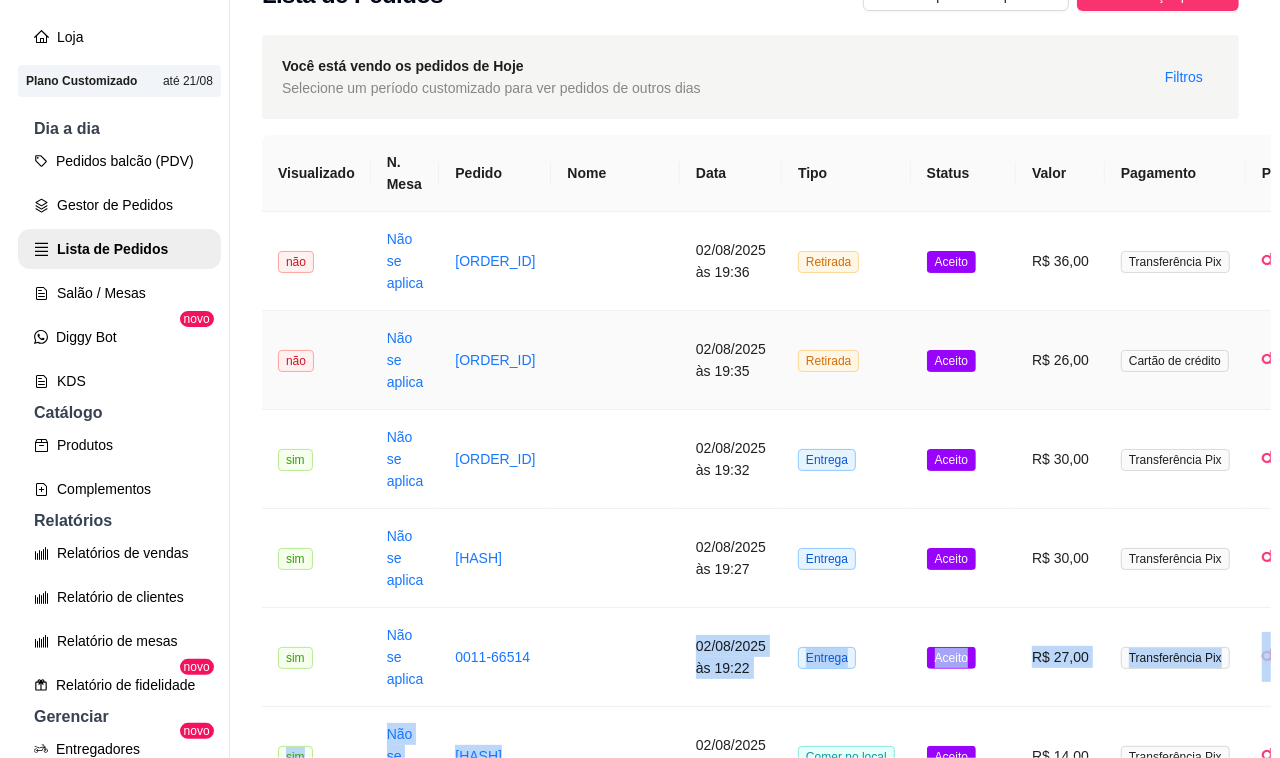 scroll, scrollTop: 0, scrollLeft: 0, axis: both 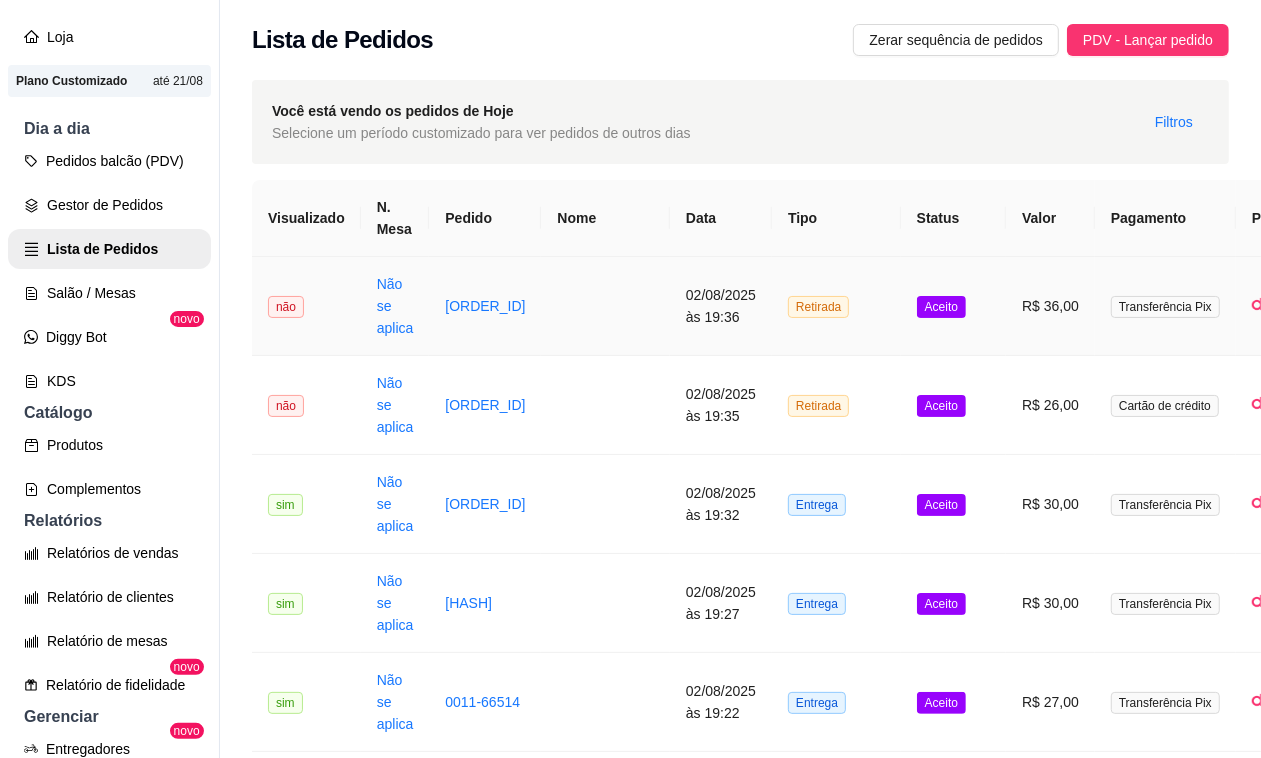 click on "Retirada" at bounding box center (836, 306) 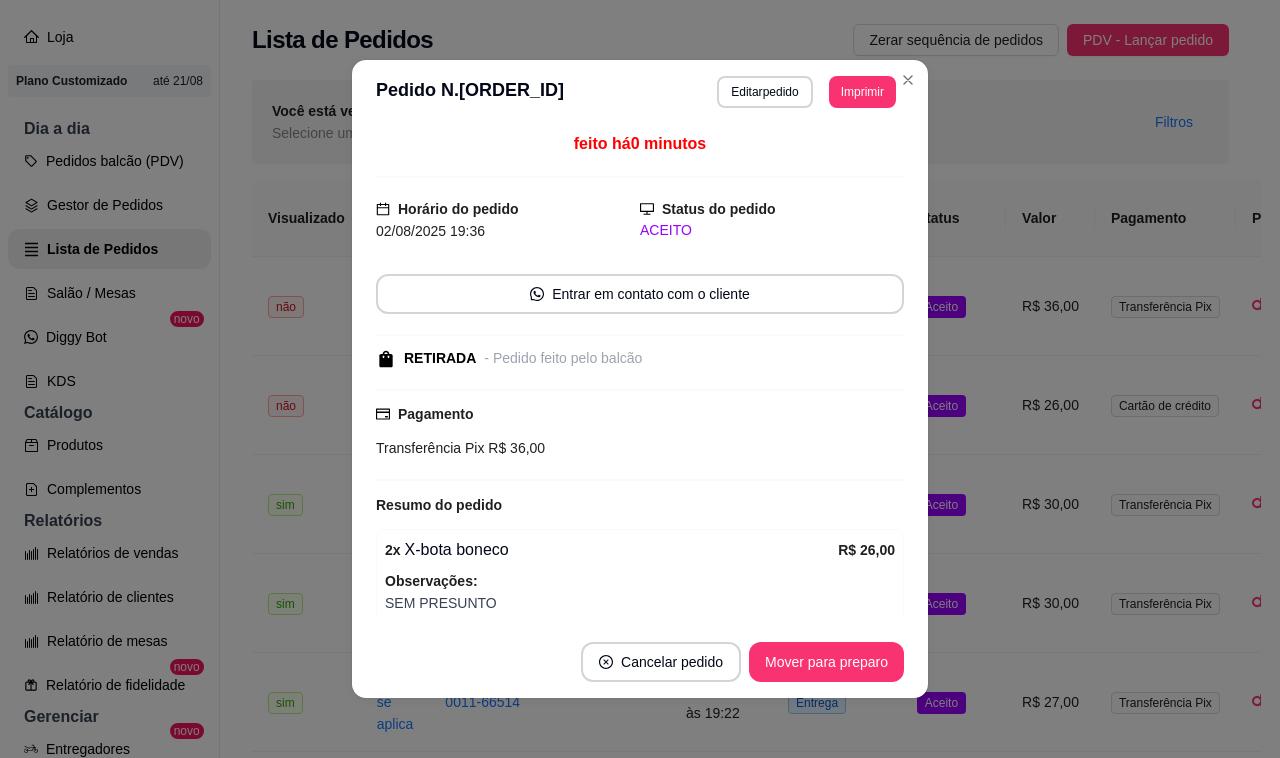 click on "Imprimir" at bounding box center [862, 92] 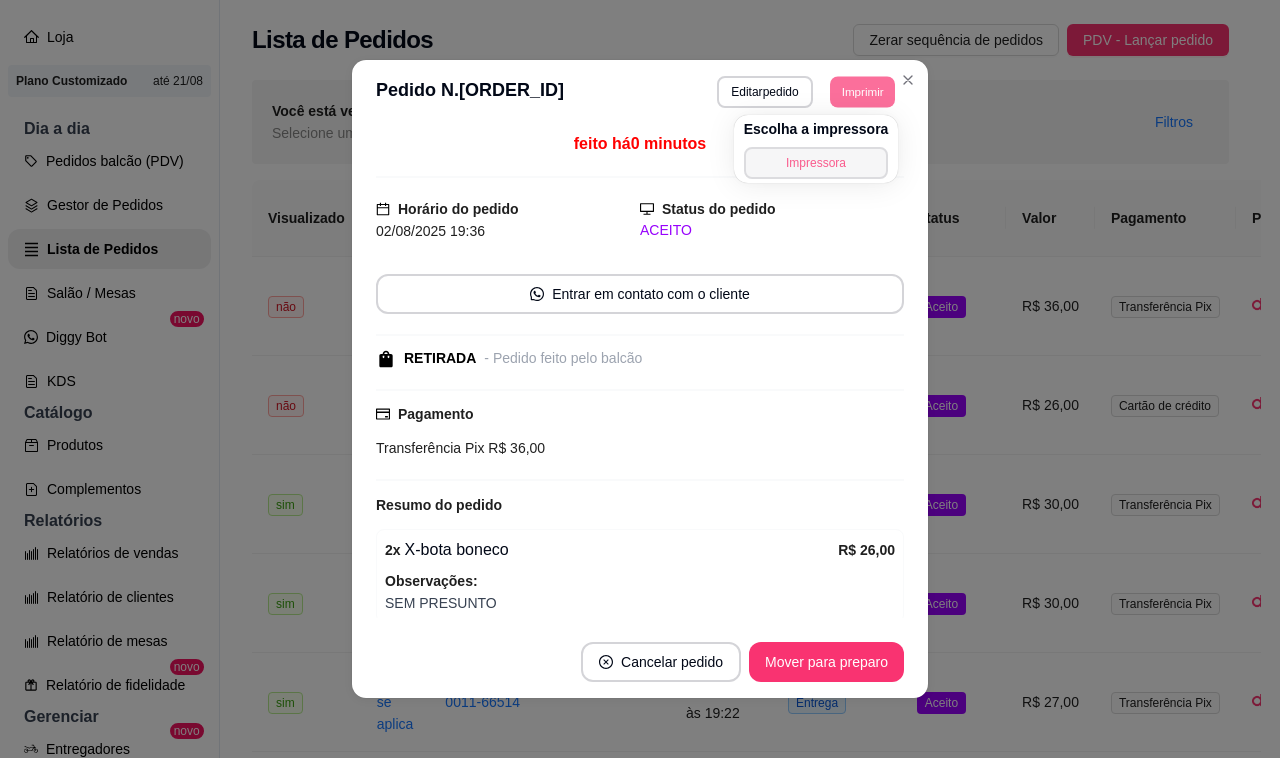 click on "Escolha a impressora Impressora" at bounding box center (816, 149) 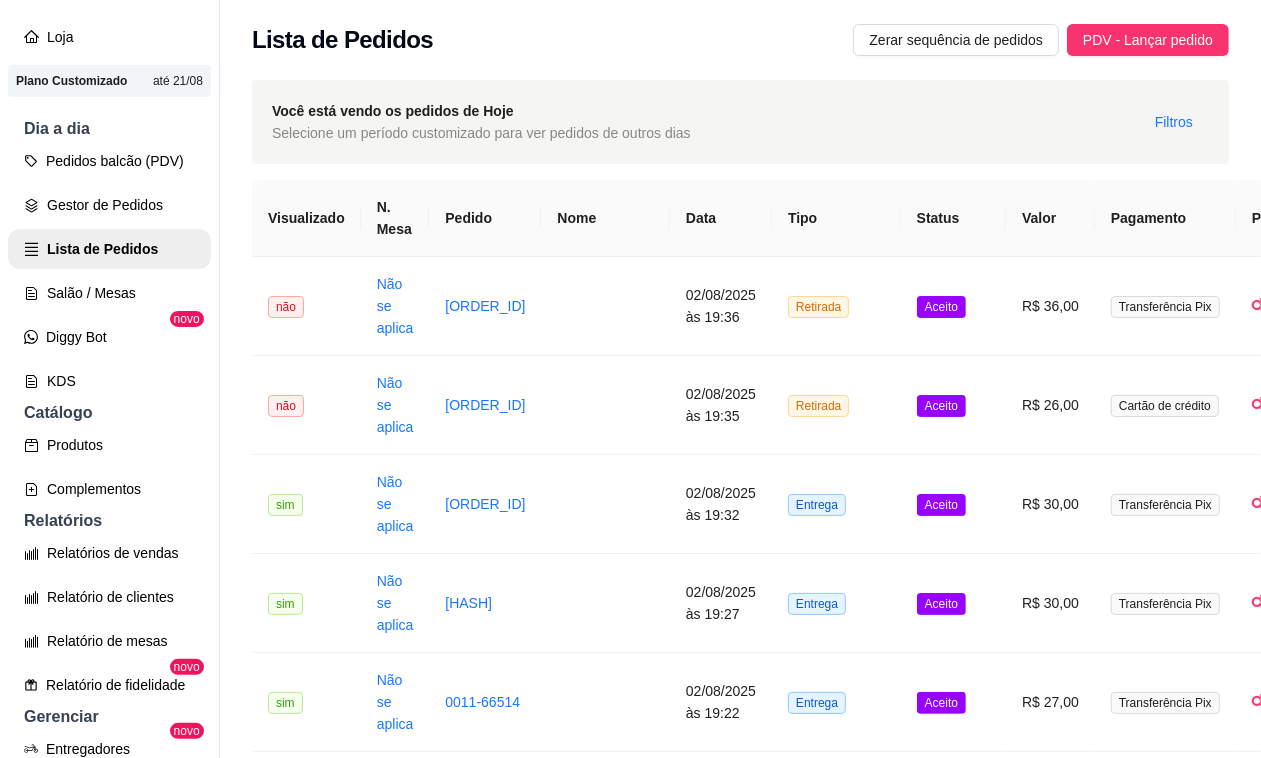 click on "Visualizado" at bounding box center (306, 218) 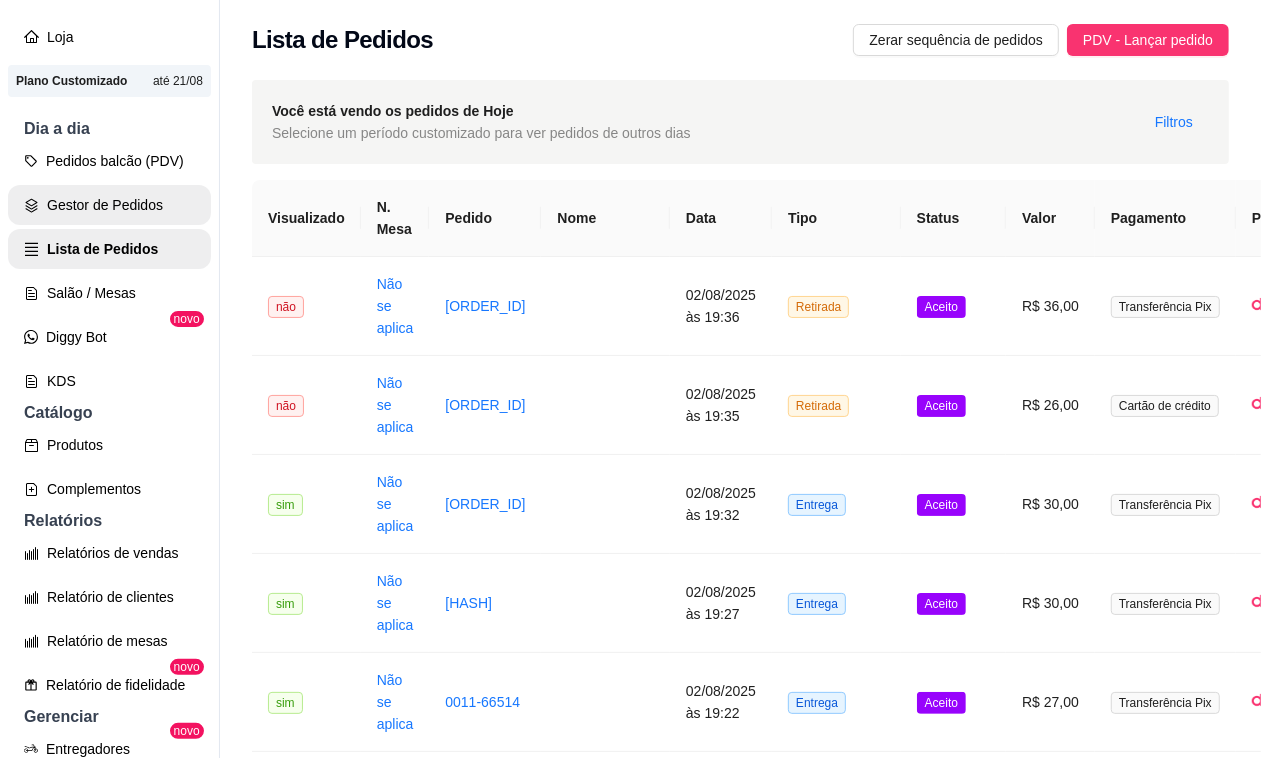 click on "Gestor de Pedidos" at bounding box center [109, 205] 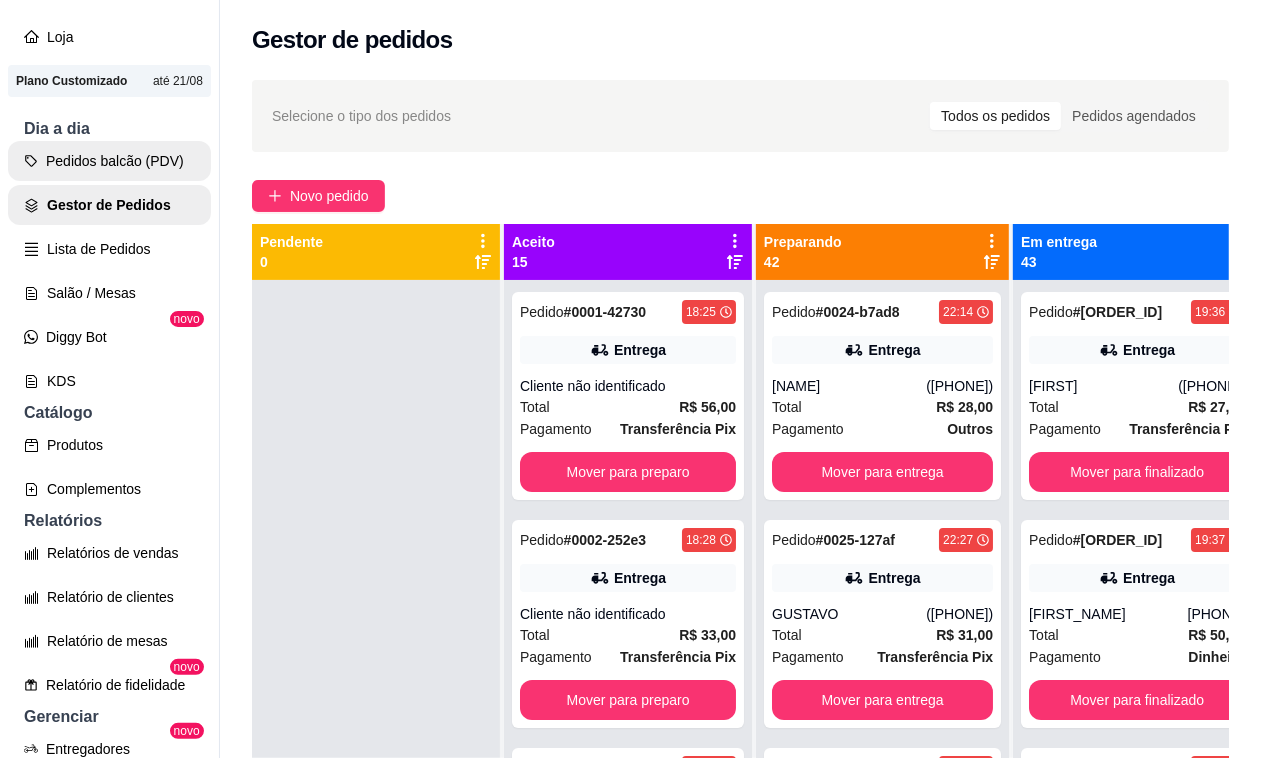 click on "Pedidos balcão (PDV)" at bounding box center [109, 161] 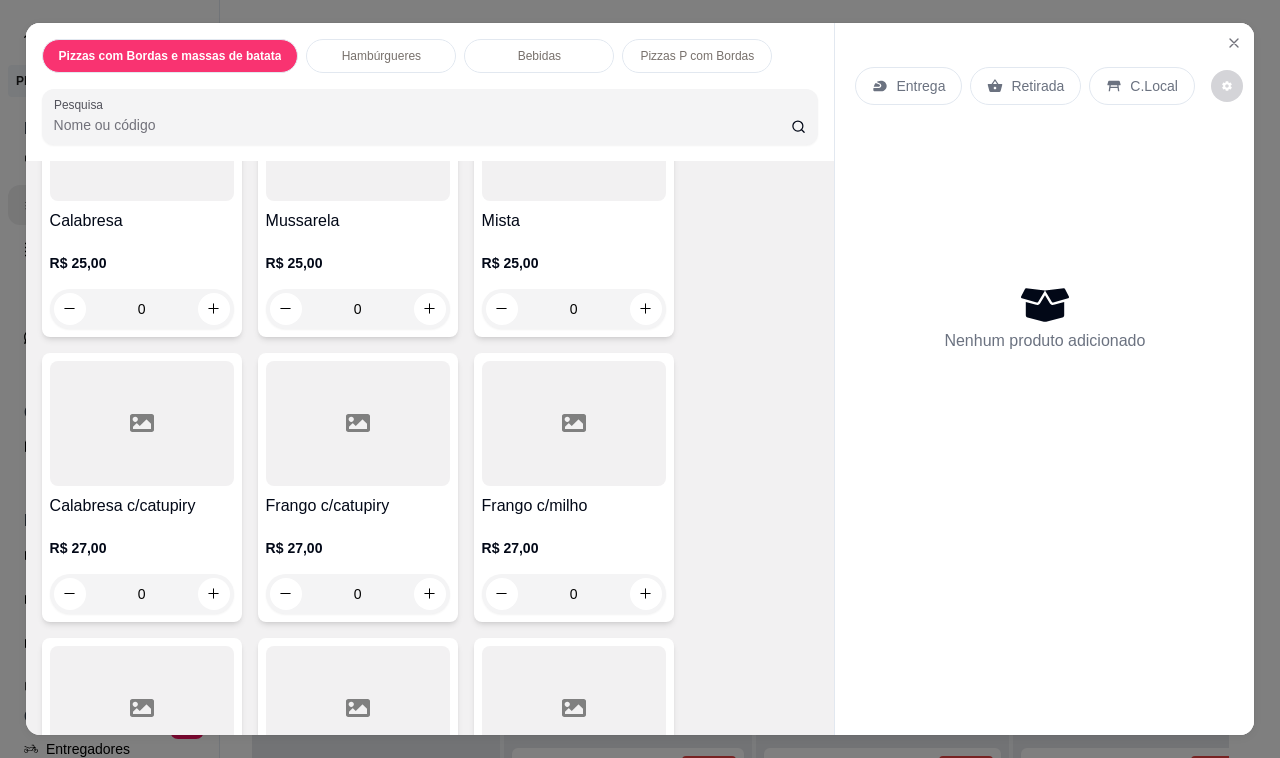 scroll, scrollTop: 250, scrollLeft: 0, axis: vertical 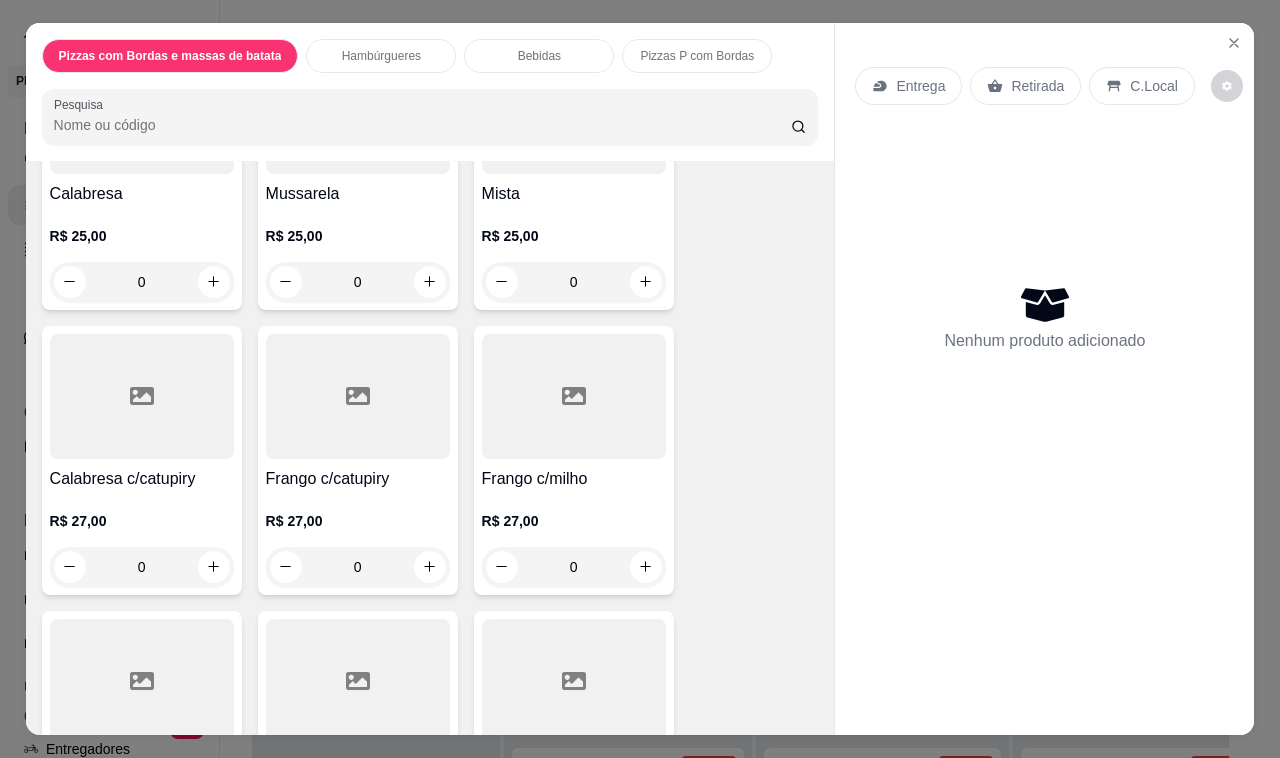 click on "0" at bounding box center [358, 567] 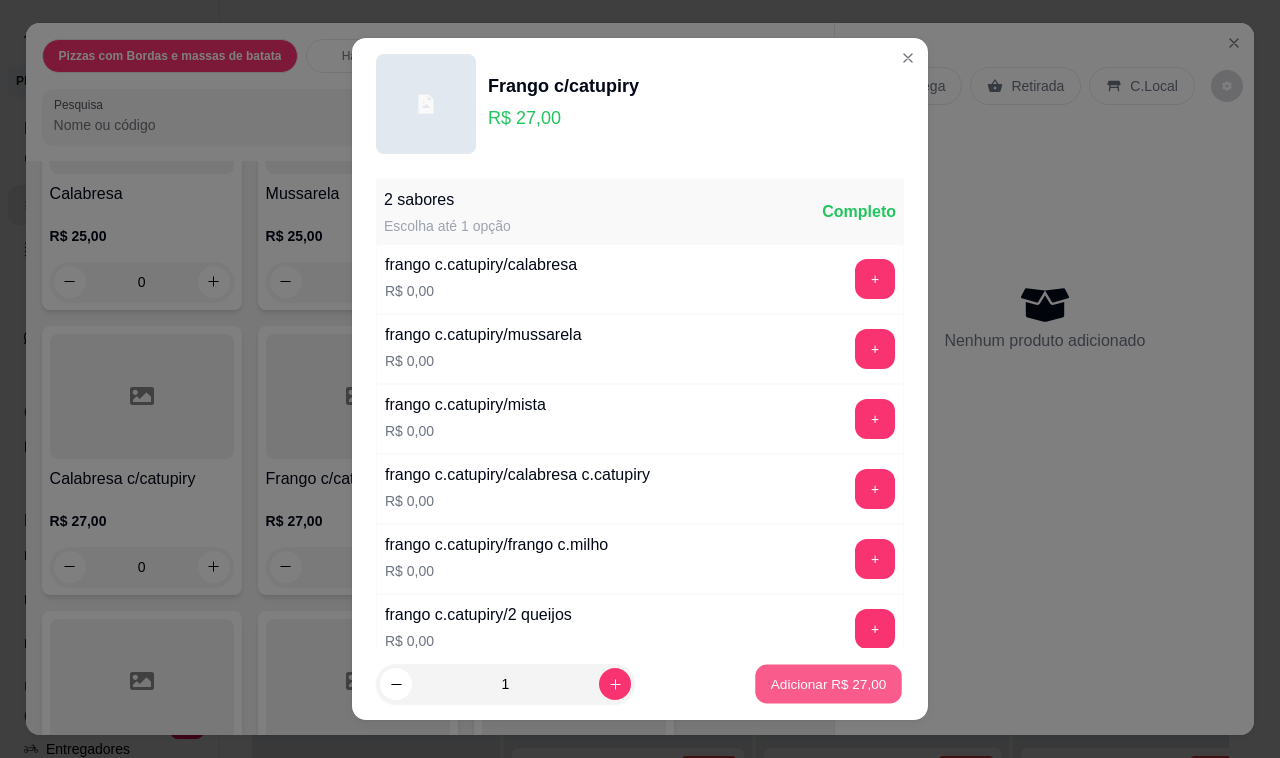 click on "Adicionar   R$ 27,00" at bounding box center [829, 683] 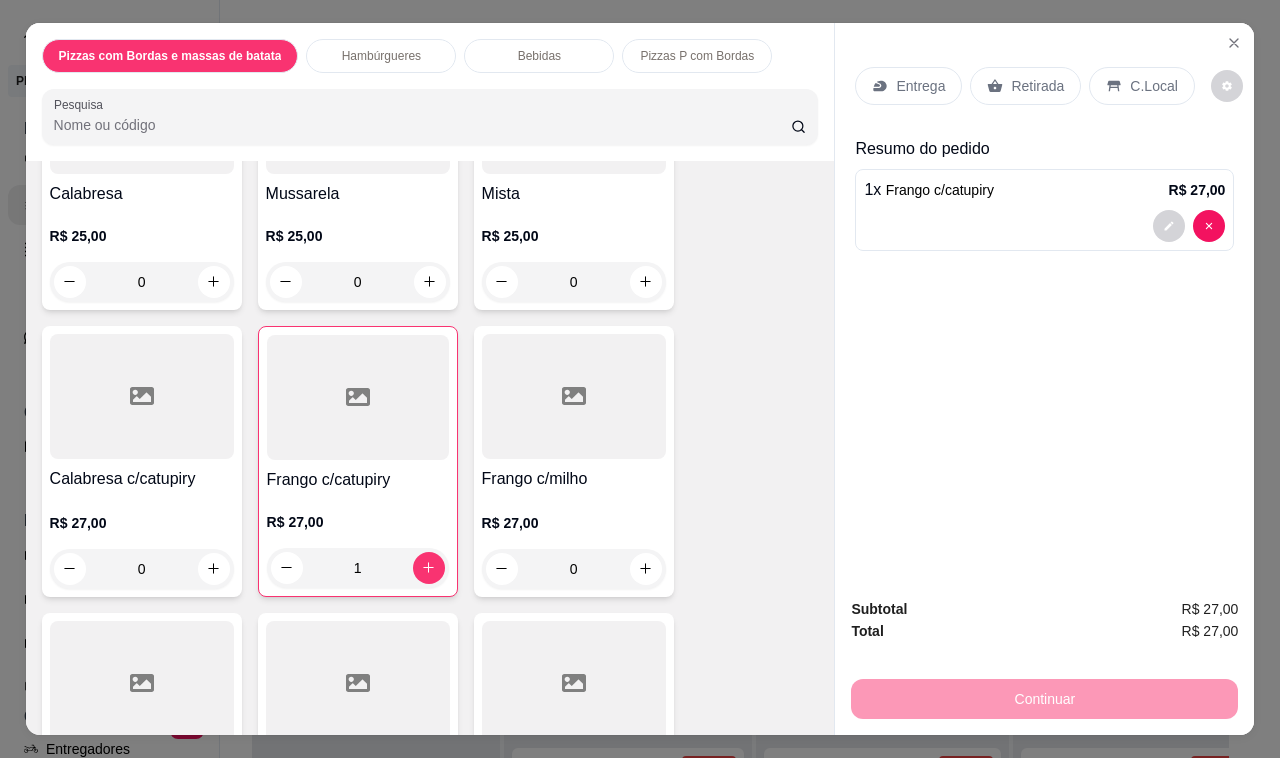 click on "Bebidas" at bounding box center [539, 56] 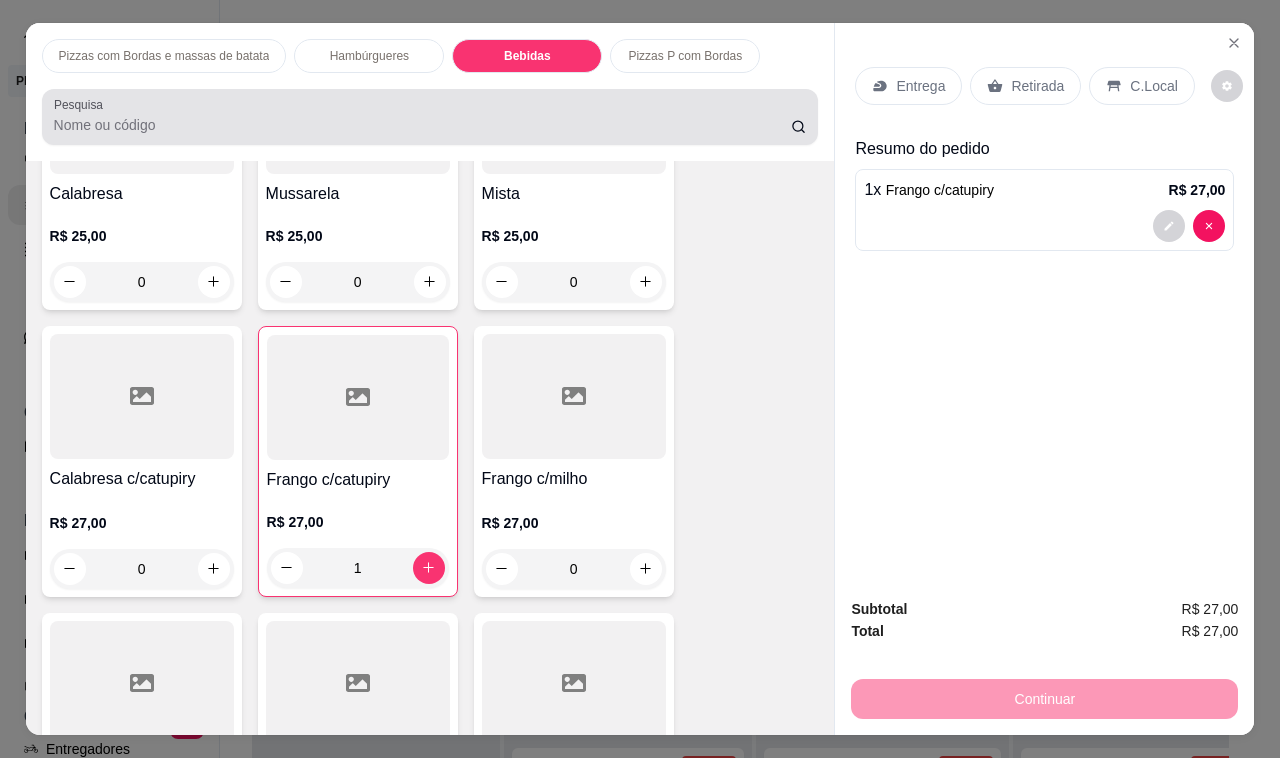 scroll, scrollTop: 3307, scrollLeft: 0, axis: vertical 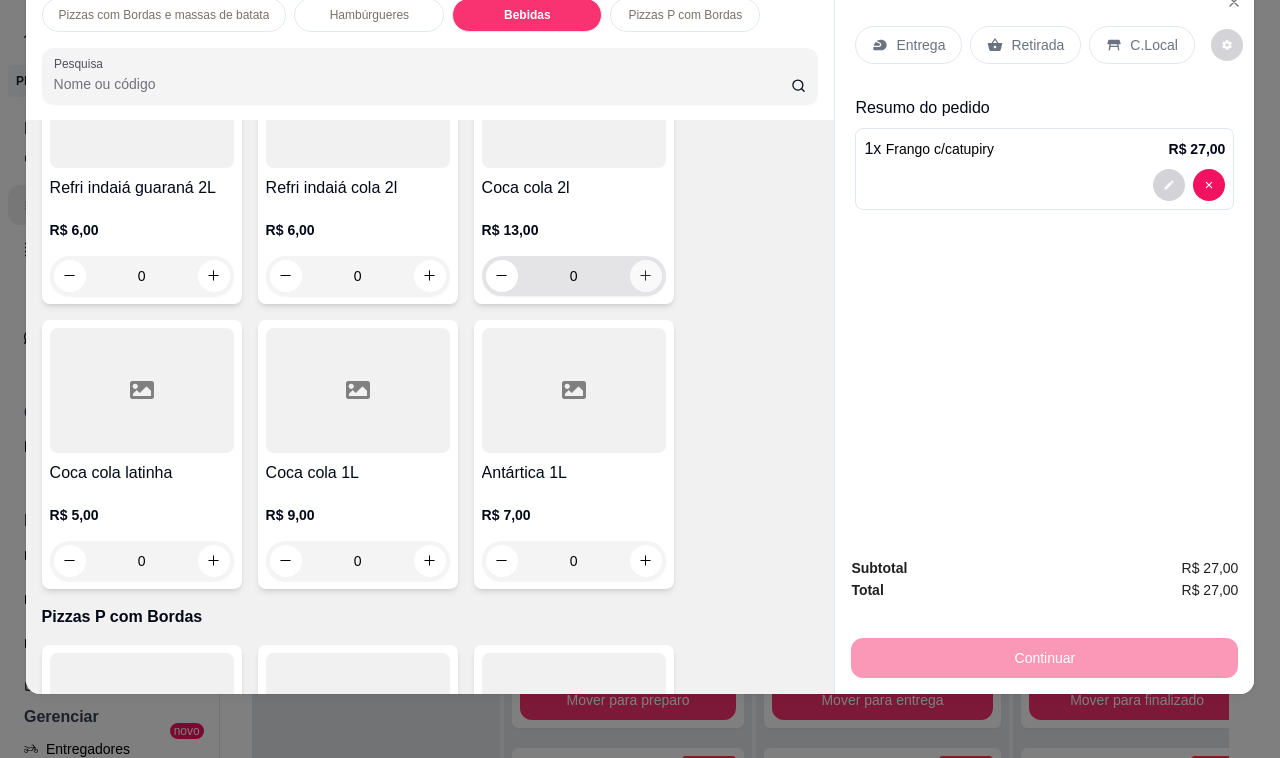 click 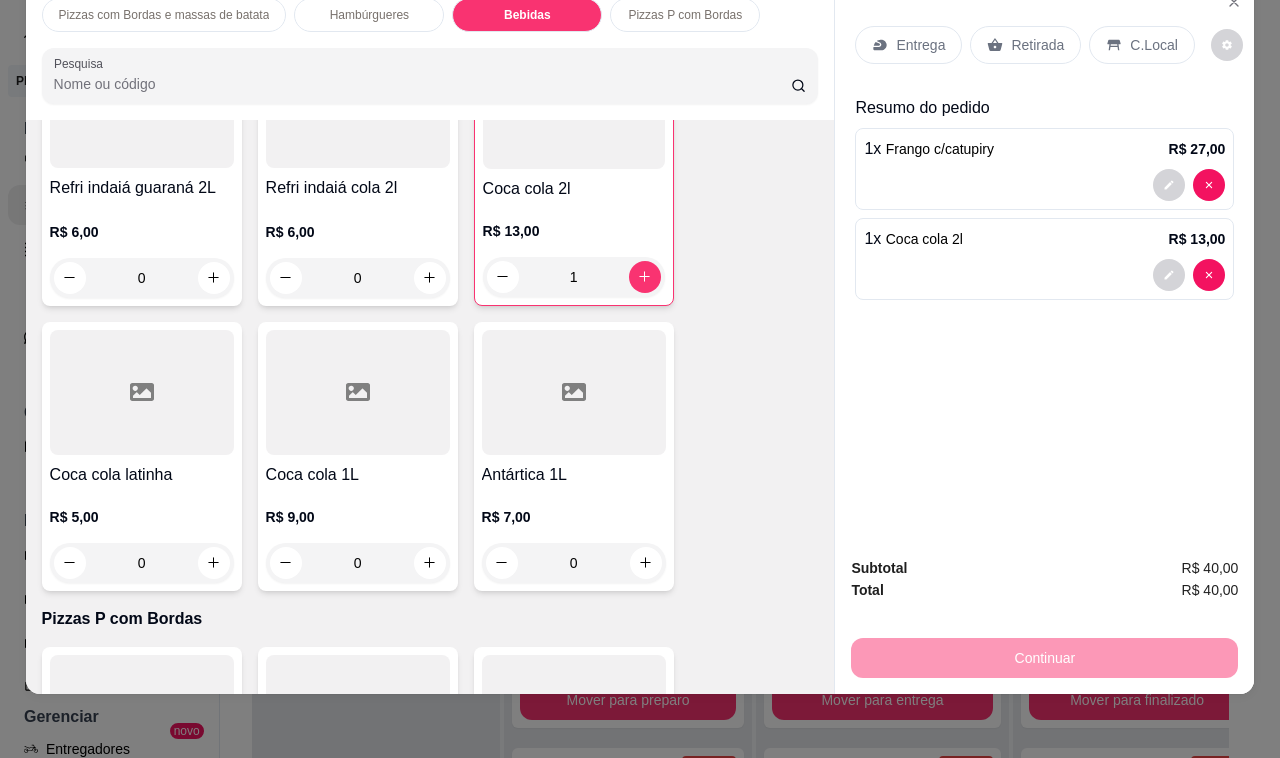 click on "C.Local" at bounding box center [1153, 45] 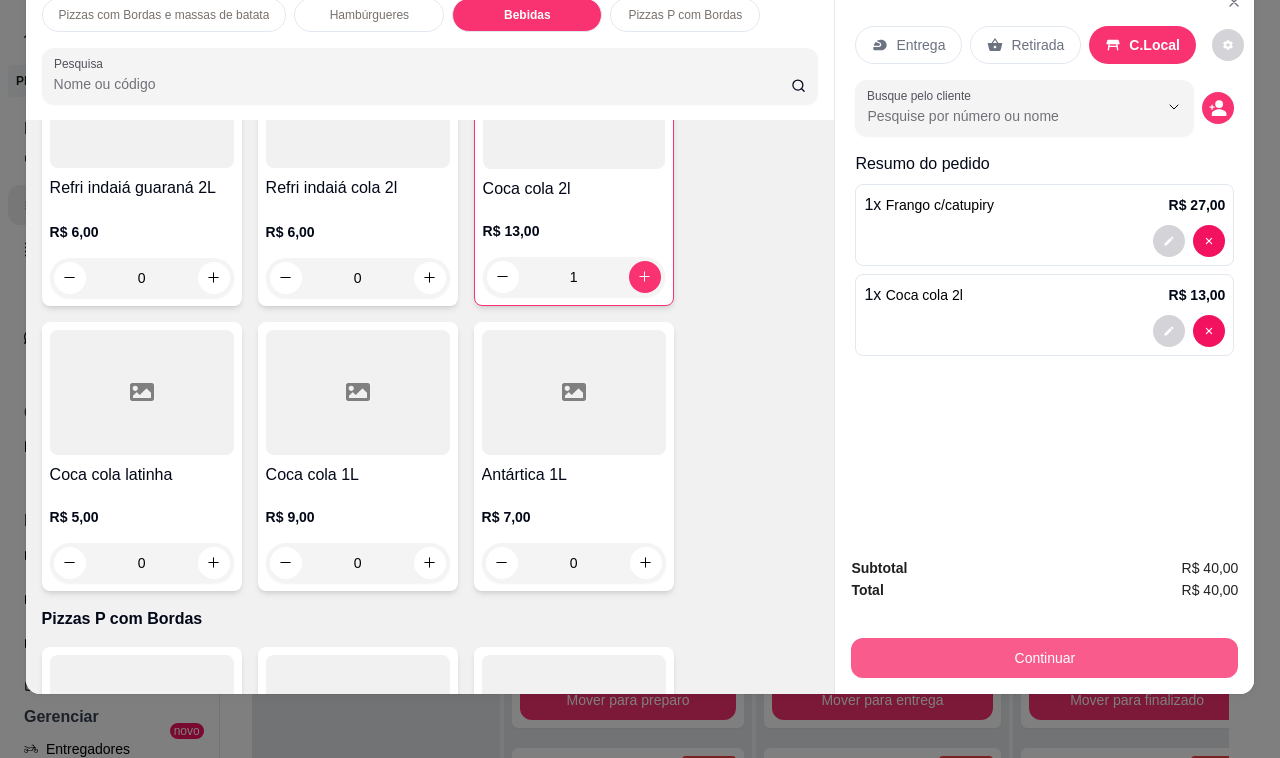 click on "Continuar" at bounding box center [1044, 658] 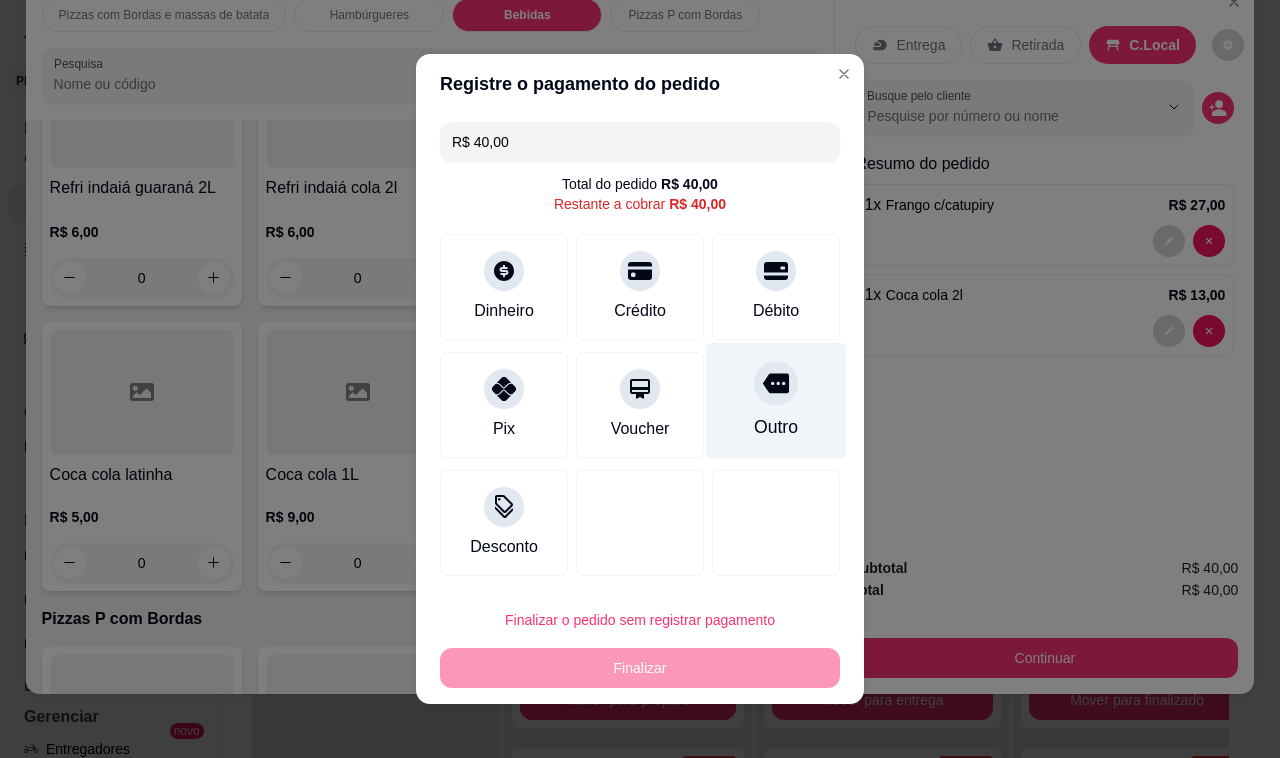 drag, startPoint x: 775, startPoint y: 397, endPoint x: 762, endPoint y: 397, distance: 13 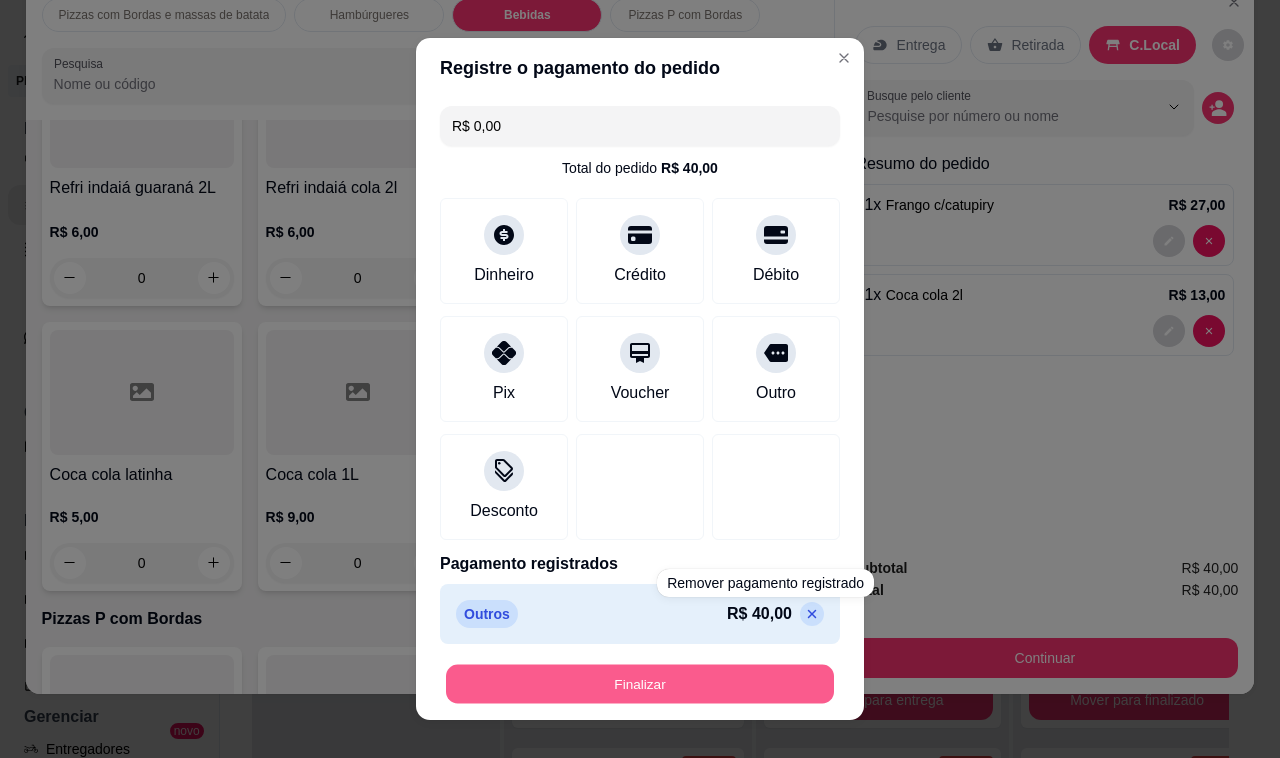 click on "Finalizar" at bounding box center [640, 684] 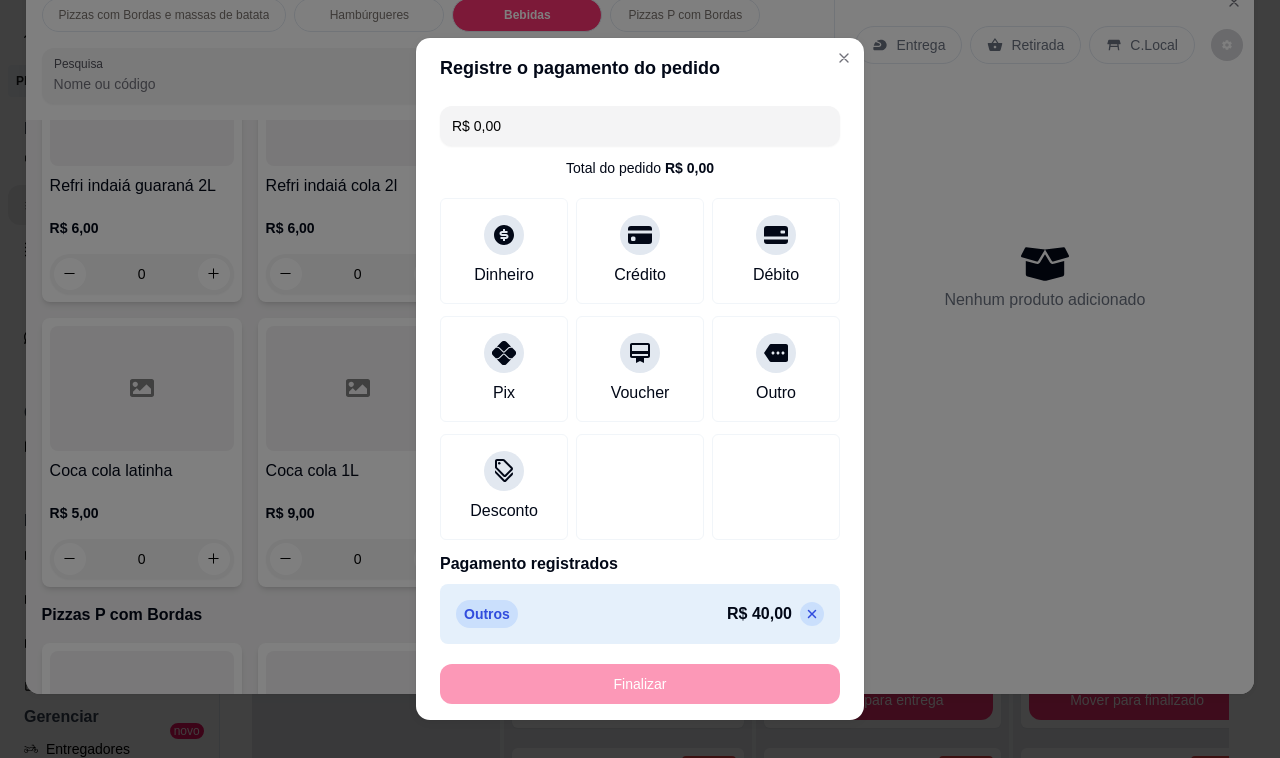 type on "0" 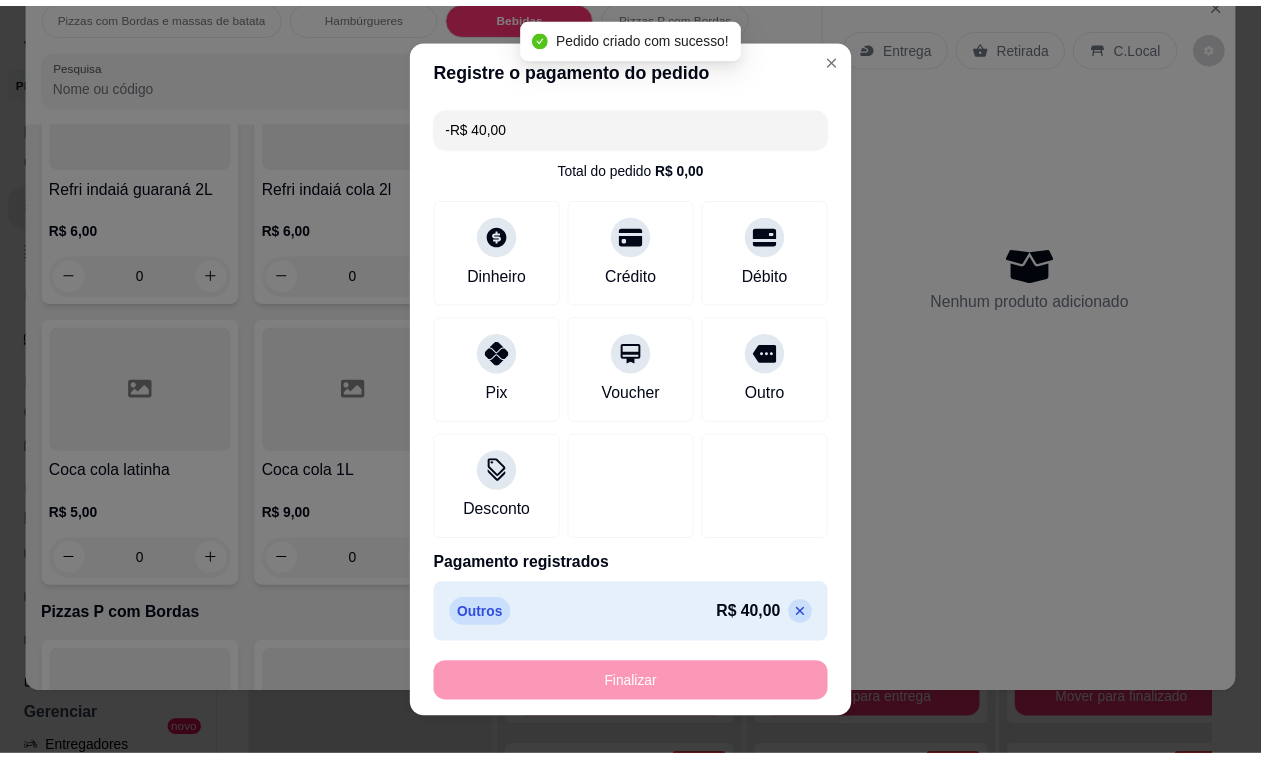 scroll, scrollTop: 3430, scrollLeft: 0, axis: vertical 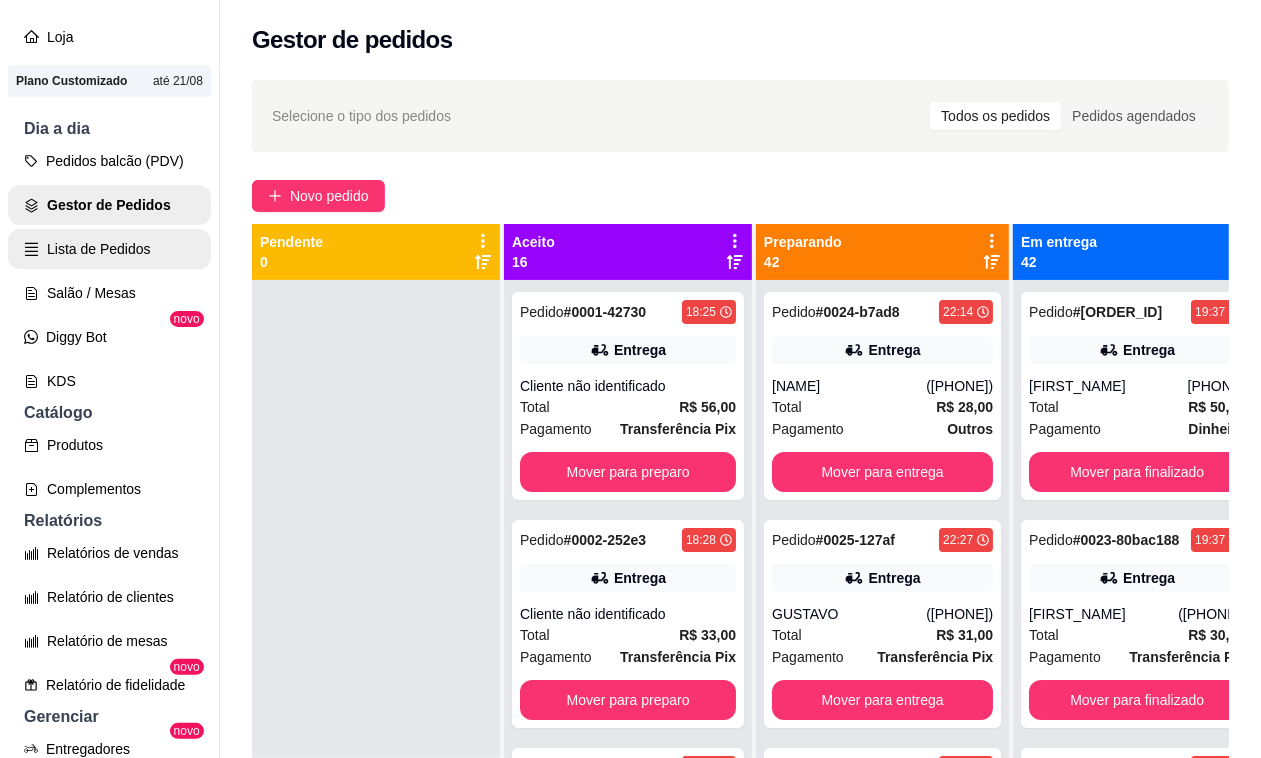 click on "Lista de Pedidos" at bounding box center (109, 249) 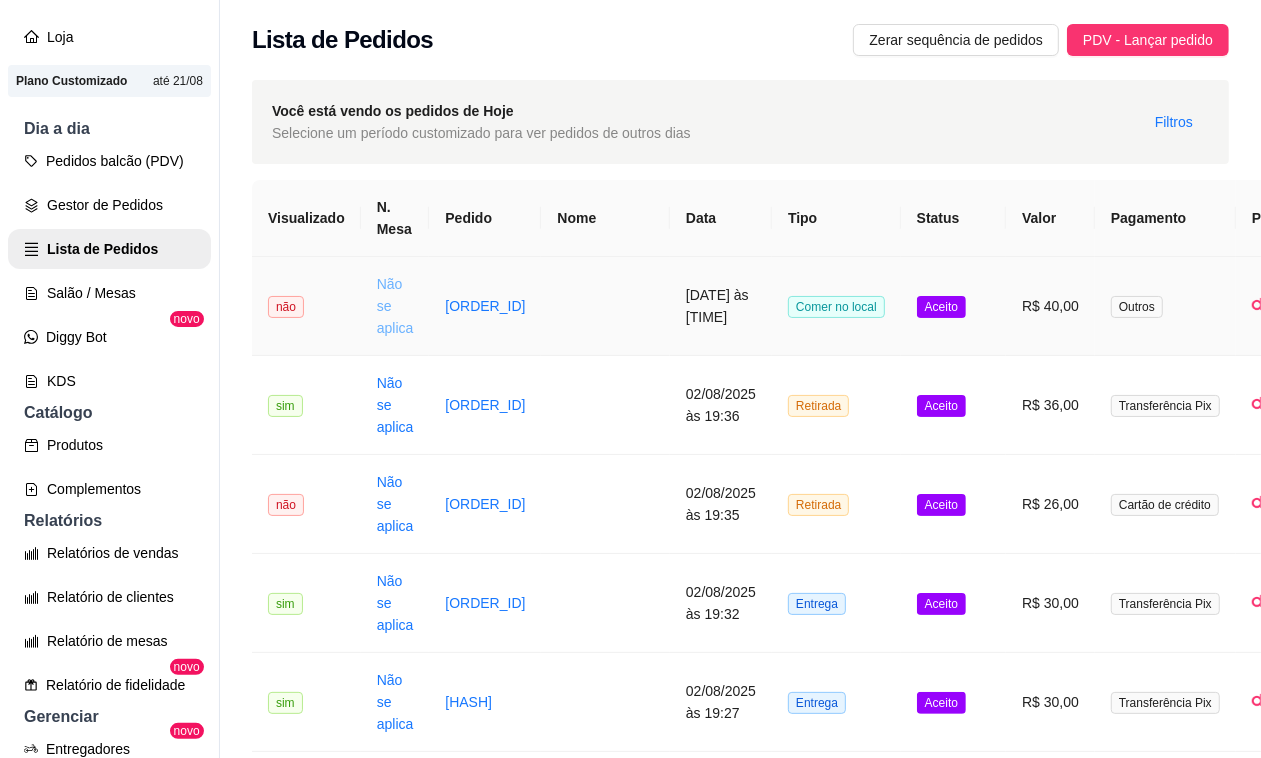 click on "Não se aplica" at bounding box center [395, 306] 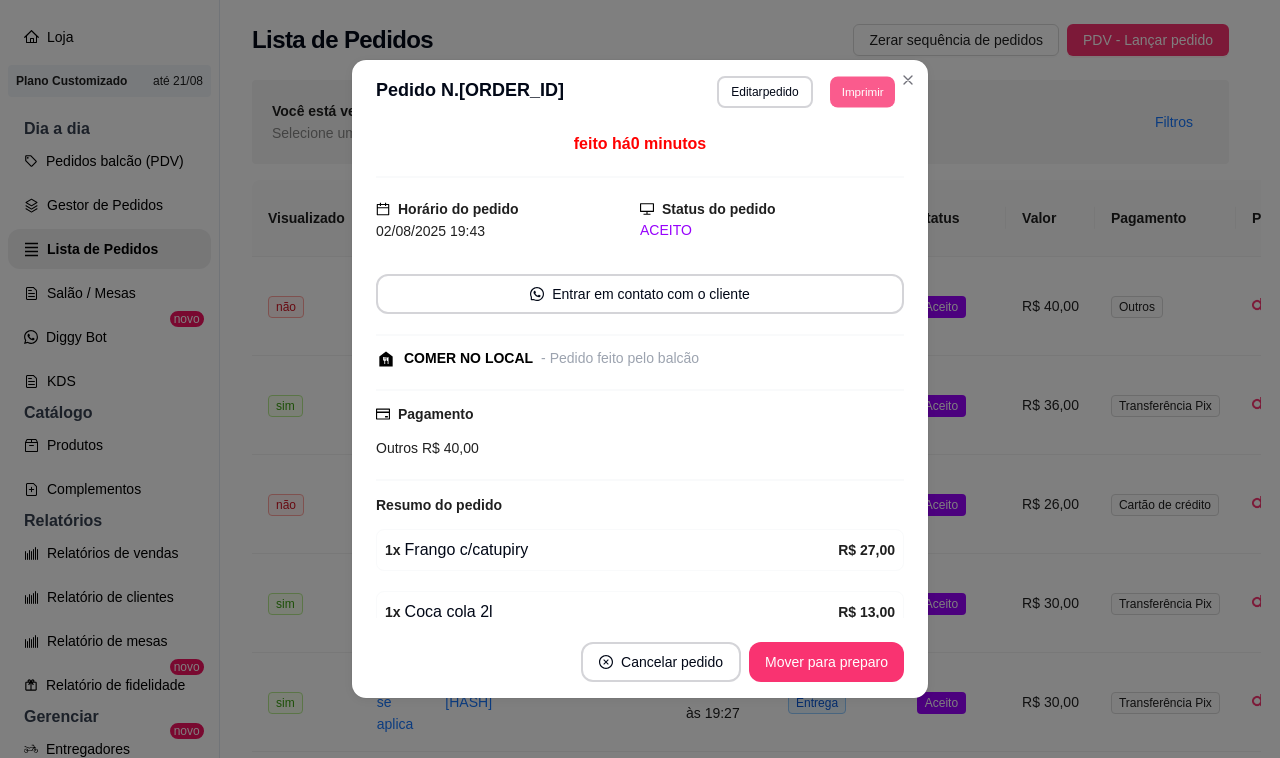 click on "Imprimir" at bounding box center [862, 91] 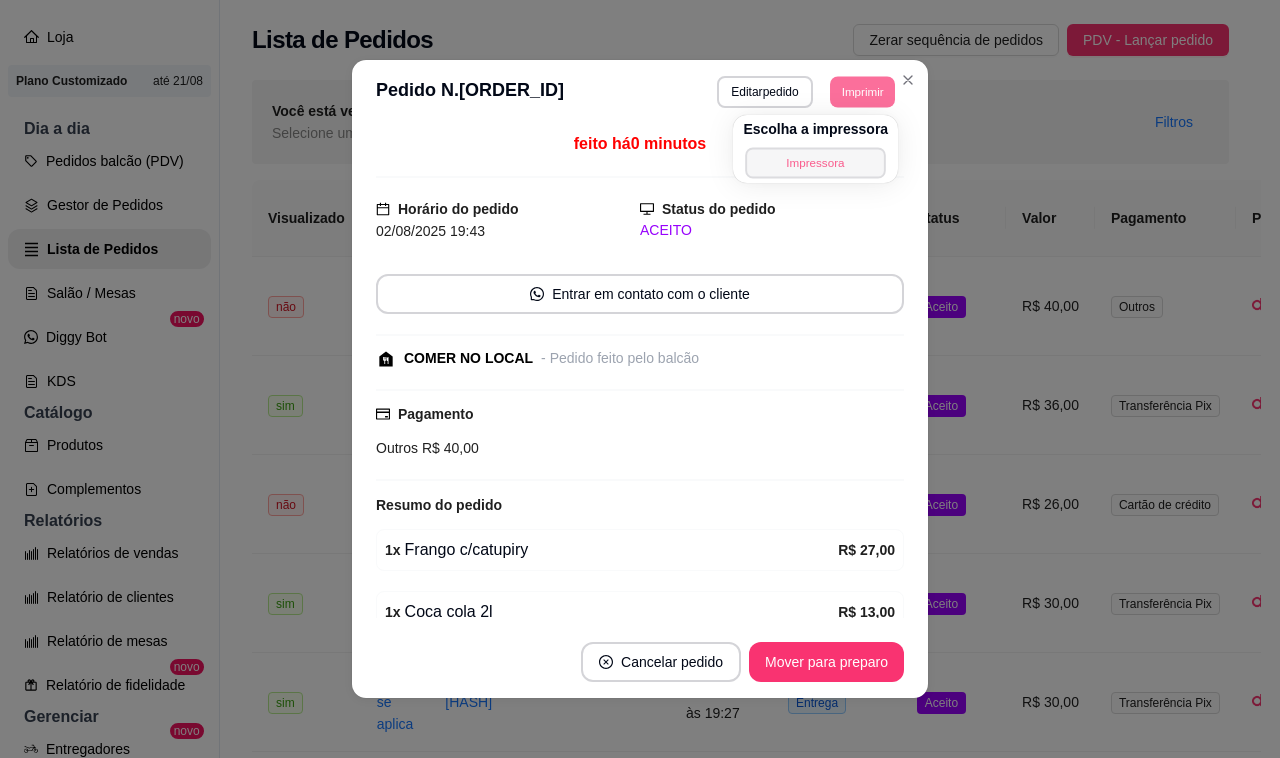 click on "Impressora" at bounding box center [816, 162] 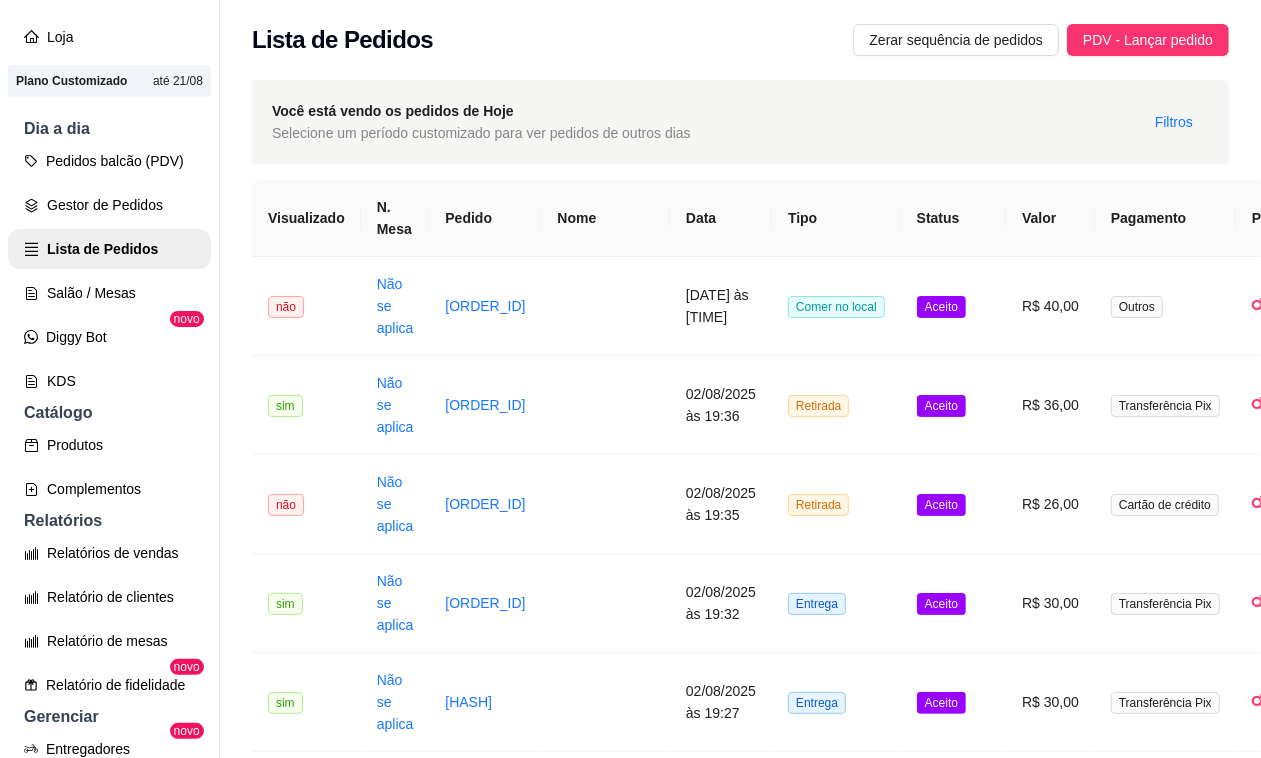 click on "Dia a dia" at bounding box center (109, 129) 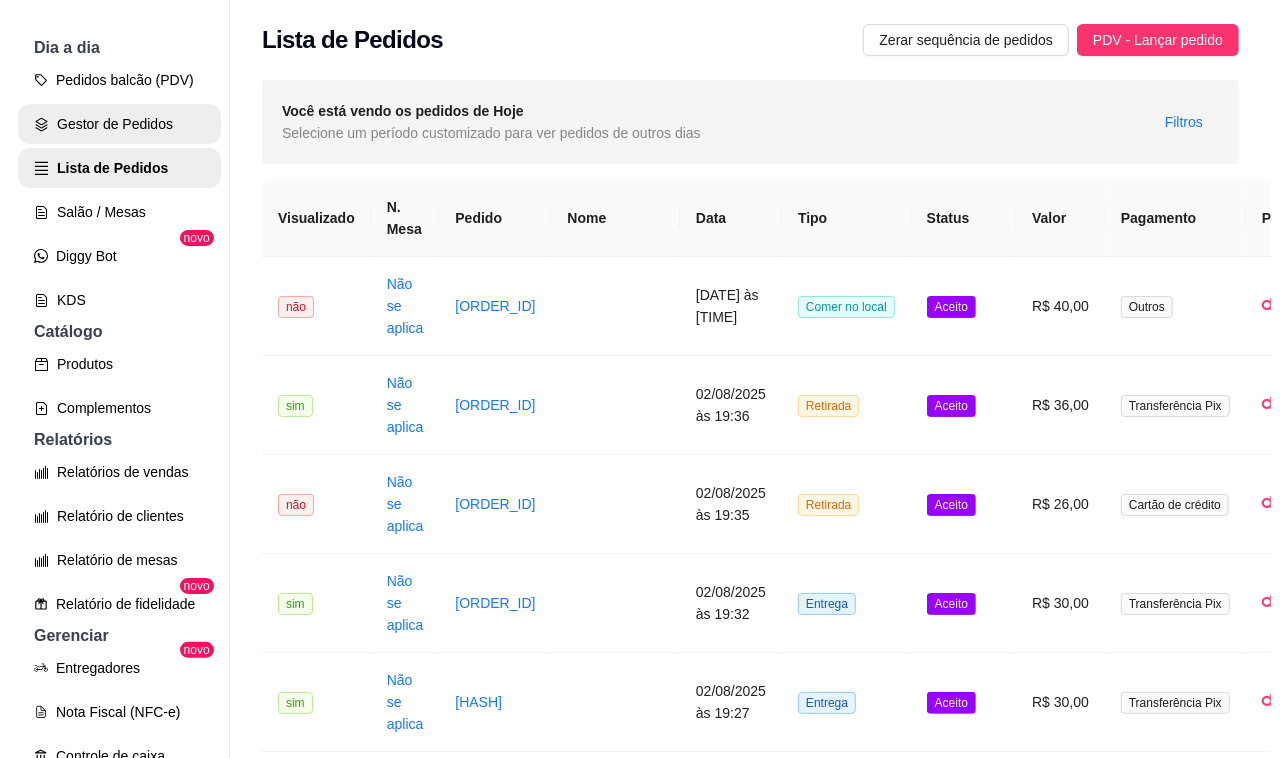 scroll, scrollTop: 250, scrollLeft: 0, axis: vertical 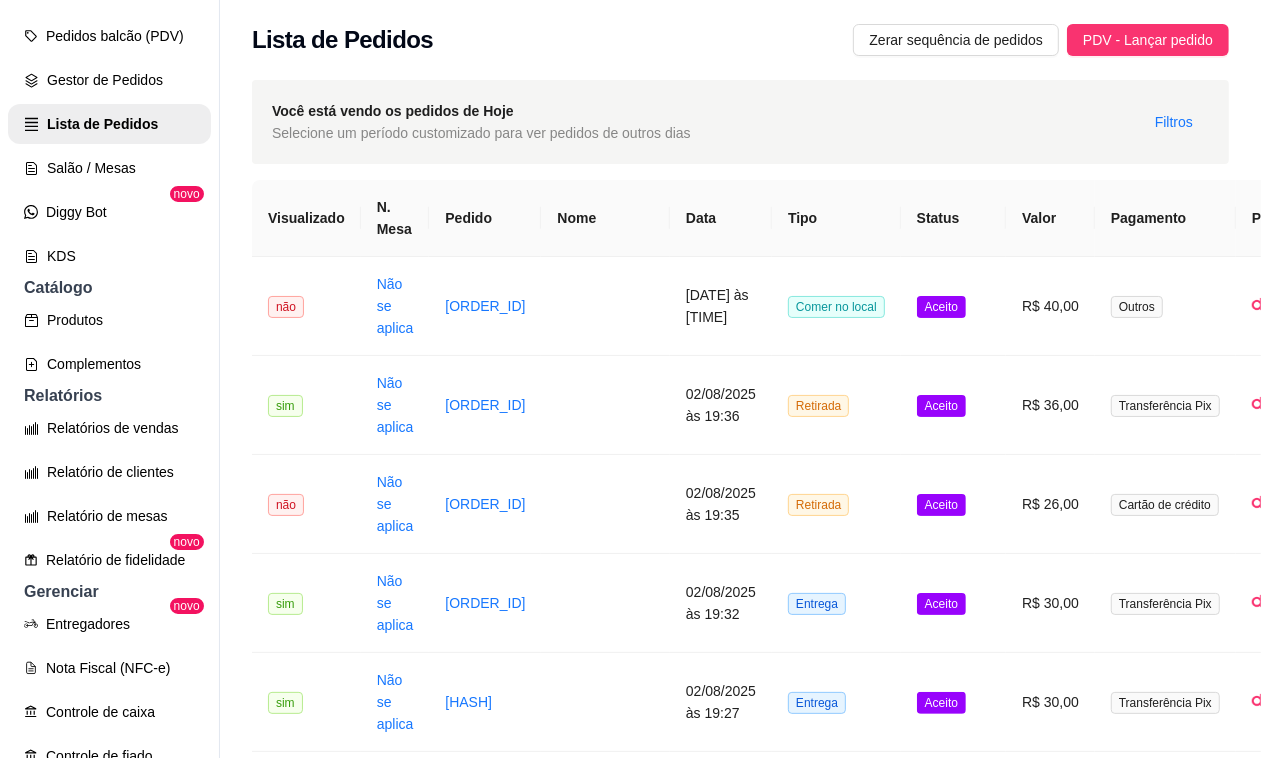 click on "Dia a dia" at bounding box center [109, 4] 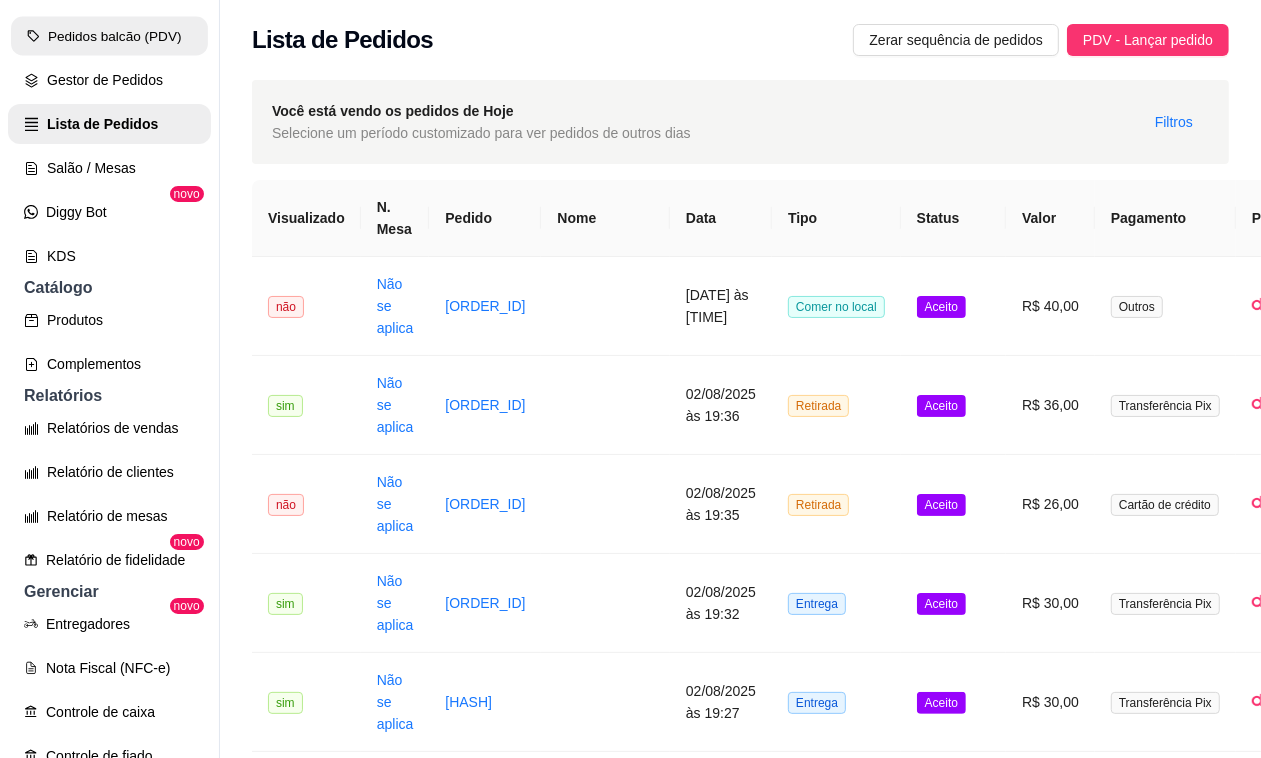 click on "Pedidos balcão (PDV)" at bounding box center (109, 36) 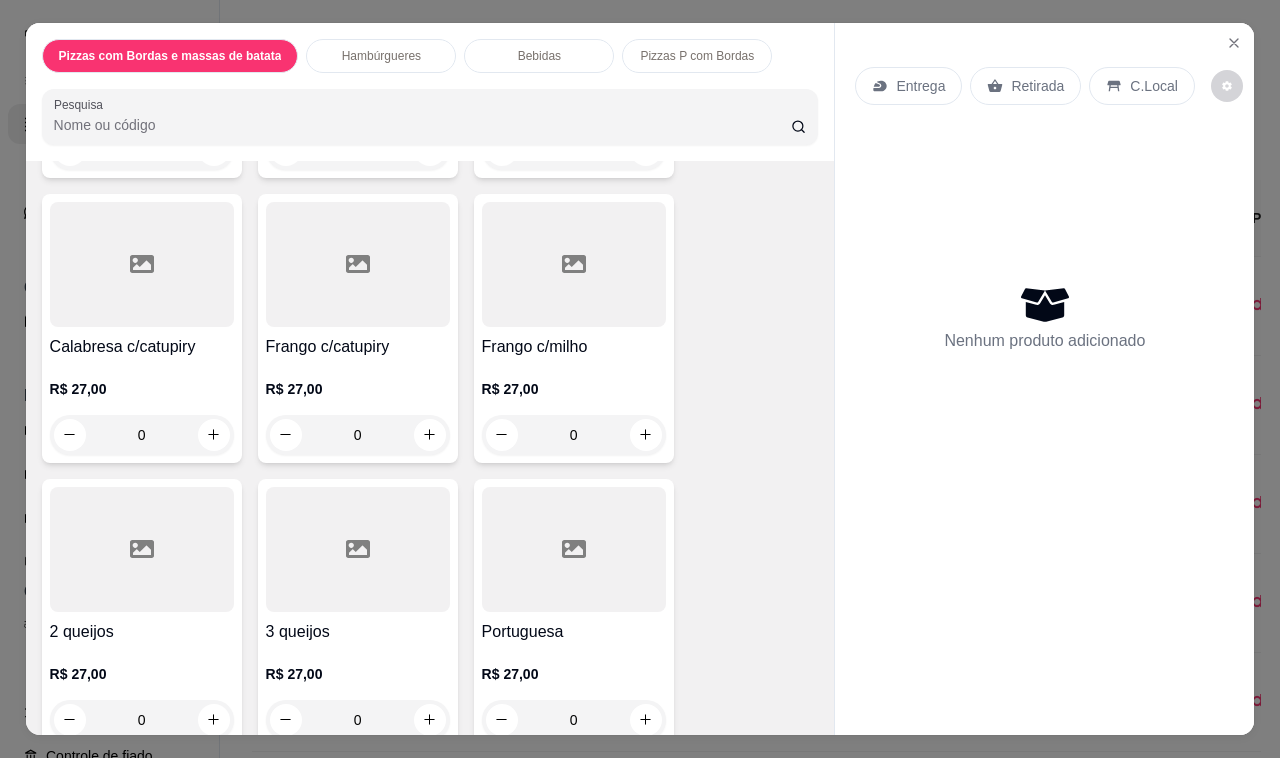 scroll, scrollTop: 500, scrollLeft: 0, axis: vertical 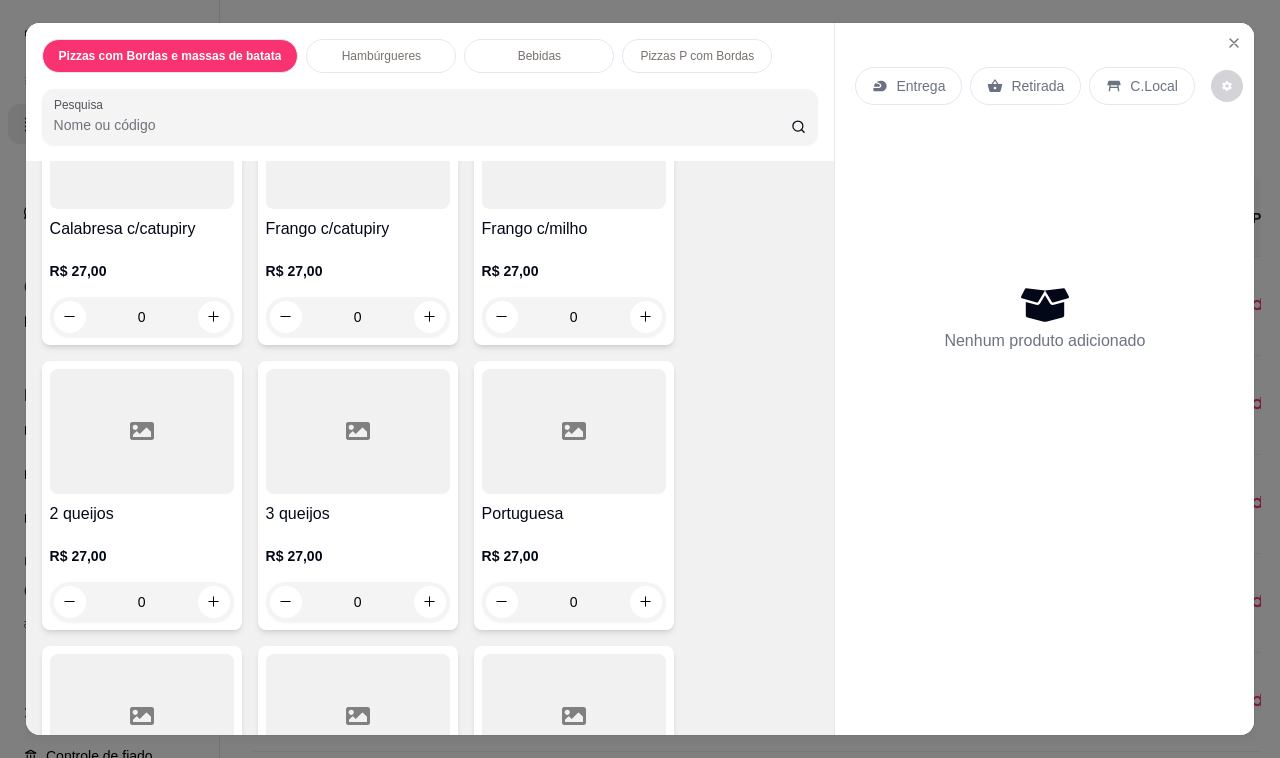 click on "0" at bounding box center [358, 317] 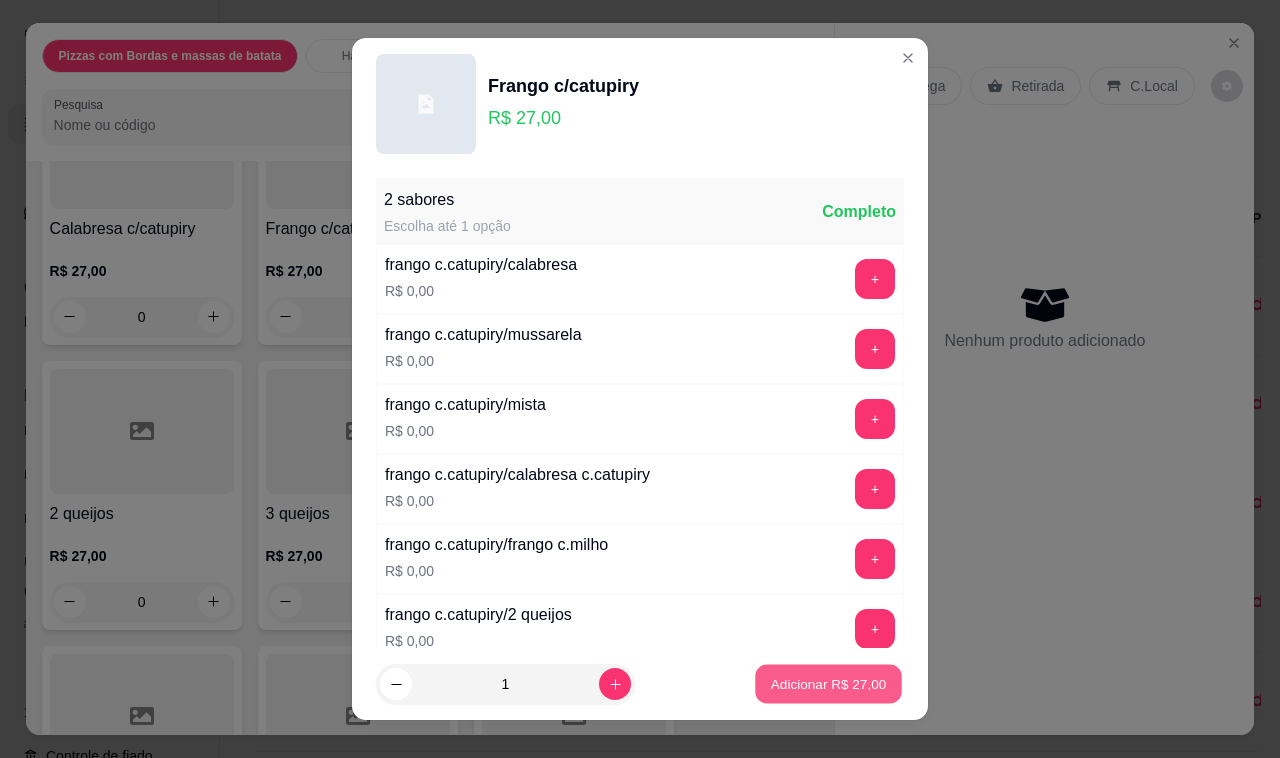 click on "Adicionar   R$ 27,00" at bounding box center [828, 684] 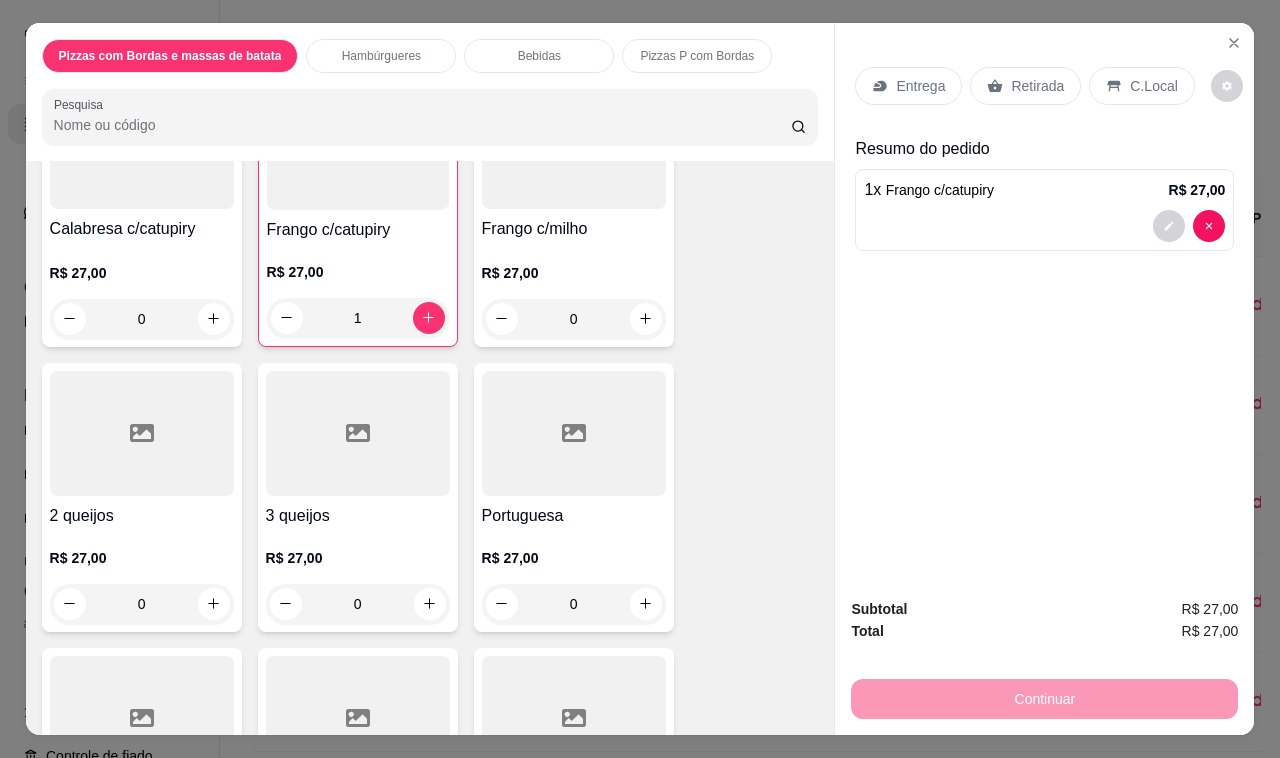 click on "Bebidas" at bounding box center [539, 56] 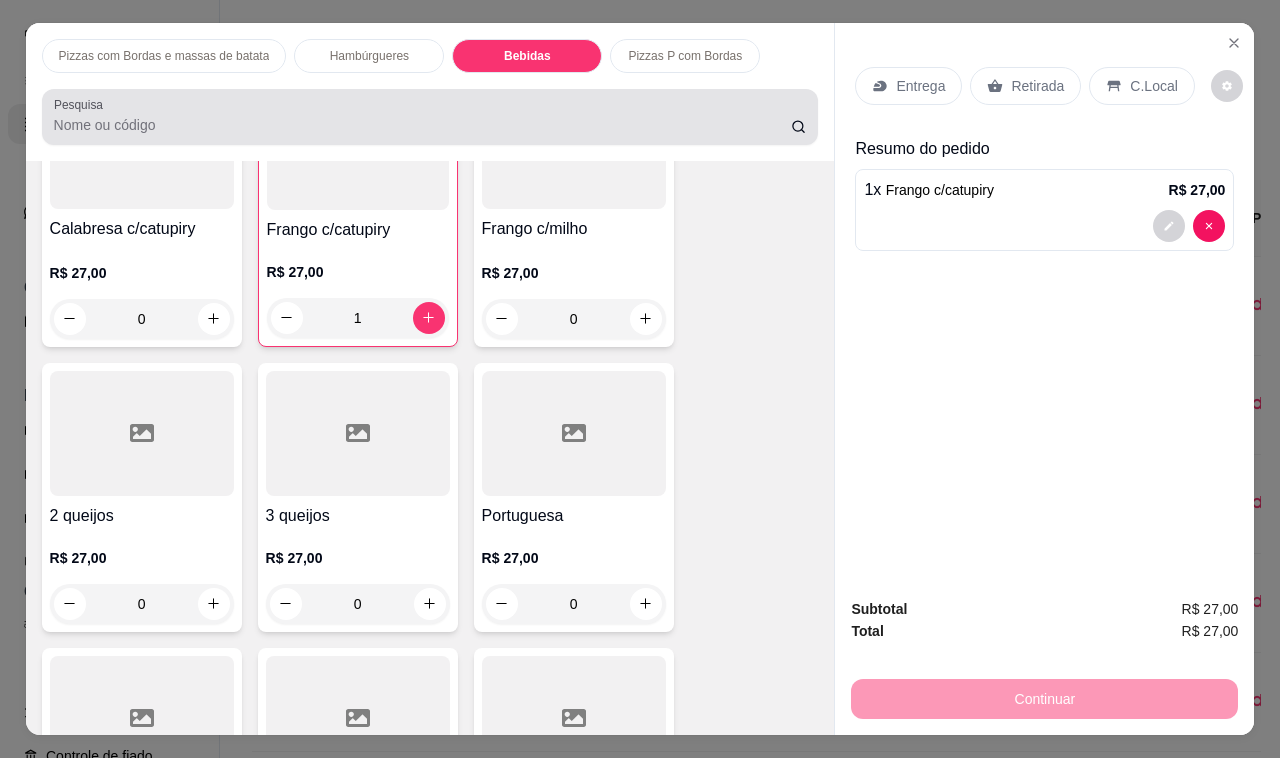 scroll, scrollTop: 3307, scrollLeft: 0, axis: vertical 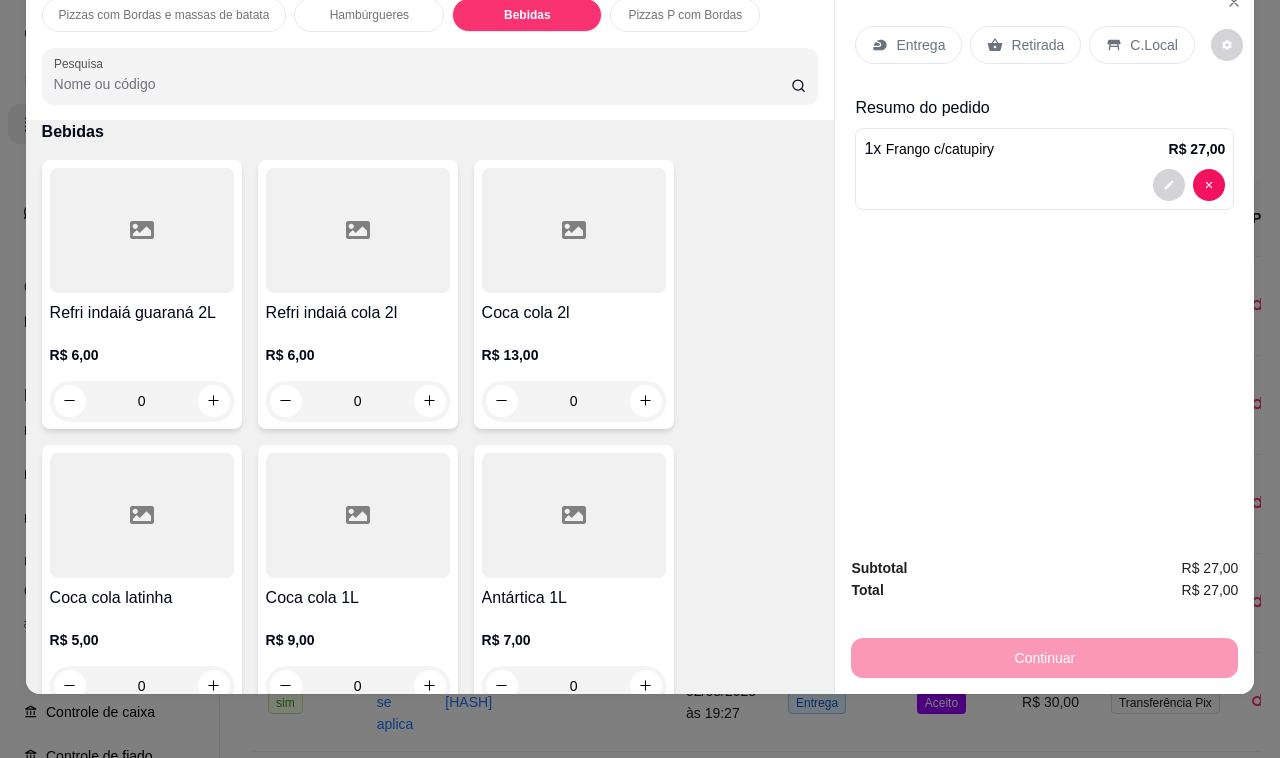 click on "Entrega" at bounding box center [920, 45] 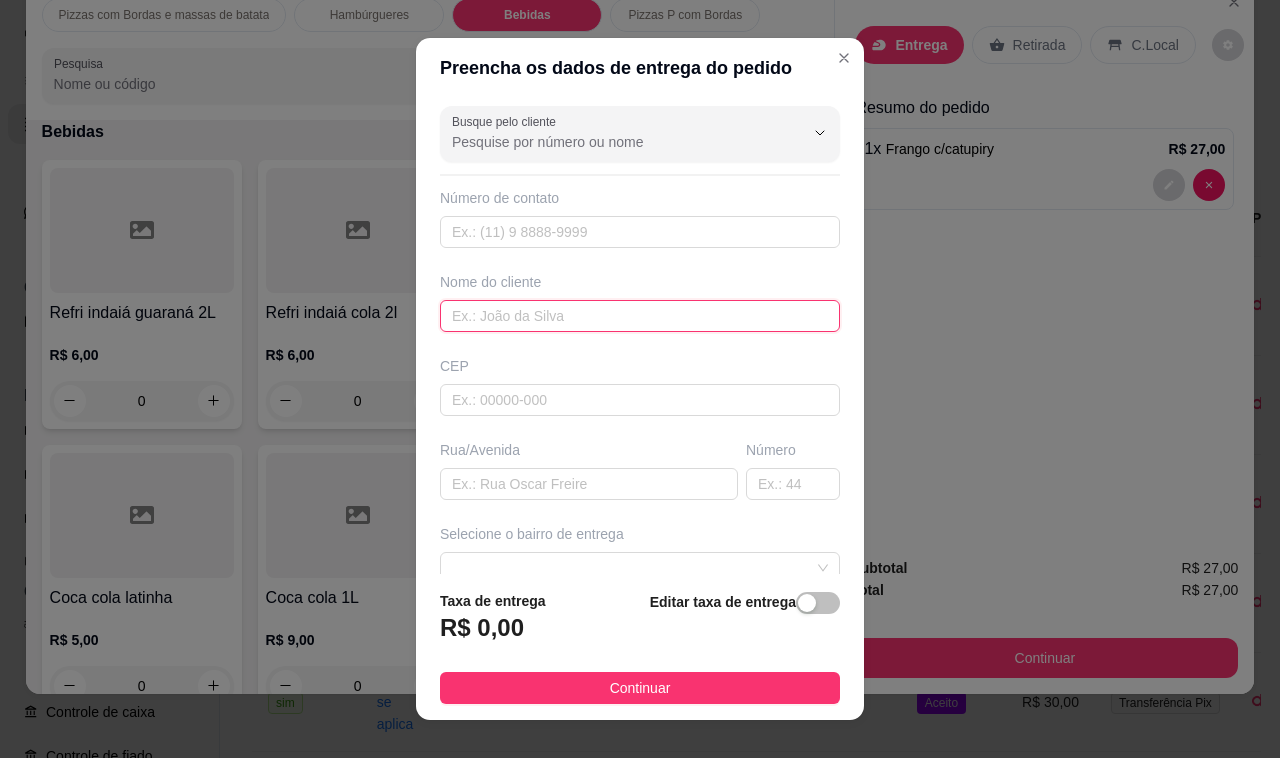 click at bounding box center (640, 316) 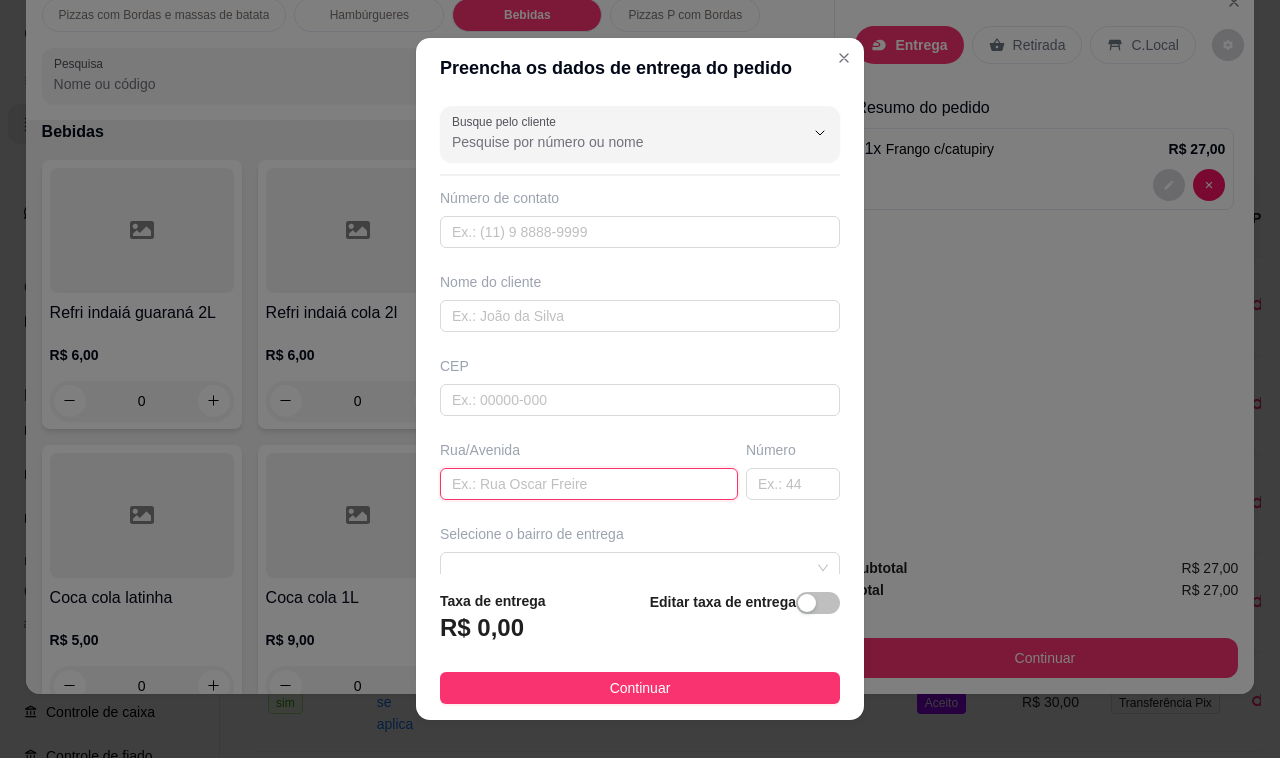 click at bounding box center [589, 484] 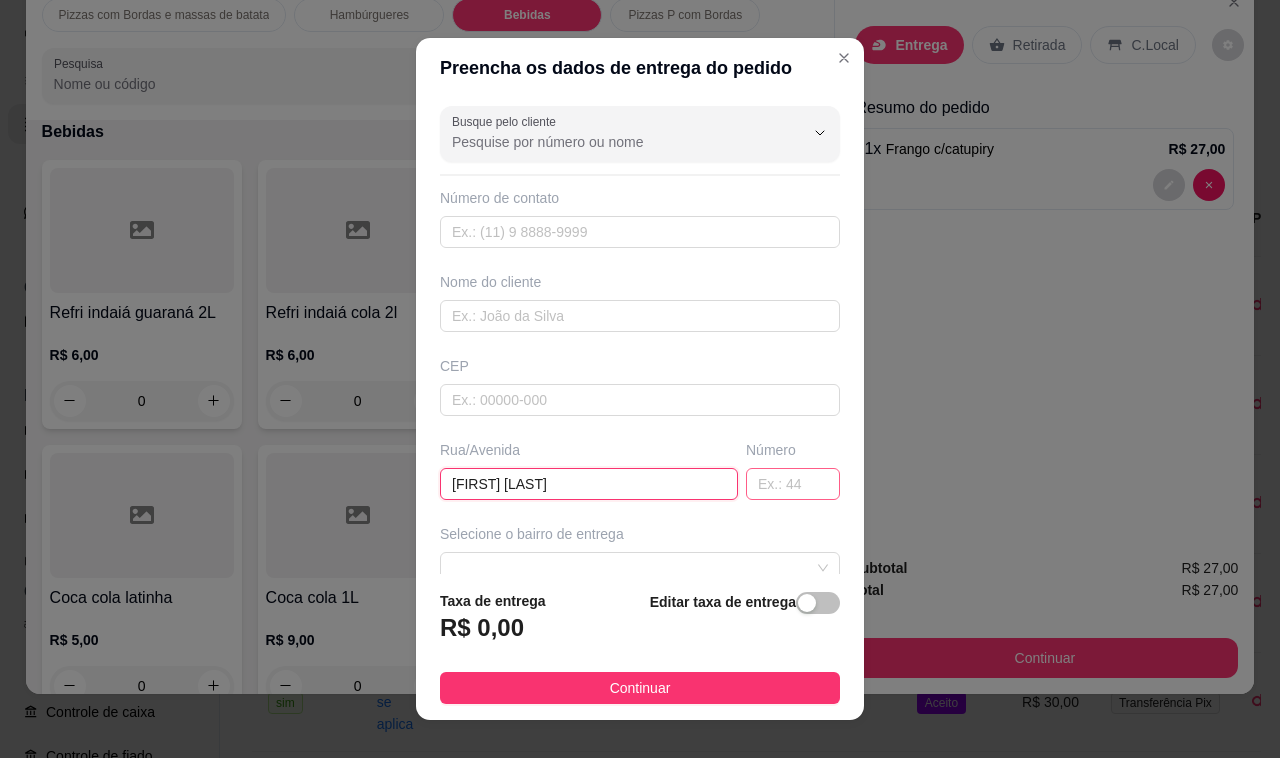 type on "[FIRST] [LAST]" 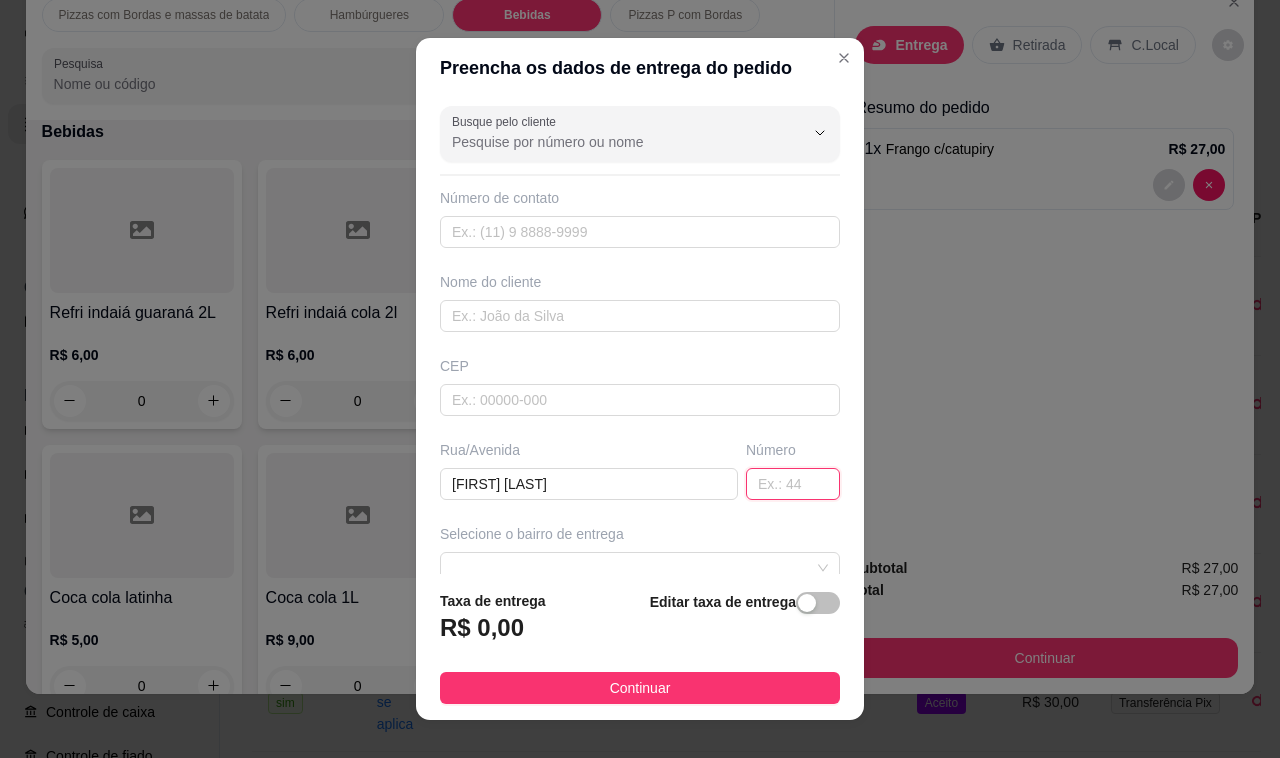 click at bounding box center [793, 484] 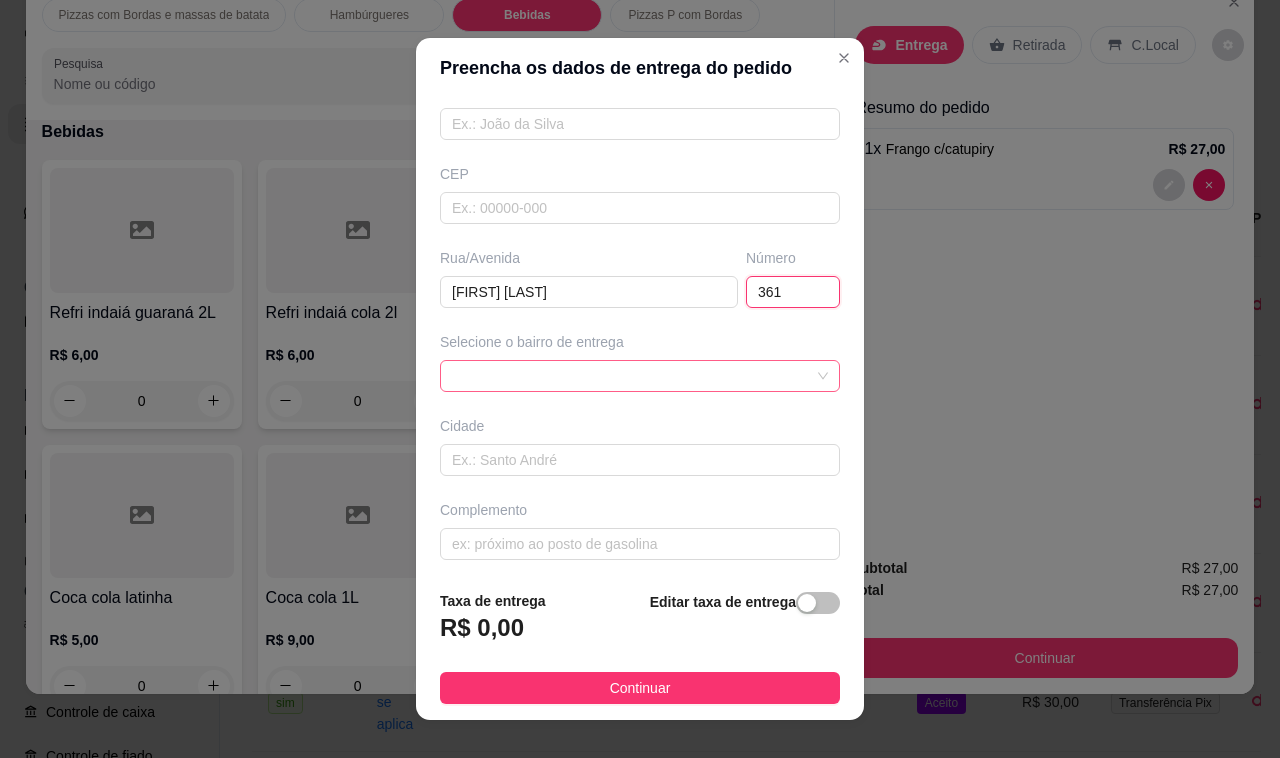 scroll, scrollTop: 200, scrollLeft: 0, axis: vertical 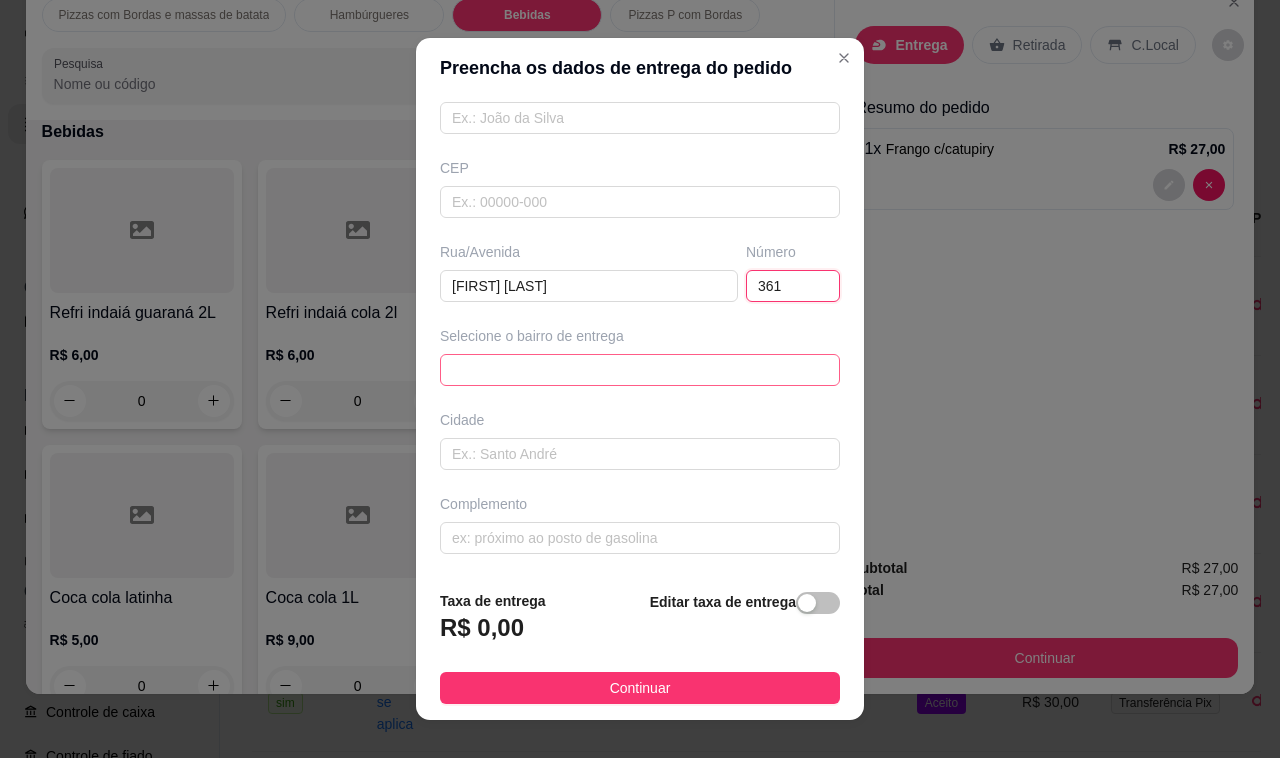 drag, startPoint x: 730, startPoint y: 381, endPoint x: 731, endPoint y: 365, distance: 16.03122 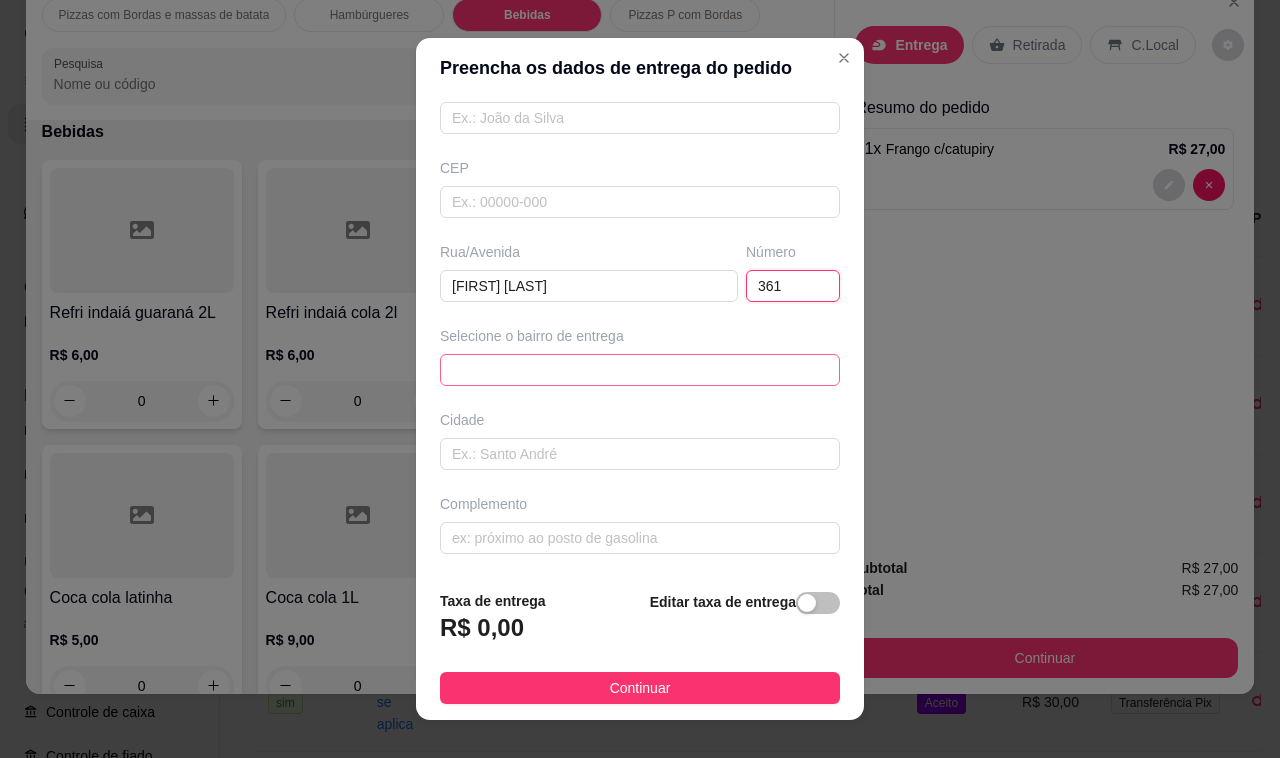 click at bounding box center [640, 370] 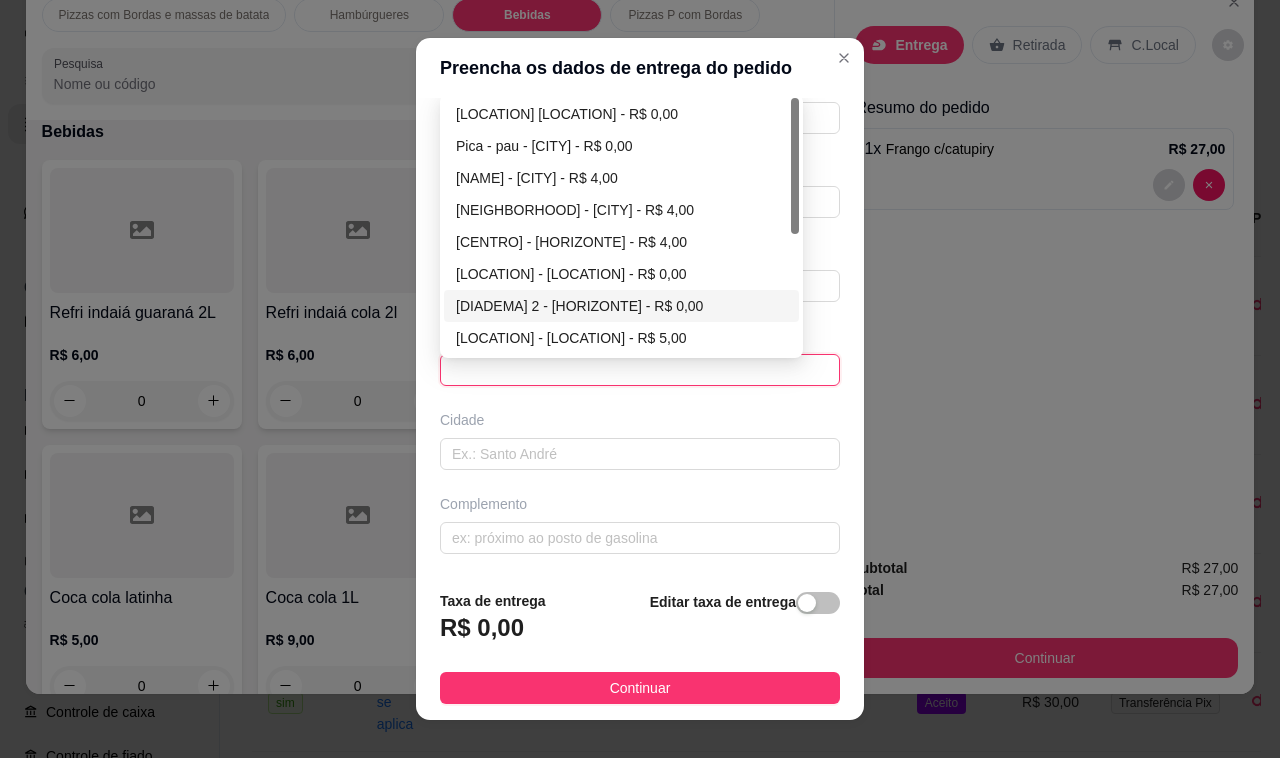 click on "[DIADEMA] 2 - [HORIZONTE] - R$ 0,00" at bounding box center (621, 306) 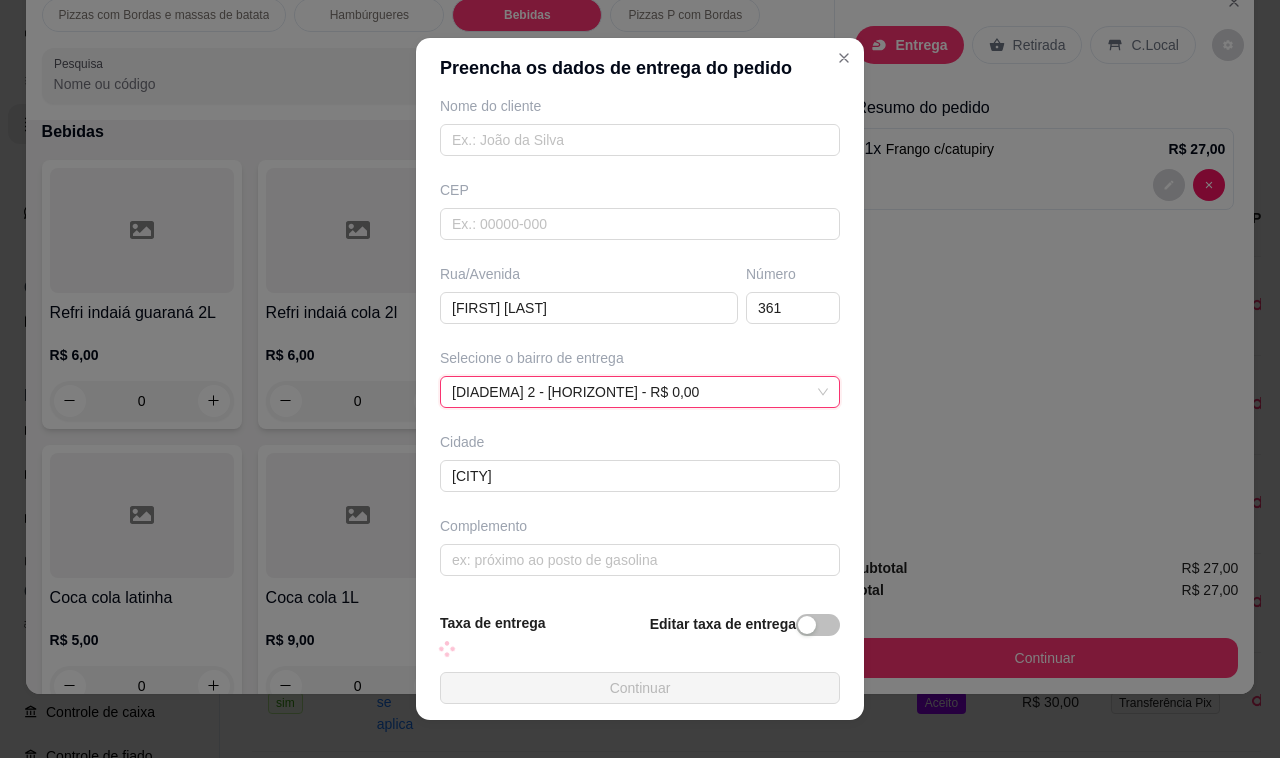 scroll, scrollTop: 200, scrollLeft: 0, axis: vertical 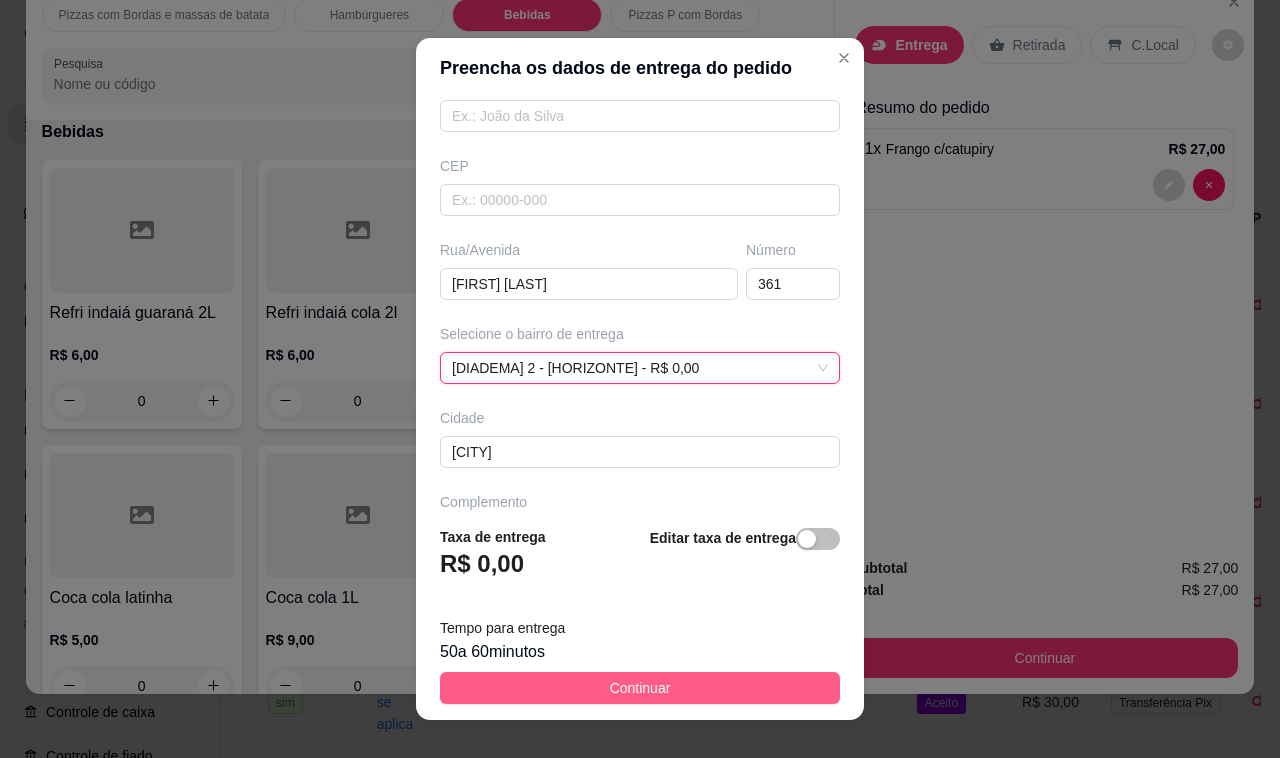click on "Continuar" at bounding box center [640, 688] 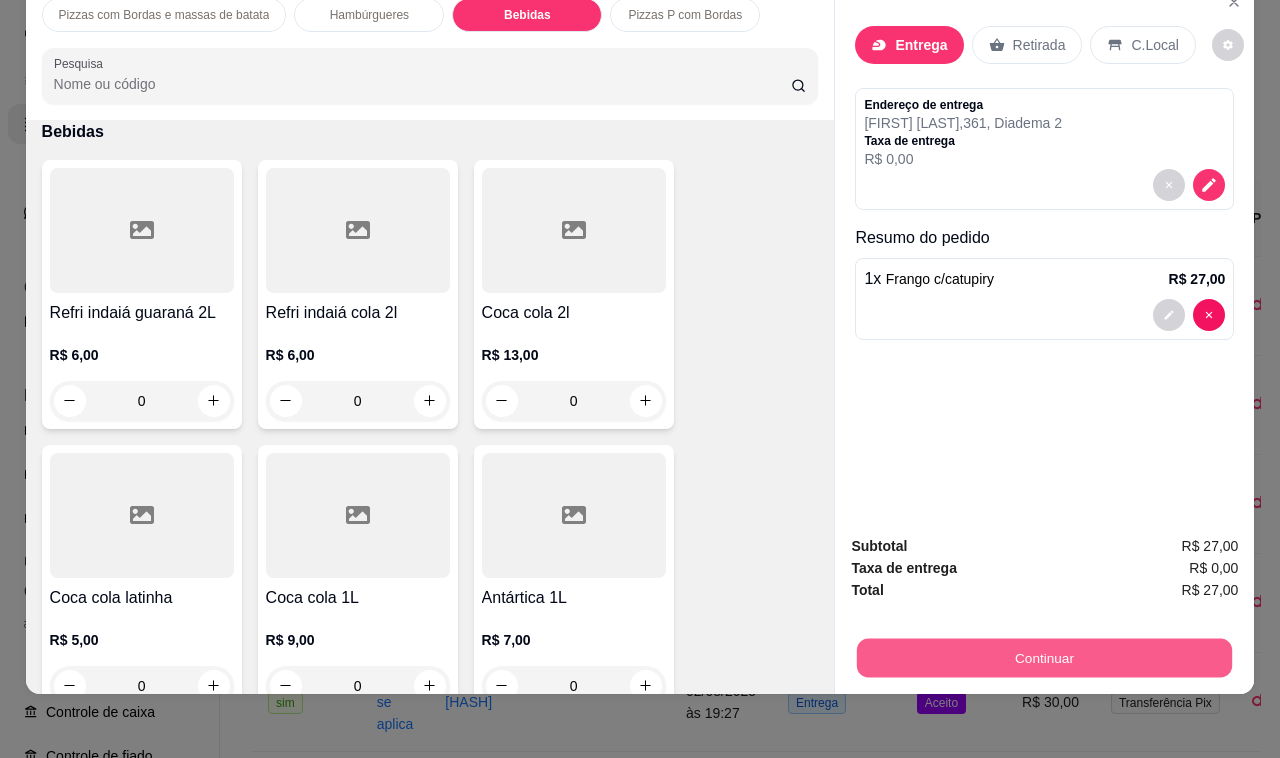 click on "Continuar" at bounding box center (1044, 658) 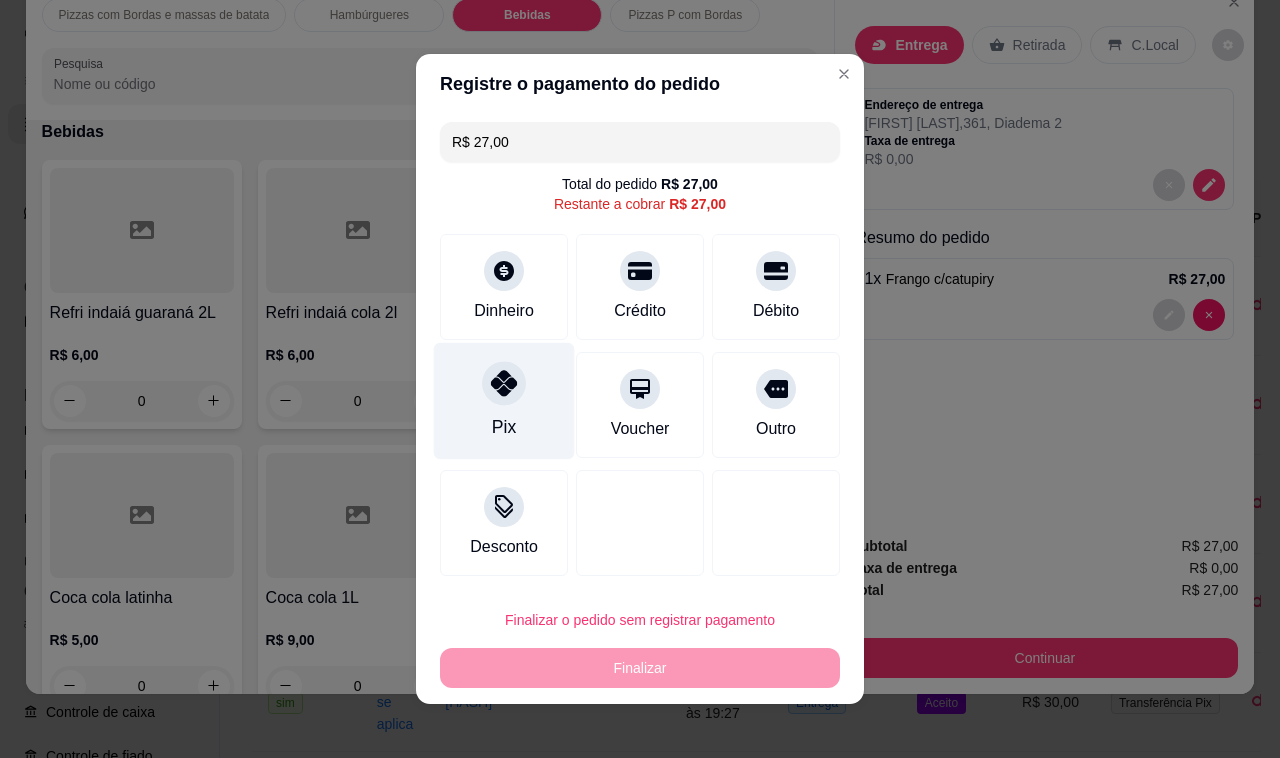 click on "Pix" at bounding box center (504, 401) 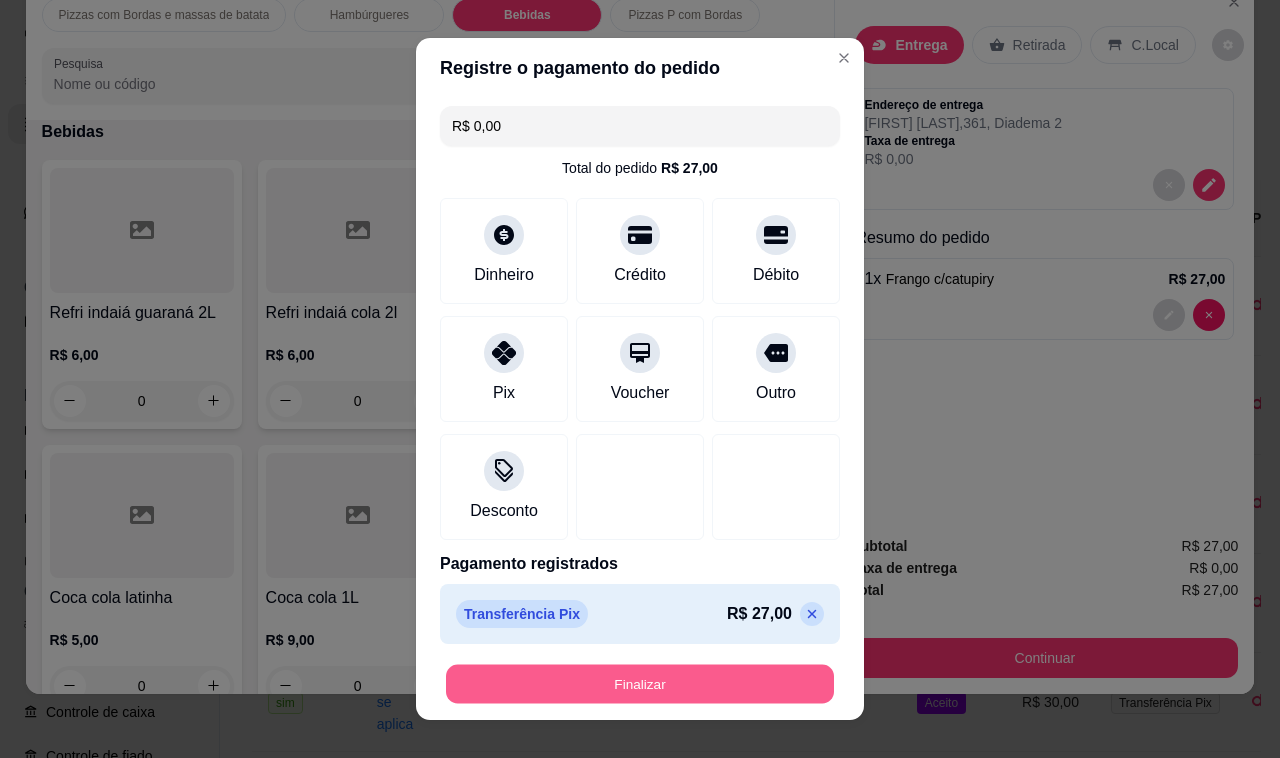 click on "Finalizar" at bounding box center [640, 684] 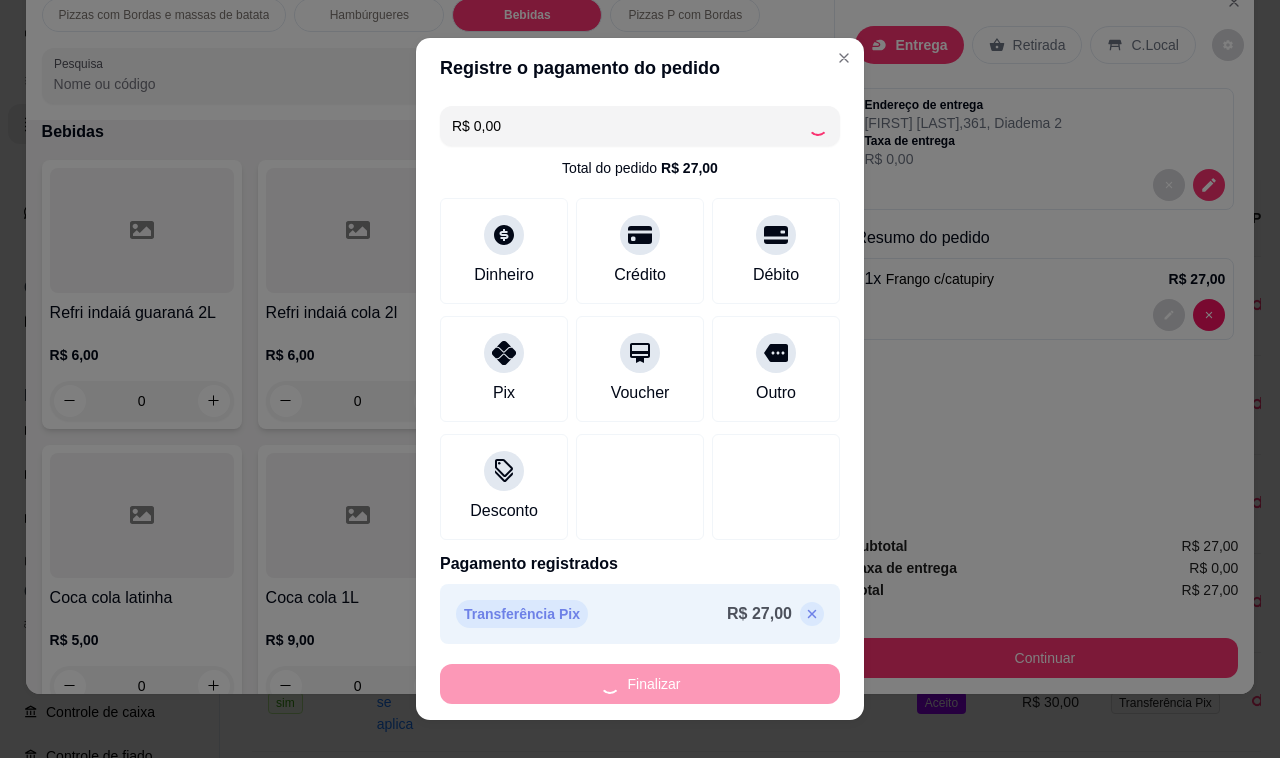 type on "0" 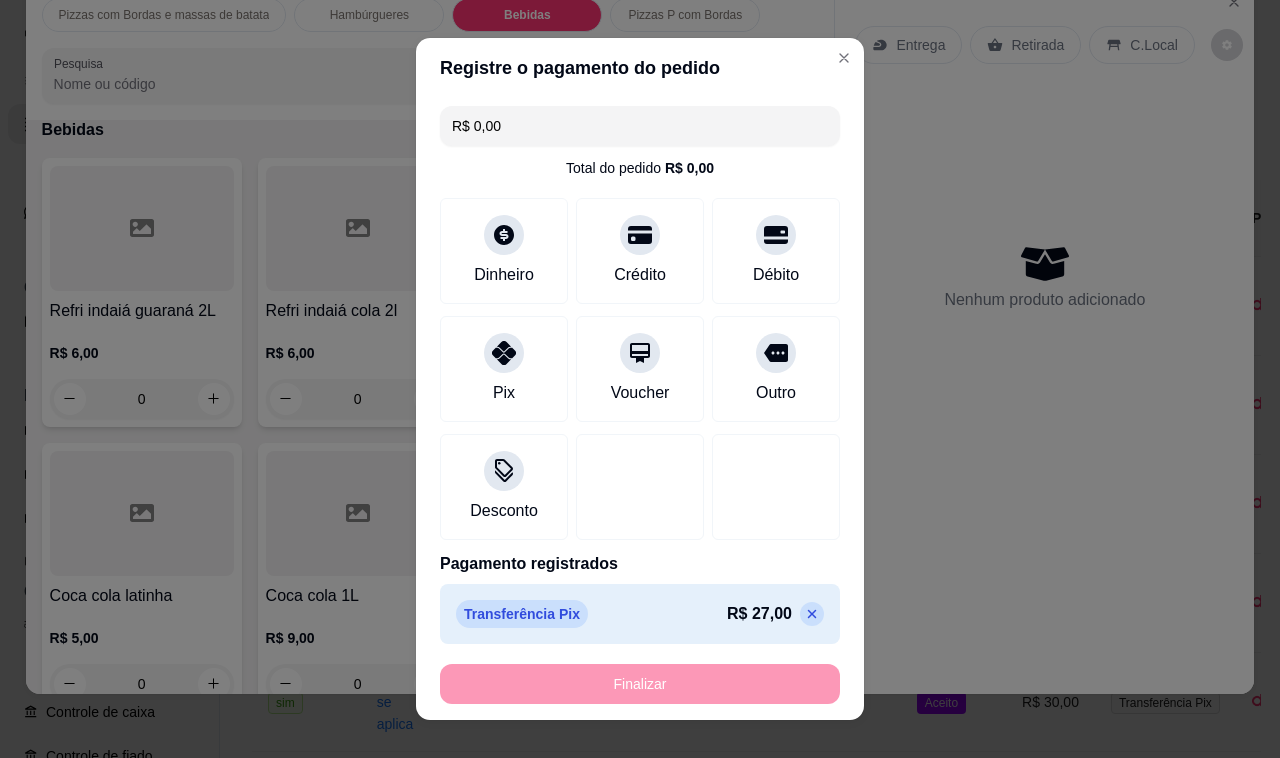 type on "-R$ 27,00" 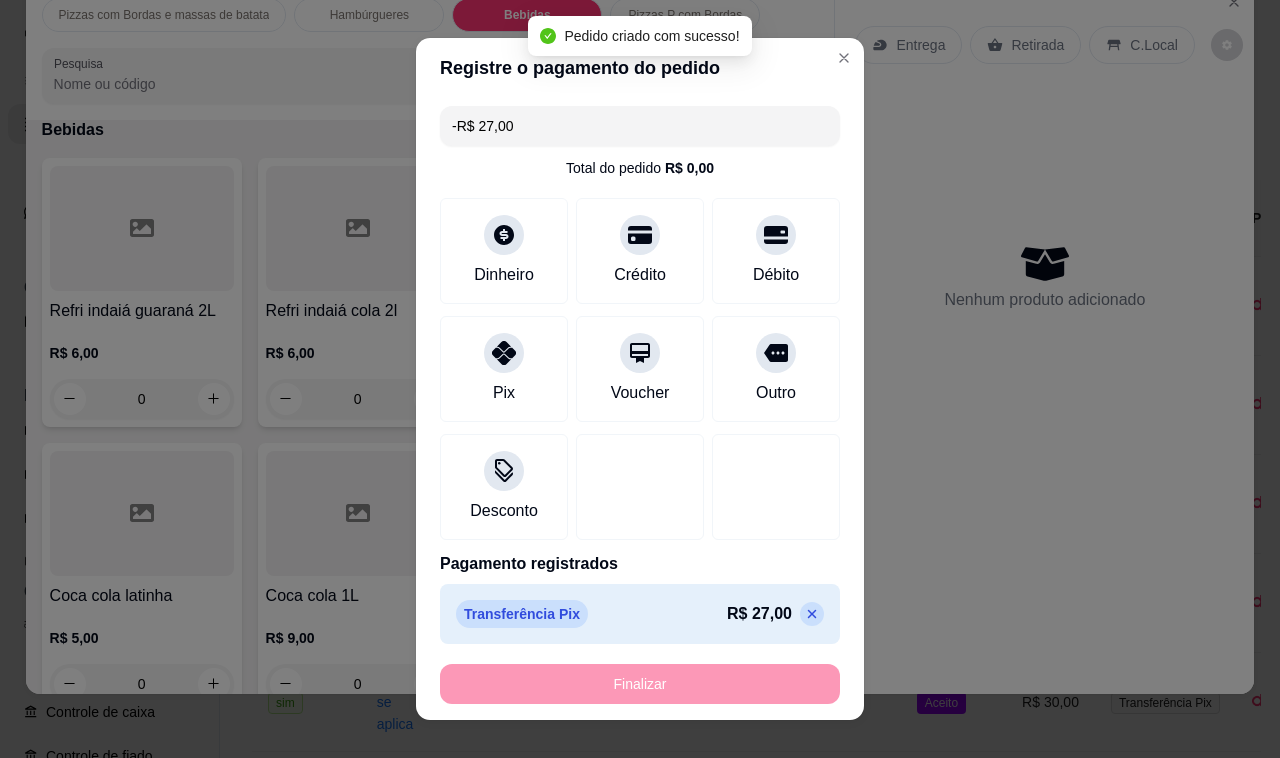 scroll, scrollTop: 3305, scrollLeft: 0, axis: vertical 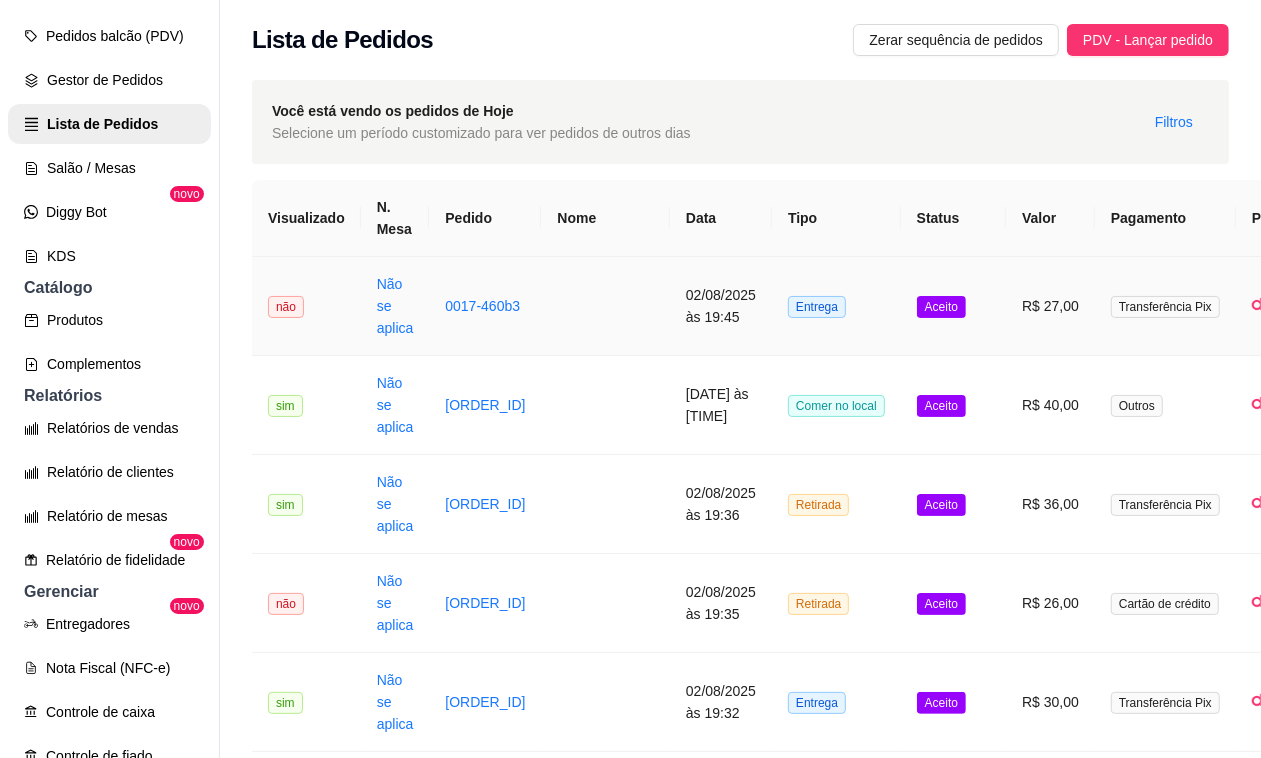 click on "Aceito" at bounding box center (953, 306) 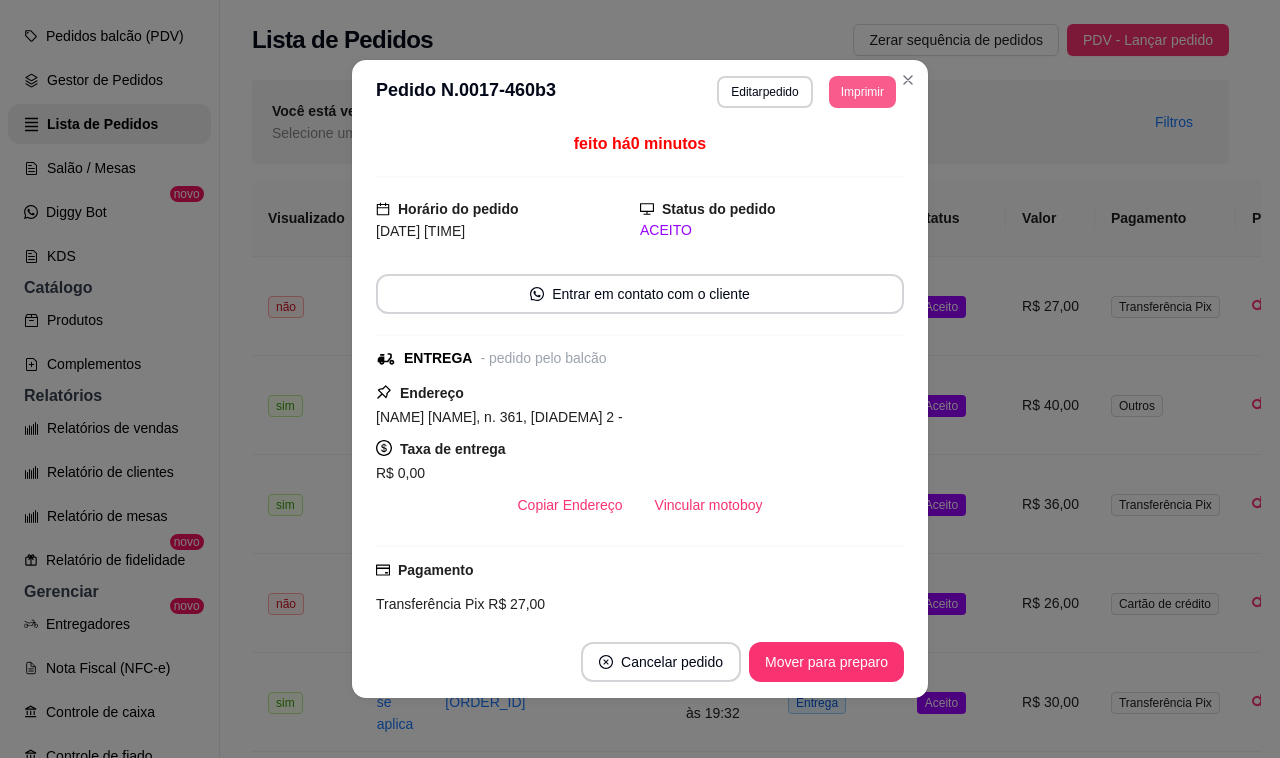 click on "Imprimir" at bounding box center (862, 92) 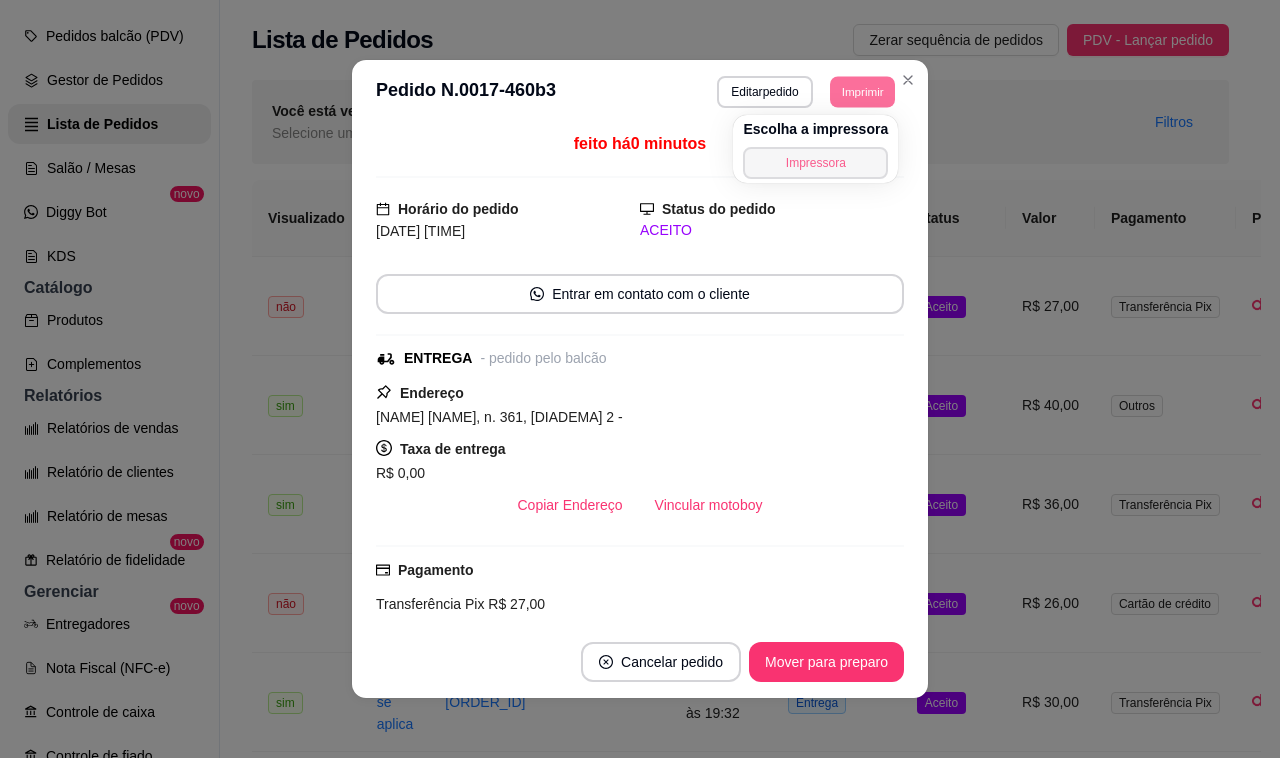 click on "Impressora" at bounding box center (815, 163) 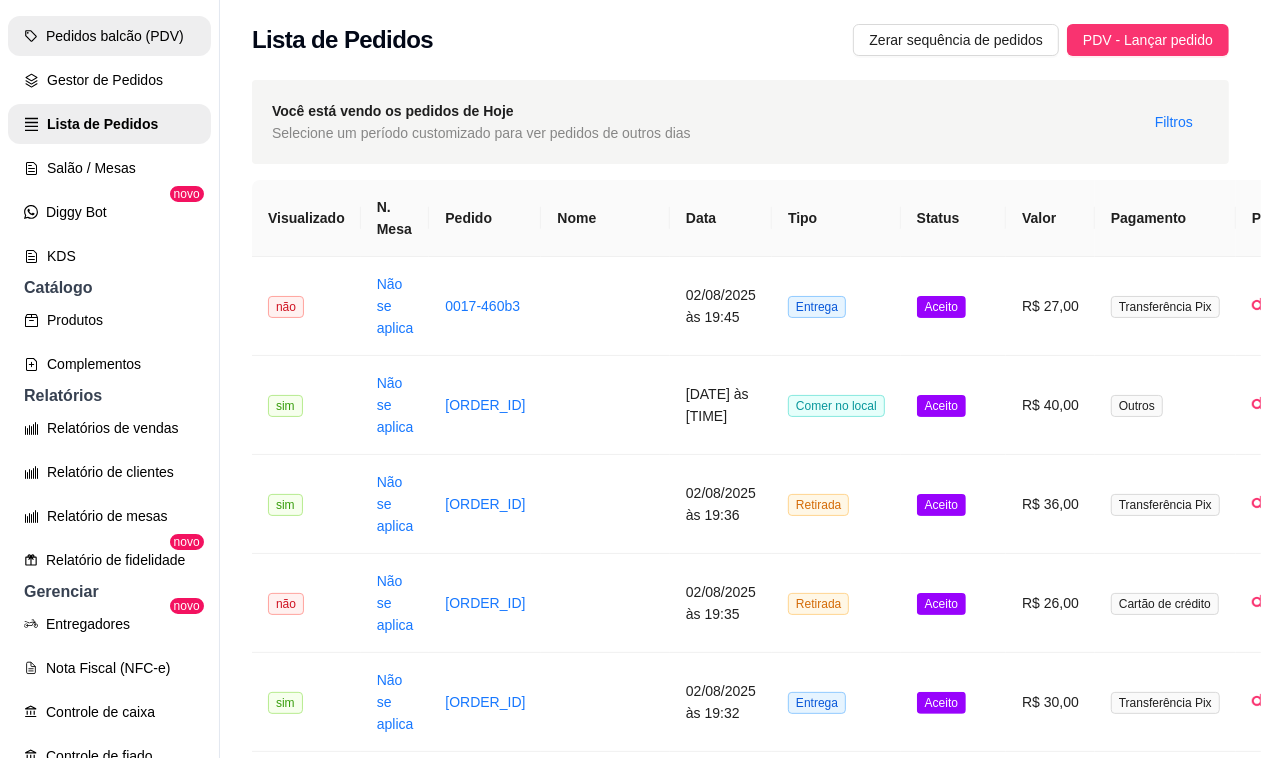 click on "Pedidos balcão (PDV)" at bounding box center [109, 36] 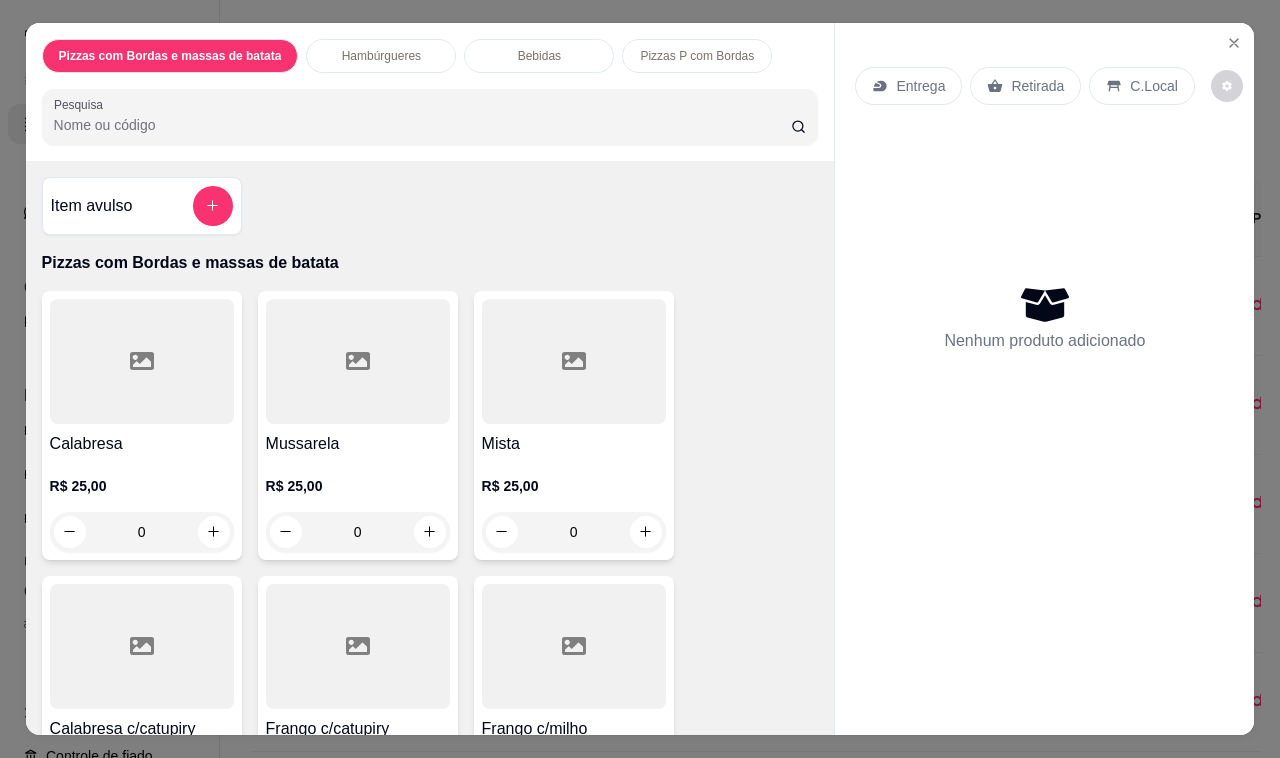 click on "0" at bounding box center [358, 532] 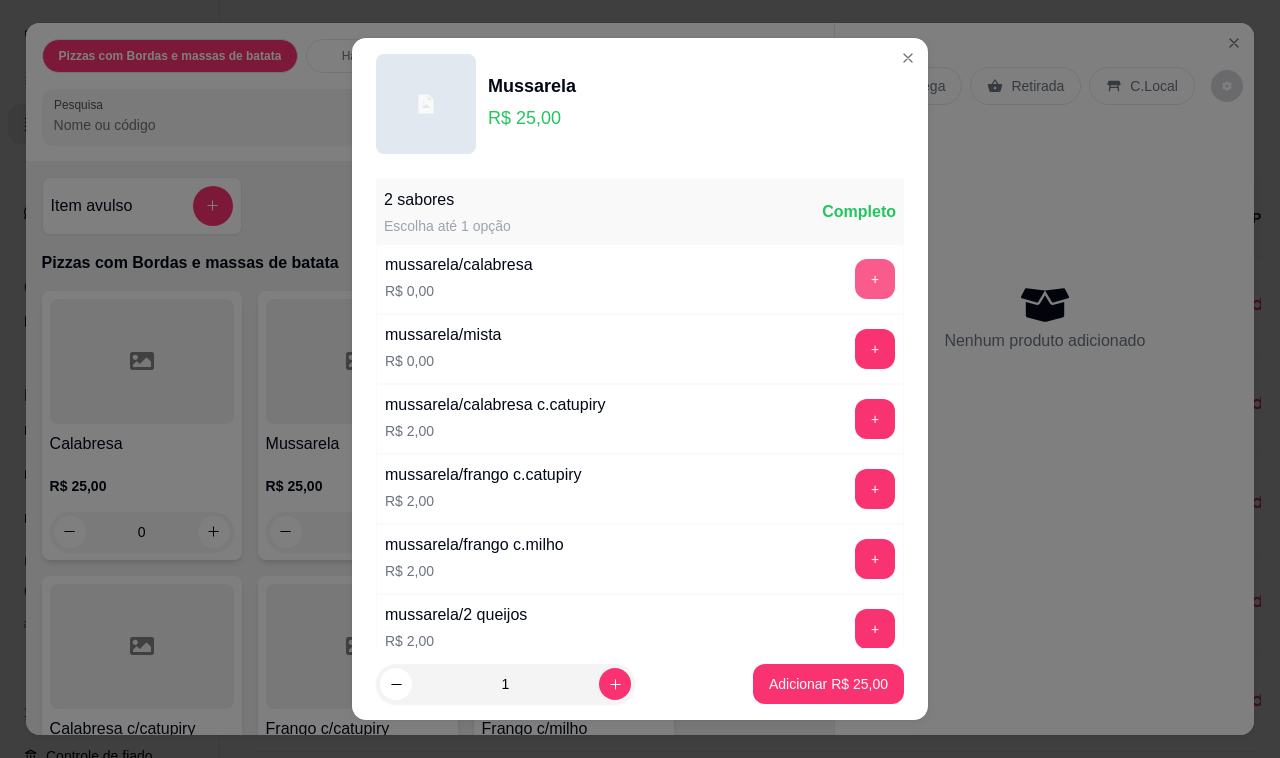 click on "+" at bounding box center (875, 279) 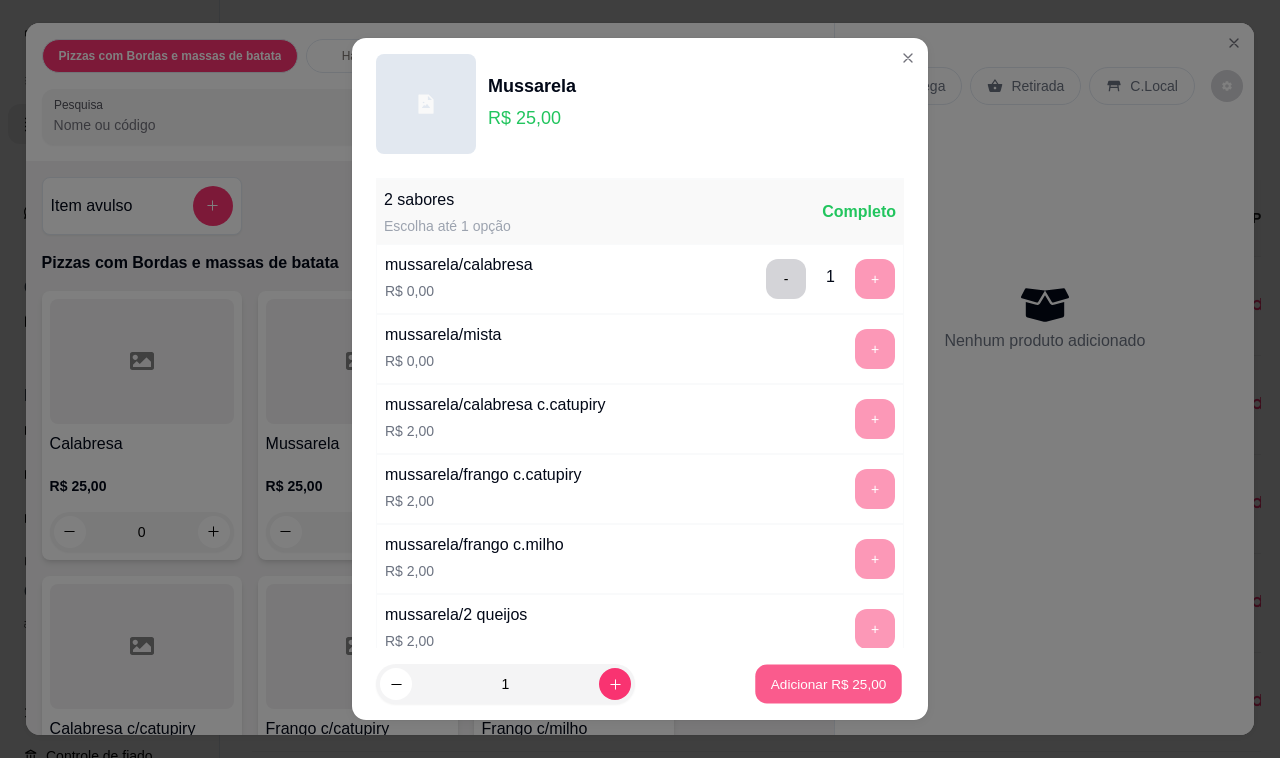 click on "Adicionar   R$ 25,00" at bounding box center [829, 683] 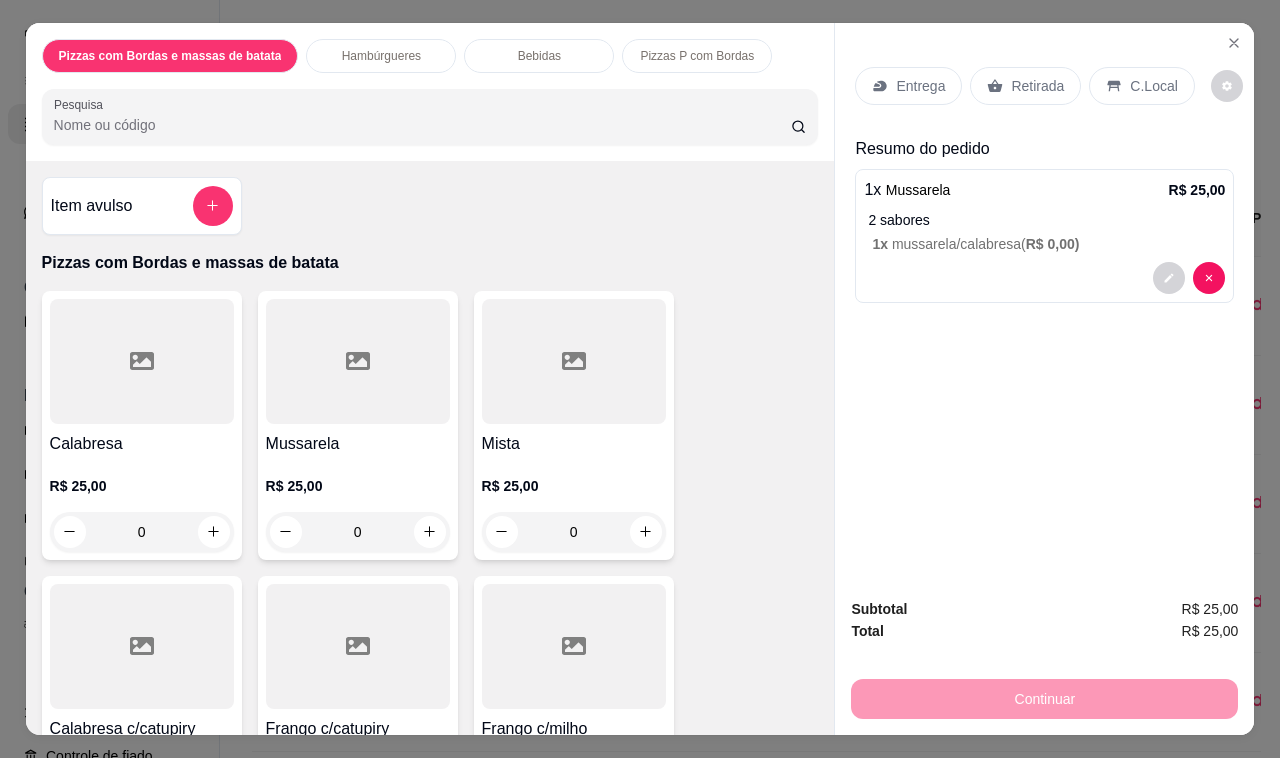 click on "Pizzas com Bordas e massas de batata Hambúrgueres Bebidas  Pizzas P com Bordas  Pesquisa" at bounding box center (430, 92) 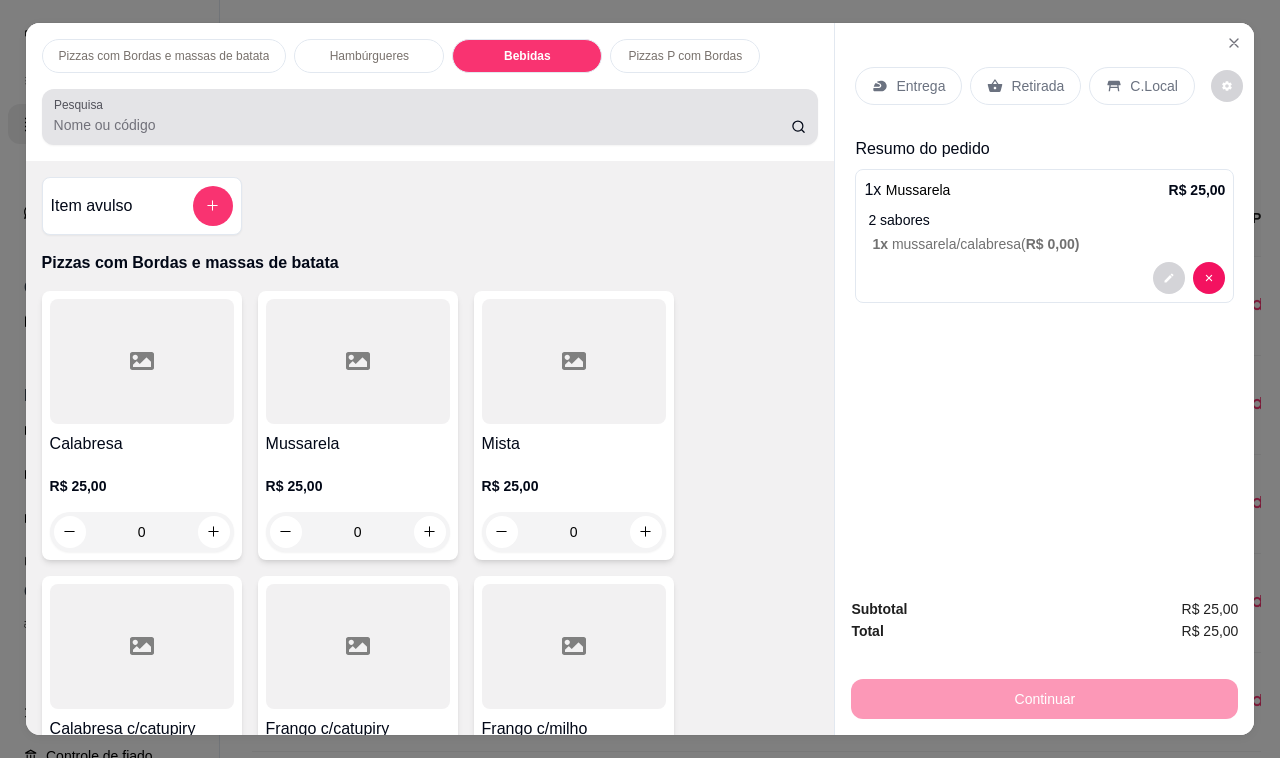 scroll, scrollTop: 3305, scrollLeft: 0, axis: vertical 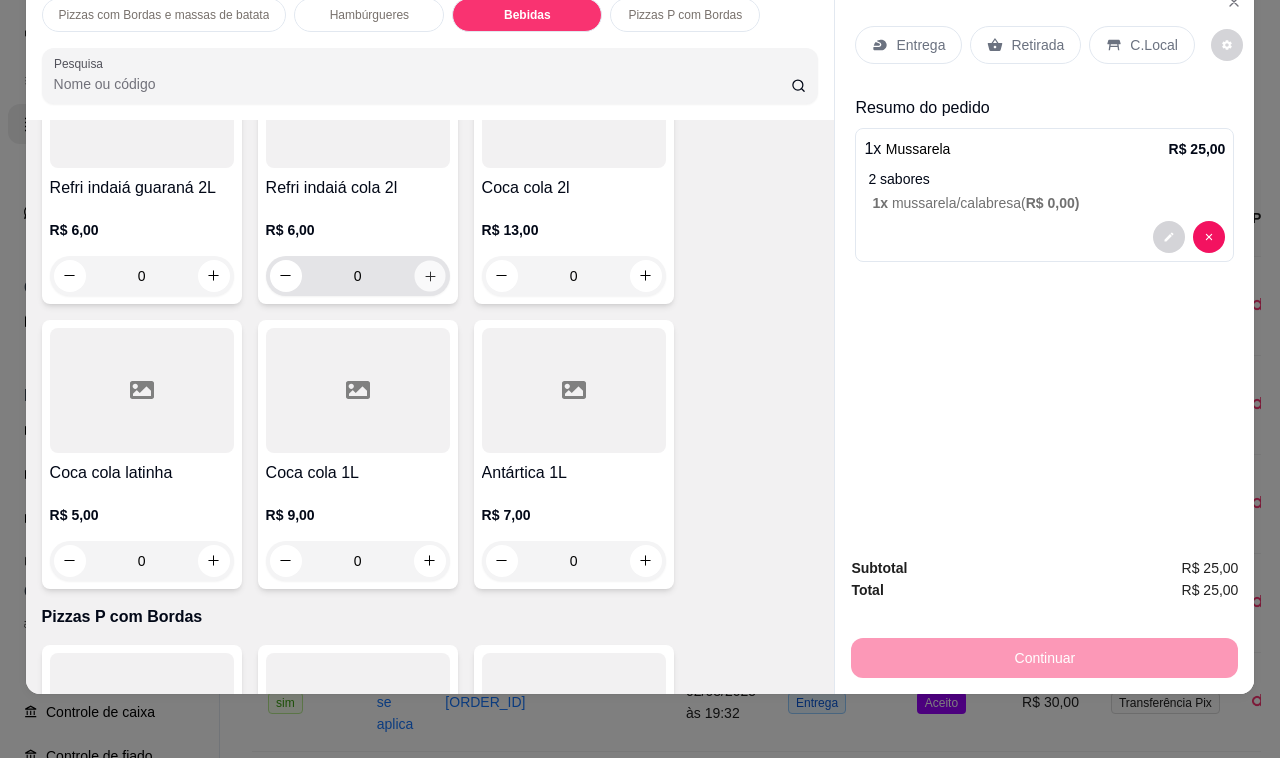 click at bounding box center [429, 275] 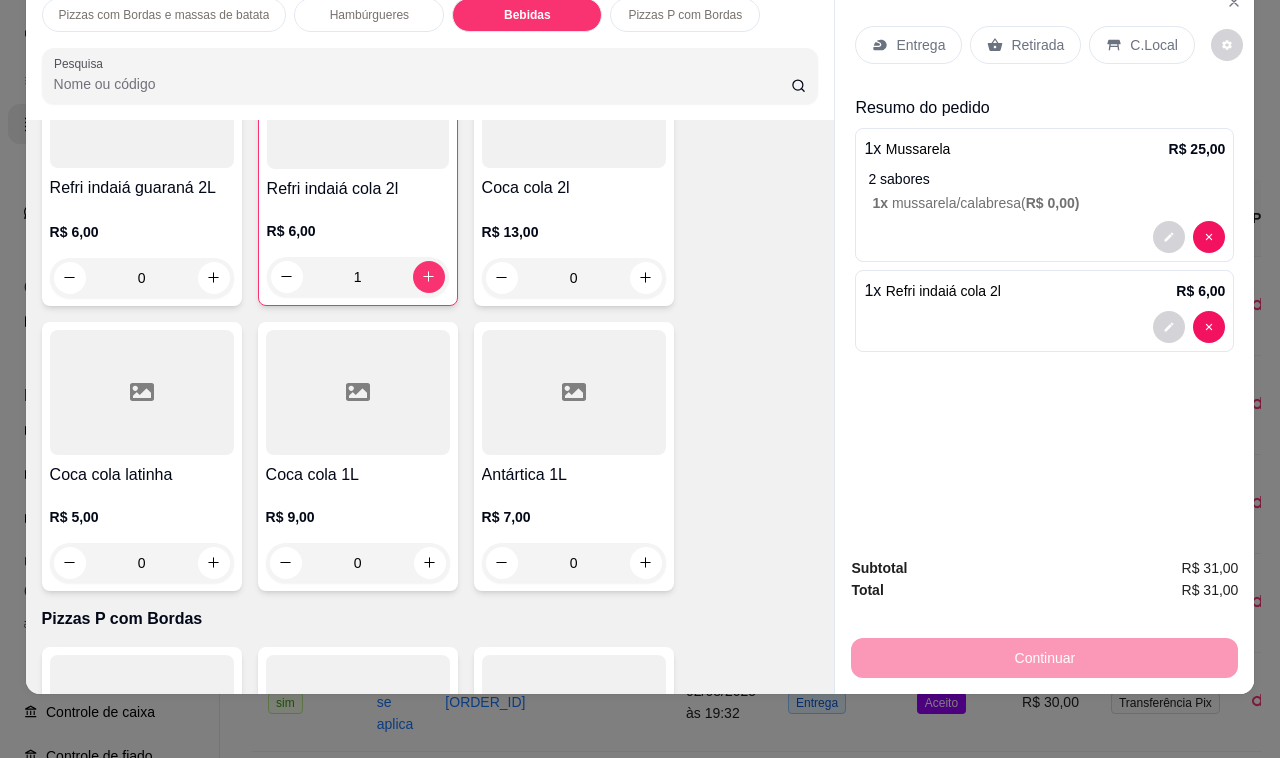 click on "Entrega" at bounding box center [908, 45] 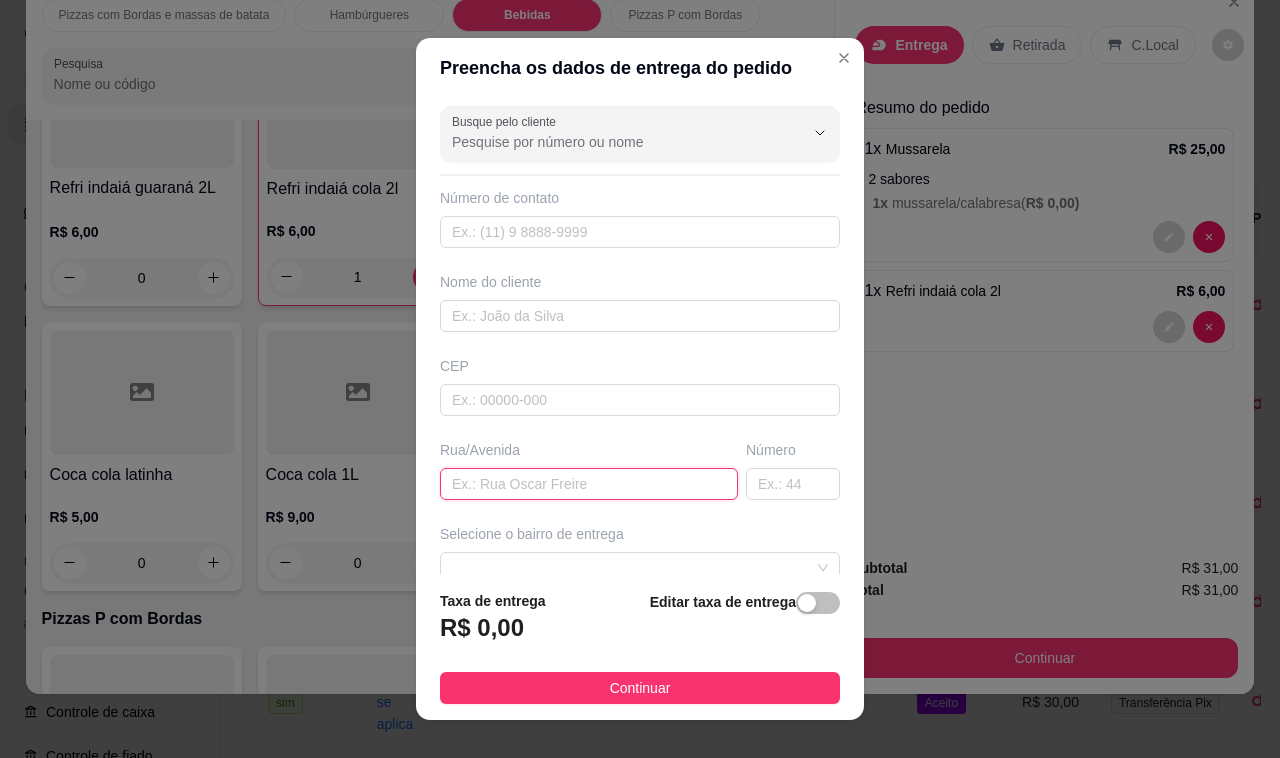 click at bounding box center (589, 484) 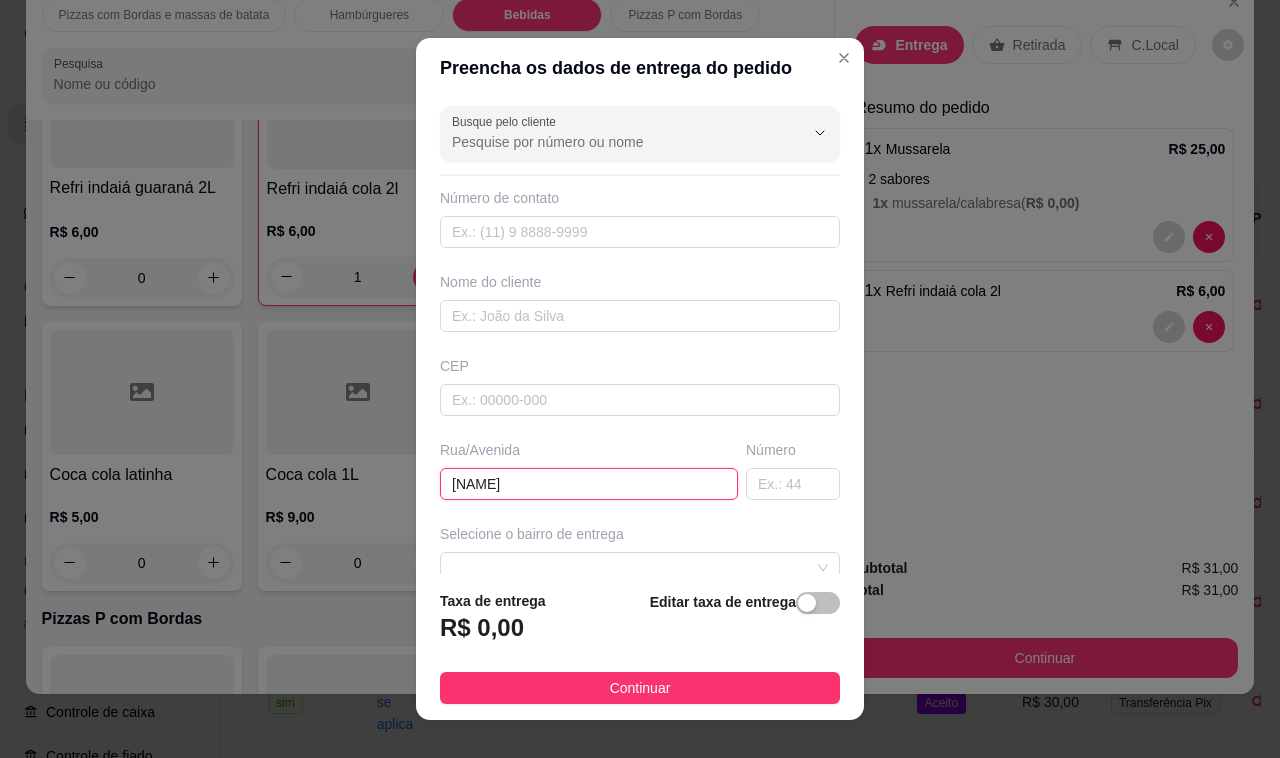 click on "[NAME]" at bounding box center (589, 484) 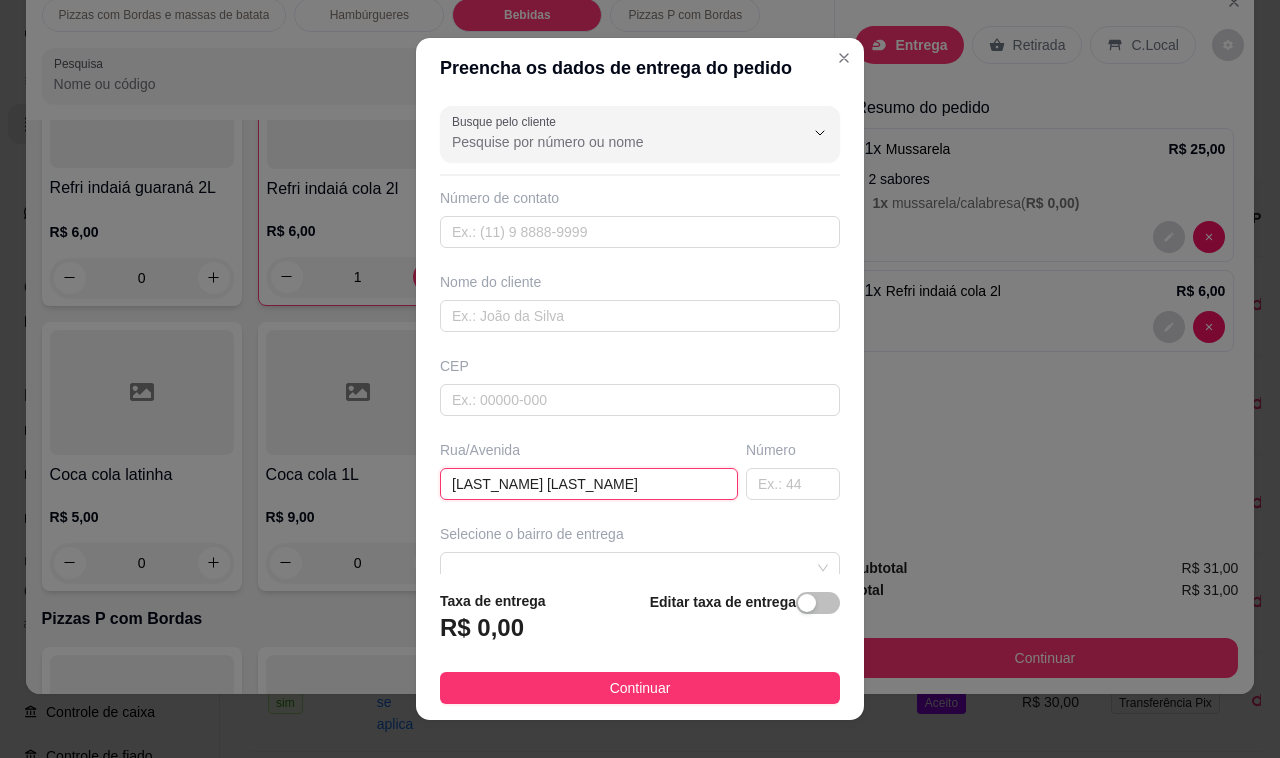 type on "[LAST_NAME] [LAST_NAME]" 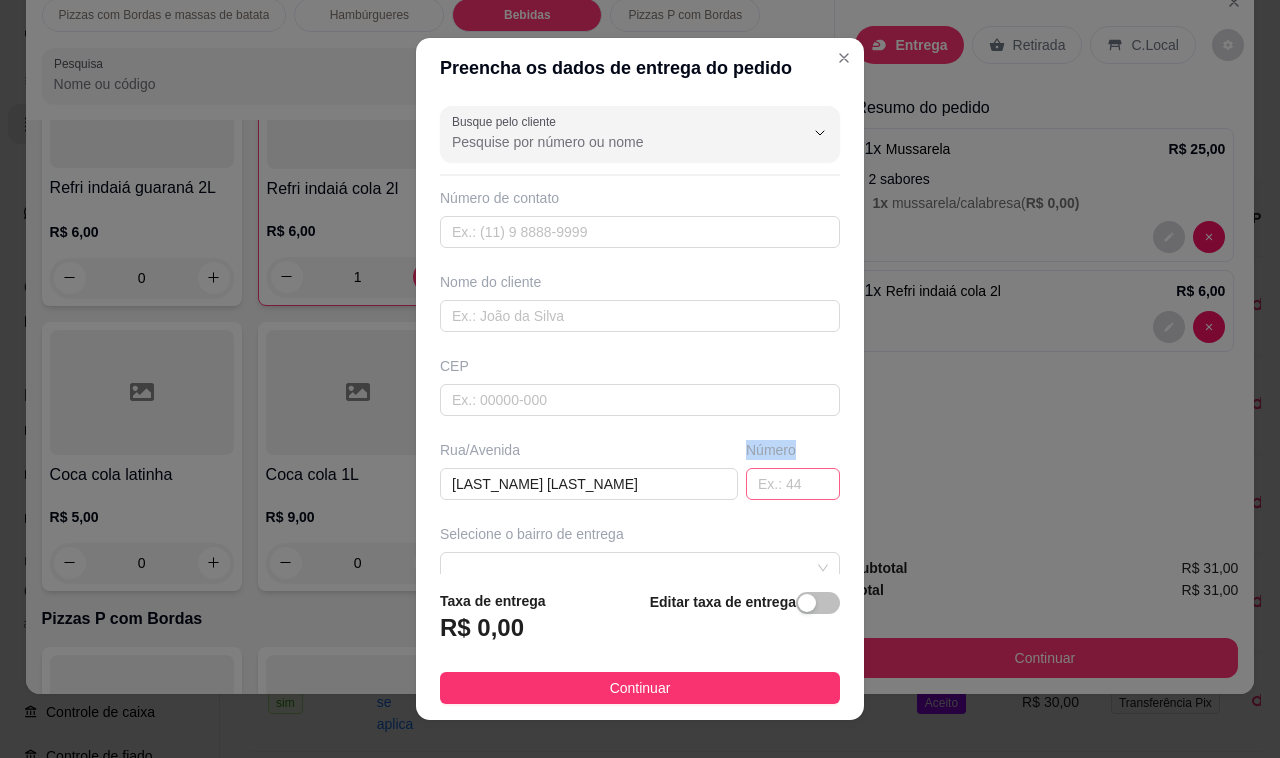 drag, startPoint x: 748, startPoint y: 508, endPoint x: 740, endPoint y: 486, distance: 23.409399 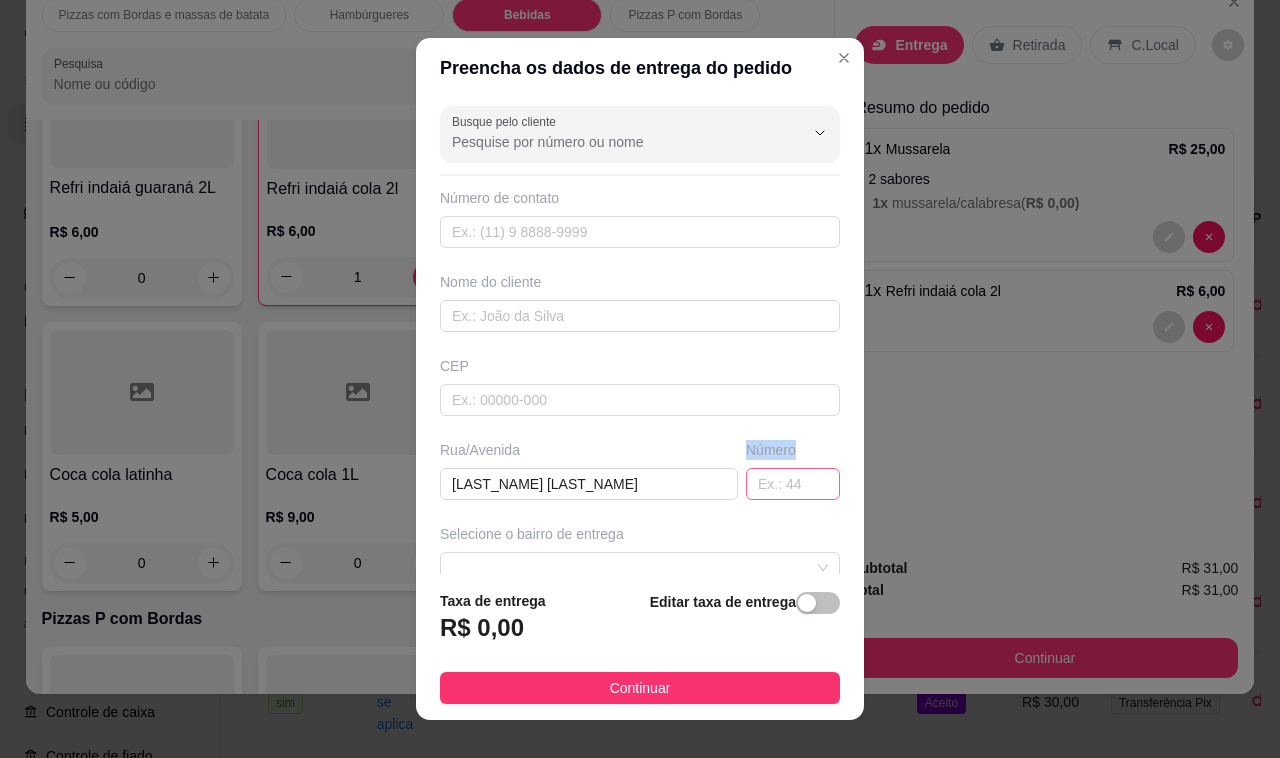 click on "Busque pelo cliente Número de contato Nome do cliente CEP Rua/Avenida [LAST_NAME] Número Selecione o bairro de entrega Cidade Complemento" at bounding box center [640, 336] 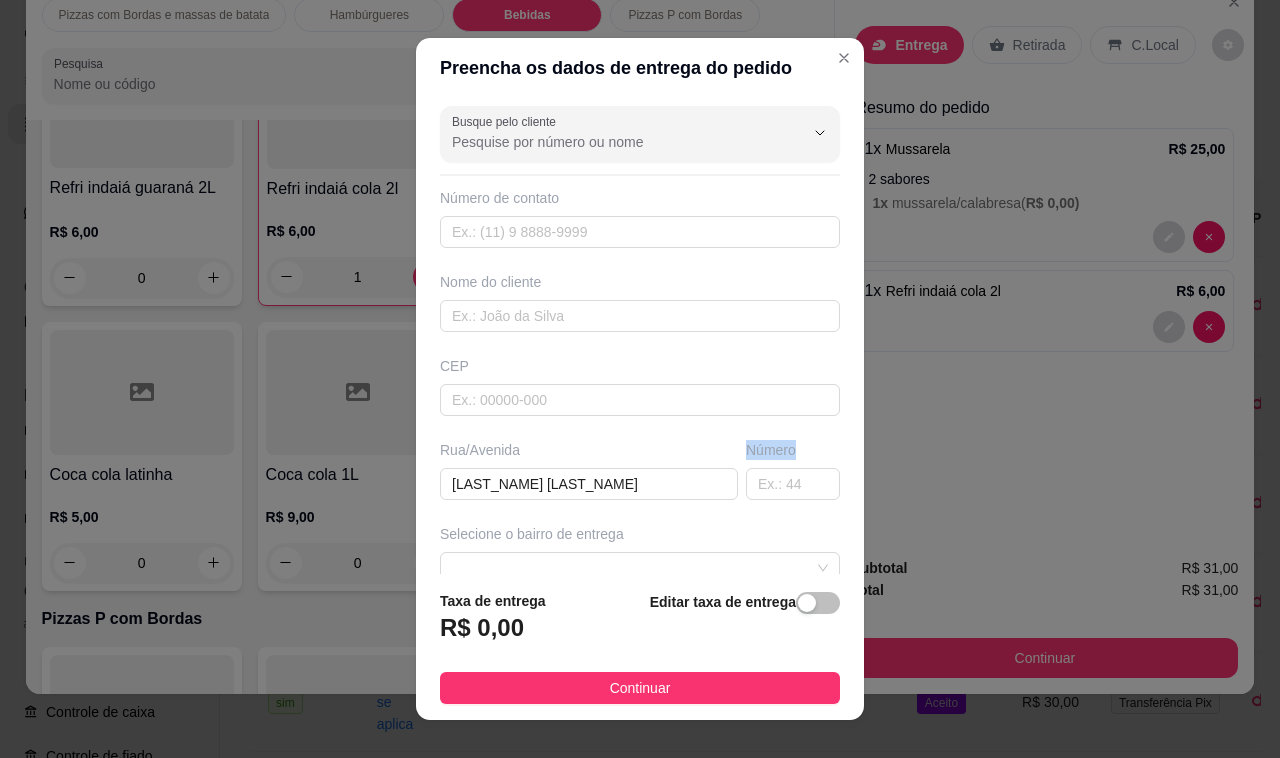 drag, startPoint x: 760, startPoint y: 477, endPoint x: 743, endPoint y: 511, distance: 38.013157 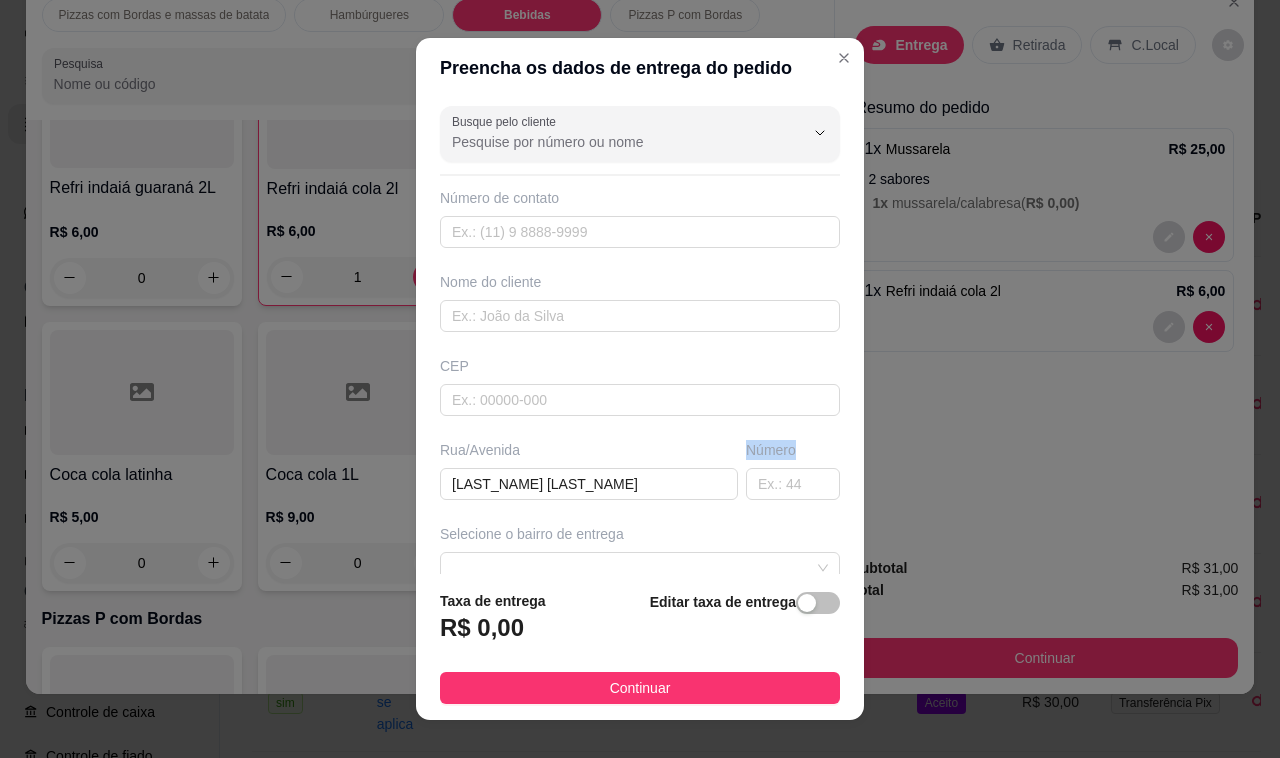 click at bounding box center [793, 484] 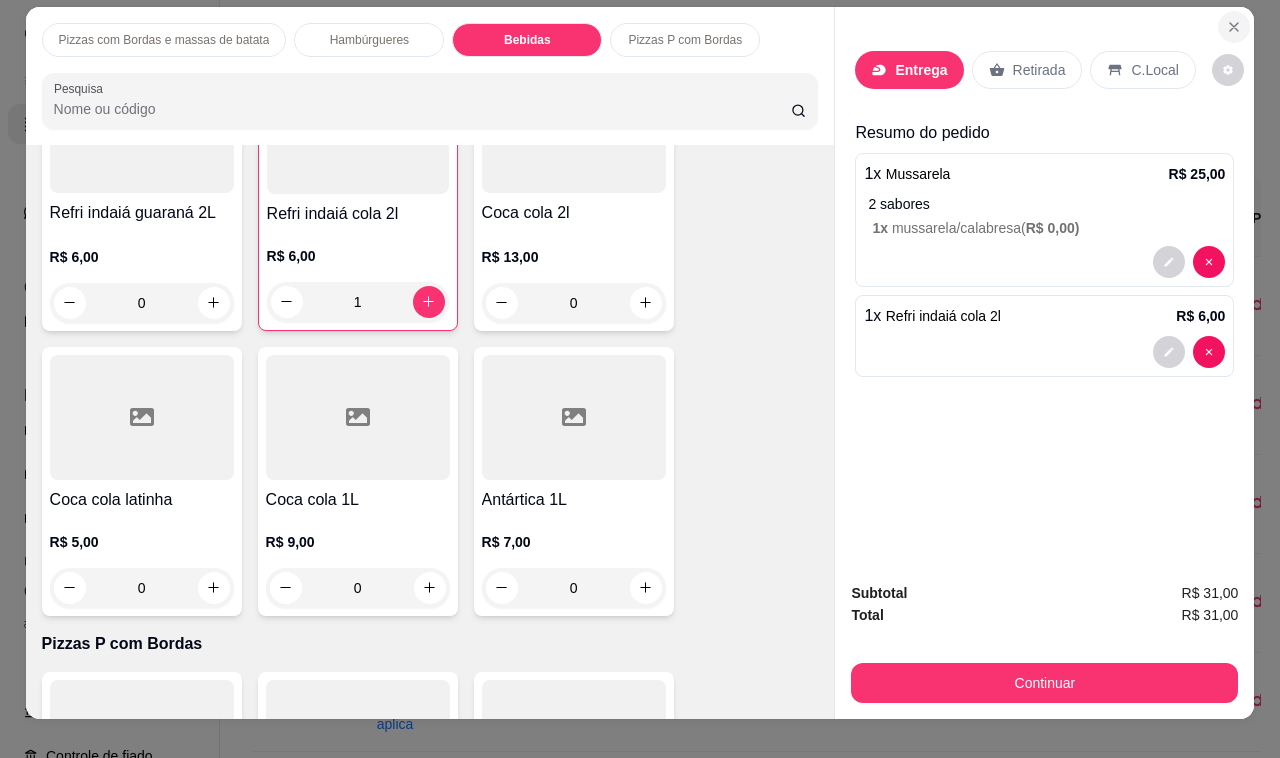 scroll, scrollTop: 0, scrollLeft: 0, axis: both 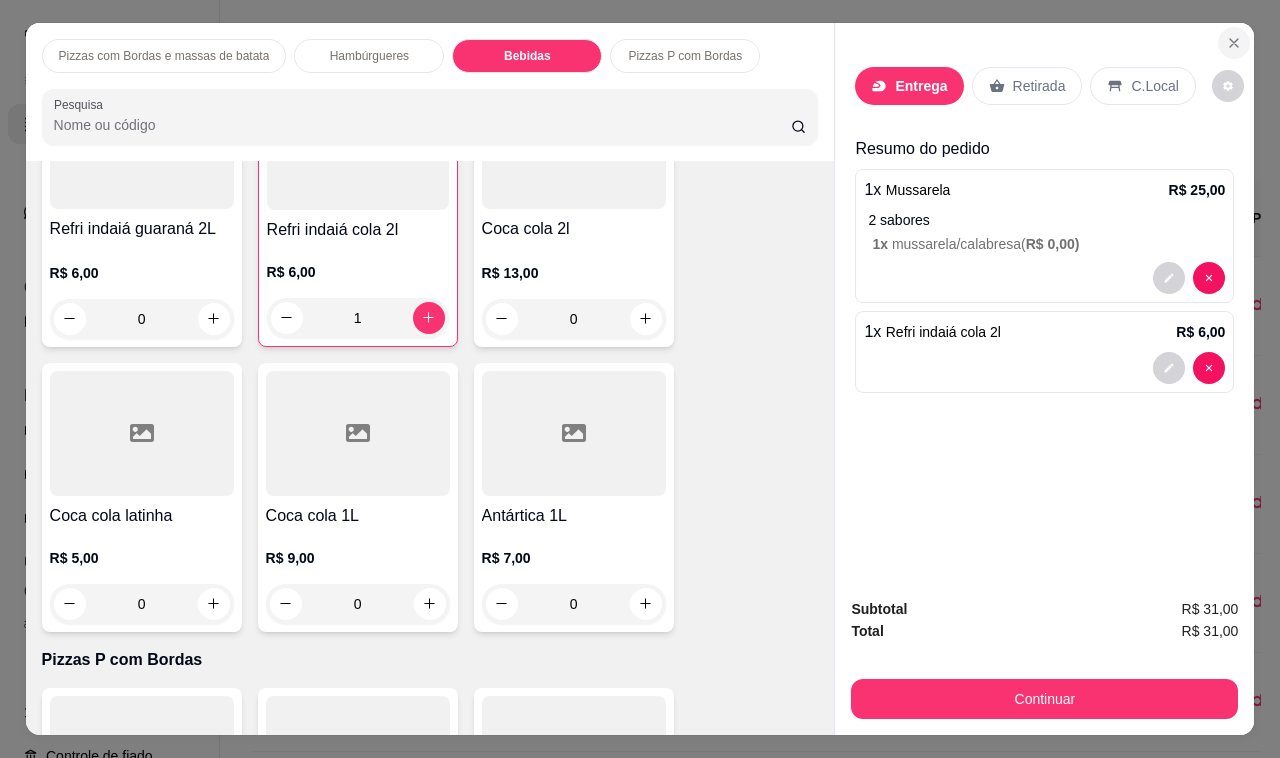 click 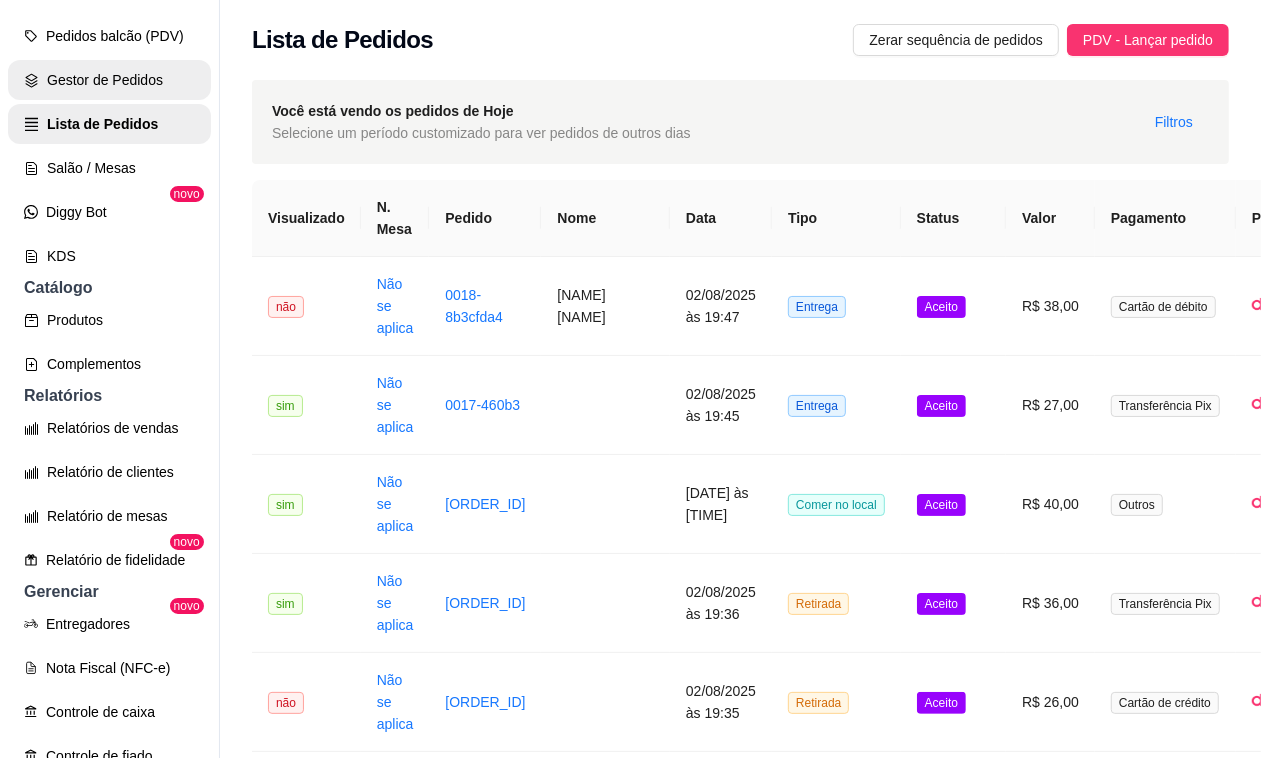 click on "Gestor de Pedidos" at bounding box center (109, 80) 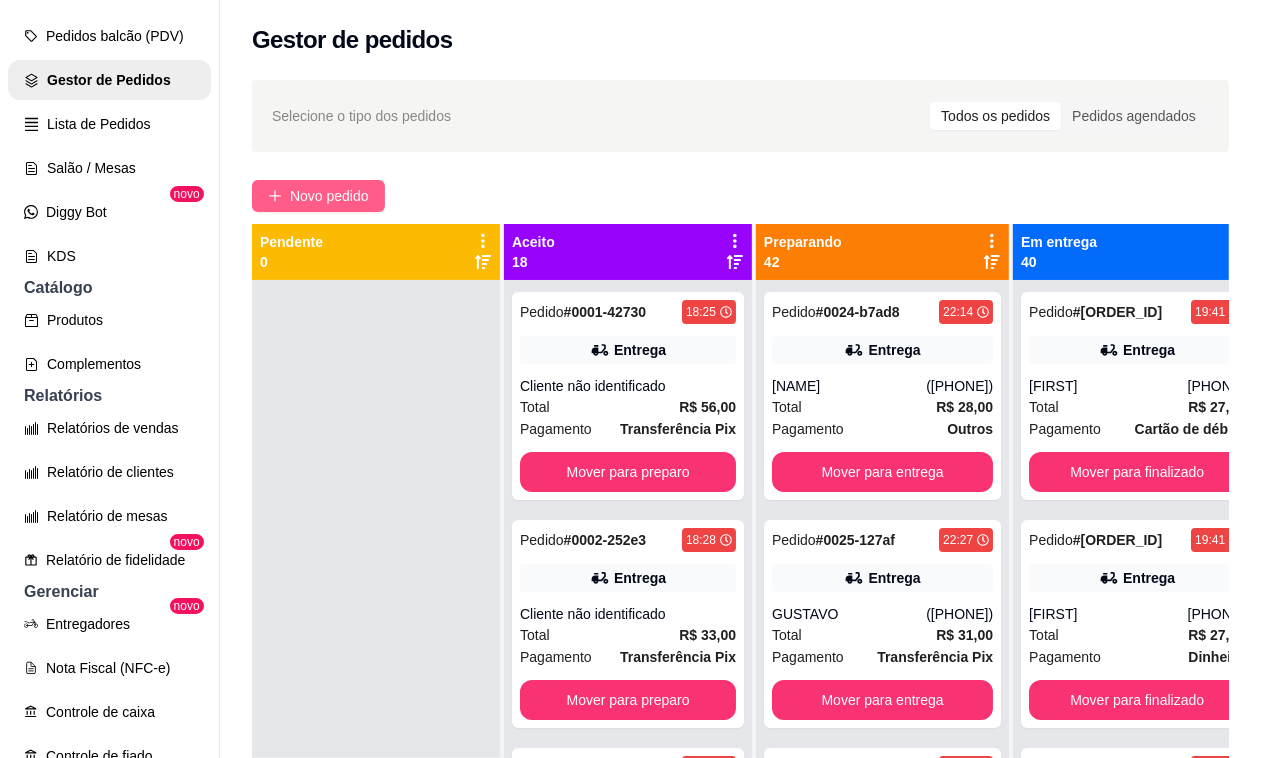click on "Novo pedido" at bounding box center (329, 196) 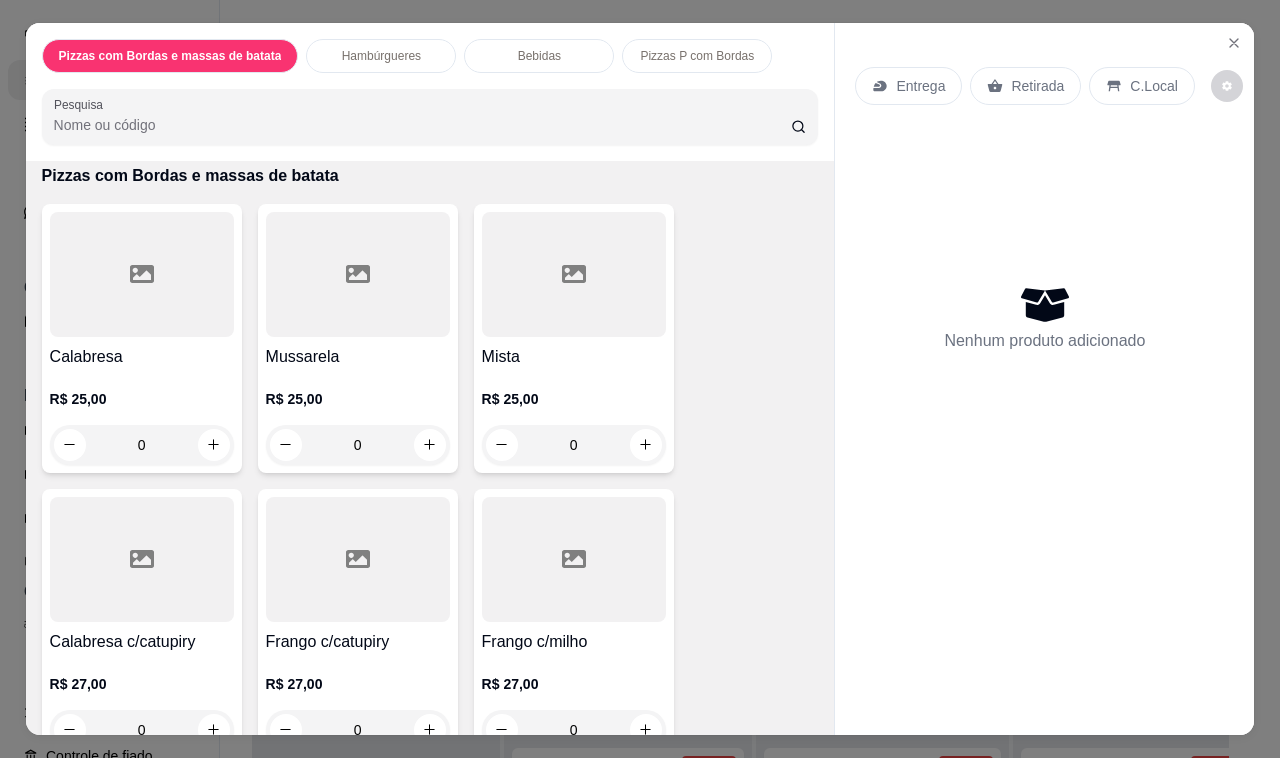 scroll, scrollTop: 250, scrollLeft: 0, axis: vertical 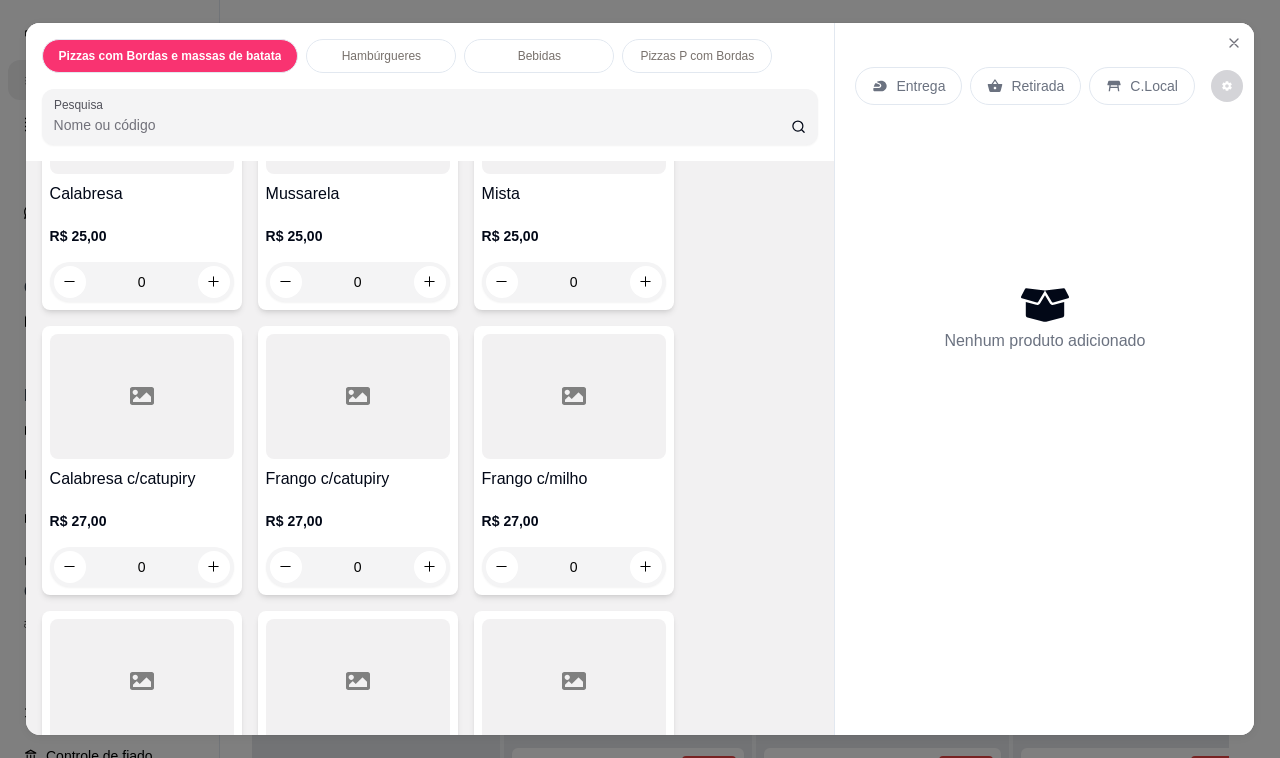 click on "0" at bounding box center (142, 282) 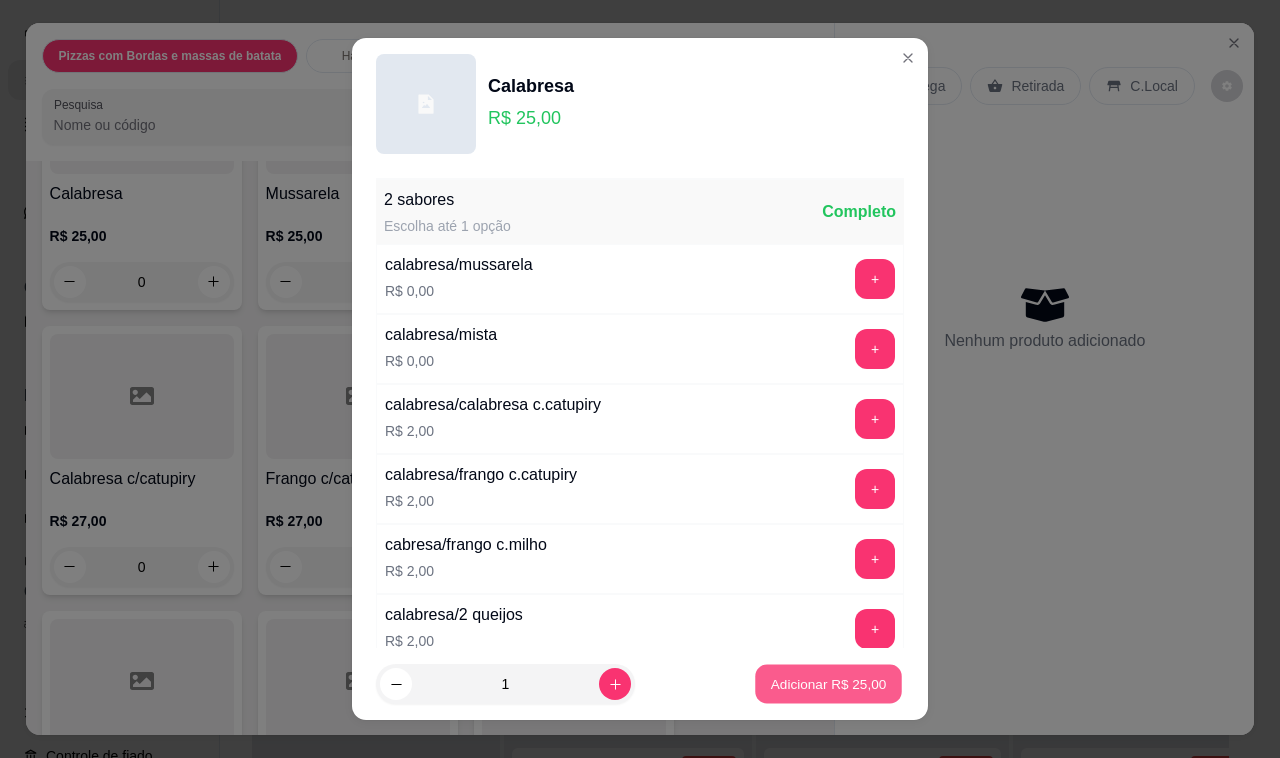 click on "Adicionar   R$ 25,00" at bounding box center (828, 684) 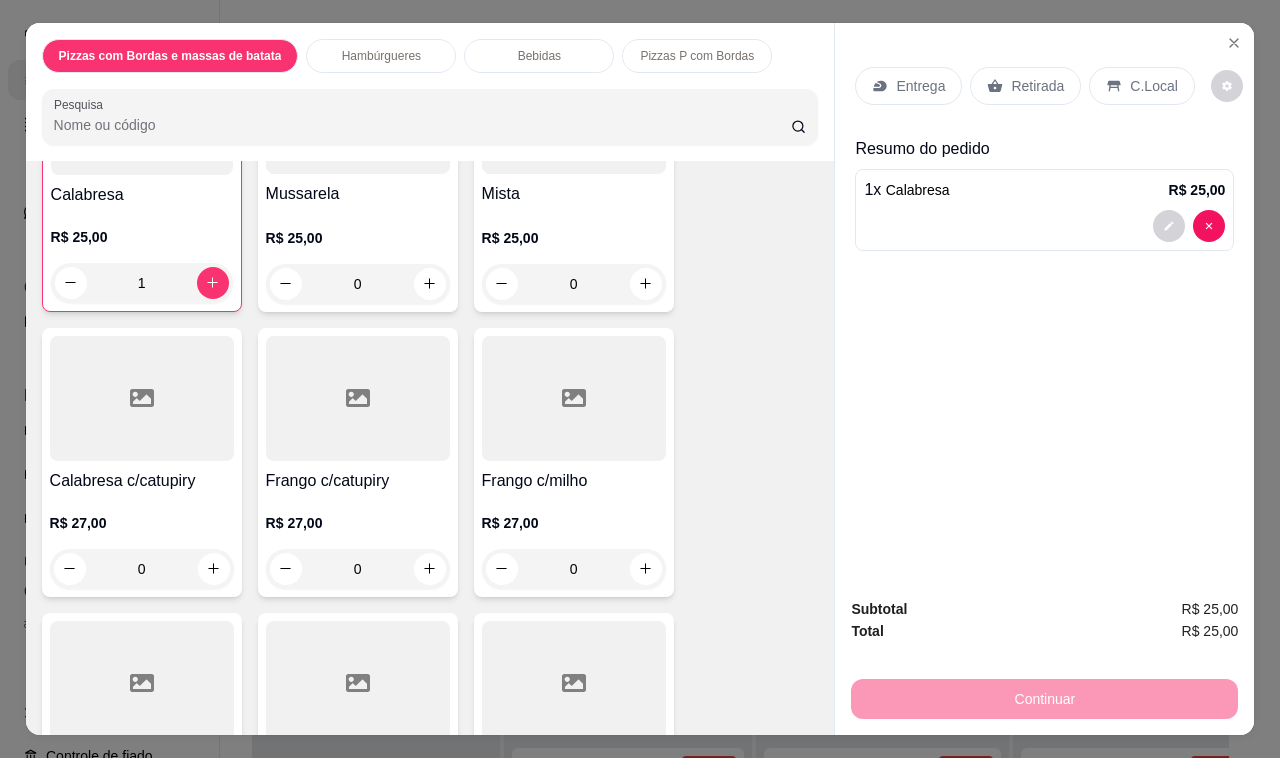 scroll, scrollTop: 251, scrollLeft: 0, axis: vertical 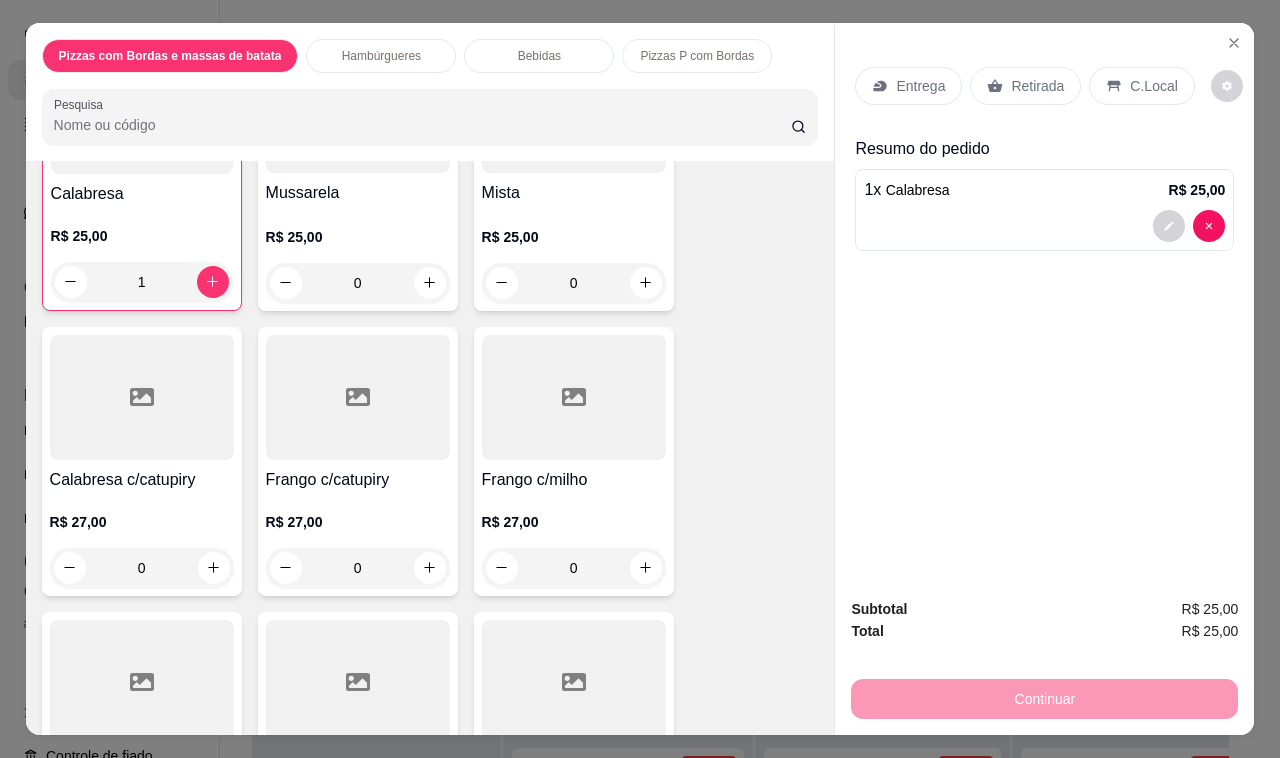 click on "0" at bounding box center (358, 568) 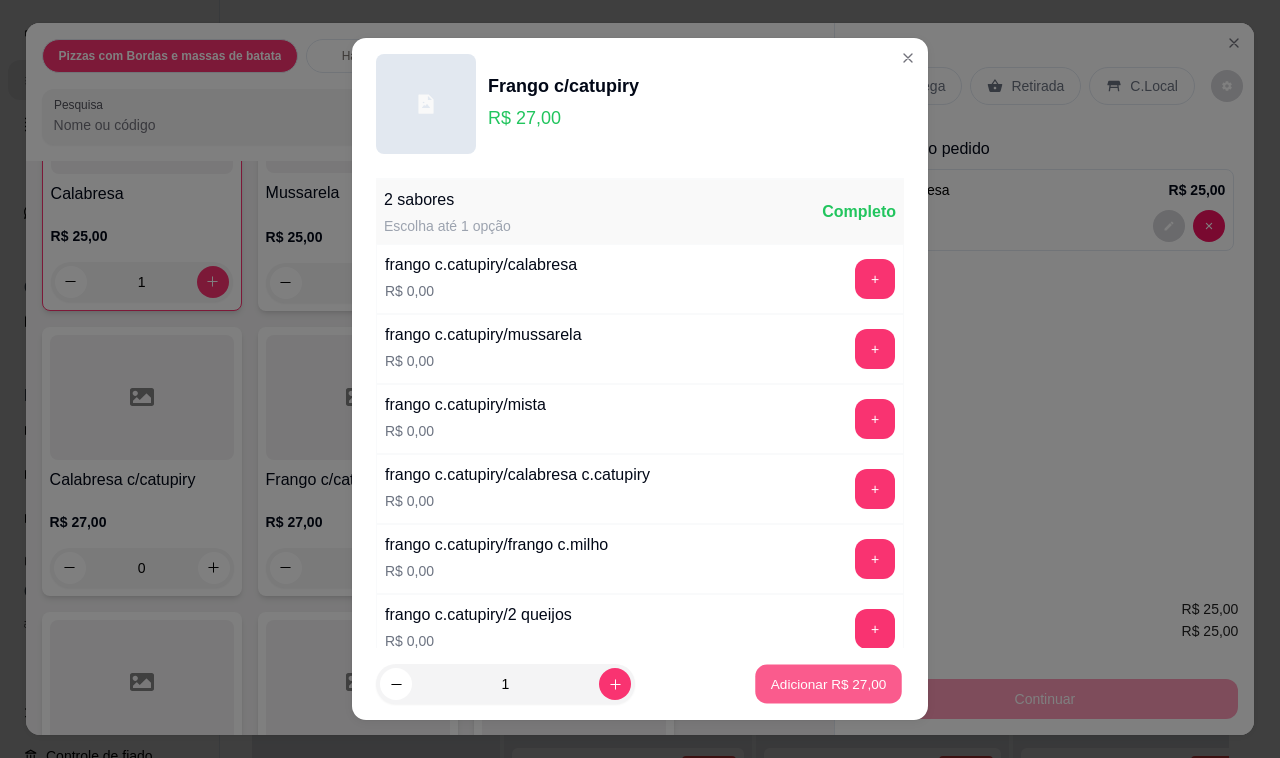 click on "Adicionar   R$ 27,00" at bounding box center [829, 683] 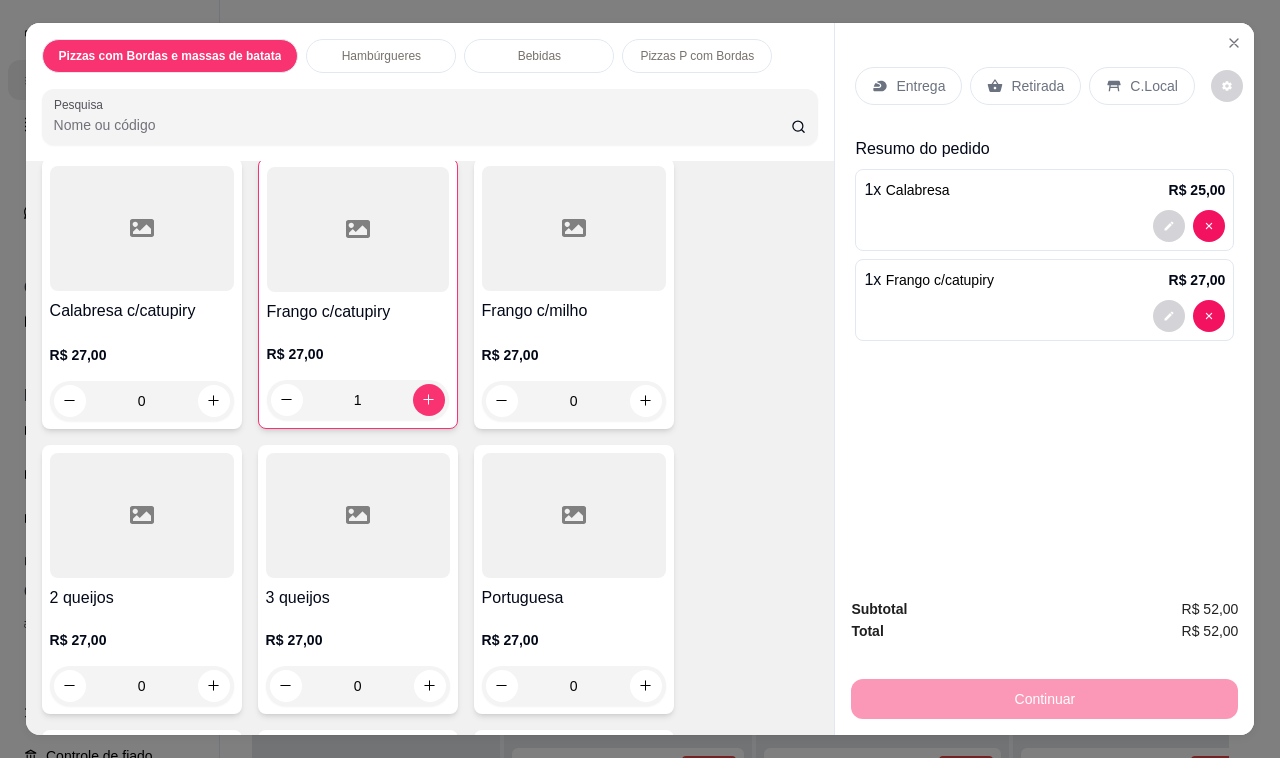 scroll, scrollTop: 251, scrollLeft: 0, axis: vertical 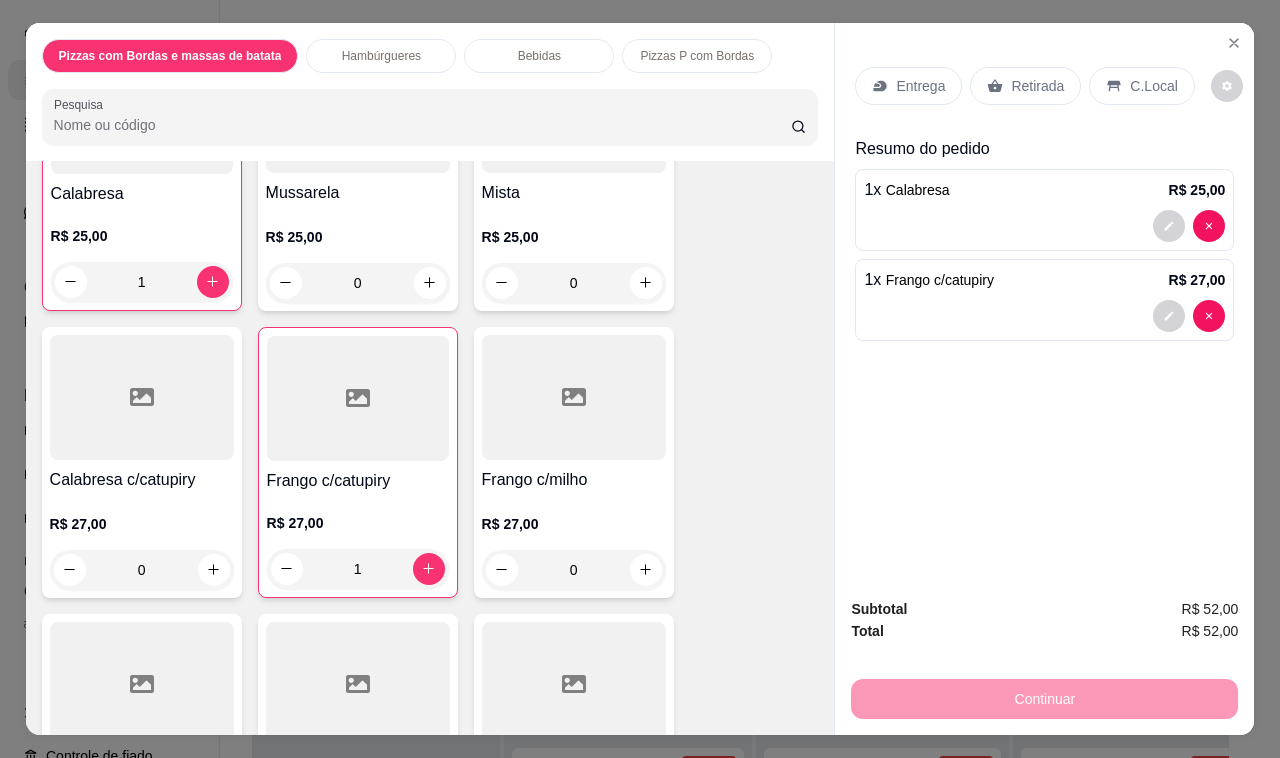 click on "0" at bounding box center (574, 283) 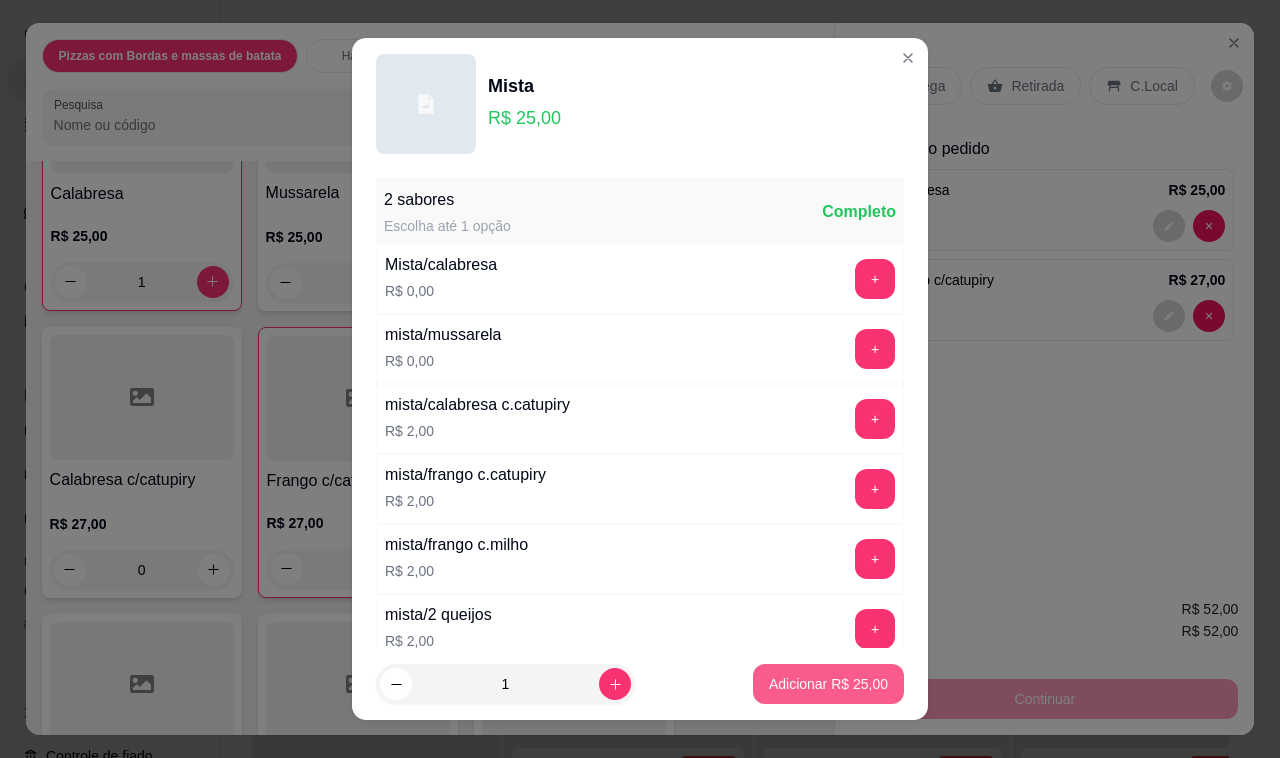 click on "Adicionar   R$ 25,00" at bounding box center (828, 684) 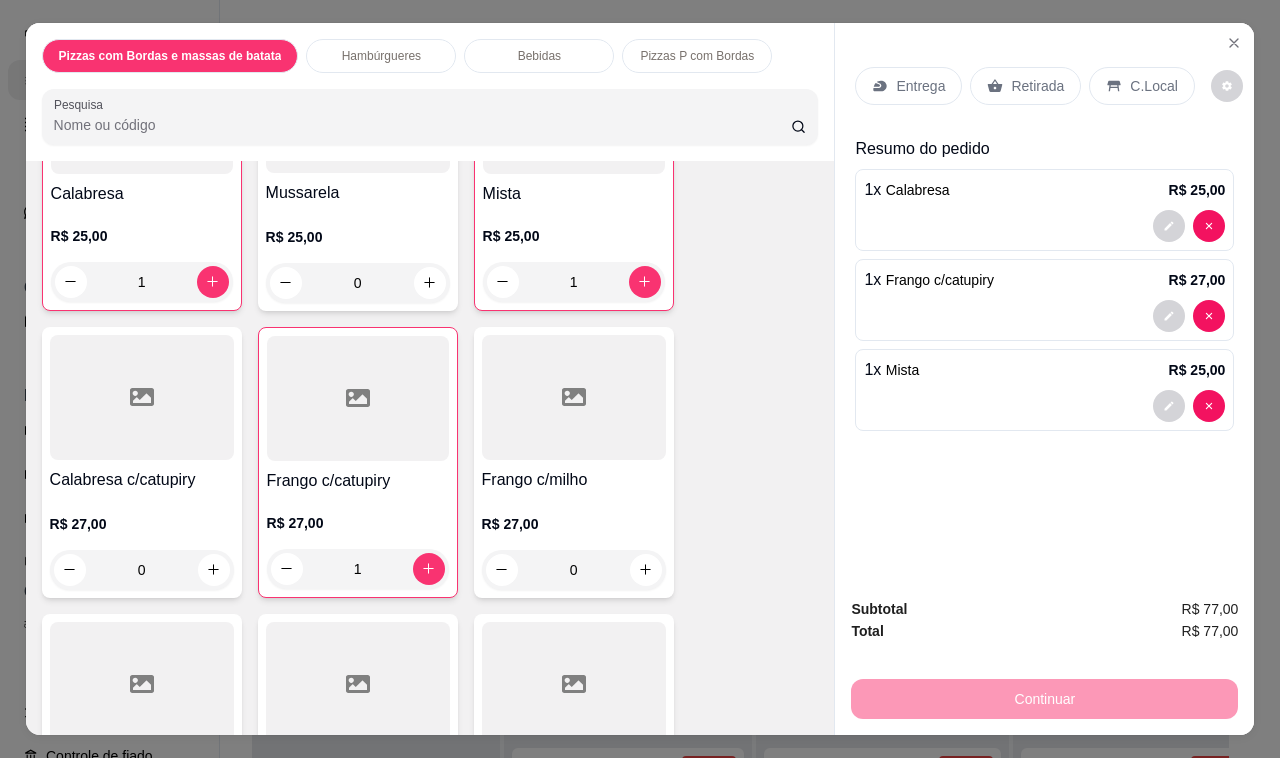 click 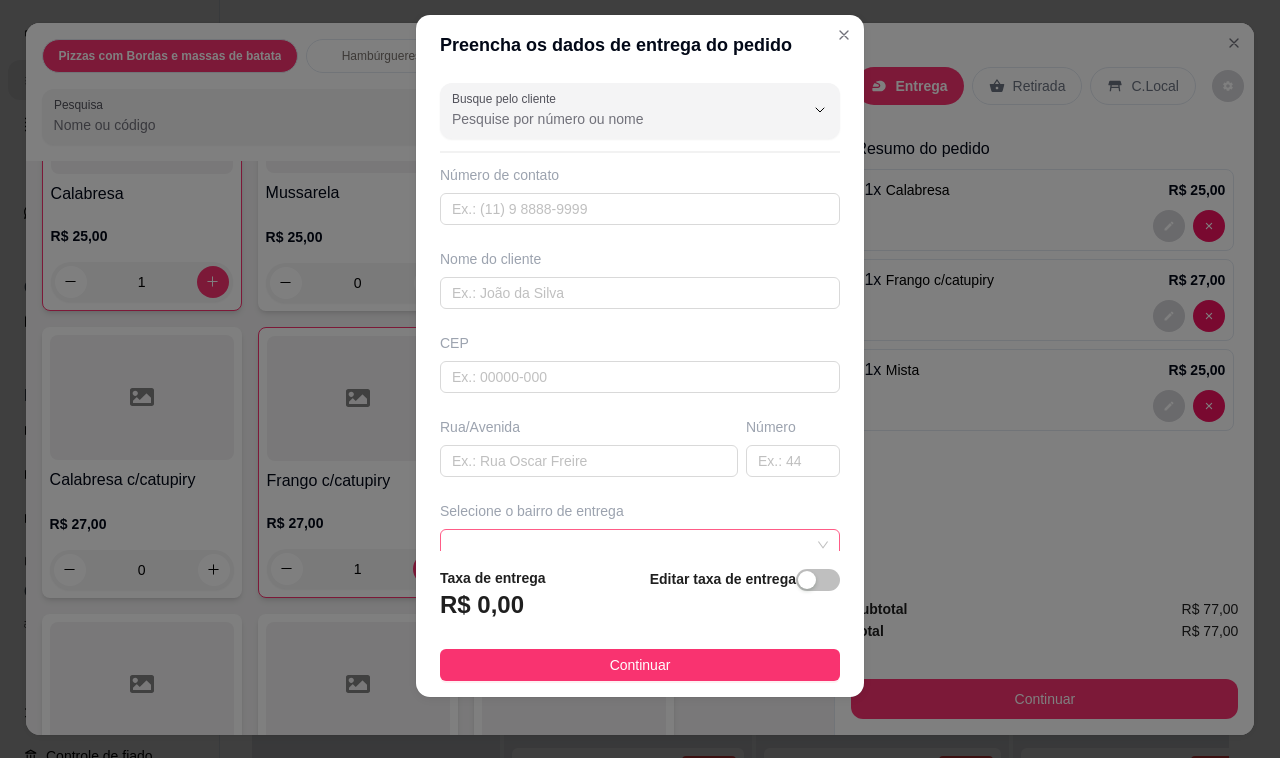 scroll, scrollTop: 26, scrollLeft: 0, axis: vertical 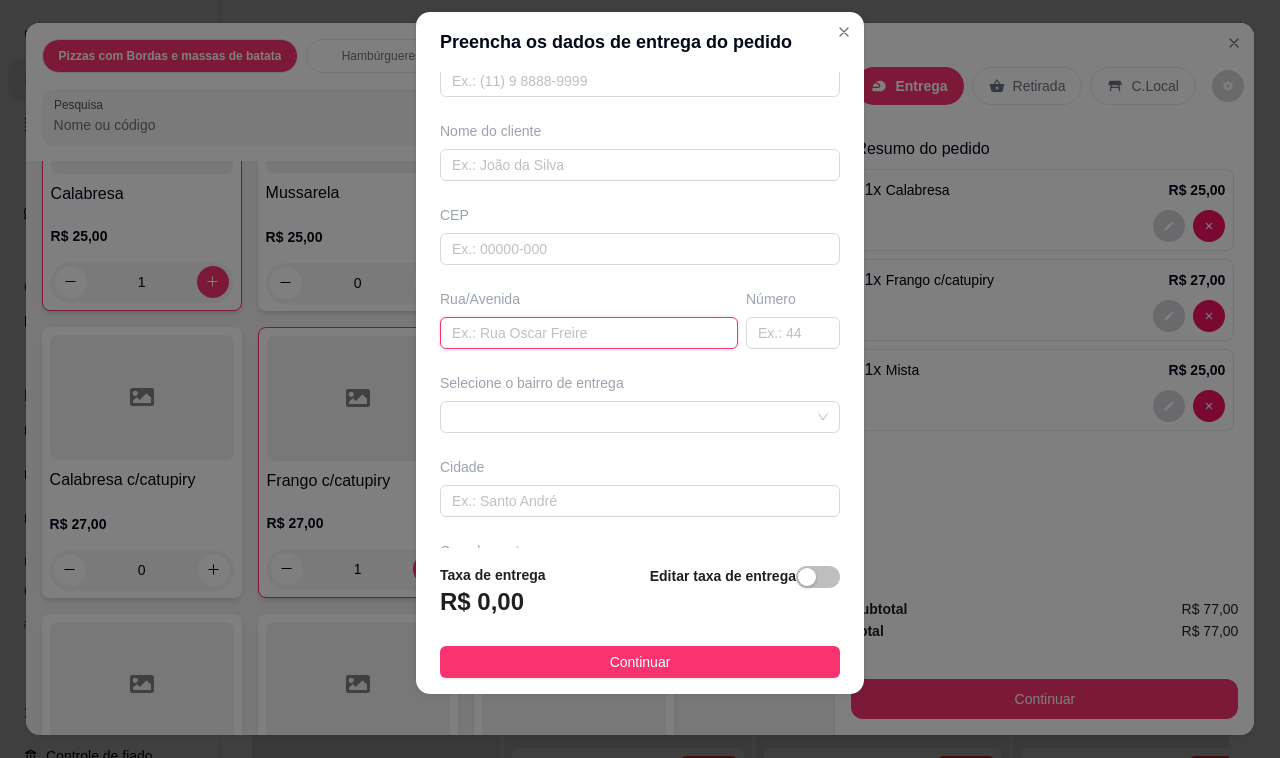 click at bounding box center [589, 333] 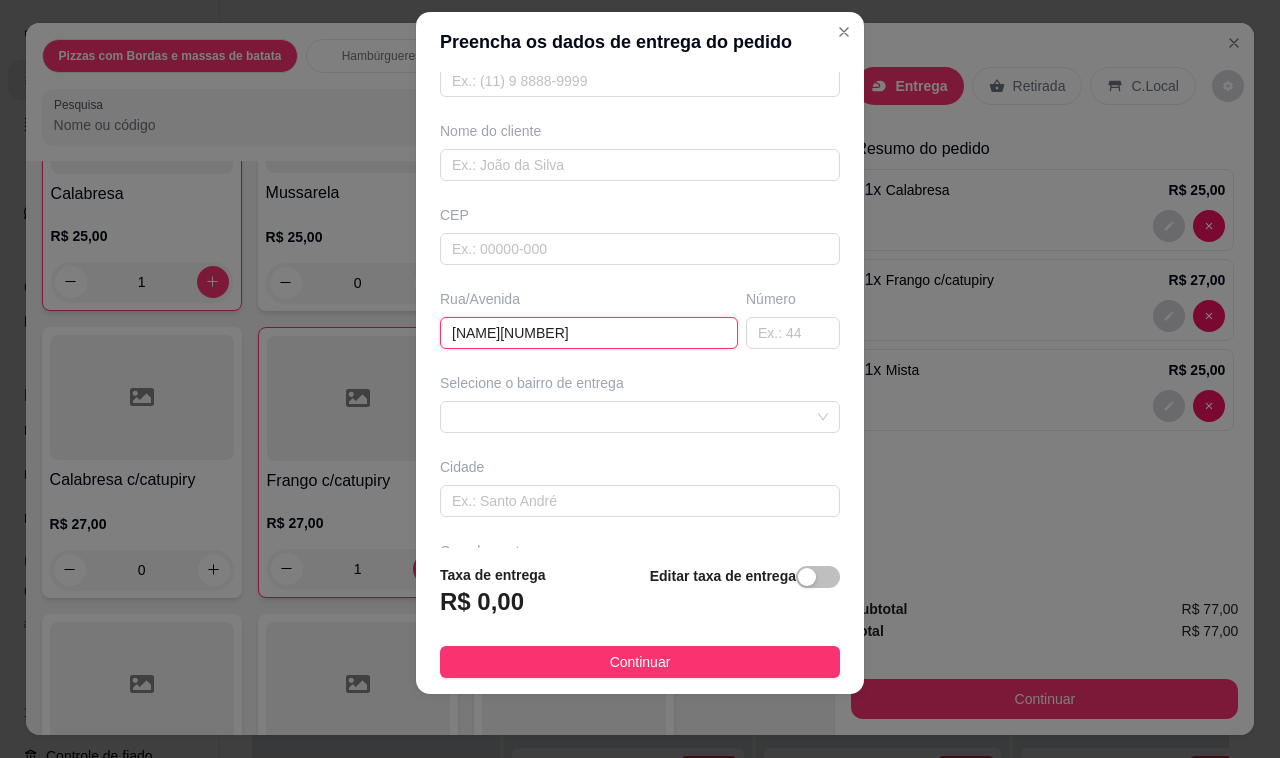 click on "[NAME][NUMBER]" at bounding box center [589, 333] 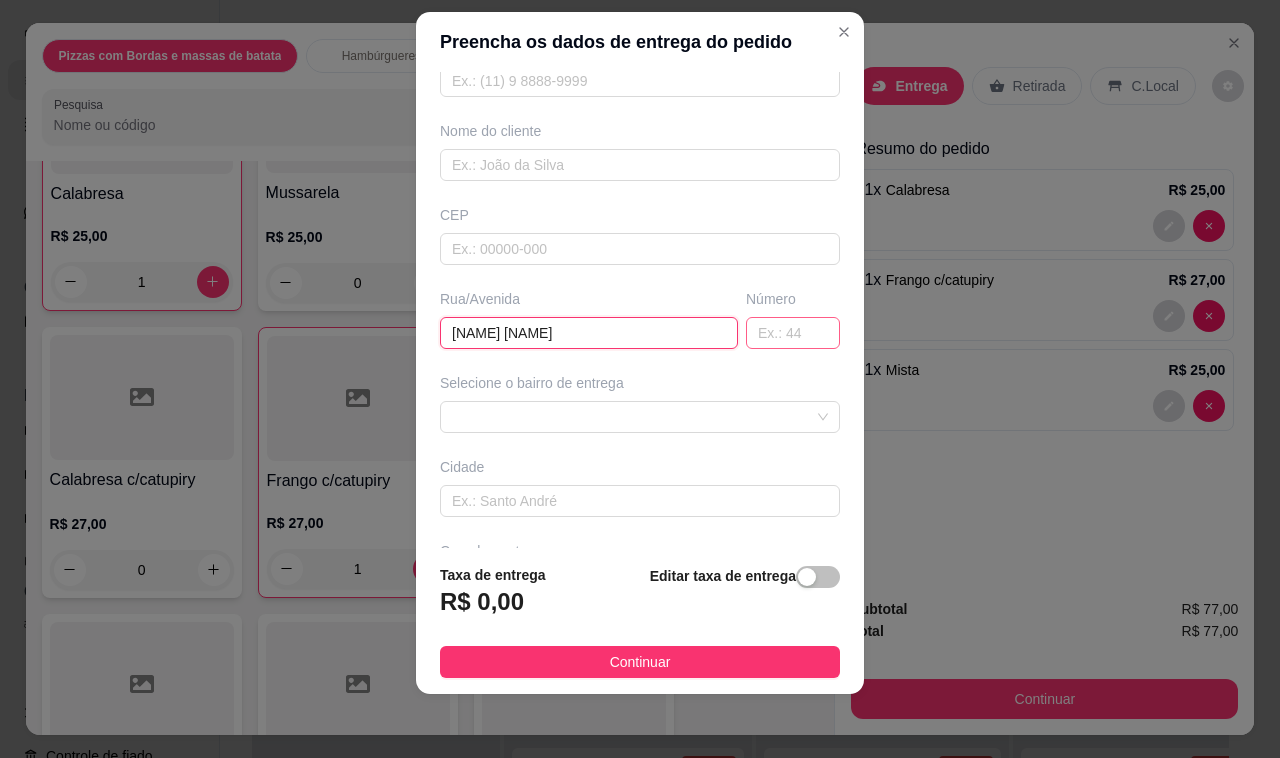 type on "[NAME] [NAME]" 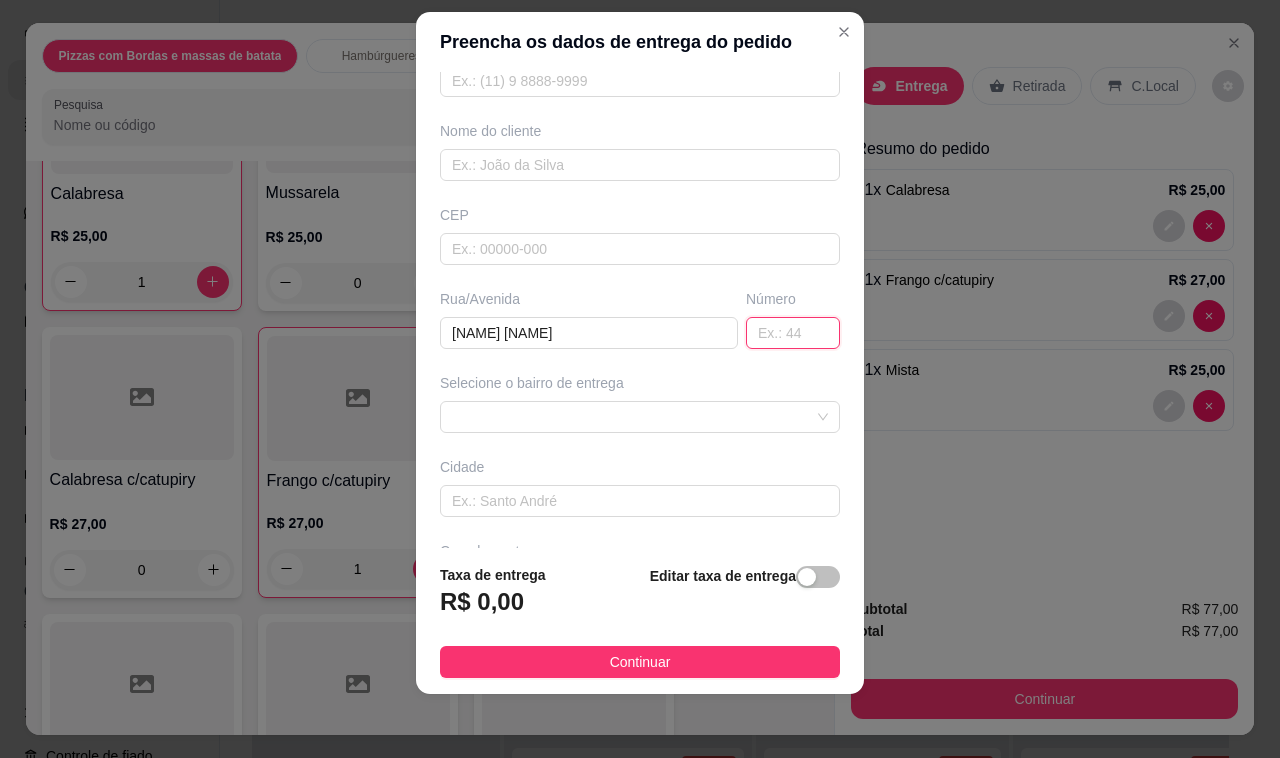 click at bounding box center (793, 333) 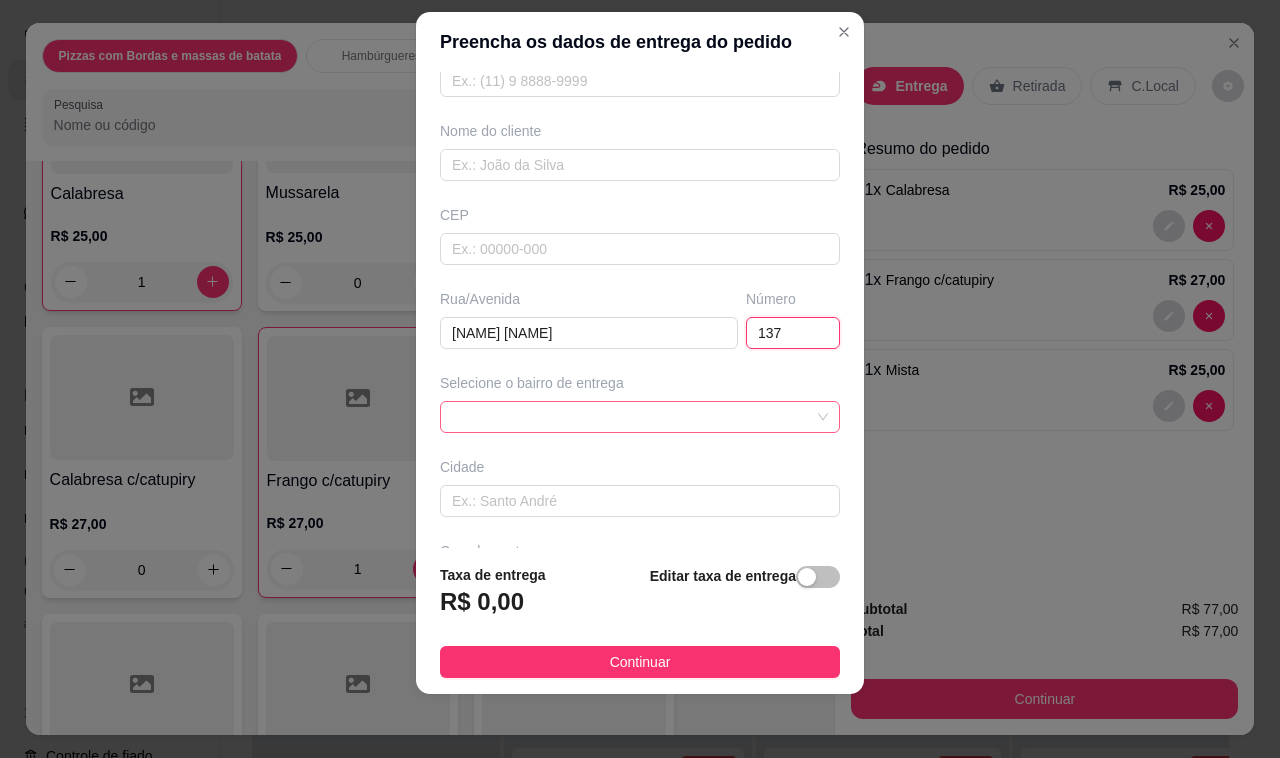 click at bounding box center [640, 417] 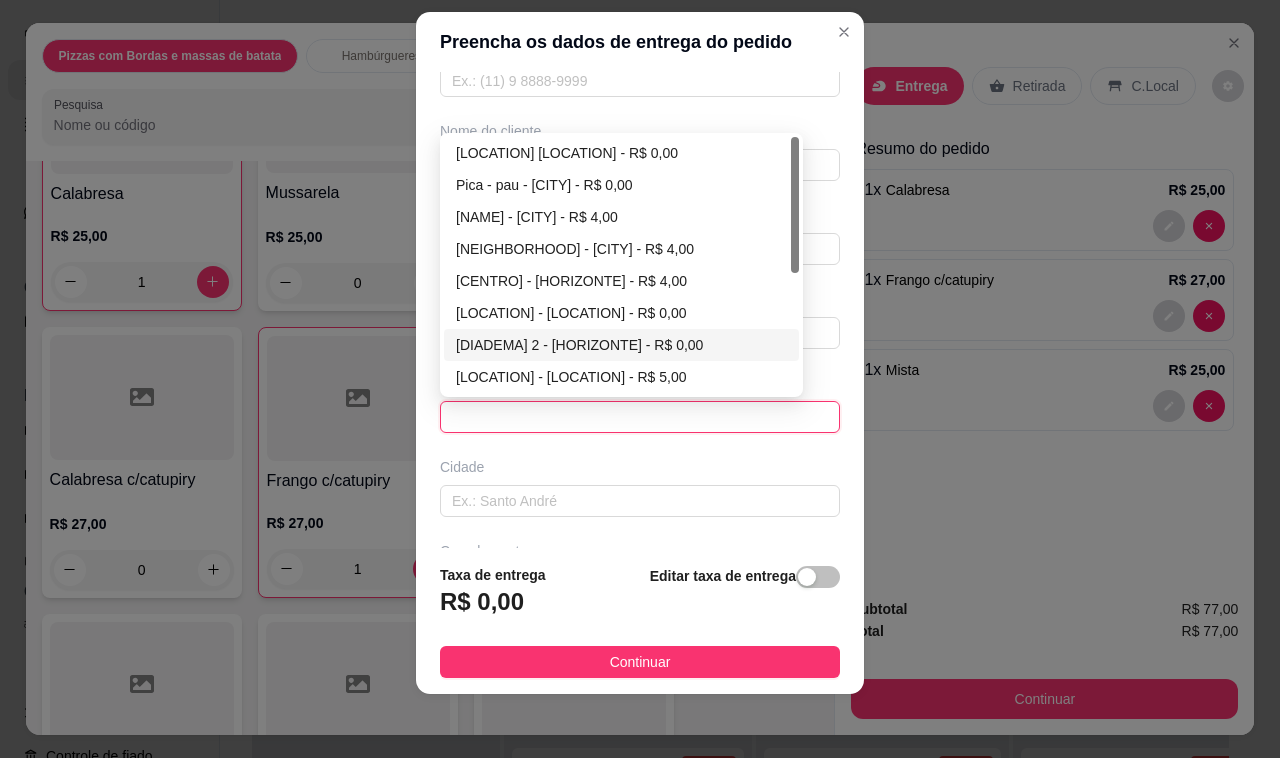 click on "[DIADEMA] 2 - [HORIZONTE] - R$ 0,00" at bounding box center (621, 345) 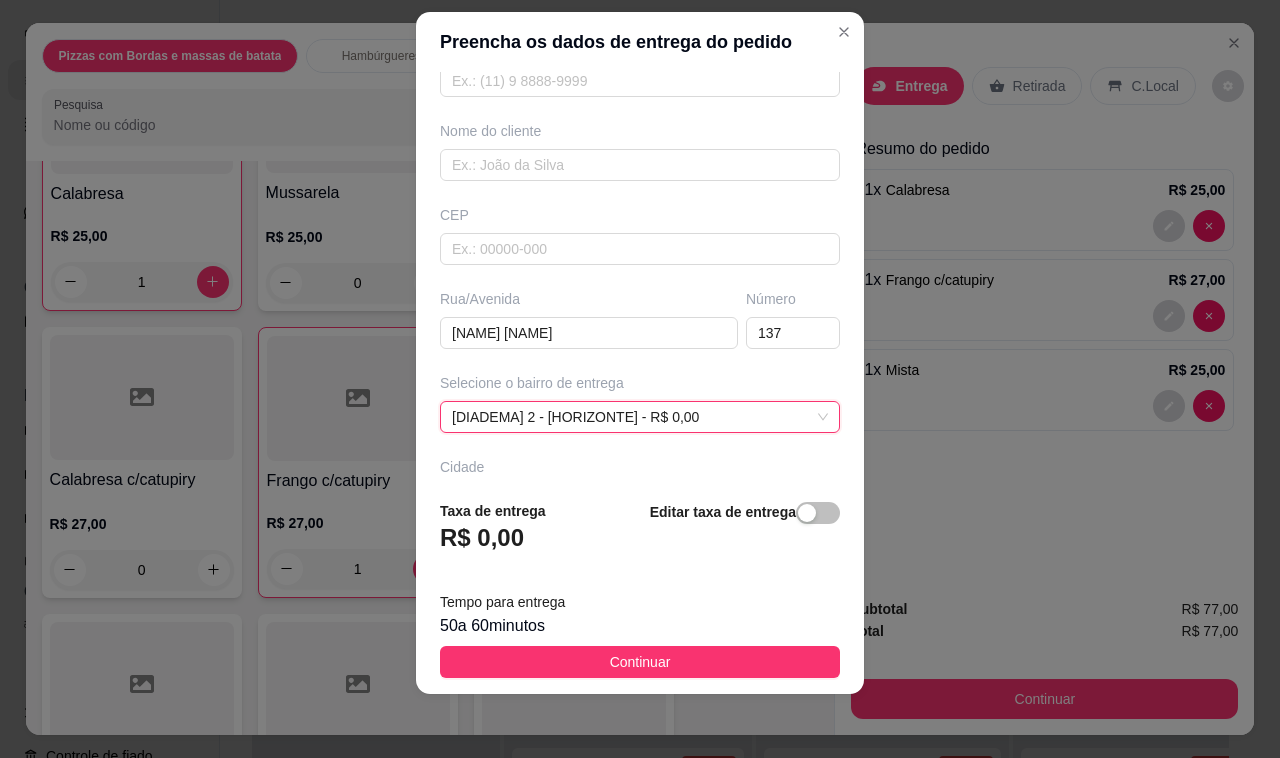 drag, startPoint x: 616, startPoint y: 675, endPoint x: 612, endPoint y: 641, distance: 34.234486 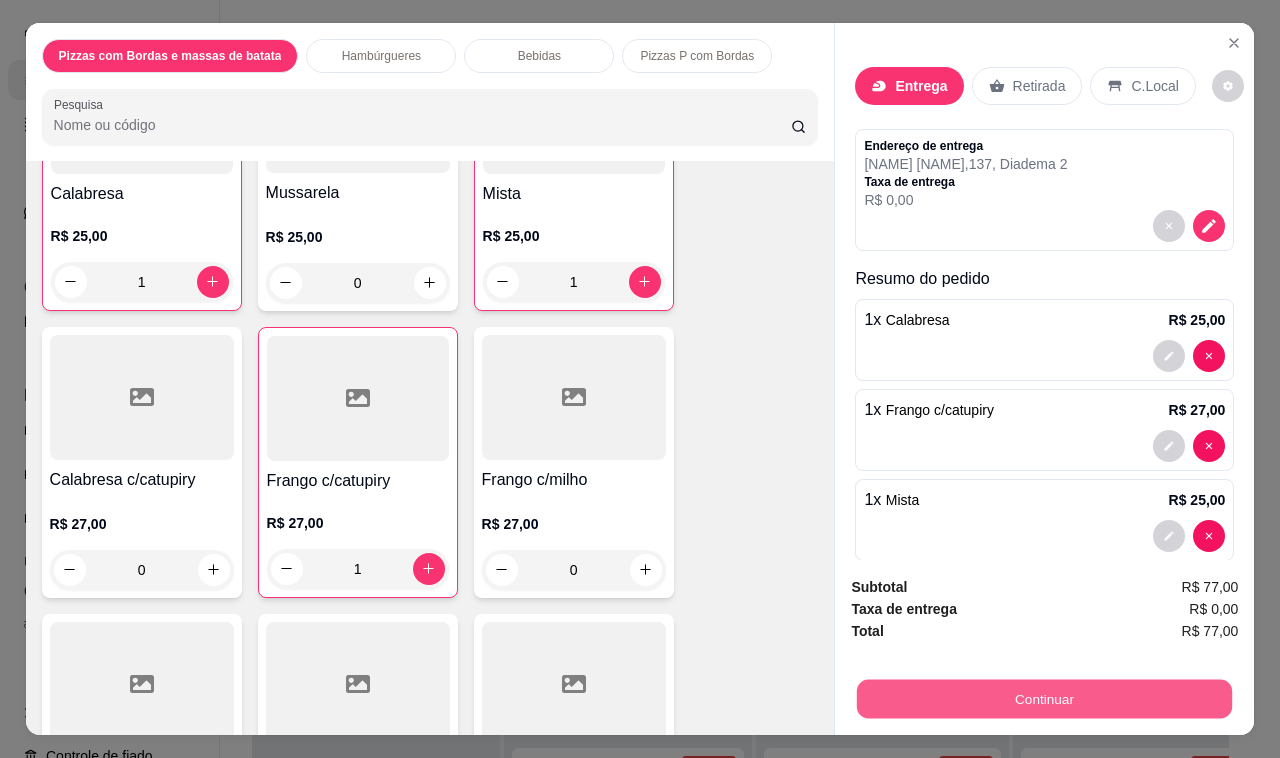 click on "Continuar" at bounding box center (1044, 699) 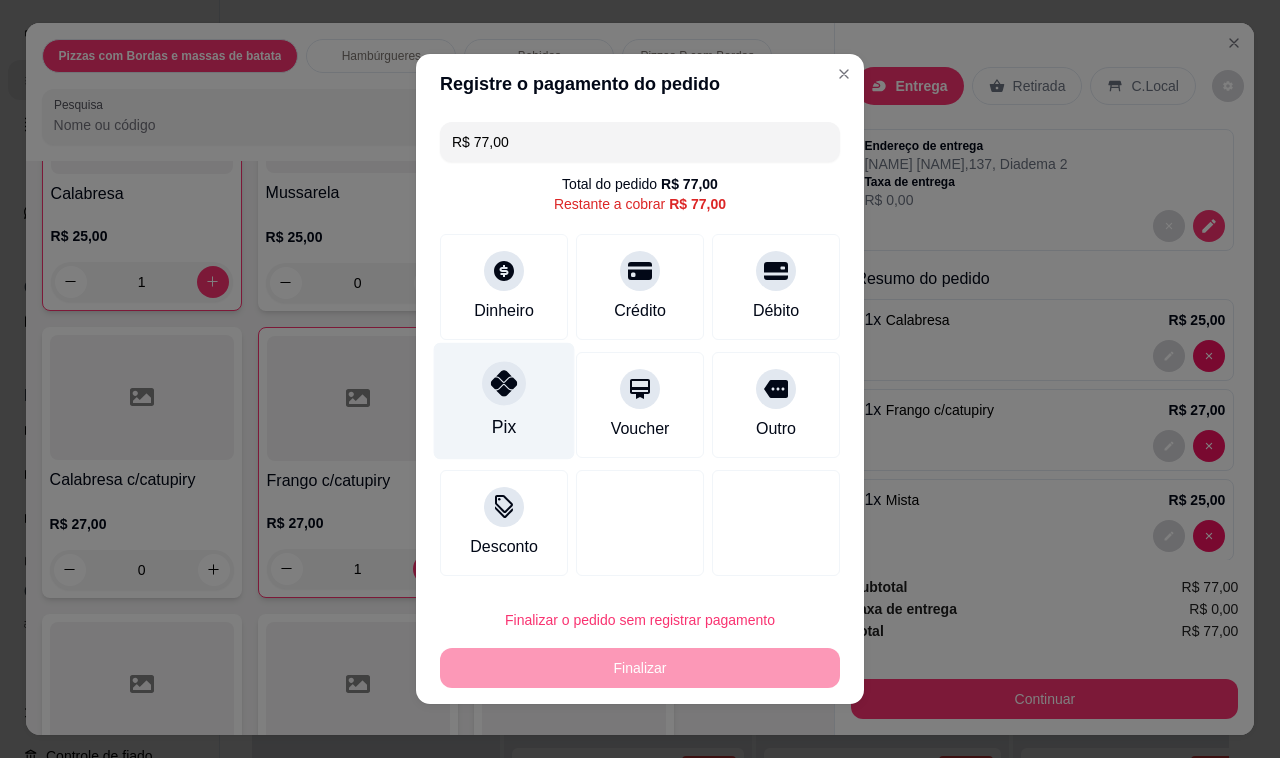 click on "Pix" at bounding box center [504, 401] 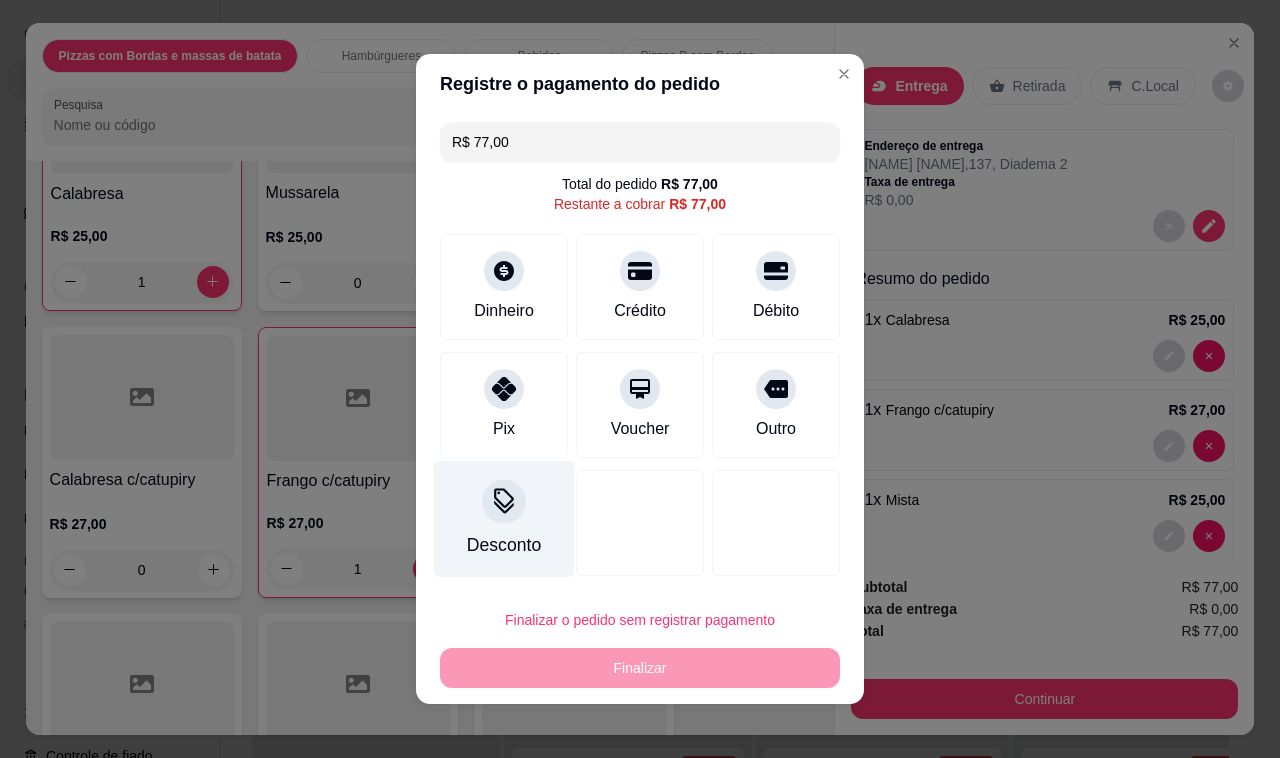 type on "R$ 0,00" 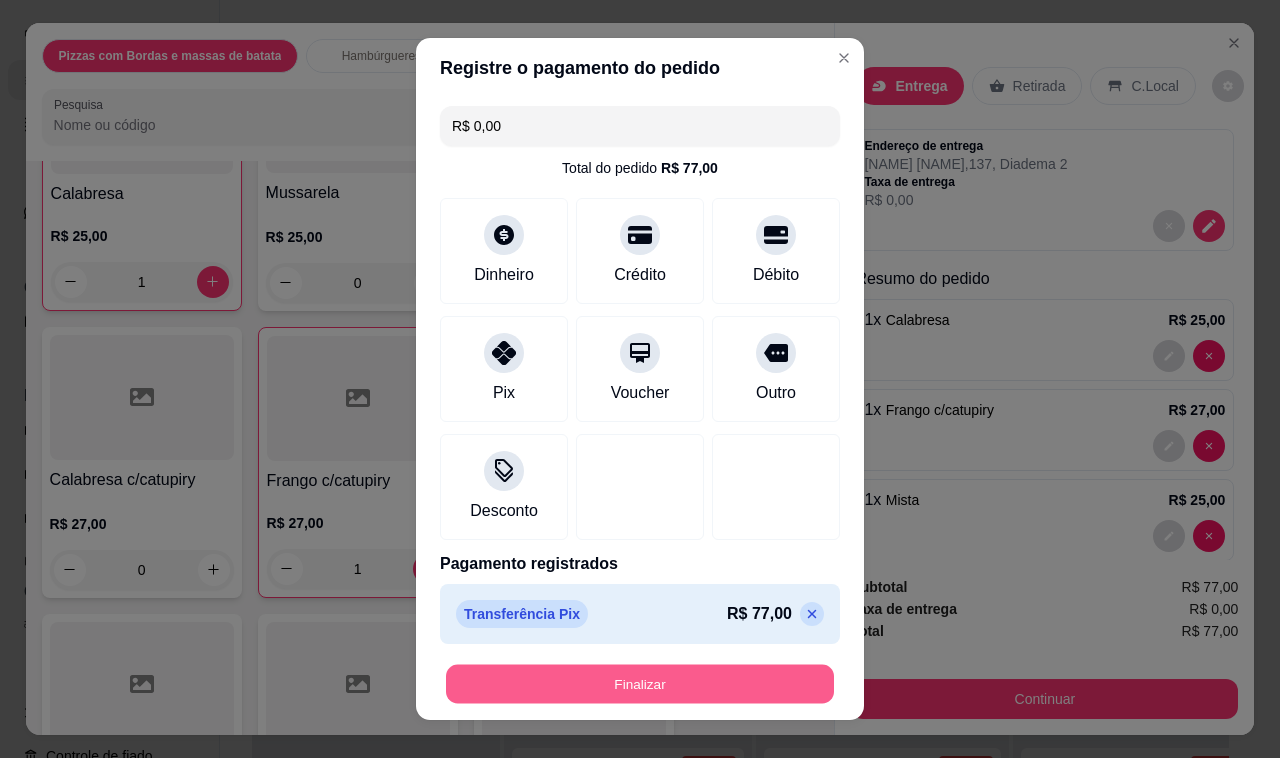 click on "Finalizar" at bounding box center [640, 684] 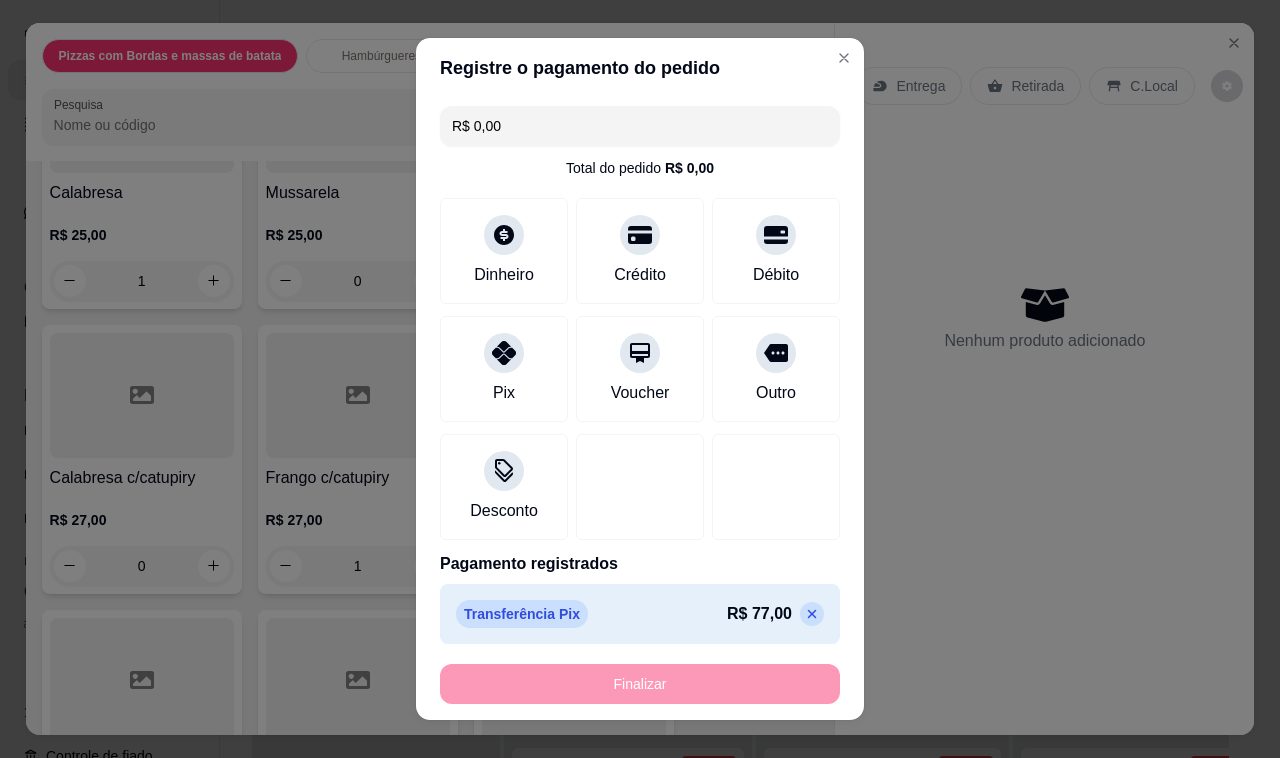 type on "0" 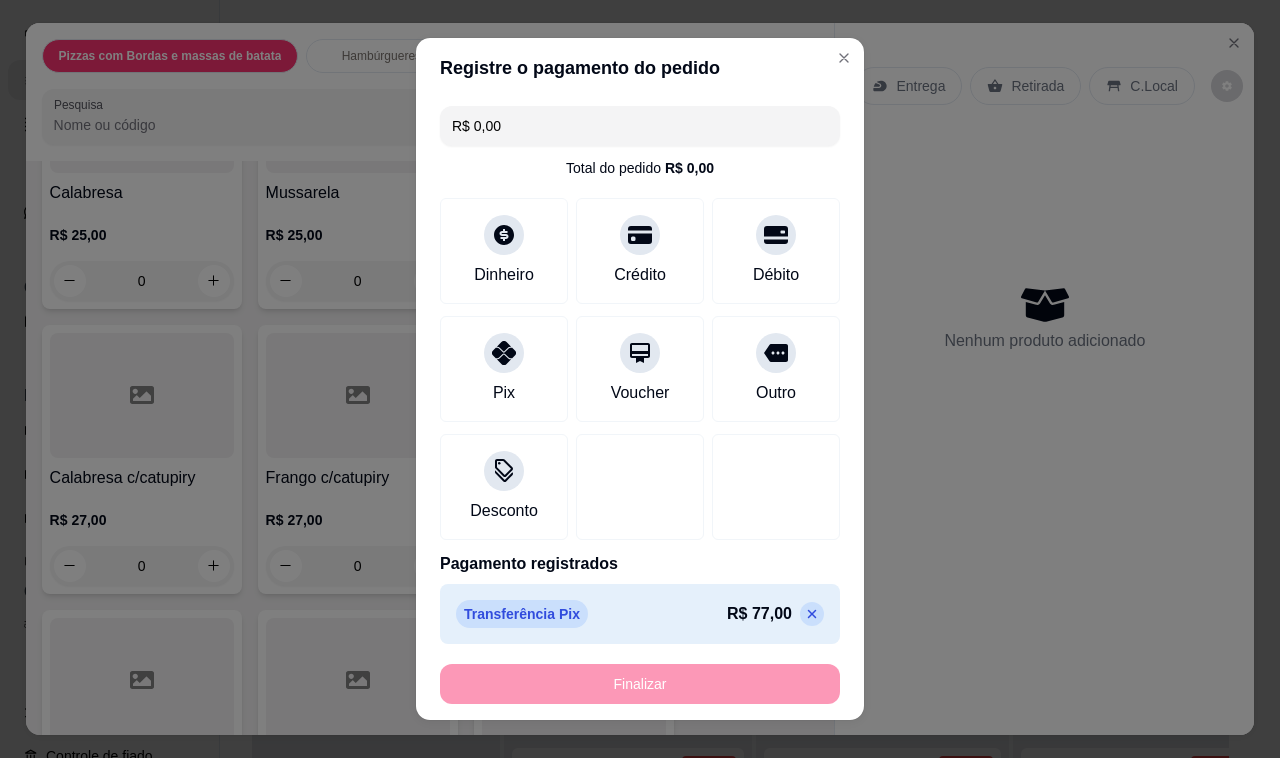 type on "-R$ 77,00" 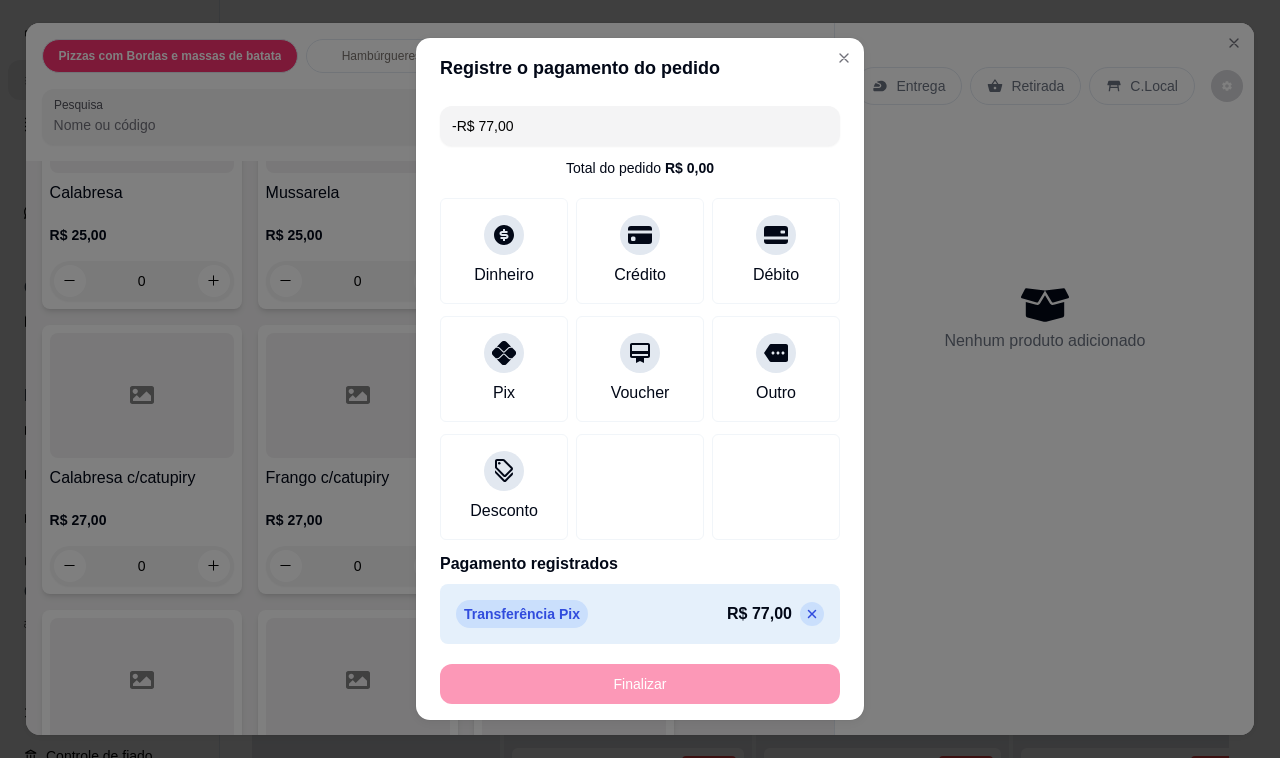 scroll, scrollTop: 250, scrollLeft: 0, axis: vertical 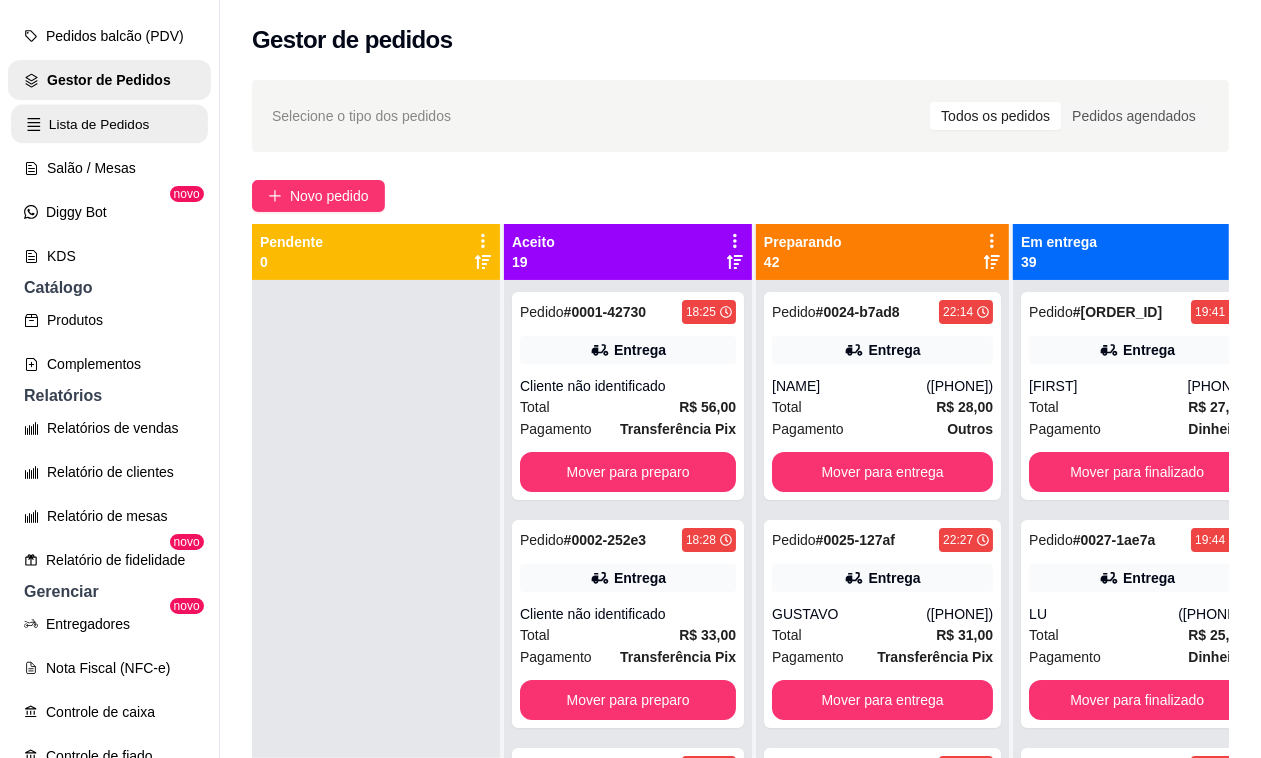 click on "Lista de Pedidos" at bounding box center [109, 124] 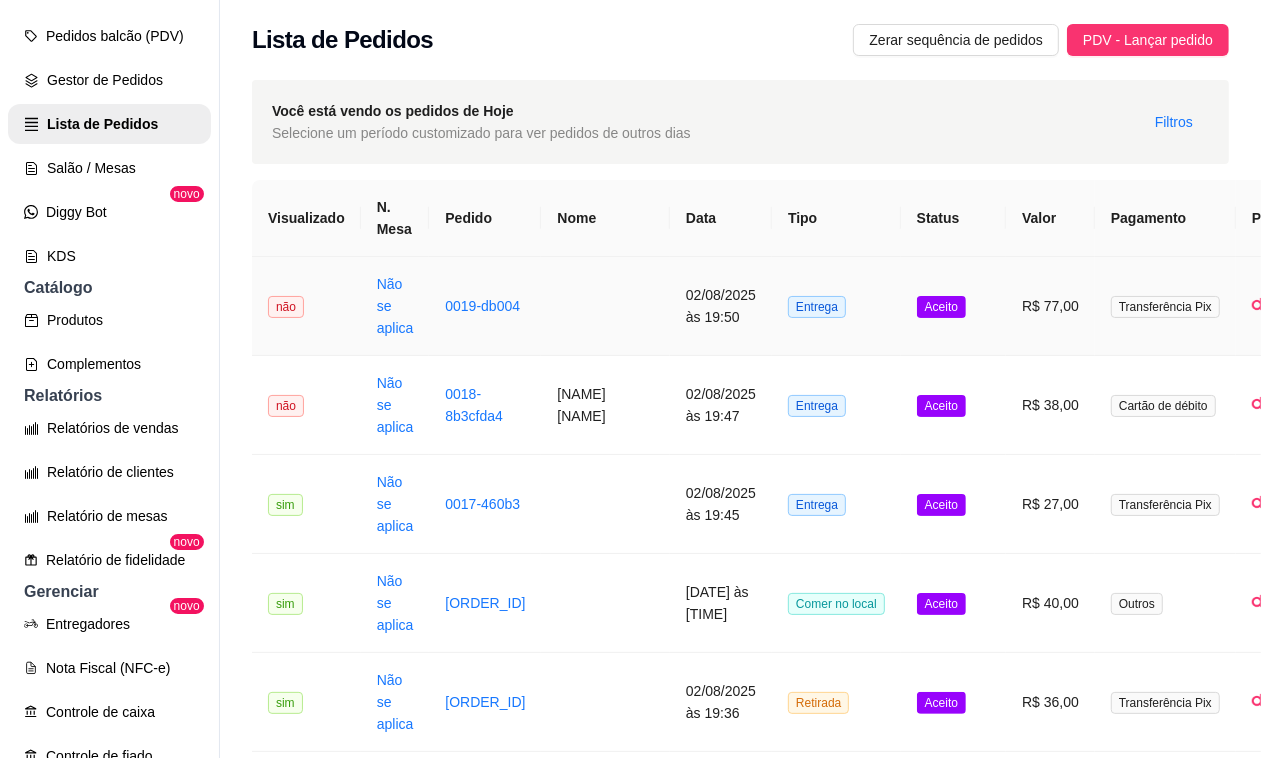 click on "0019-db004" at bounding box center [485, 306] 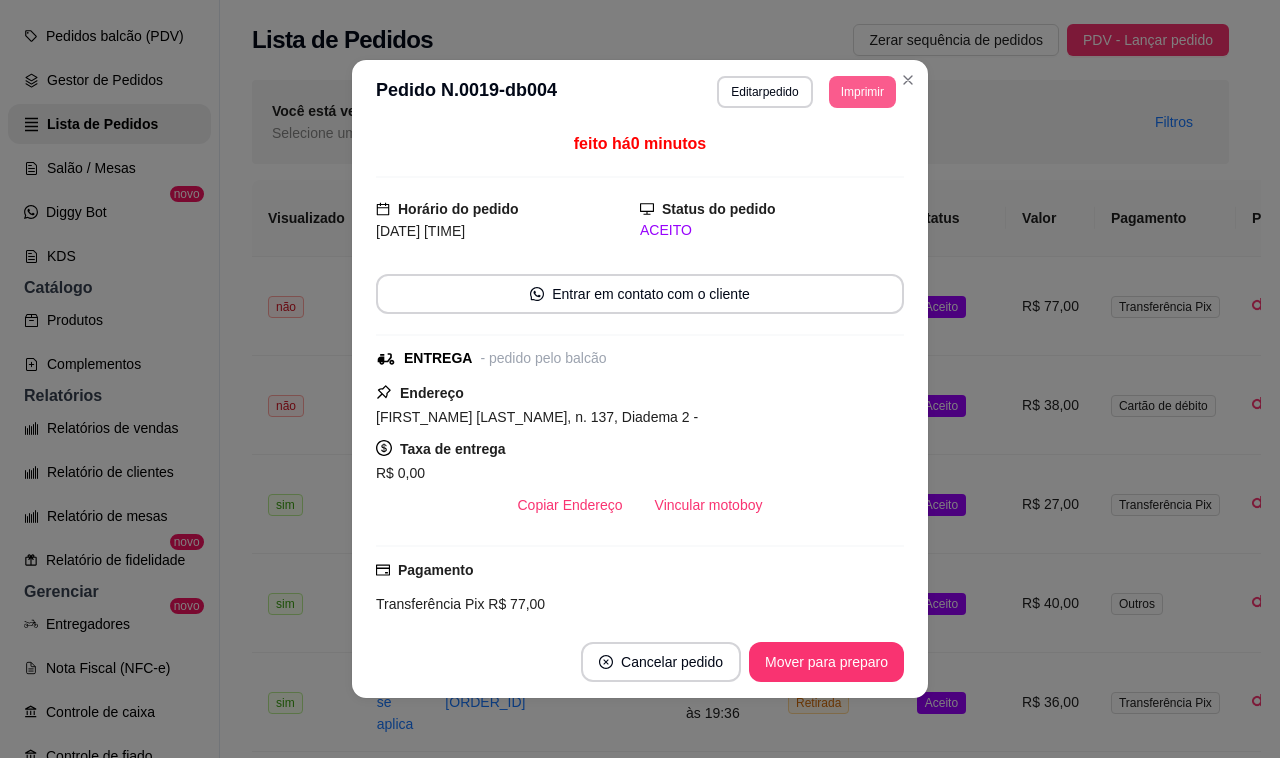 click on "Imprimir" at bounding box center (862, 92) 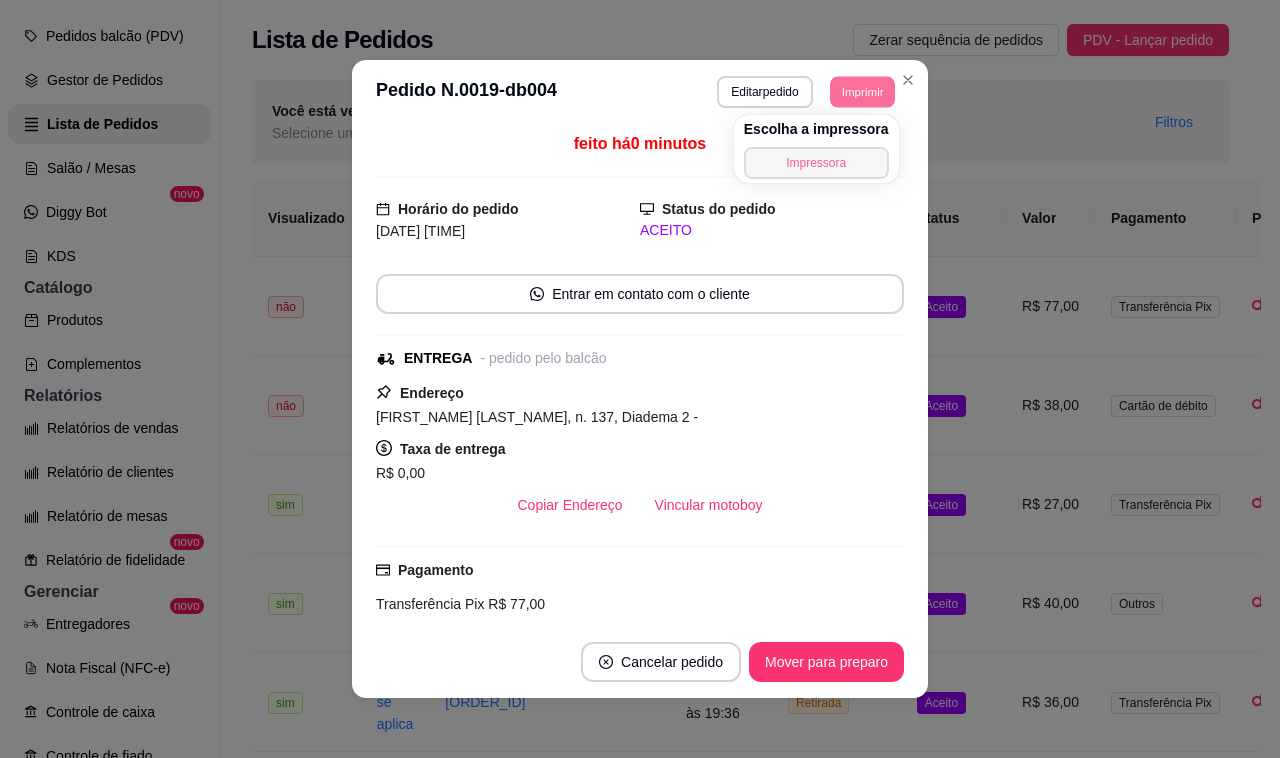click on "Impressora" at bounding box center [816, 163] 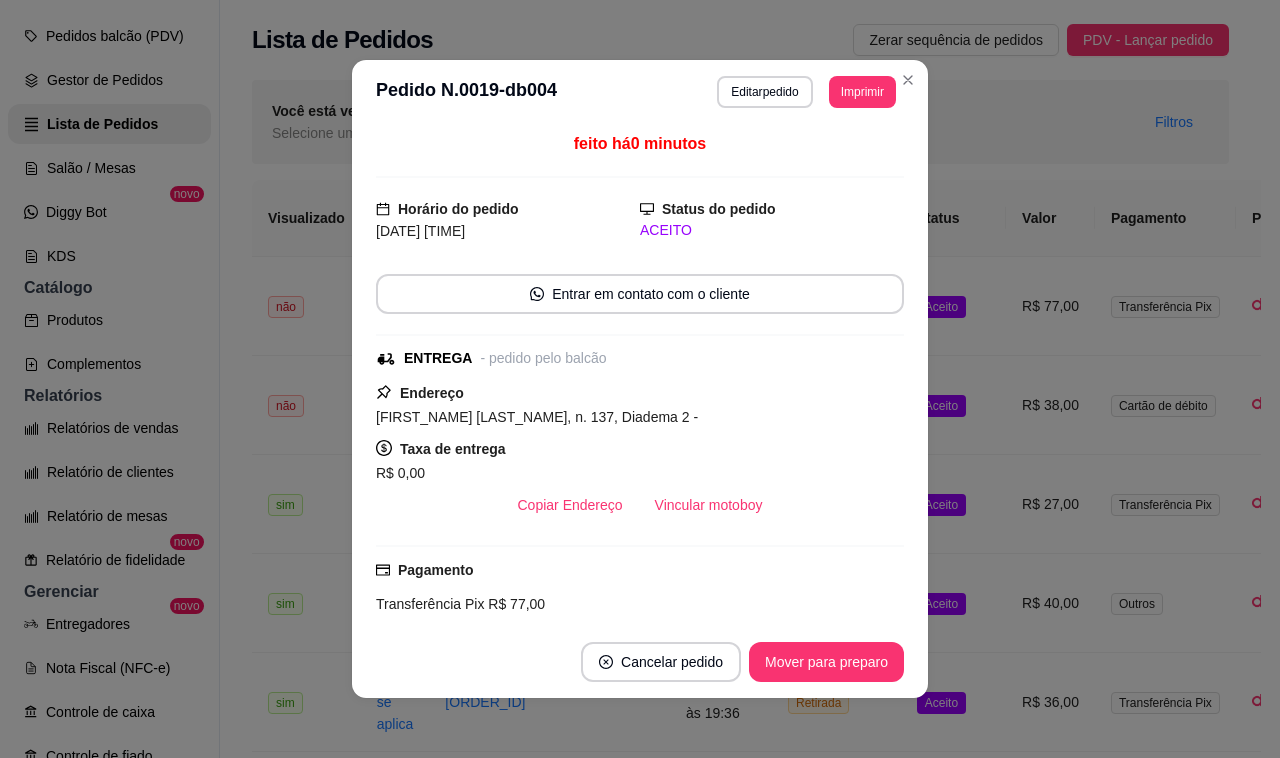 click on "**********" at bounding box center (640, 92) 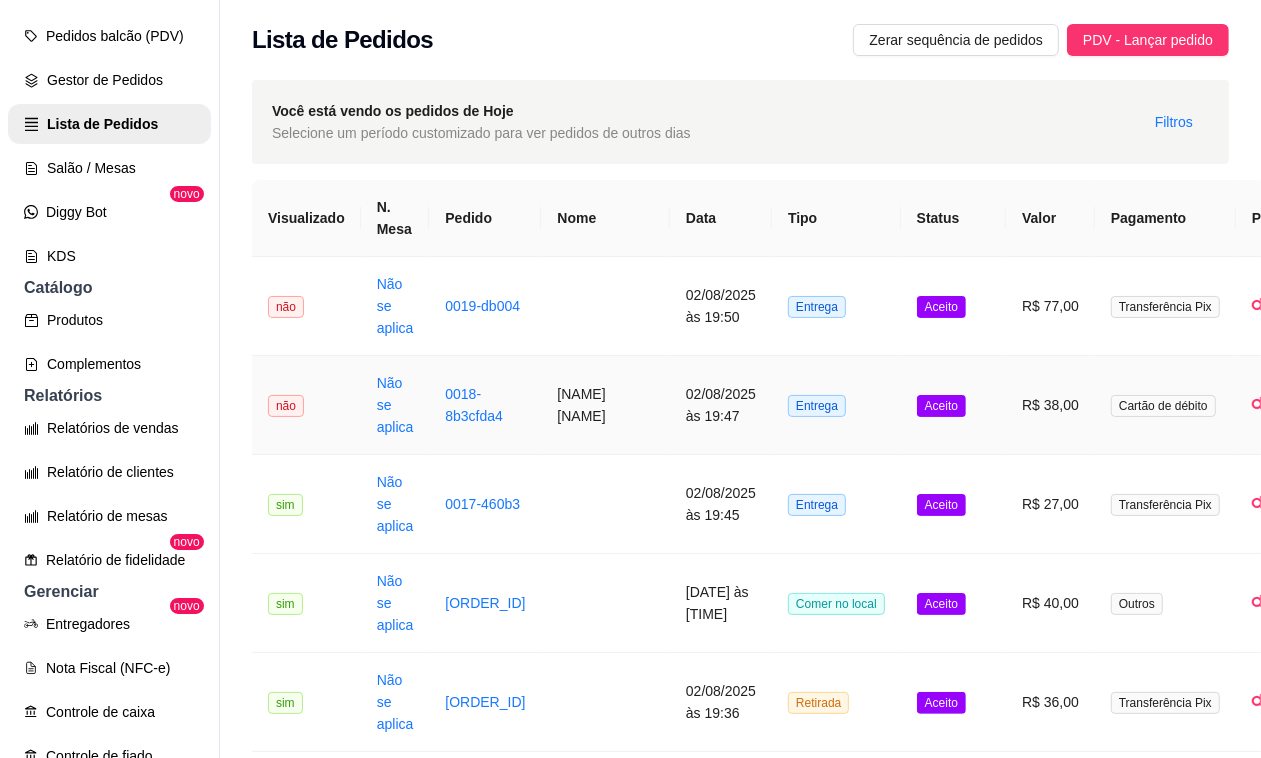 click on "02/08/2025 às 19:47" at bounding box center (721, 405) 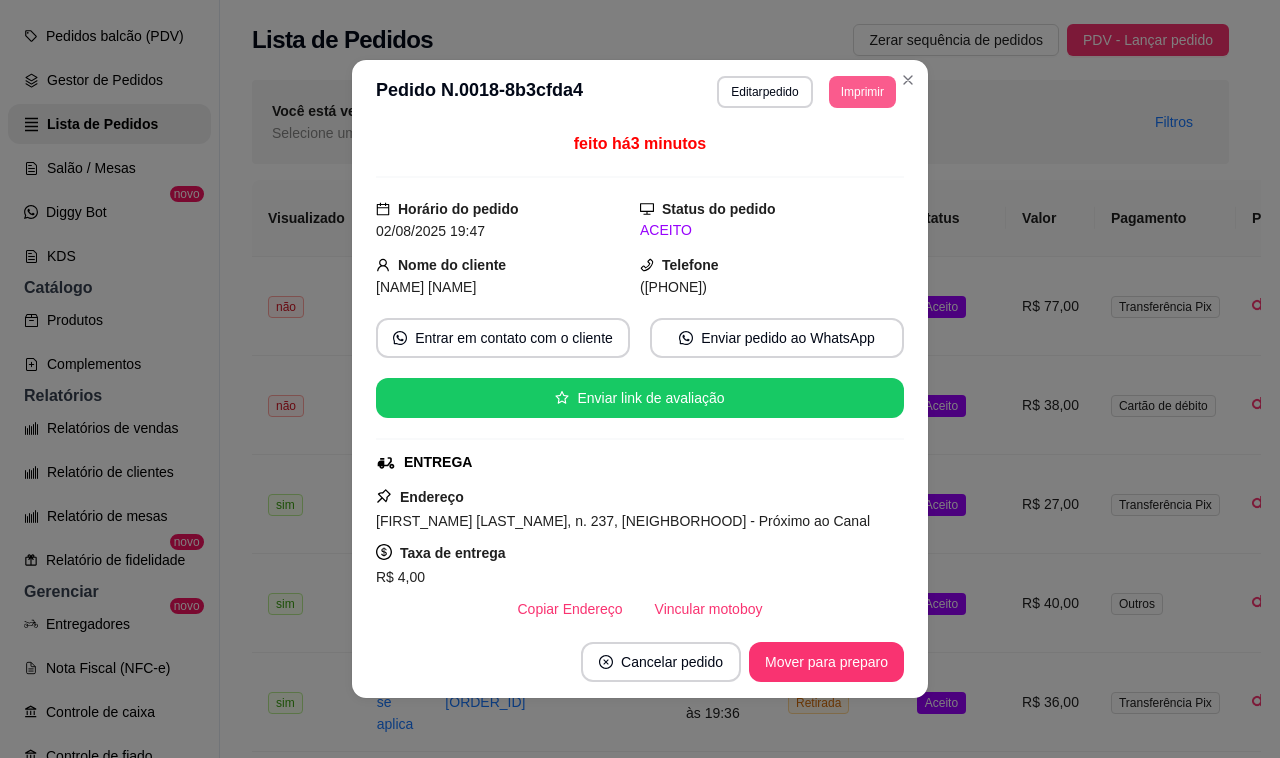 click on "Imprimir" at bounding box center (862, 92) 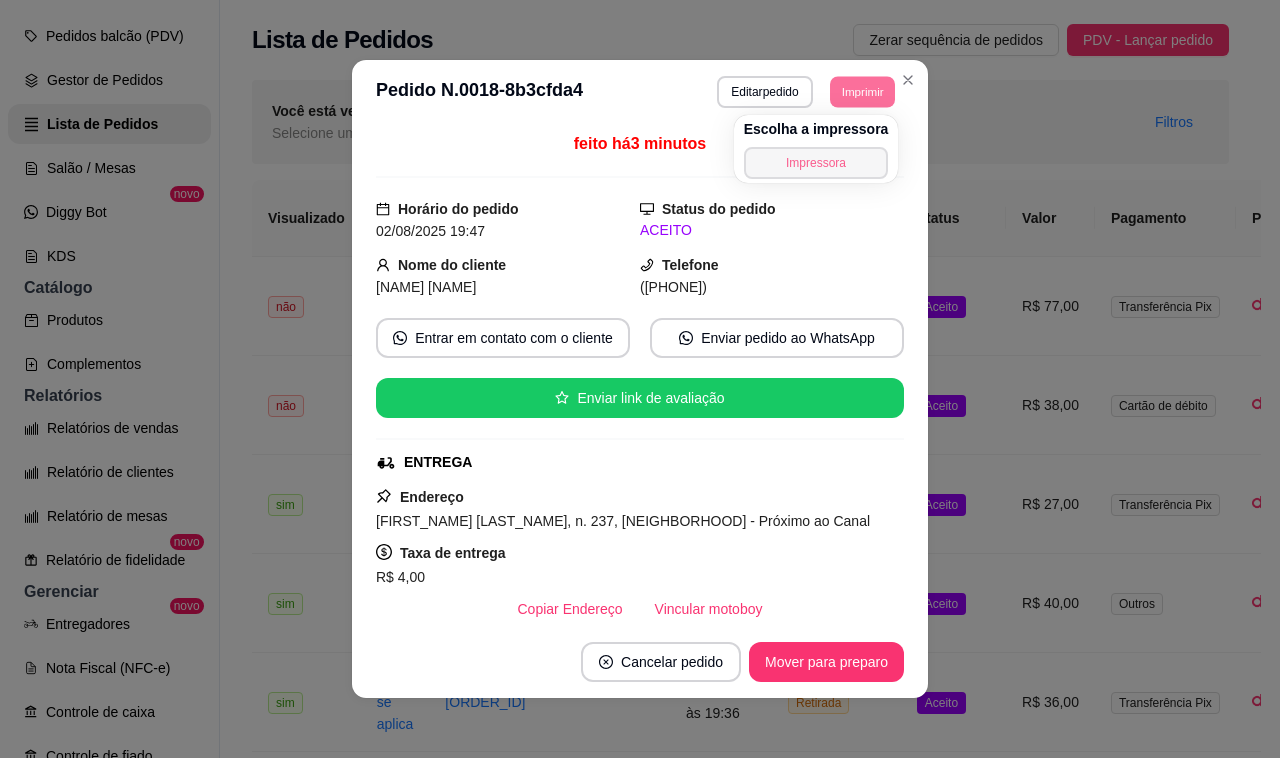 click on "Impressora" at bounding box center [816, 163] 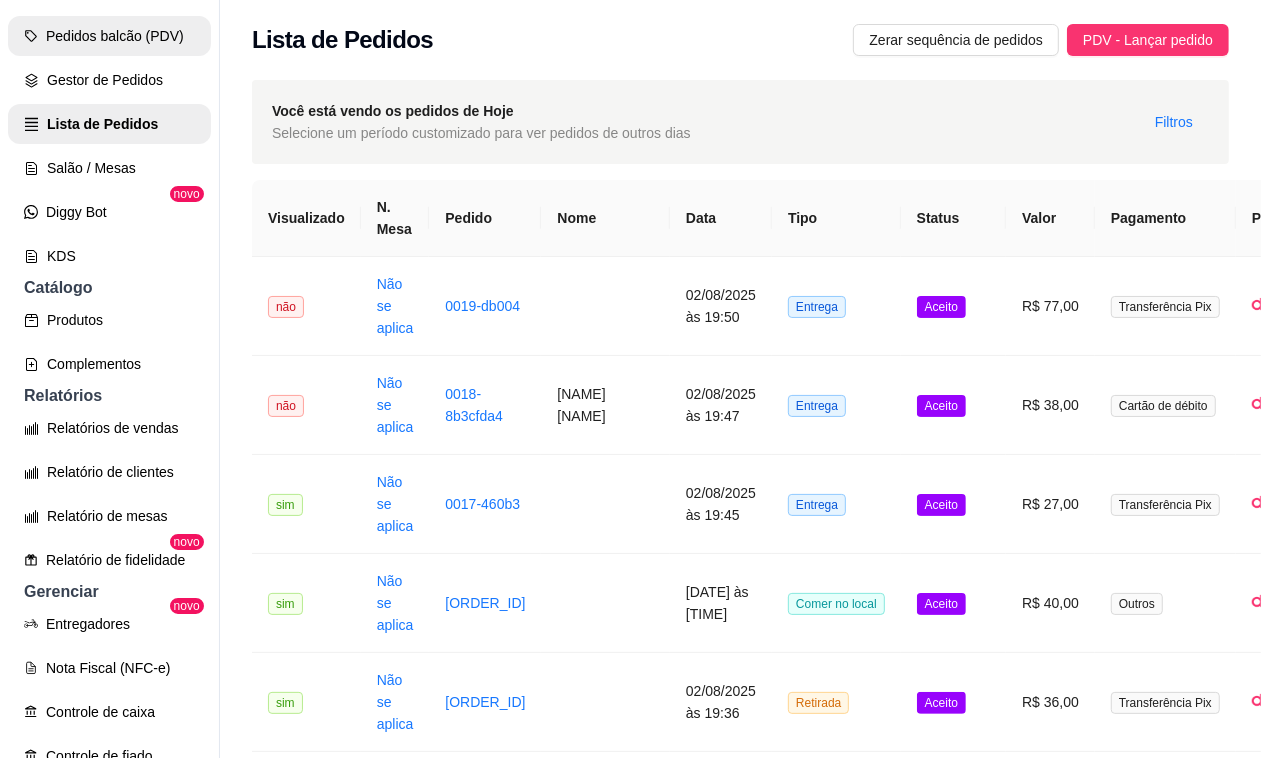 click on "Pedidos balcão (PDV)" at bounding box center (109, 36) 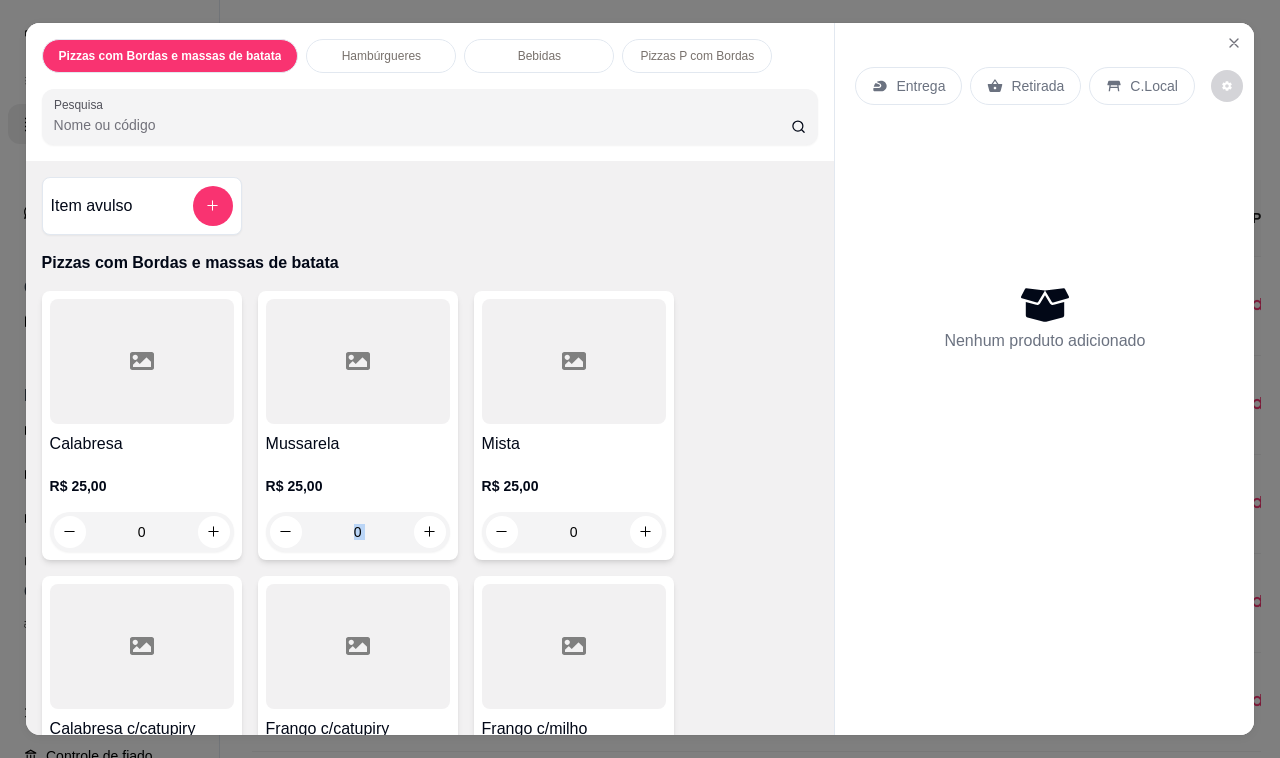 drag, startPoint x: 432, startPoint y: 535, endPoint x: 401, endPoint y: 506, distance: 42.44997 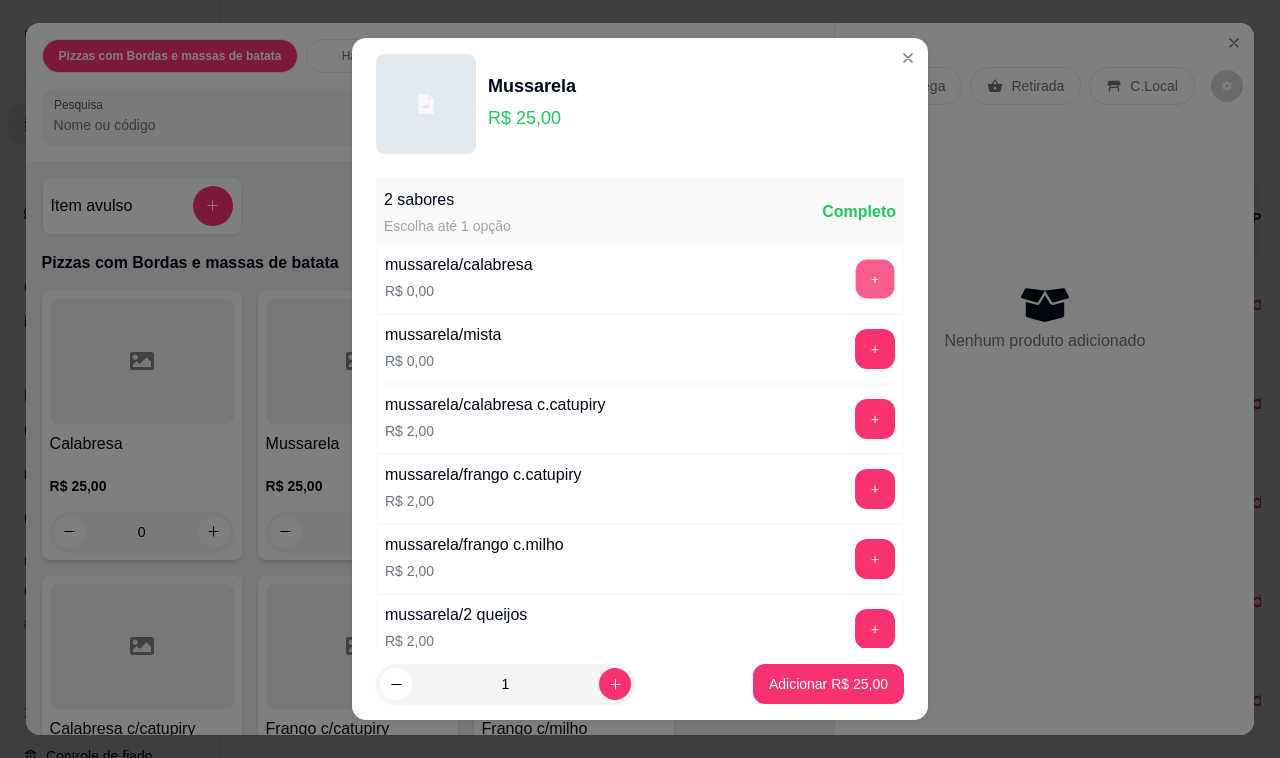 click on "+" at bounding box center (875, 279) 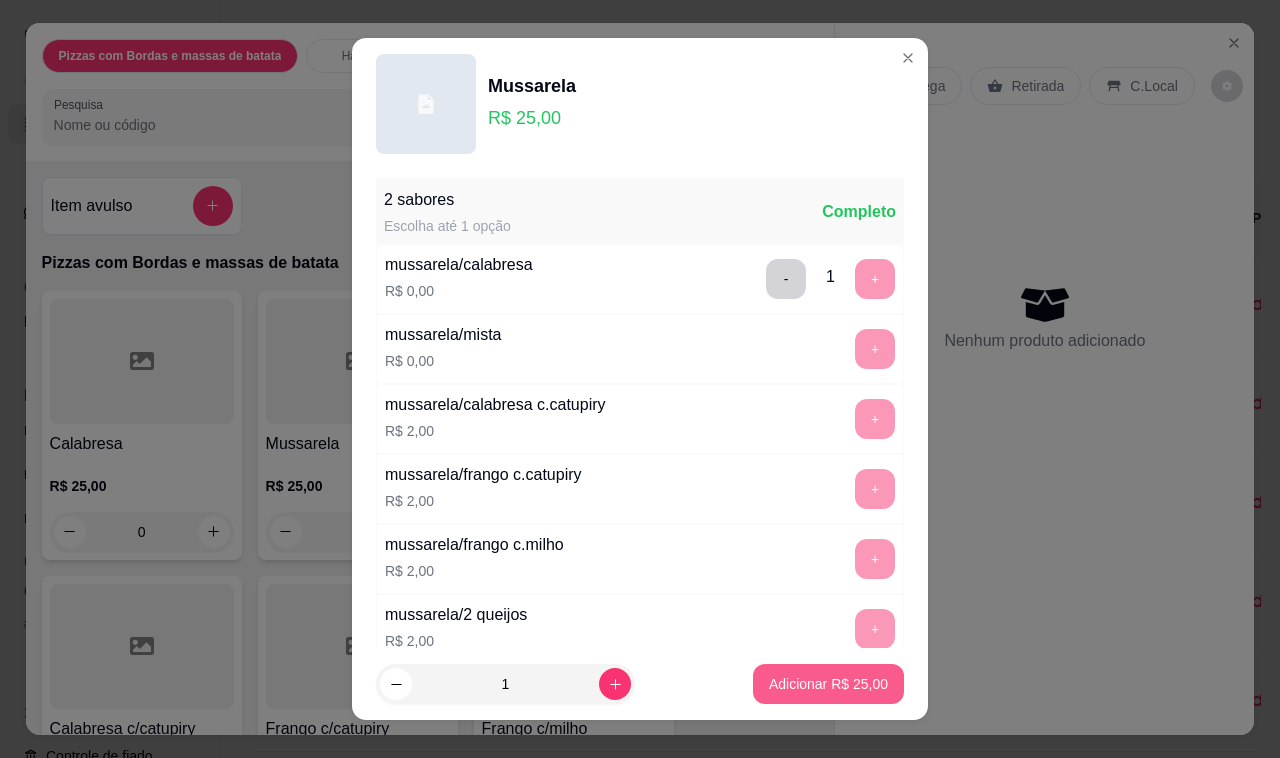 click on "Adicionar   R$ 25,00" at bounding box center (828, 684) 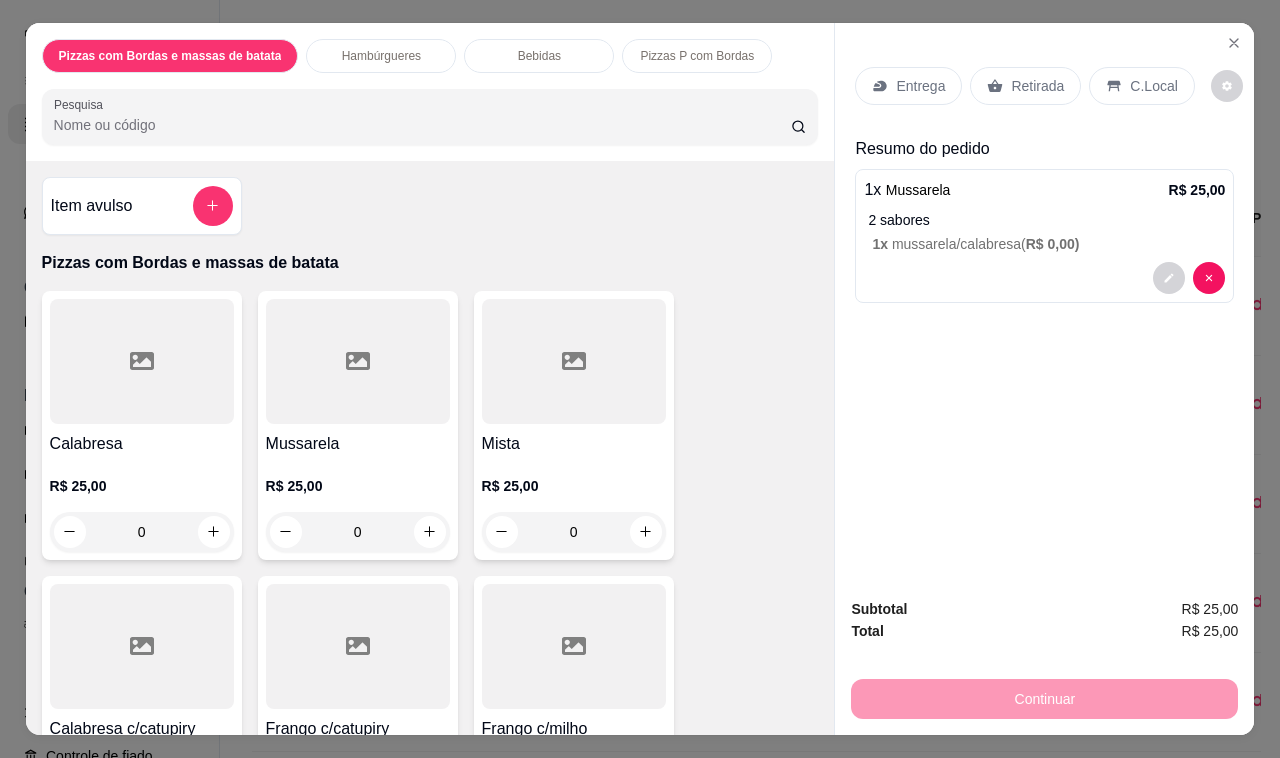 click on "Bebidas" at bounding box center (539, 56) 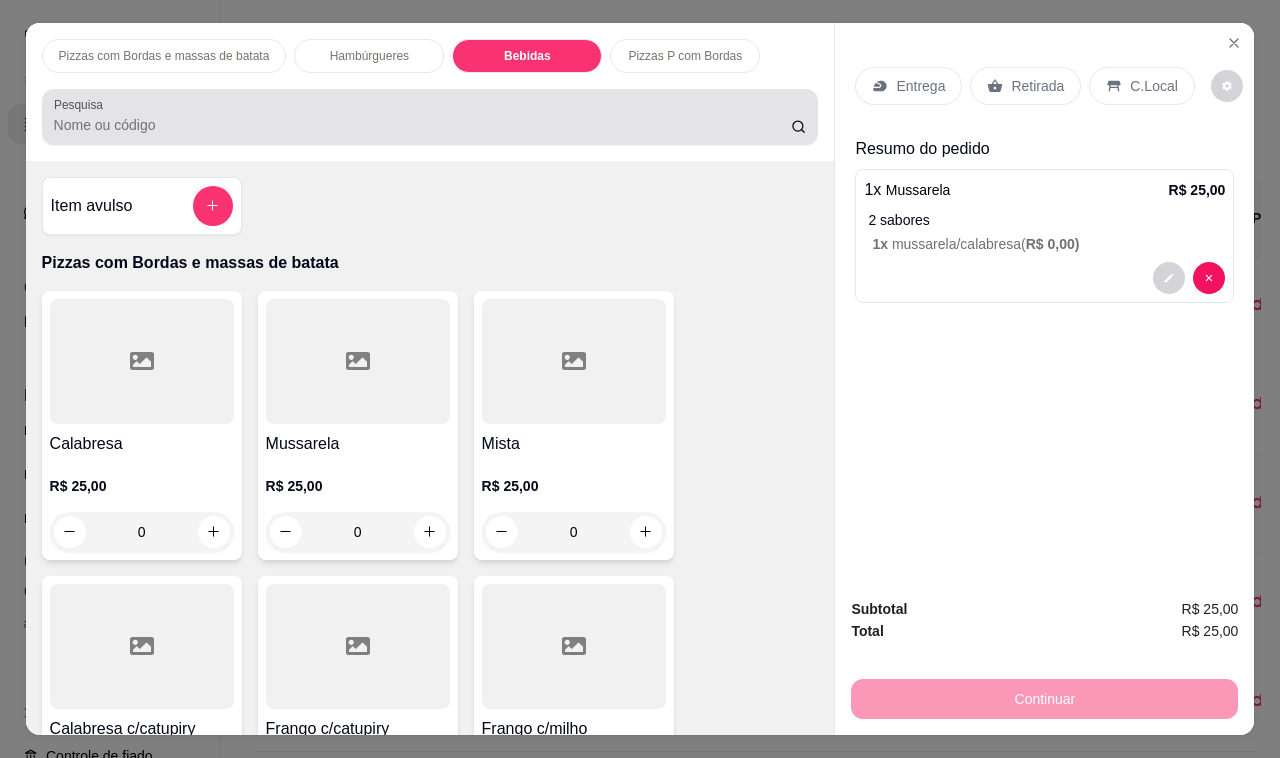 scroll, scrollTop: 3305, scrollLeft: 0, axis: vertical 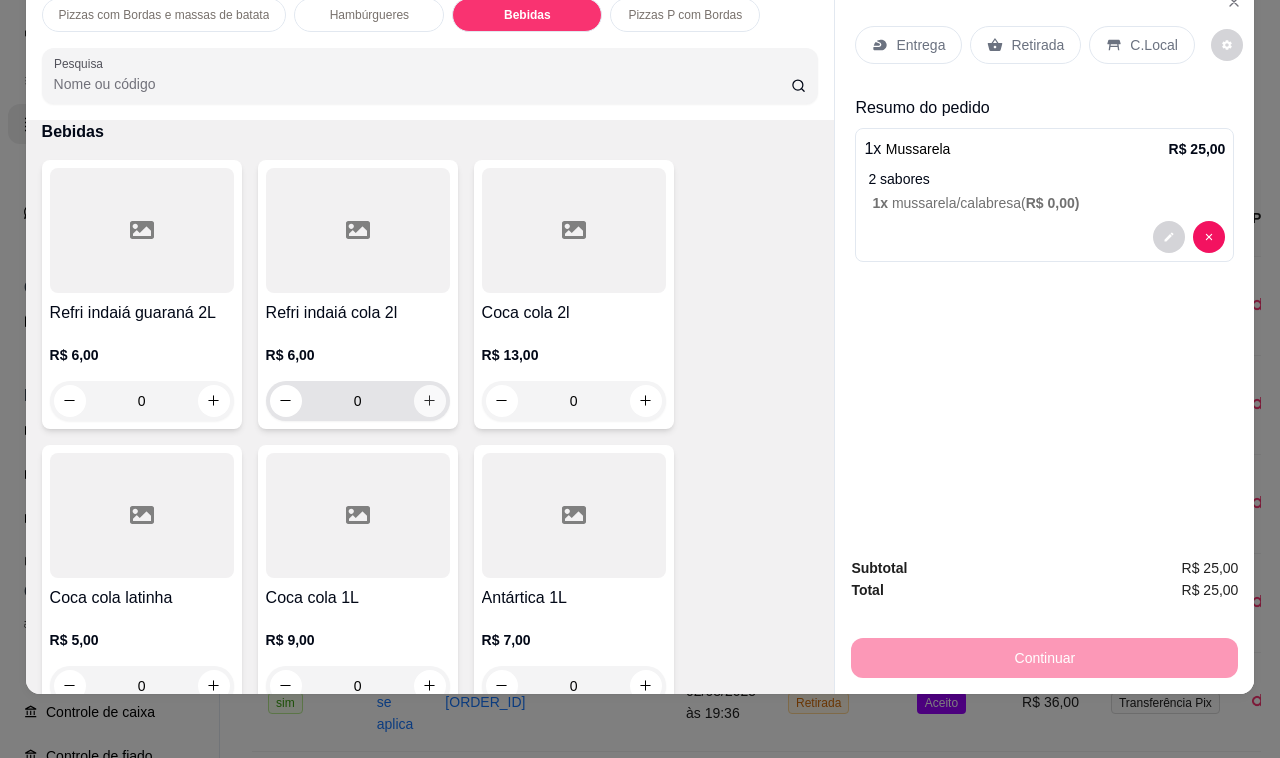 click at bounding box center [430, 401] 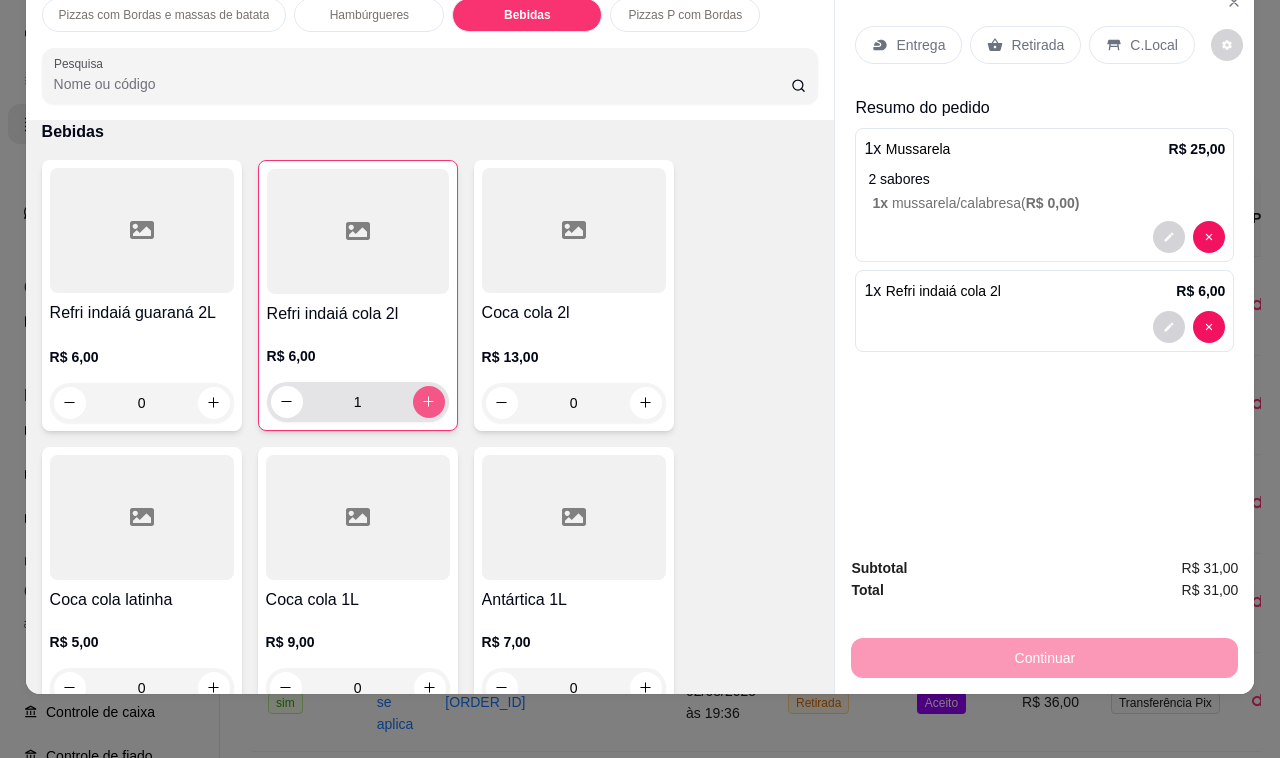type on "1" 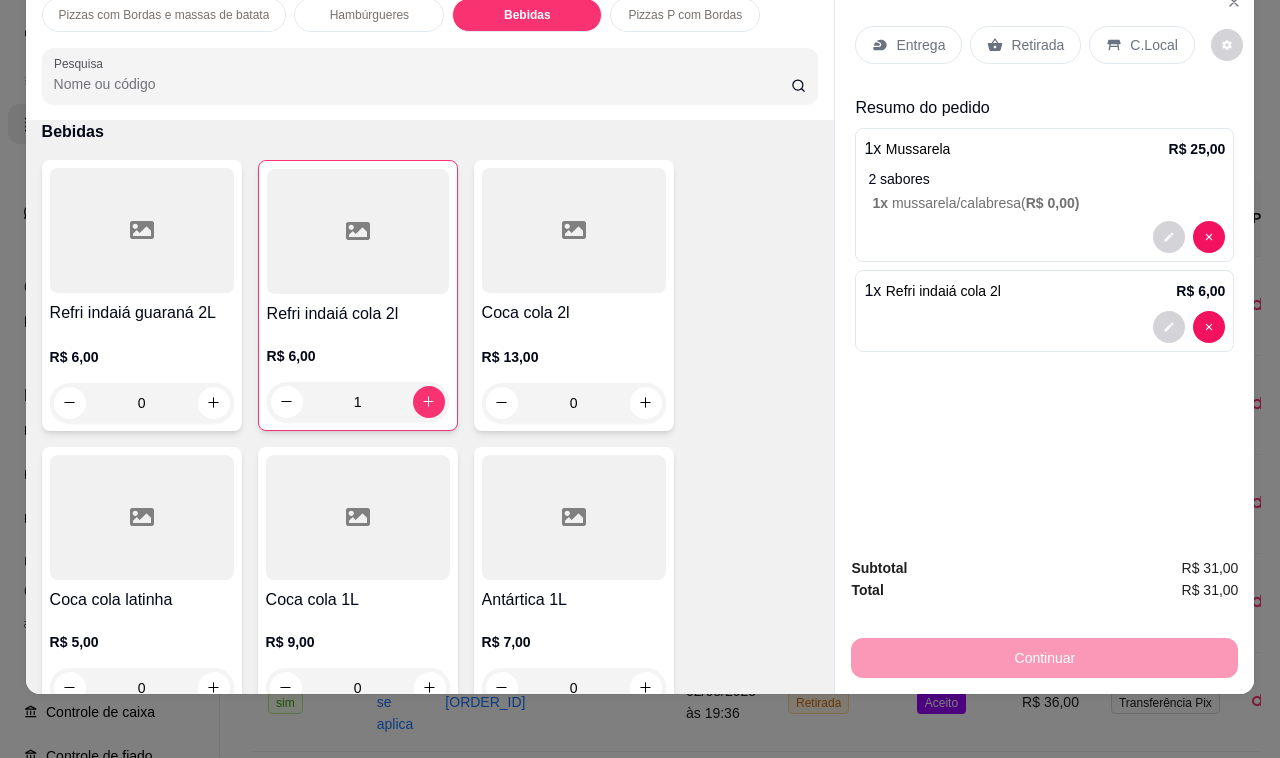 click on "Entrega" at bounding box center (920, 45) 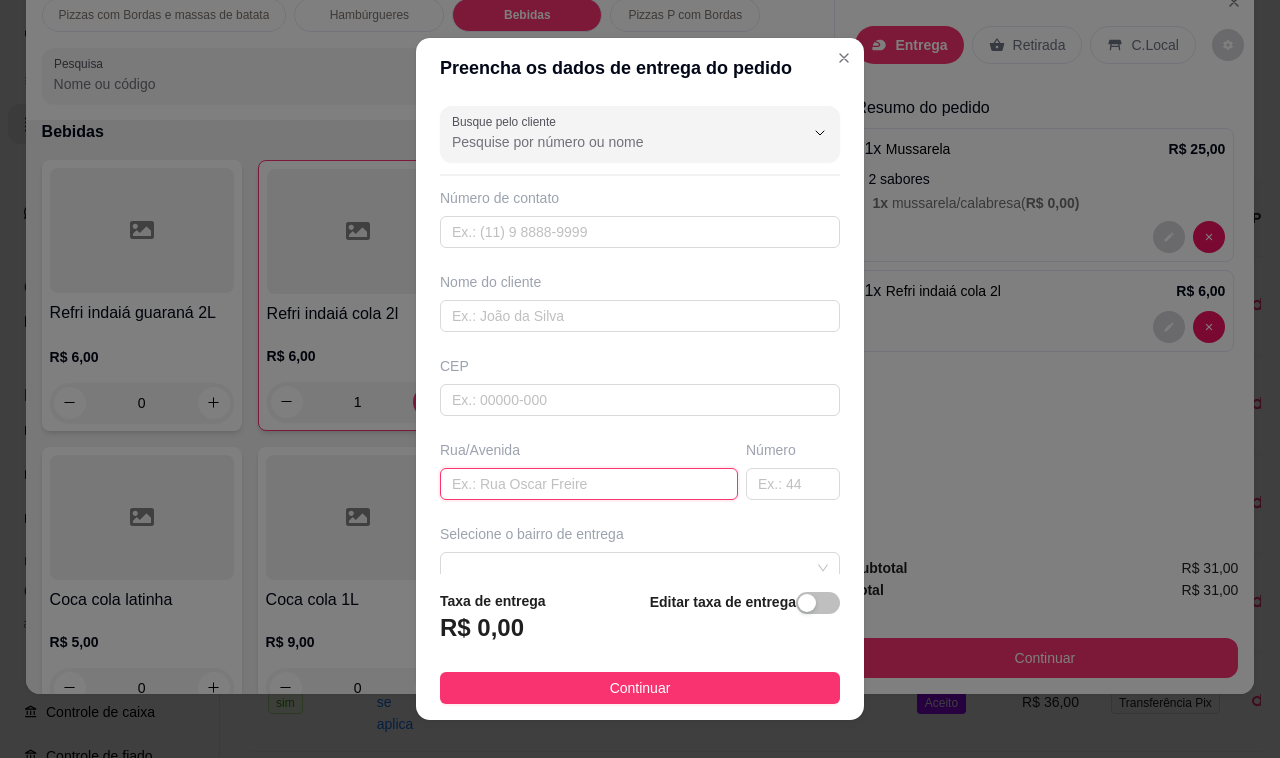 click at bounding box center (589, 484) 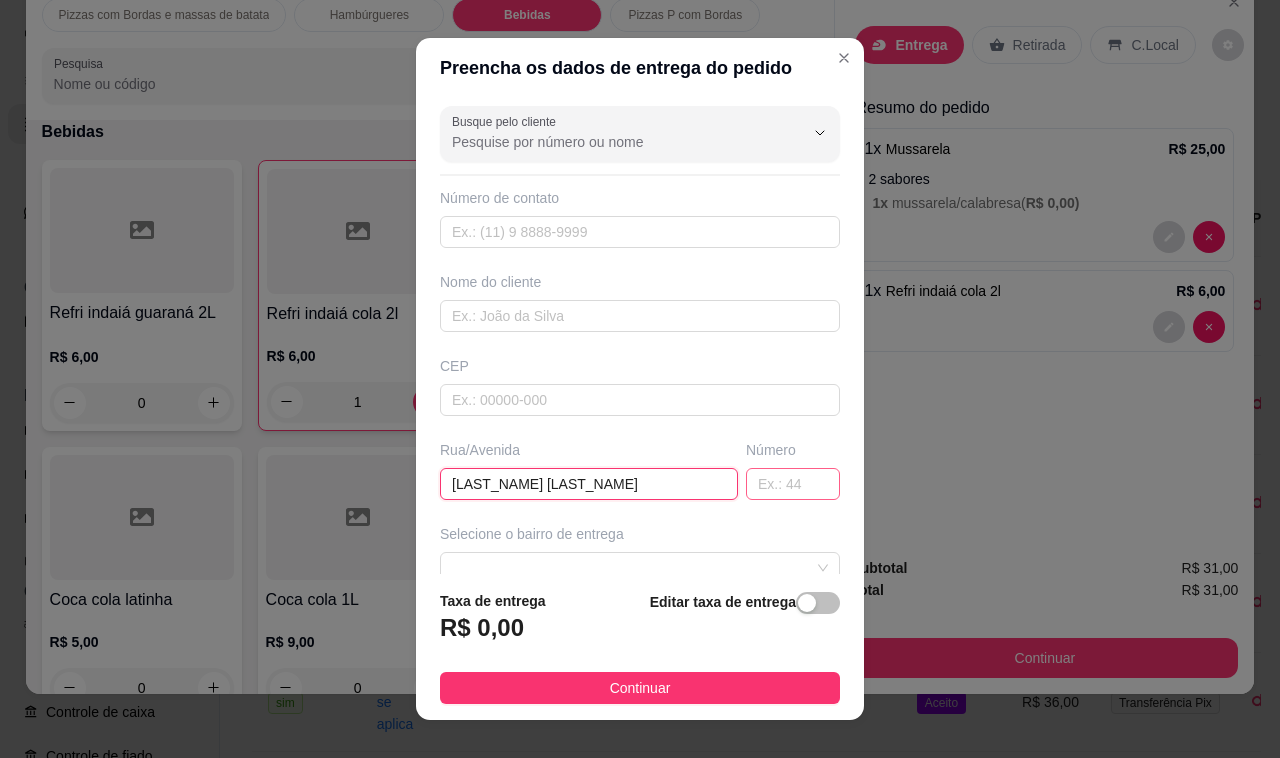 type on "[LAST_NAME] [LAST_NAME]" 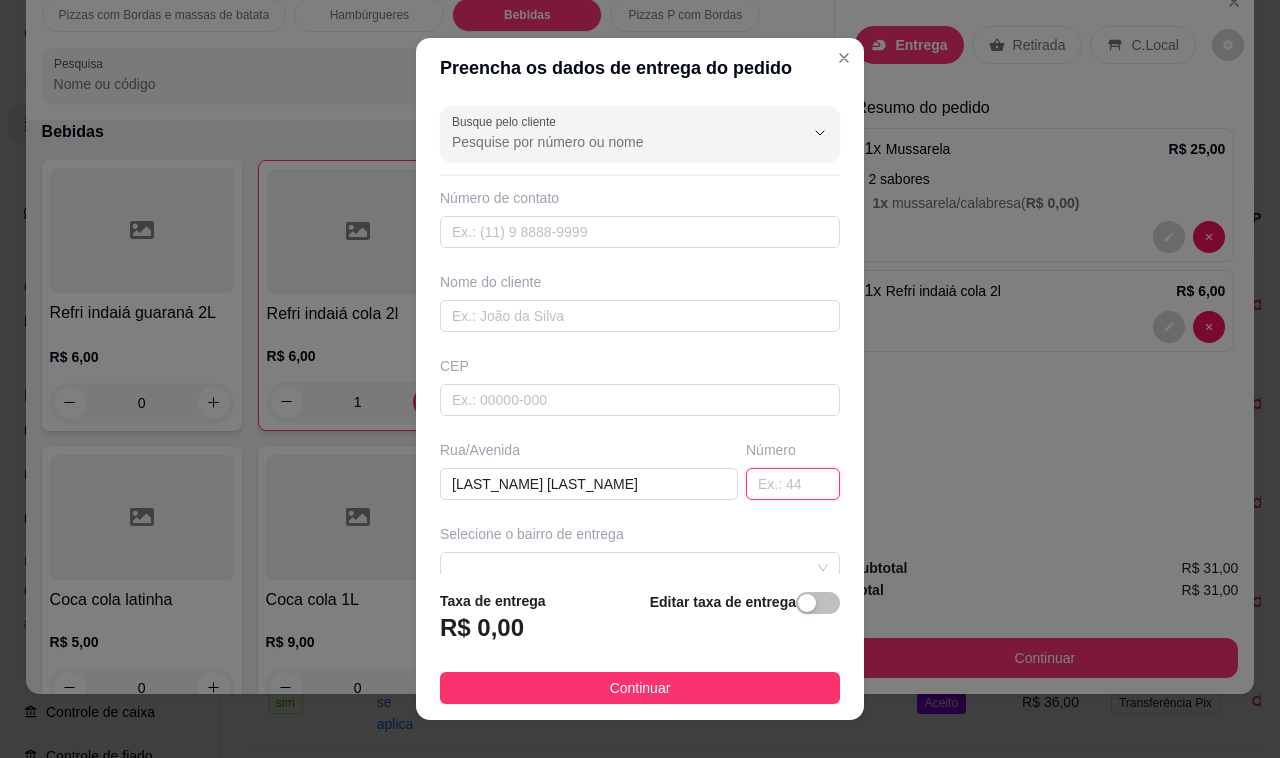 click at bounding box center [793, 484] 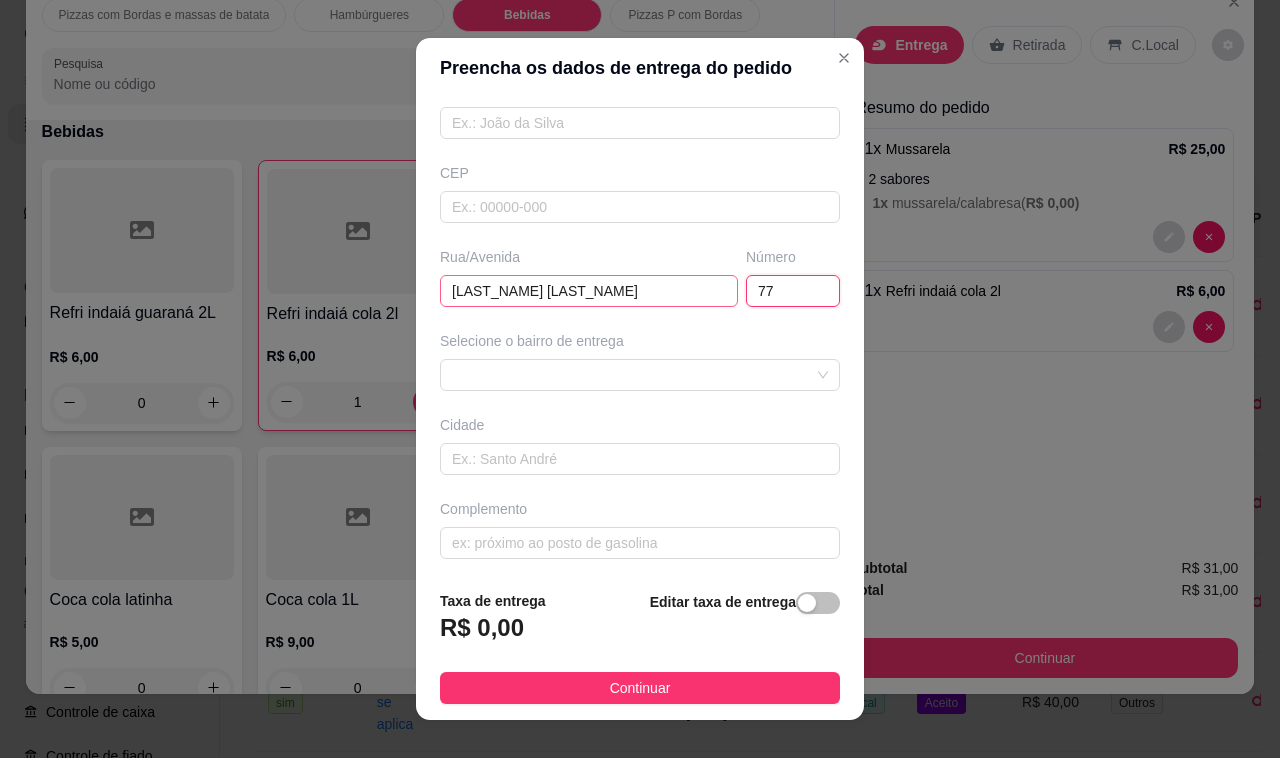 scroll, scrollTop: 200, scrollLeft: 0, axis: vertical 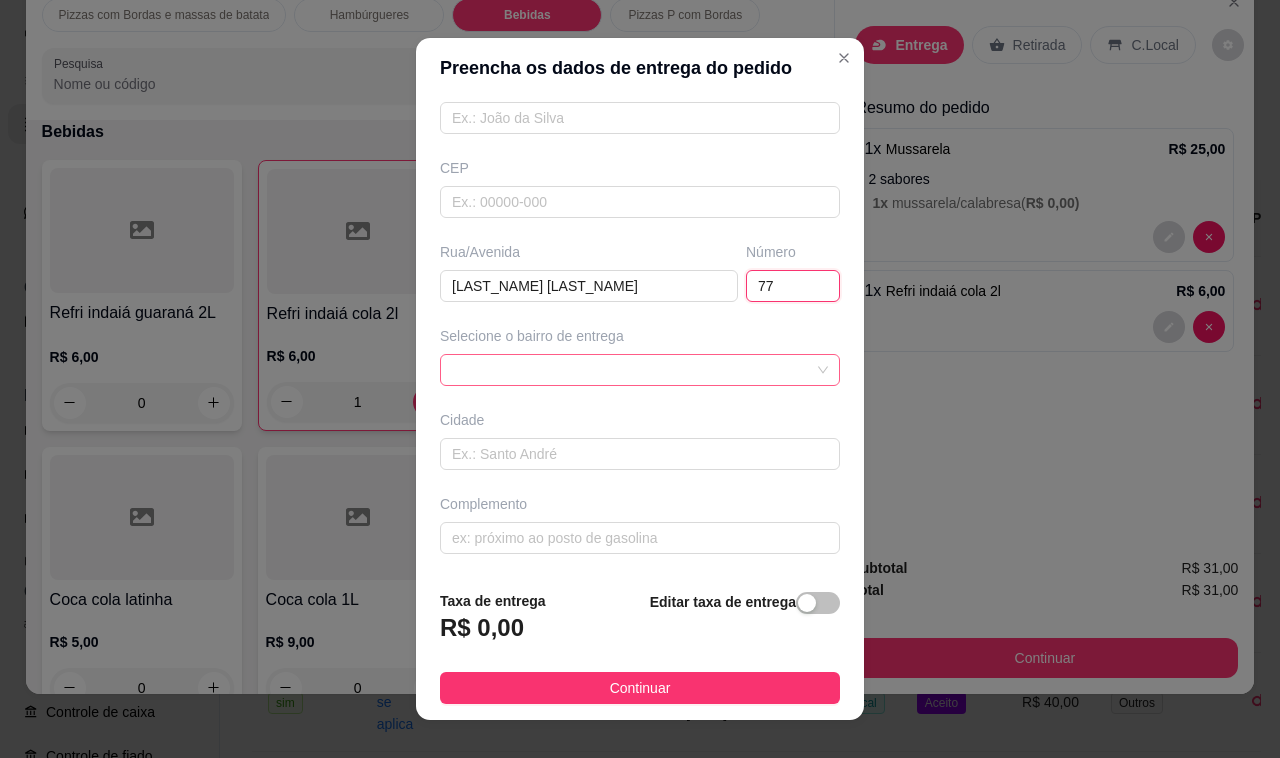 click at bounding box center (640, 370) 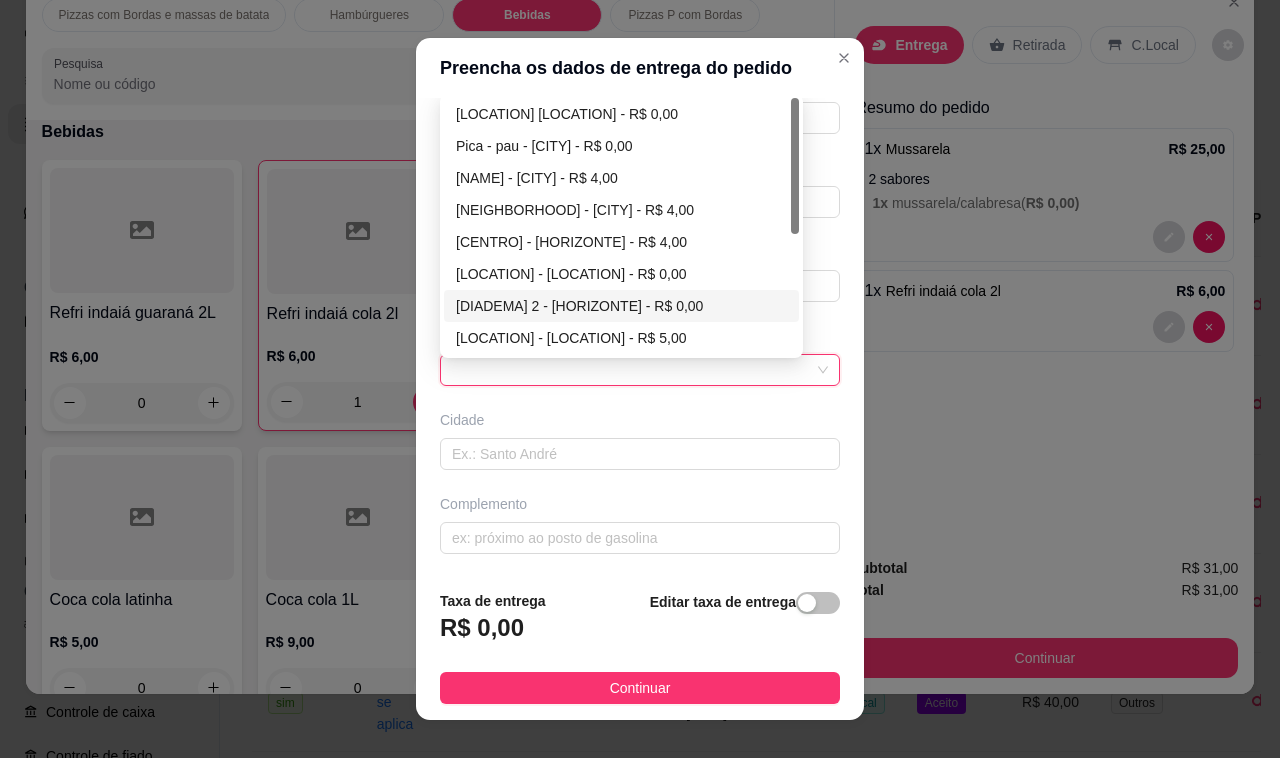 click on "[DIADEMA] 2 - [HORIZONTE] - R$ 0,00" at bounding box center (621, 306) 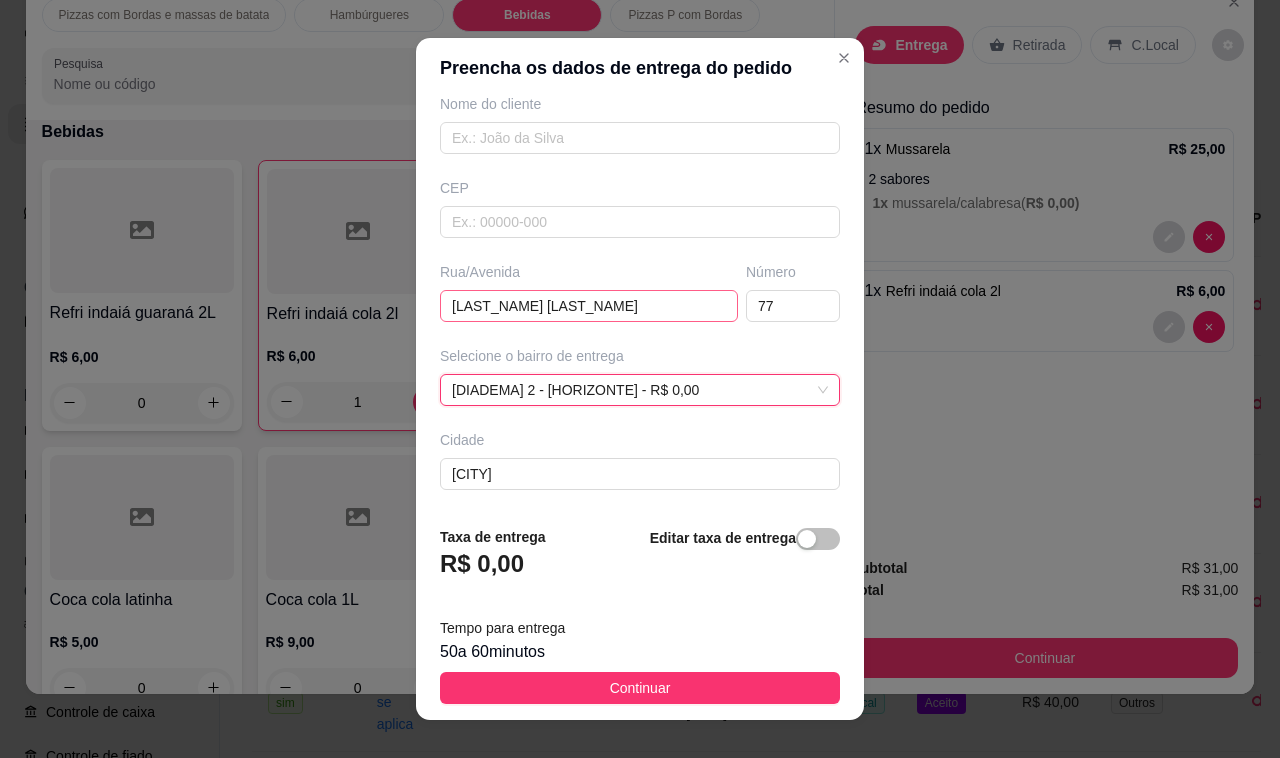 scroll, scrollTop: 200, scrollLeft: 0, axis: vertical 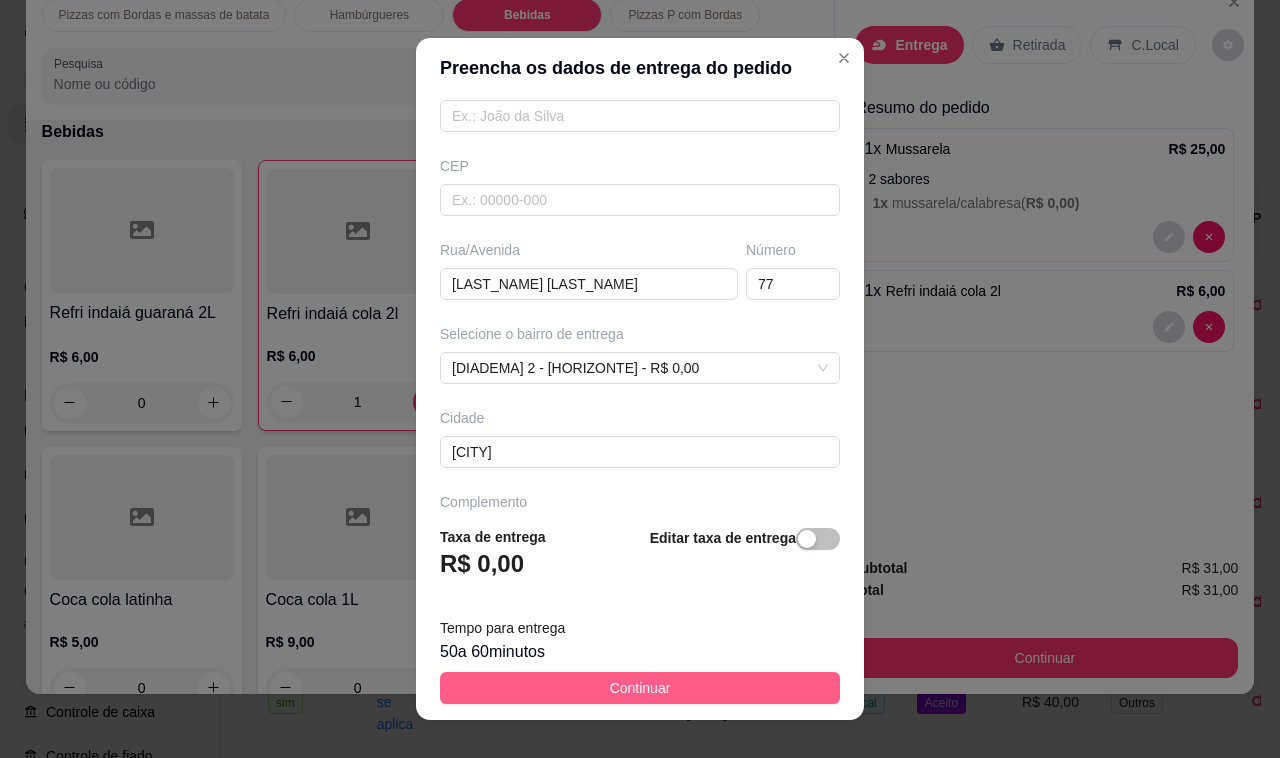 click on "Continuar" at bounding box center (640, 688) 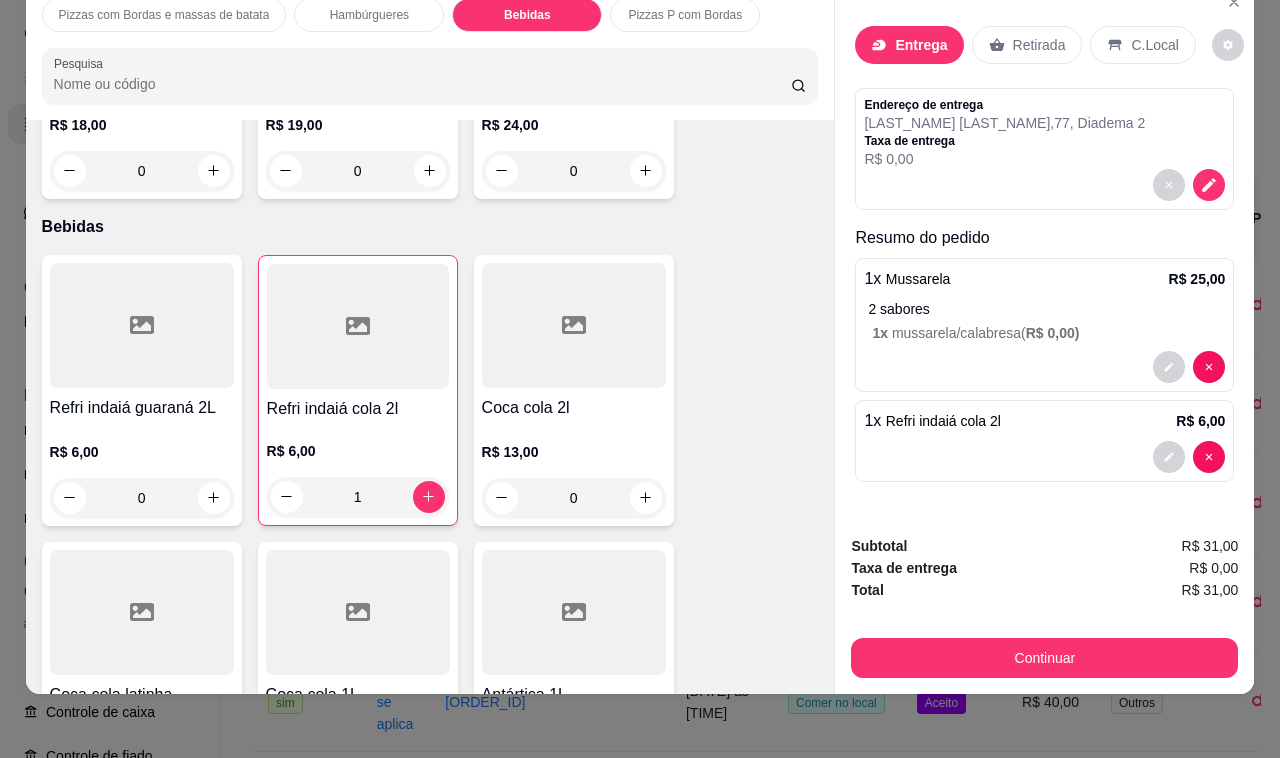 scroll, scrollTop: 3180, scrollLeft: 0, axis: vertical 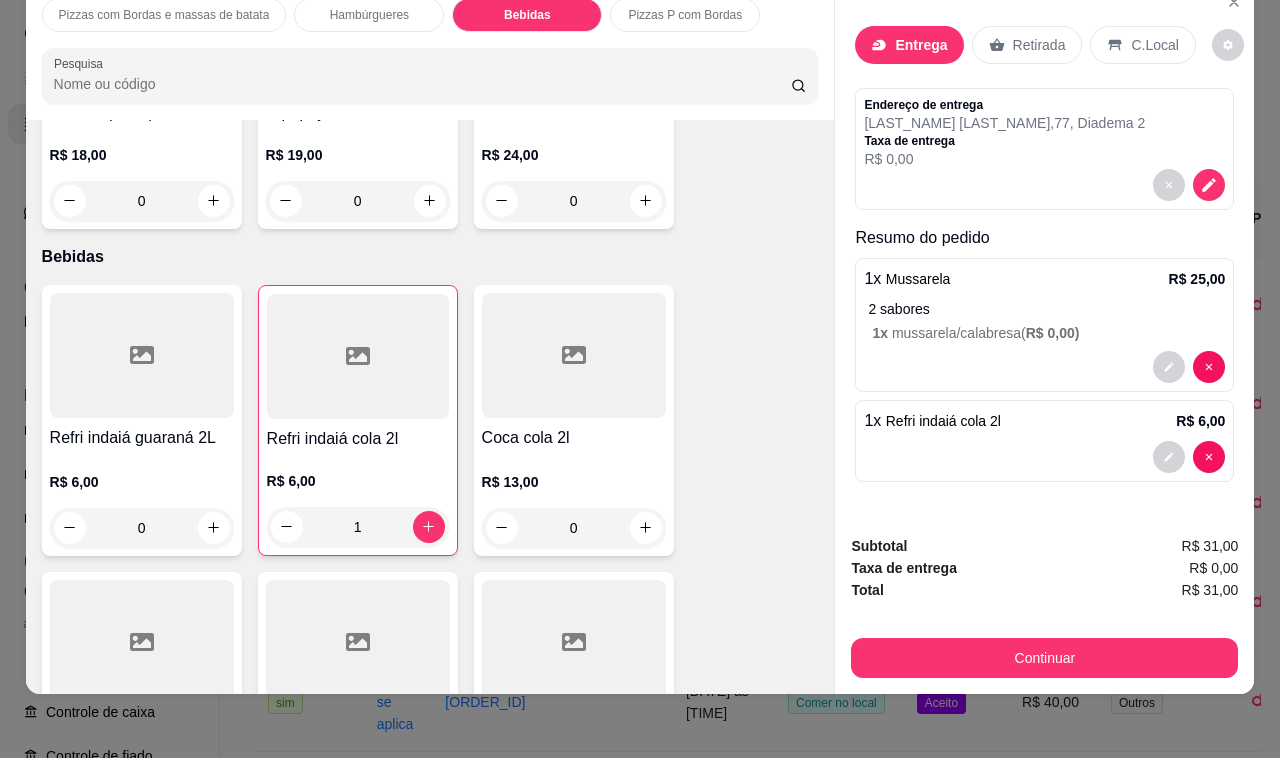 click on "Subtotal R$ 31,00 Taxa de entrega R$ 0,00 Total R$ 31,00 Continuar" at bounding box center (1044, 606) 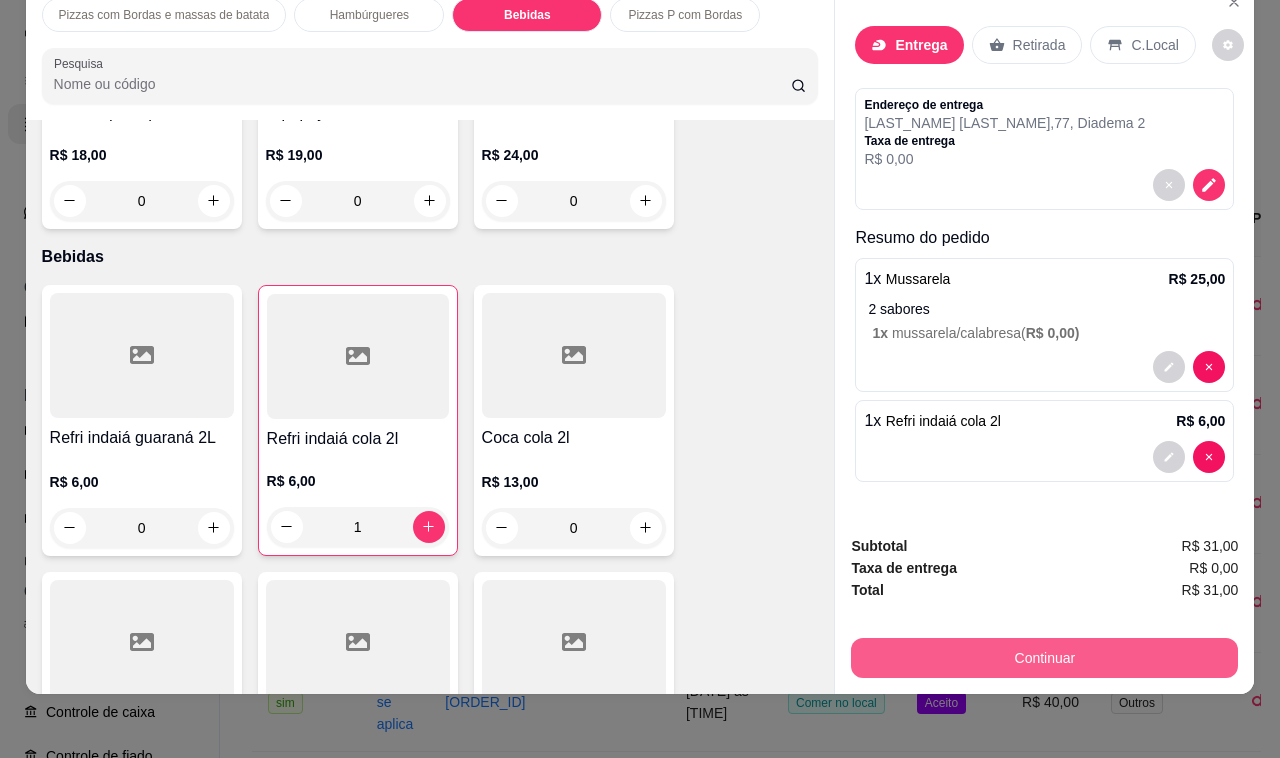click on "Continuar" at bounding box center [1044, 658] 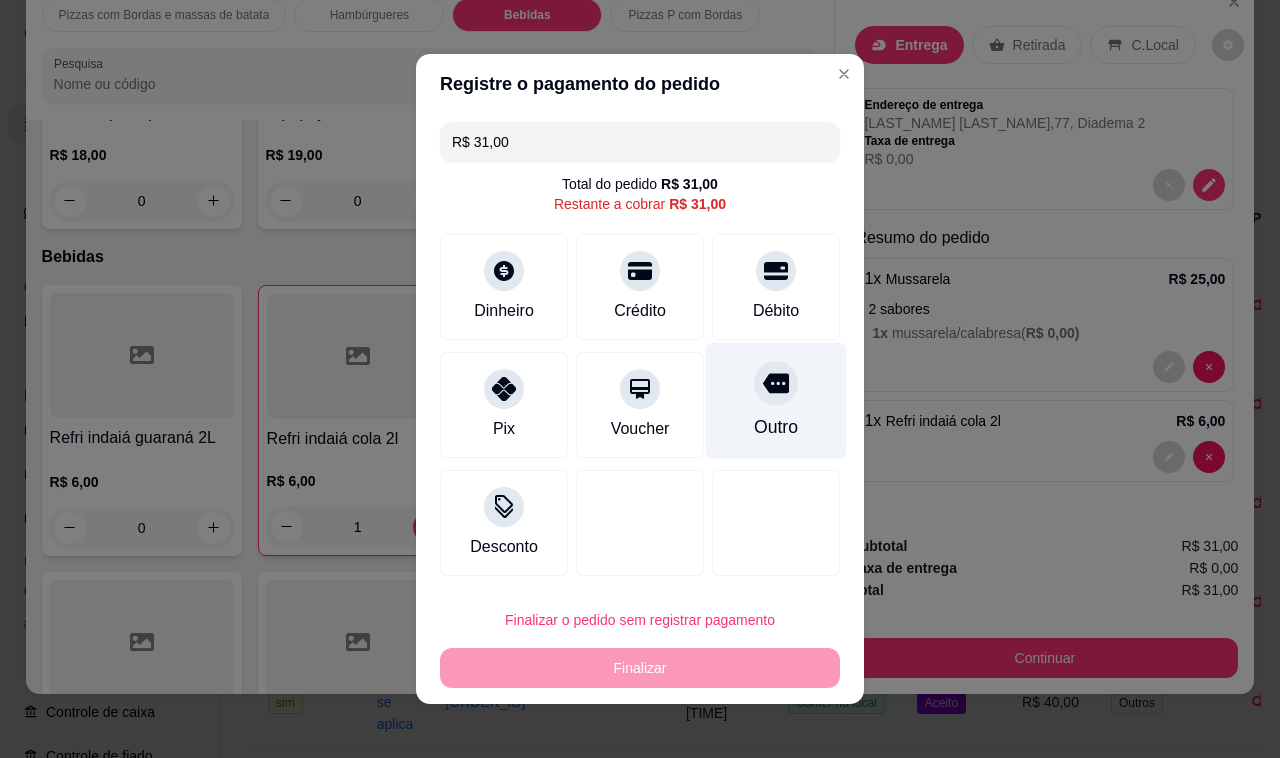 click 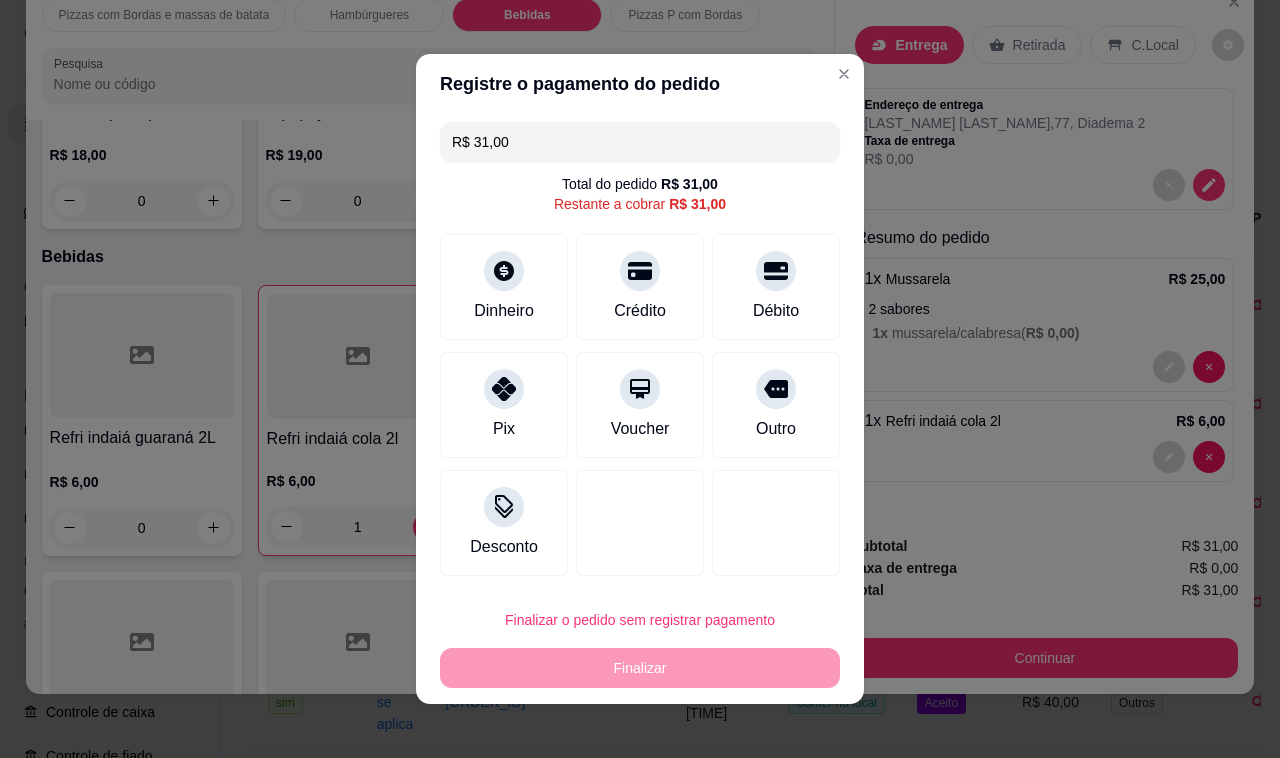 type on "R$ 0,00" 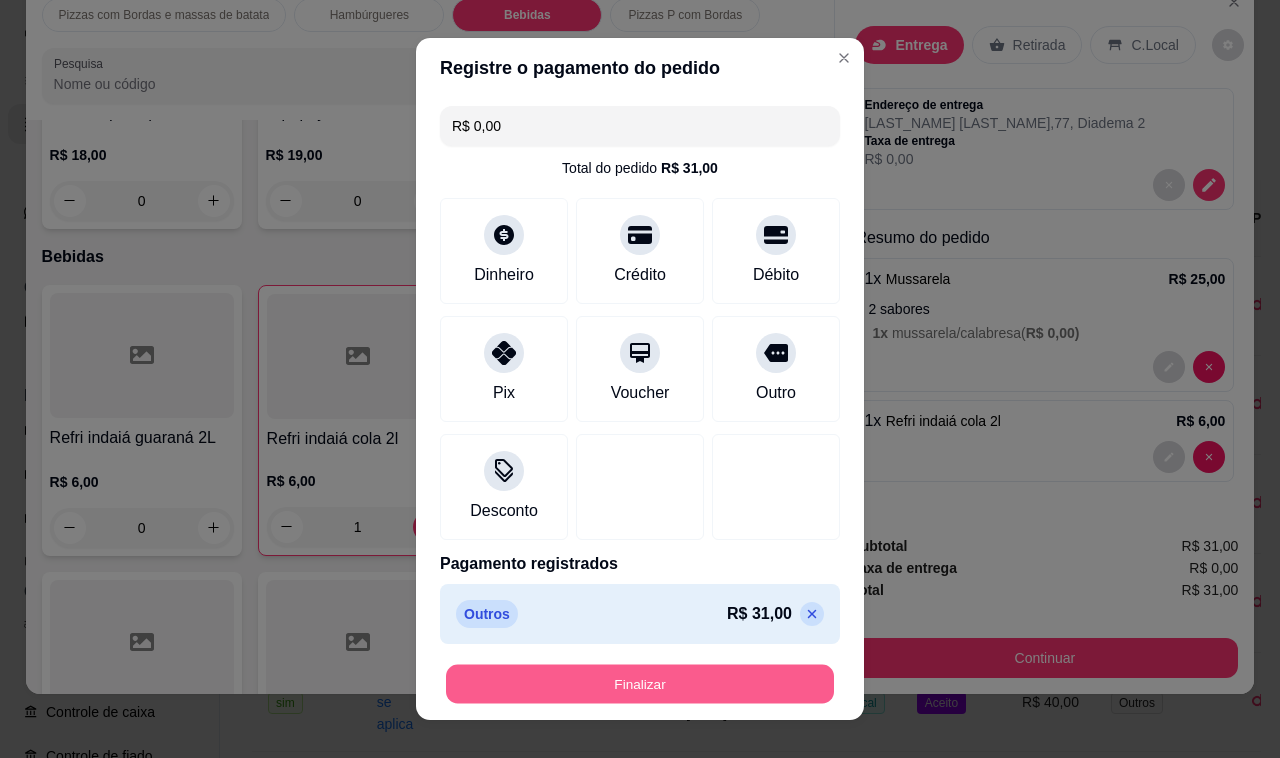 click on "Finalizar" at bounding box center (640, 684) 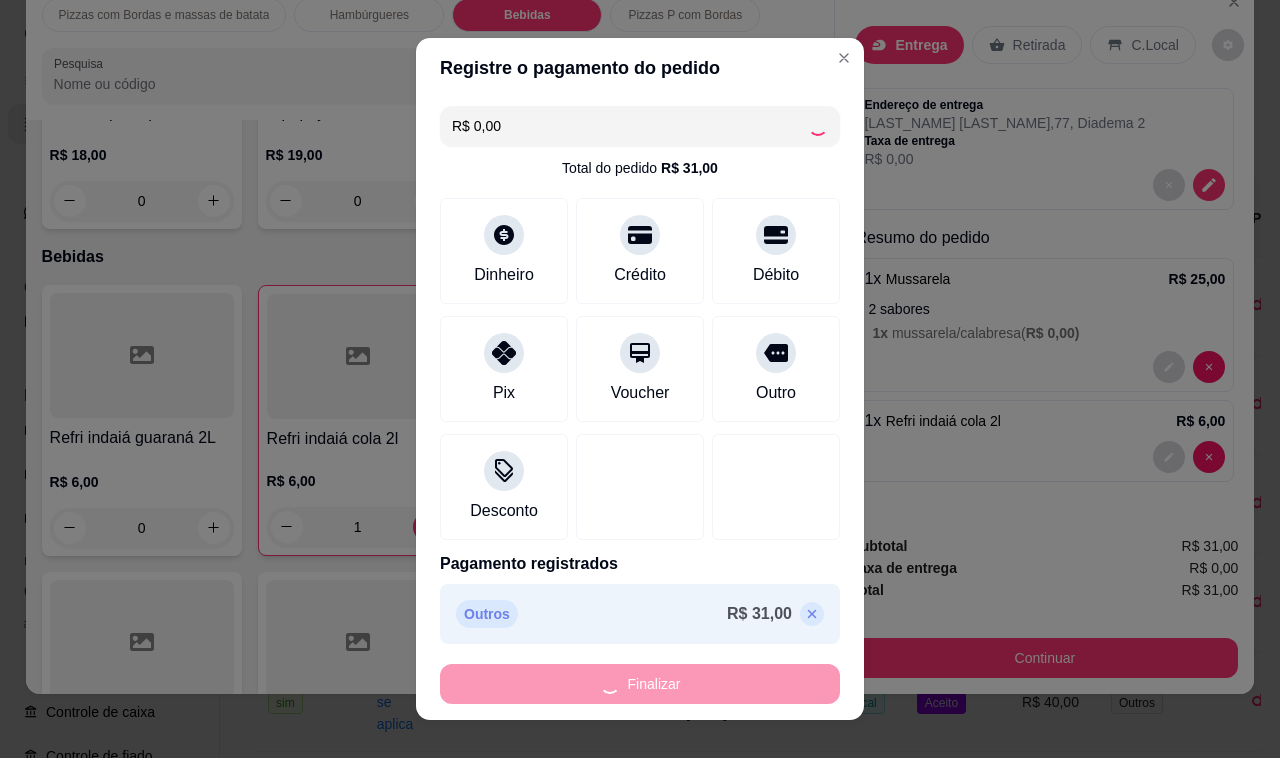type on "0" 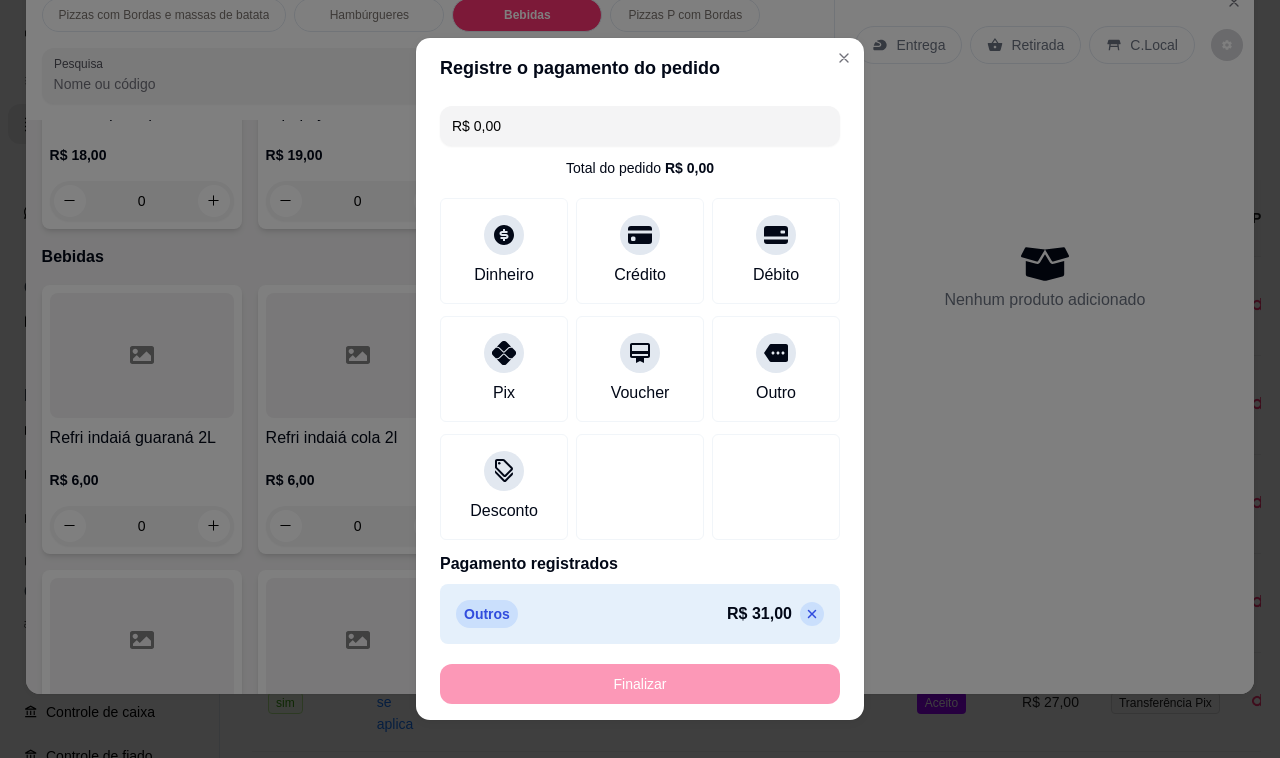 type on "-R$ 31,00" 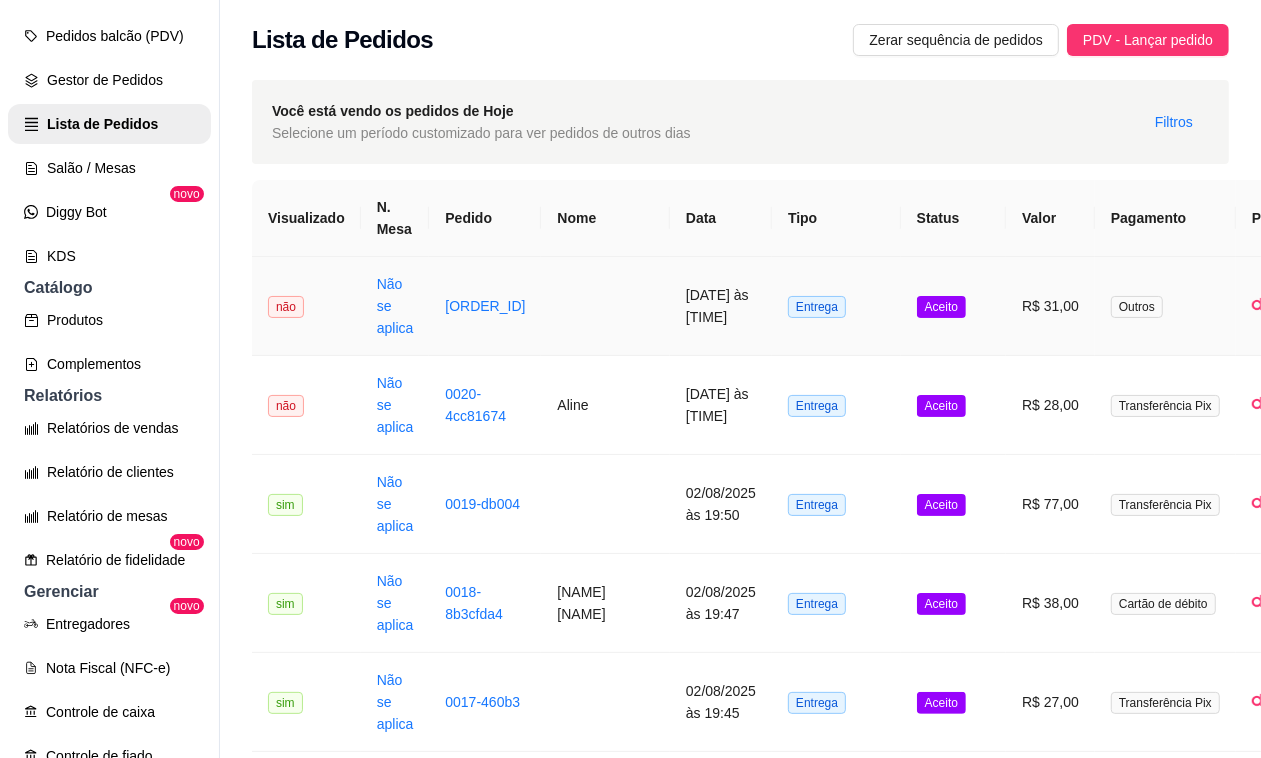 click on "Entrega" at bounding box center (836, 306) 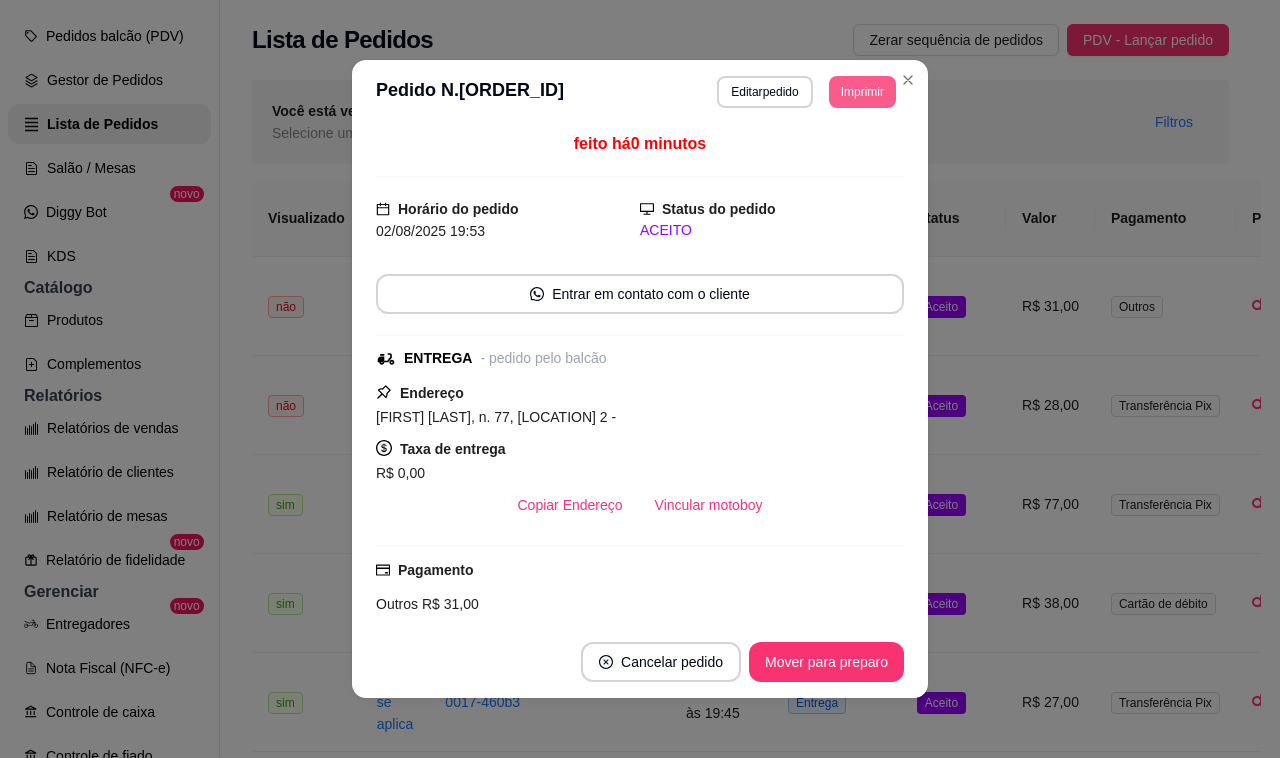 click on "Imprimir" at bounding box center (862, 92) 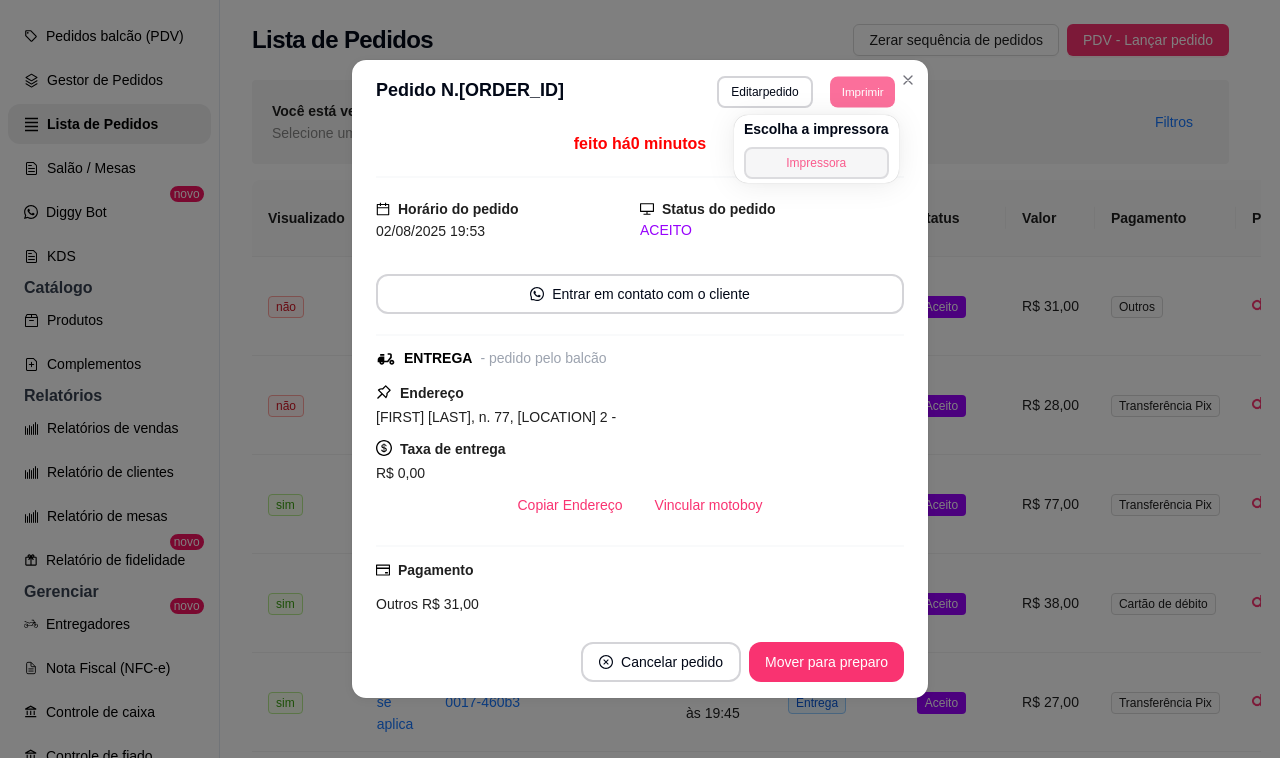 click on "Impressora" at bounding box center [816, 163] 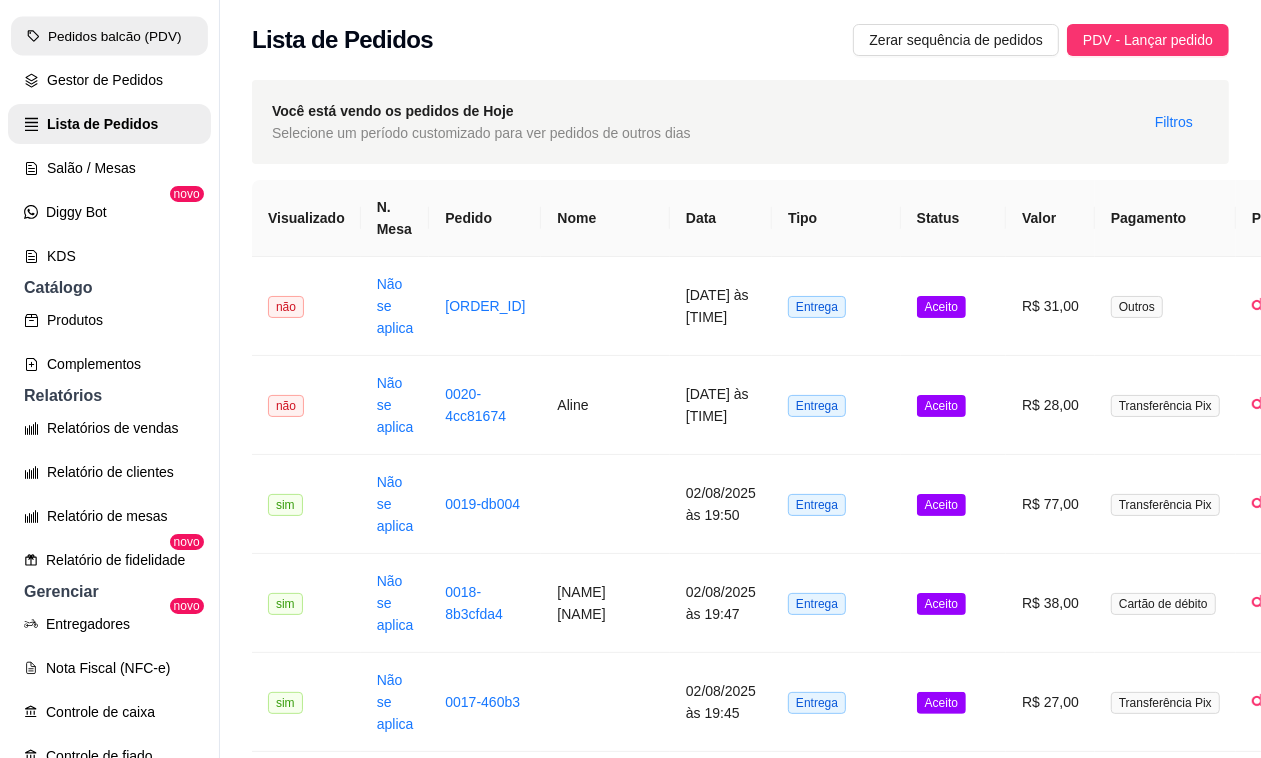 click on "Pedidos balcão (PDV)" at bounding box center [109, 36] 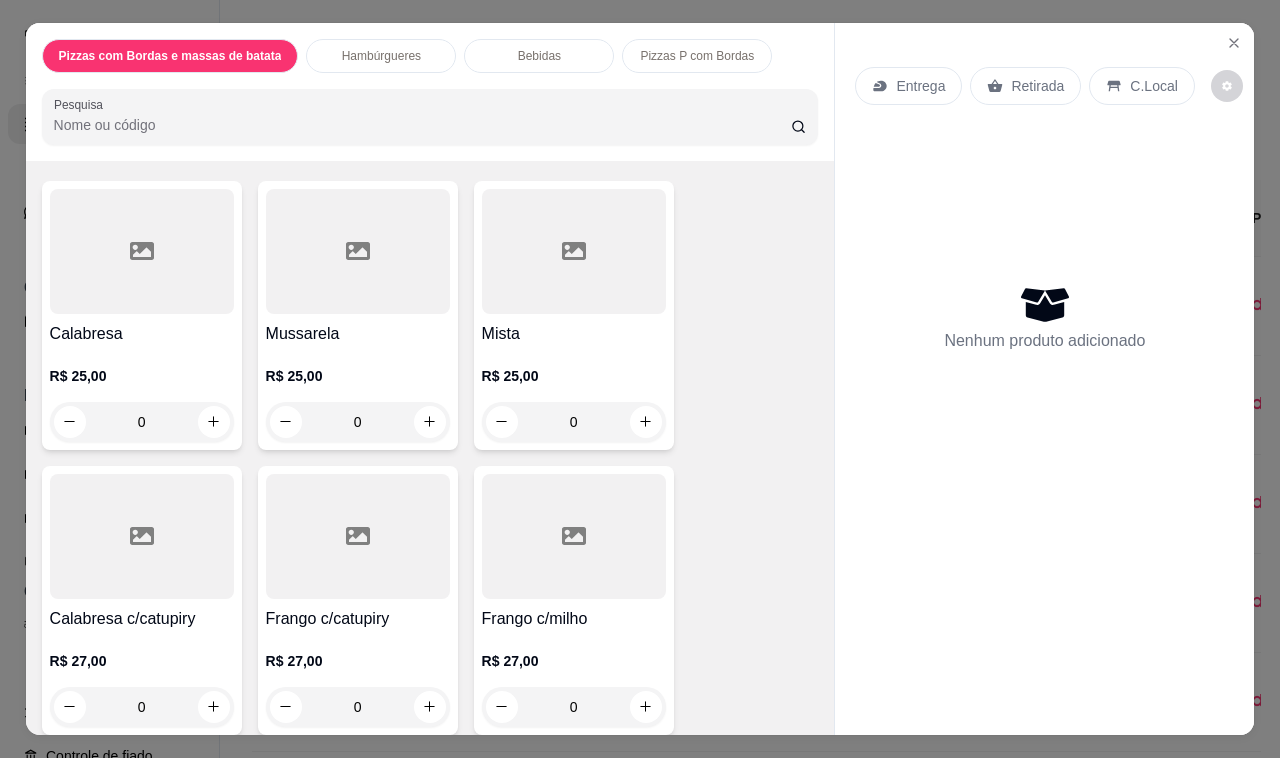 scroll, scrollTop: 125, scrollLeft: 0, axis: vertical 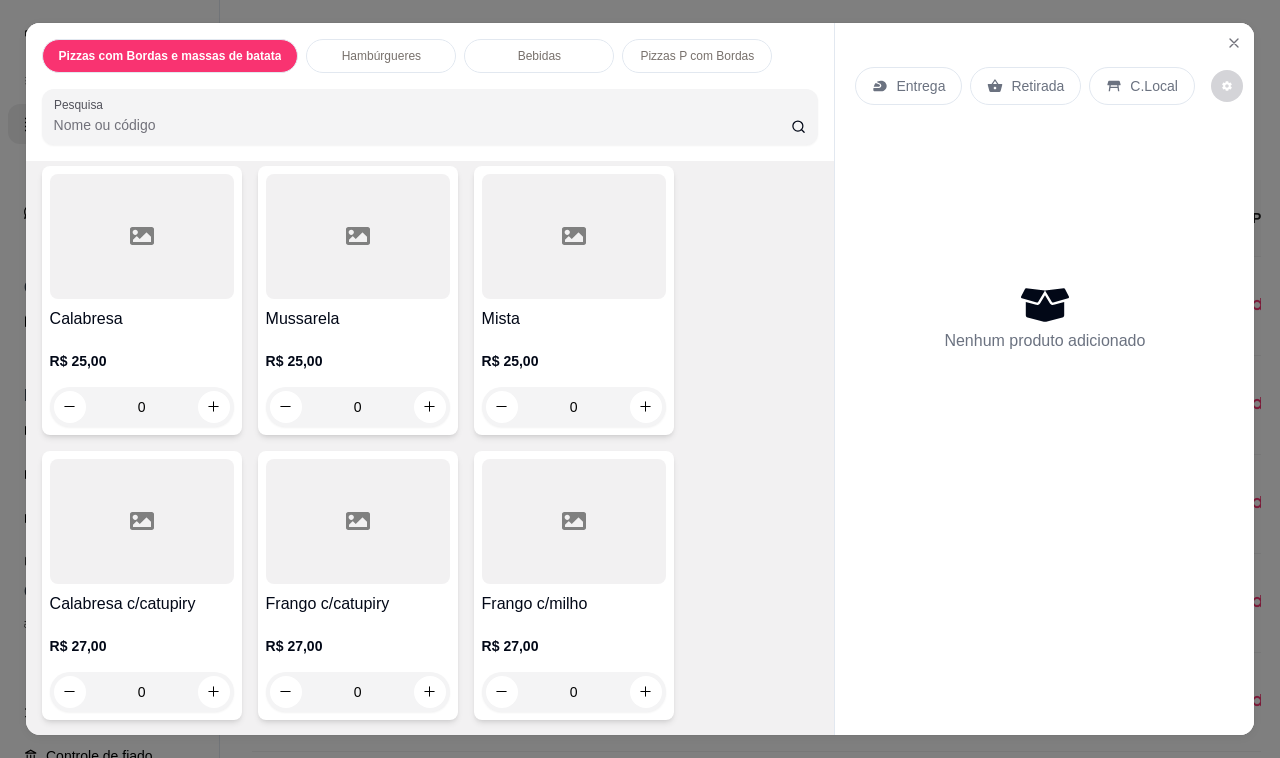 click on "0" at bounding box center [142, 407] 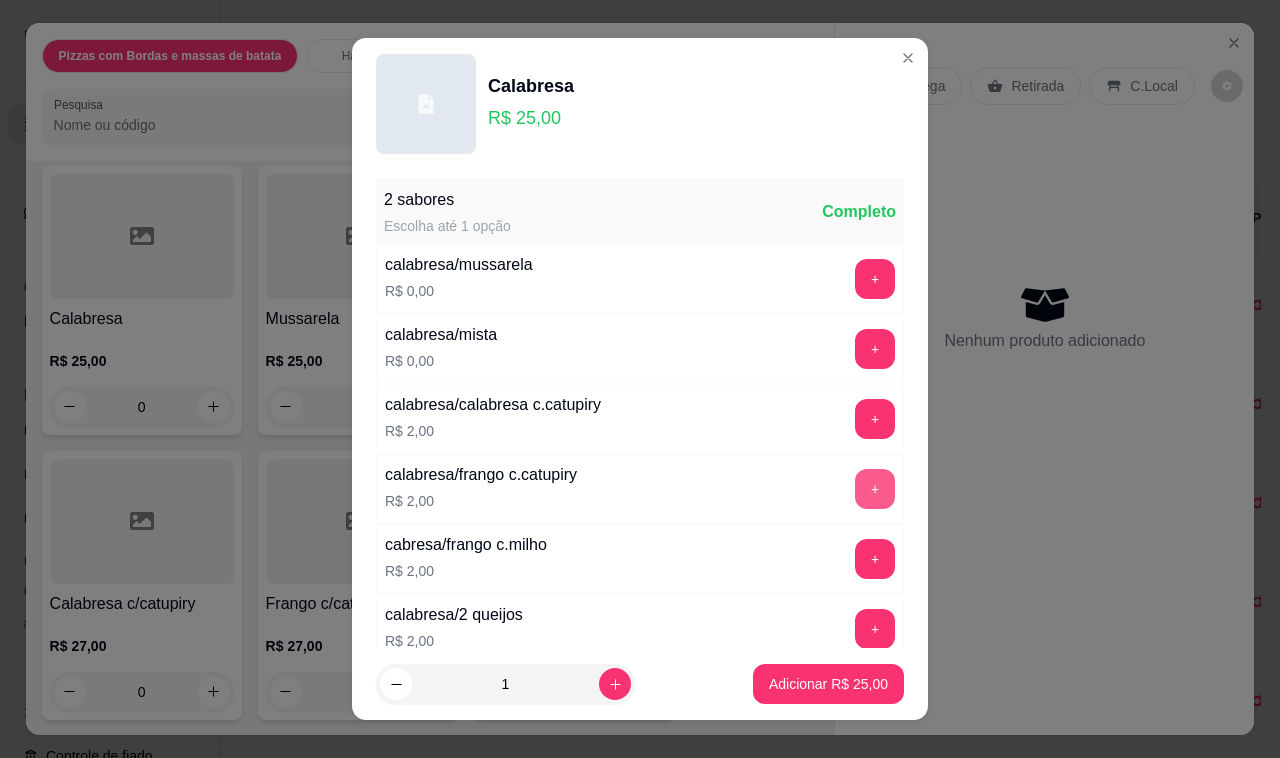 click on "+" at bounding box center [875, 489] 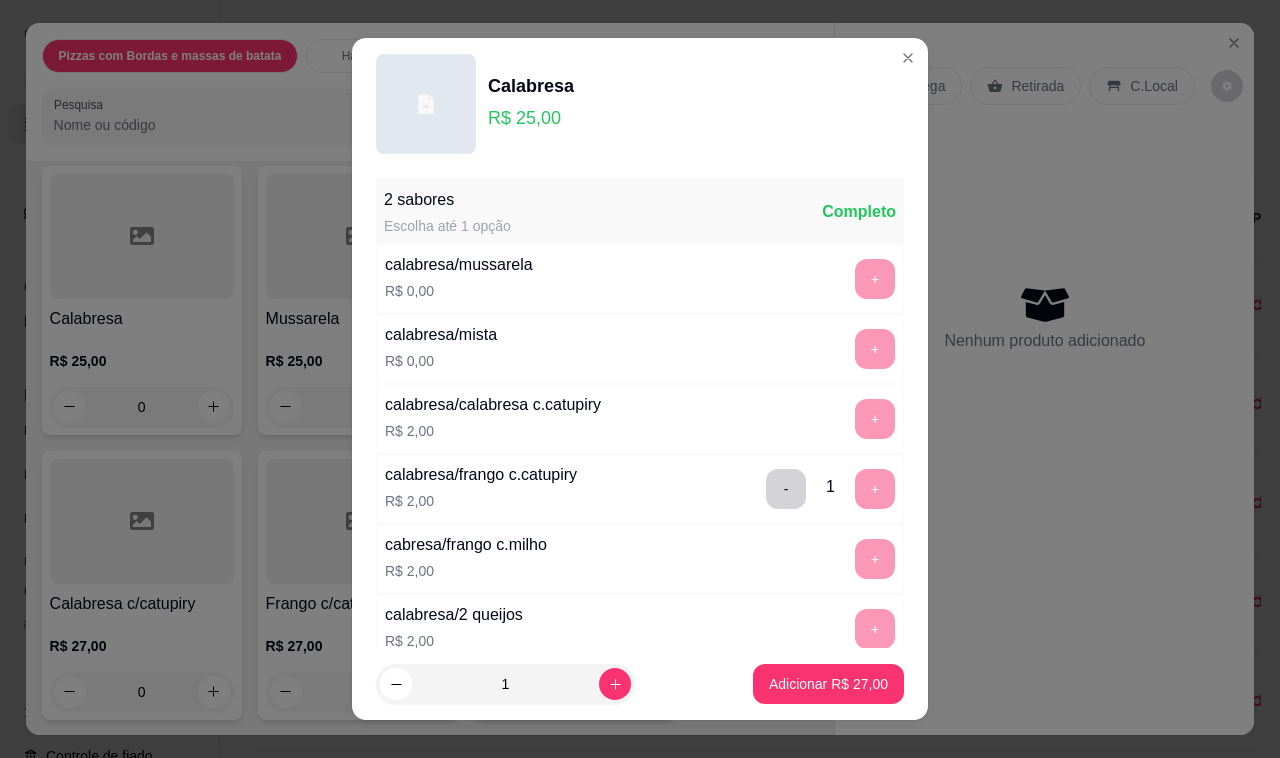 click on "1 Adicionar   R$ 27,00" at bounding box center (640, 684) 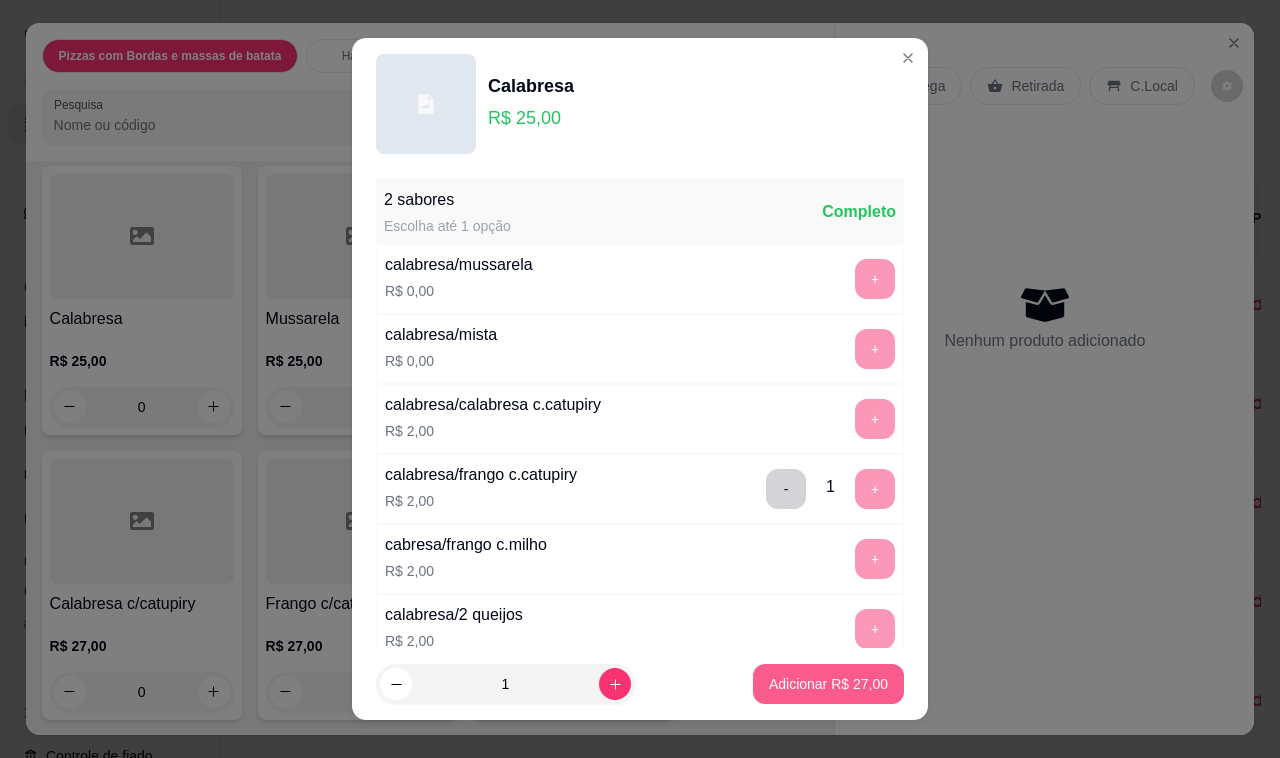 click on "Adicionar   R$ 27,00" at bounding box center (828, 684) 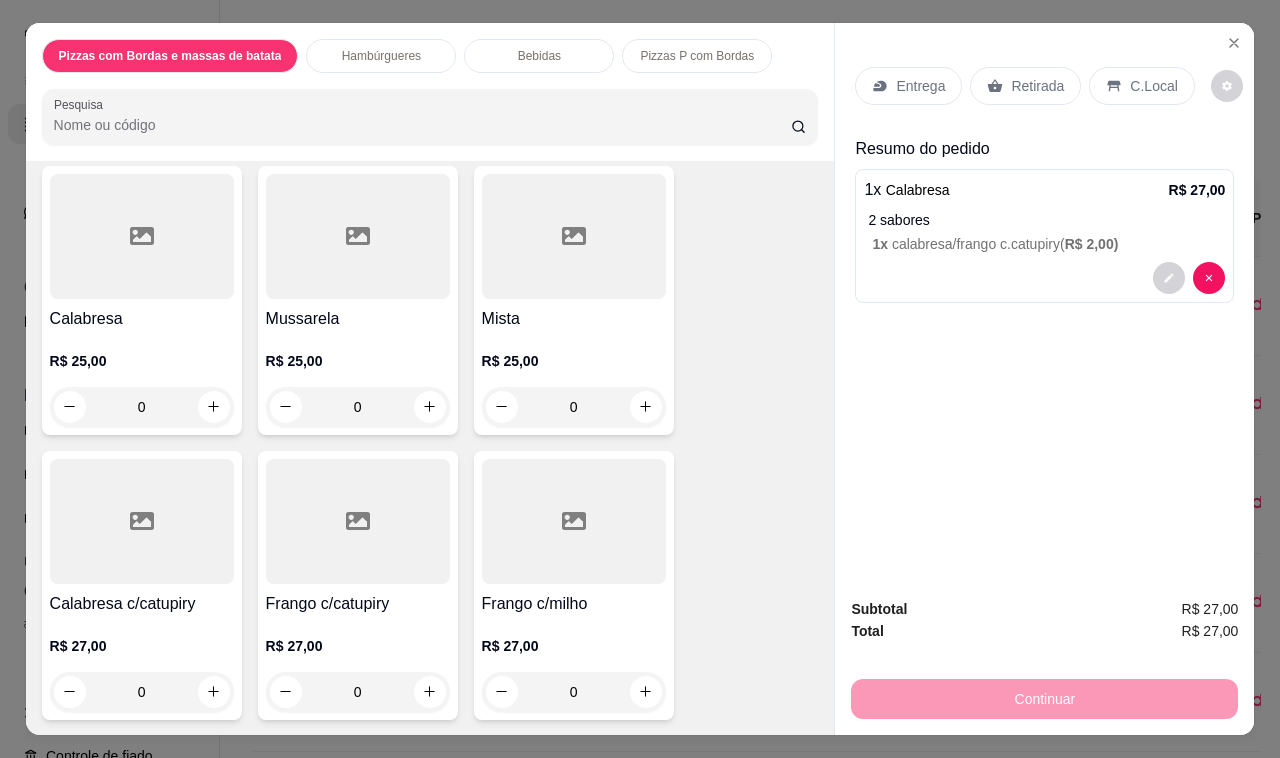 click on "C.Local" at bounding box center [1153, 86] 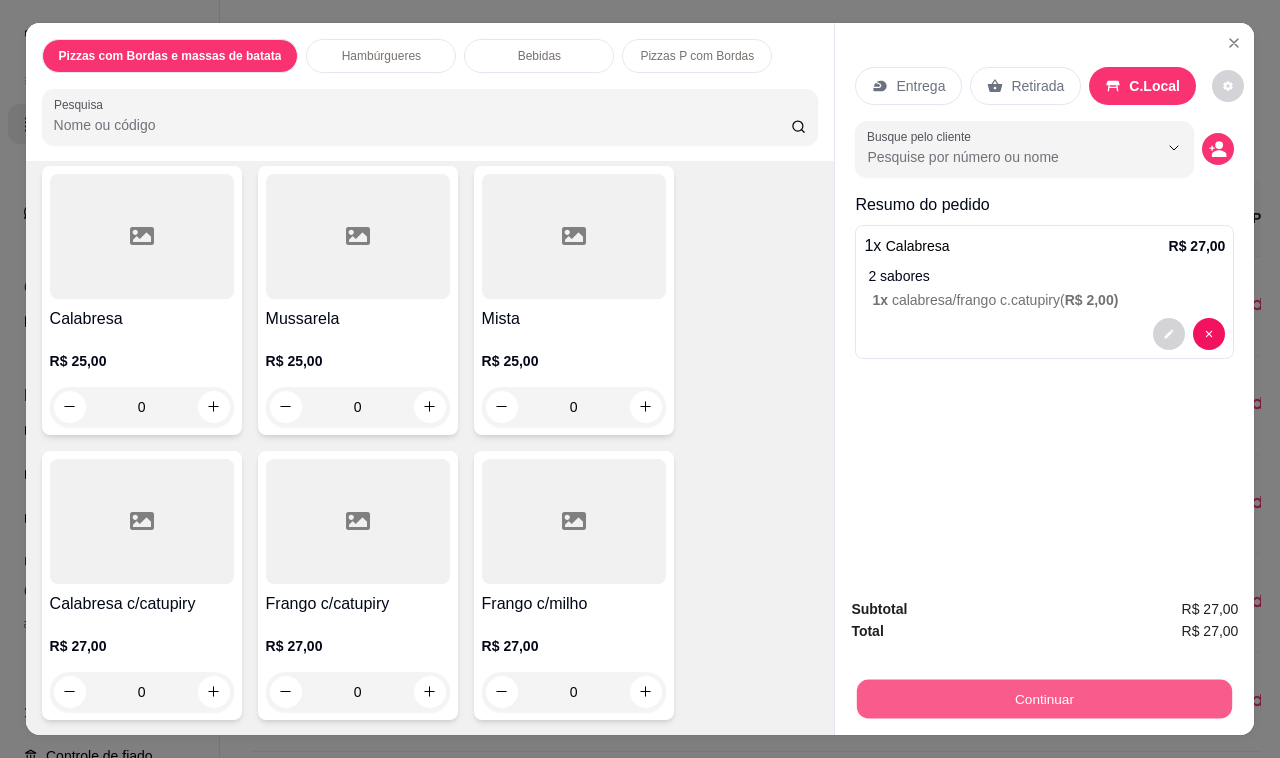 click on "Continuar" at bounding box center (1044, 699) 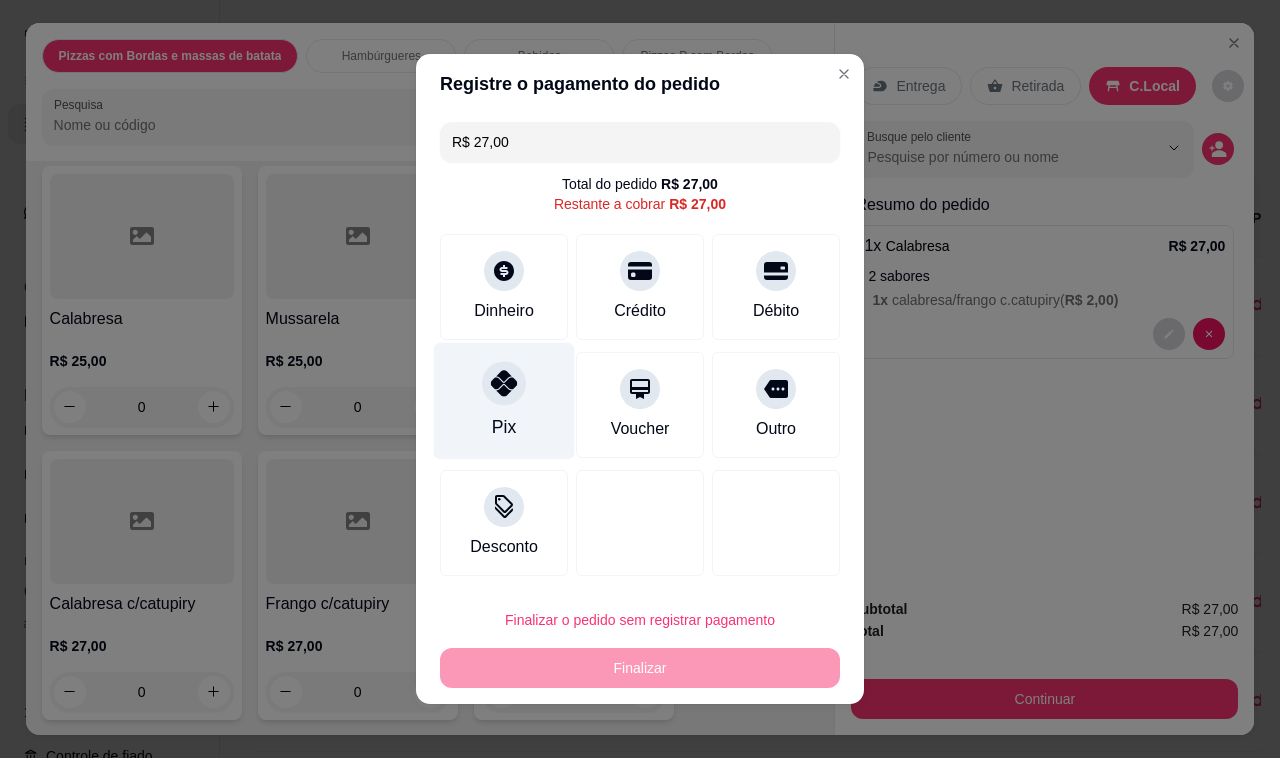 click on "Pix" at bounding box center (504, 401) 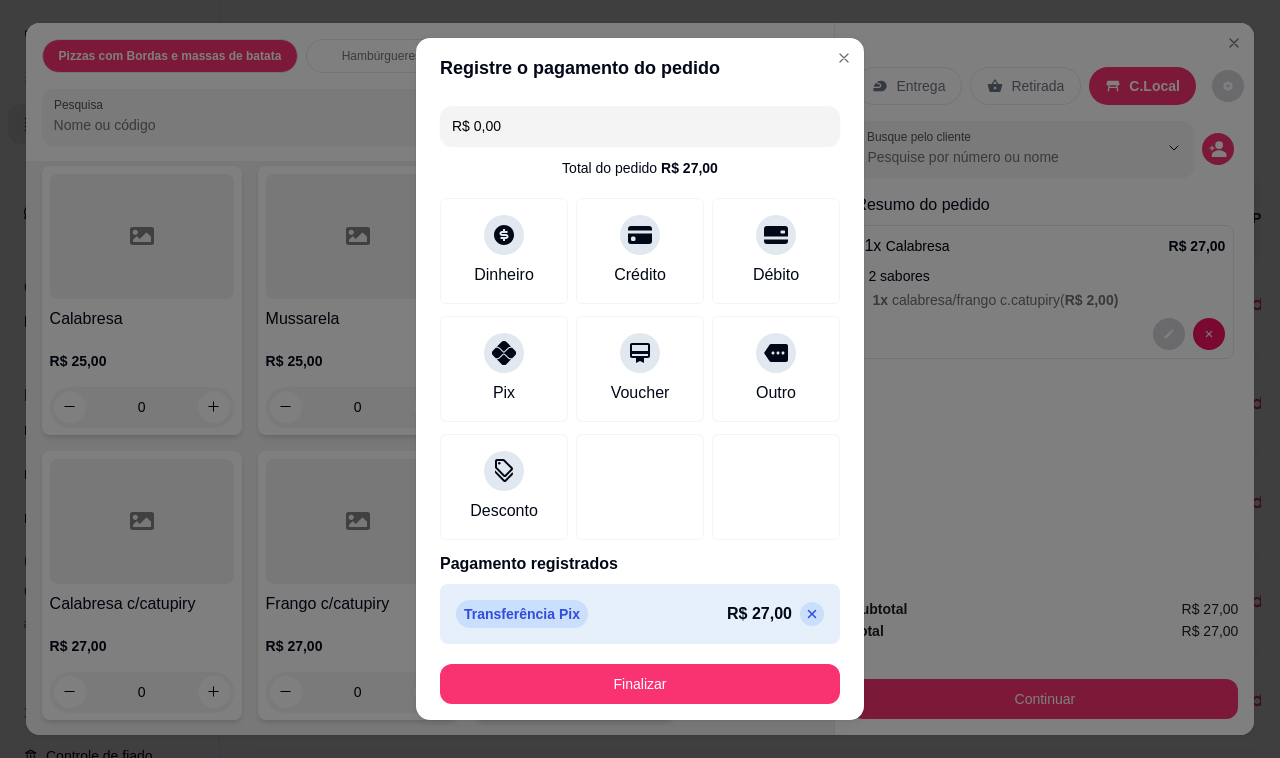 click on "Finalizar" at bounding box center (640, 684) 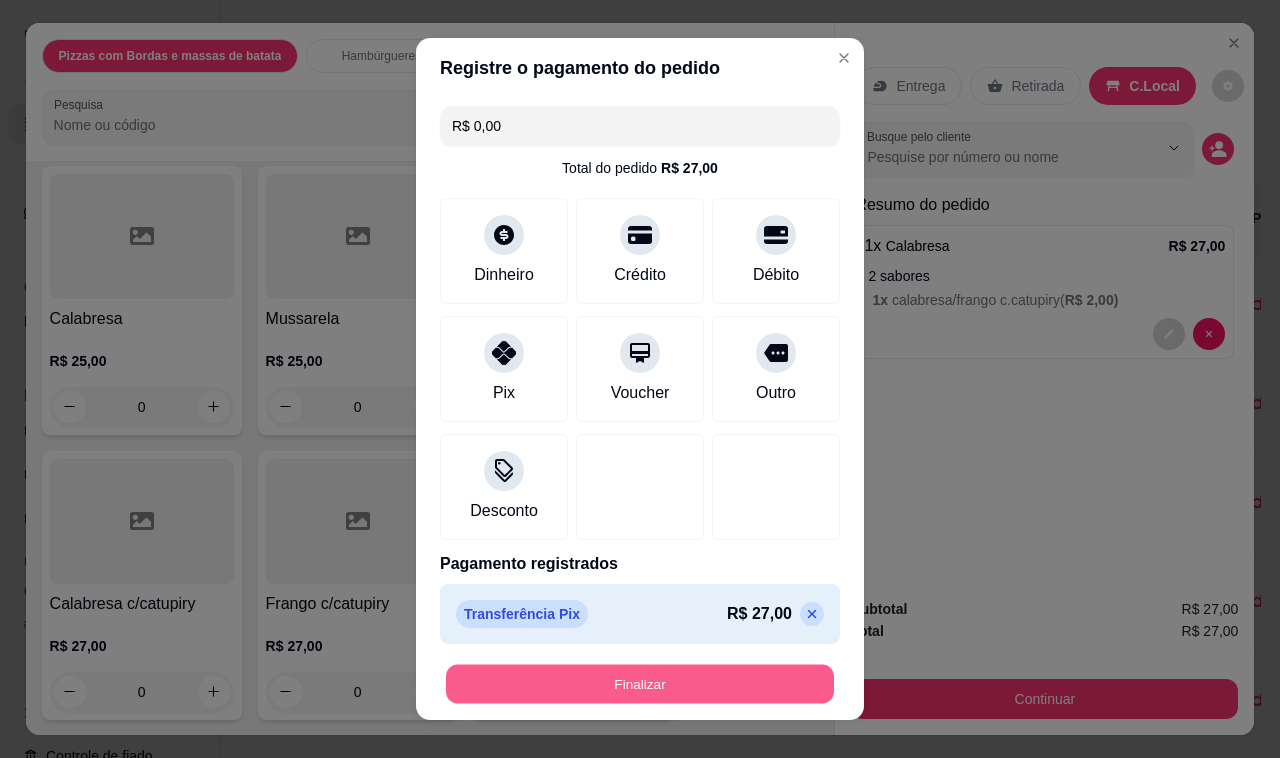 click on "Finalizar" at bounding box center (640, 684) 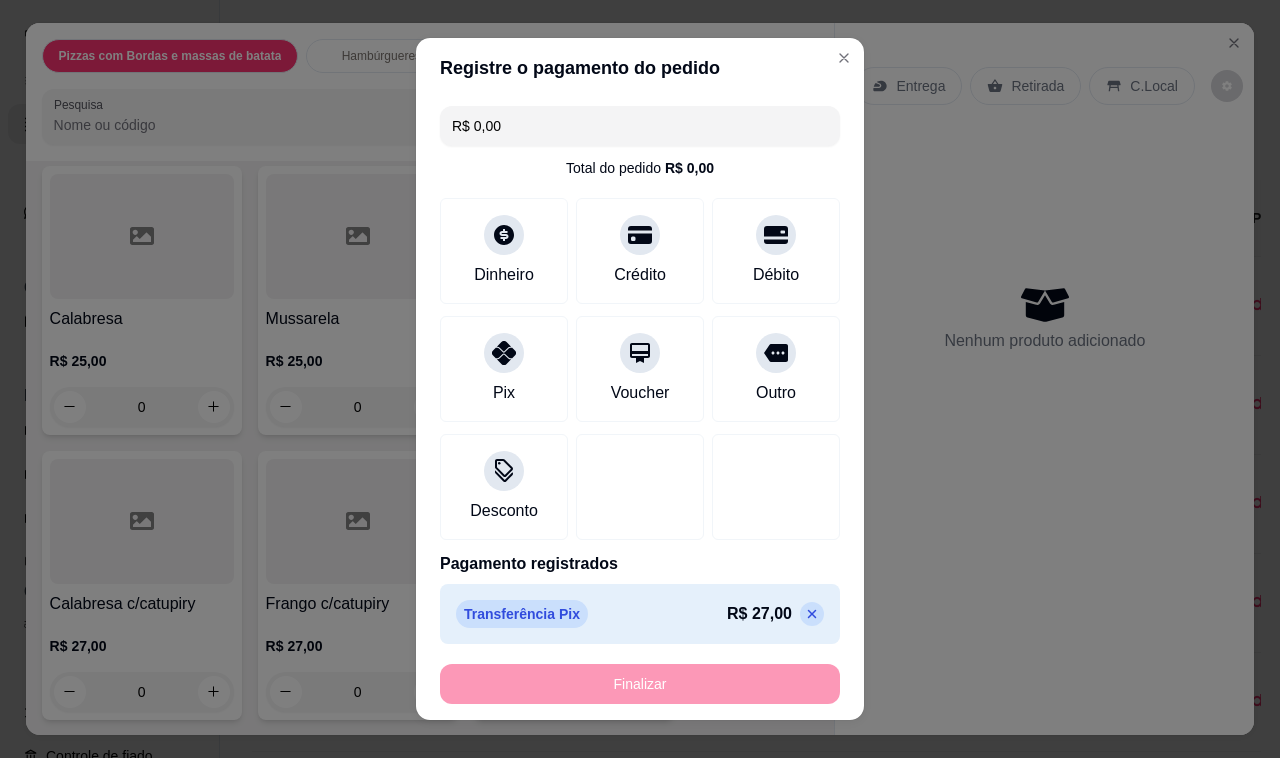 type on "-R$ 27,00" 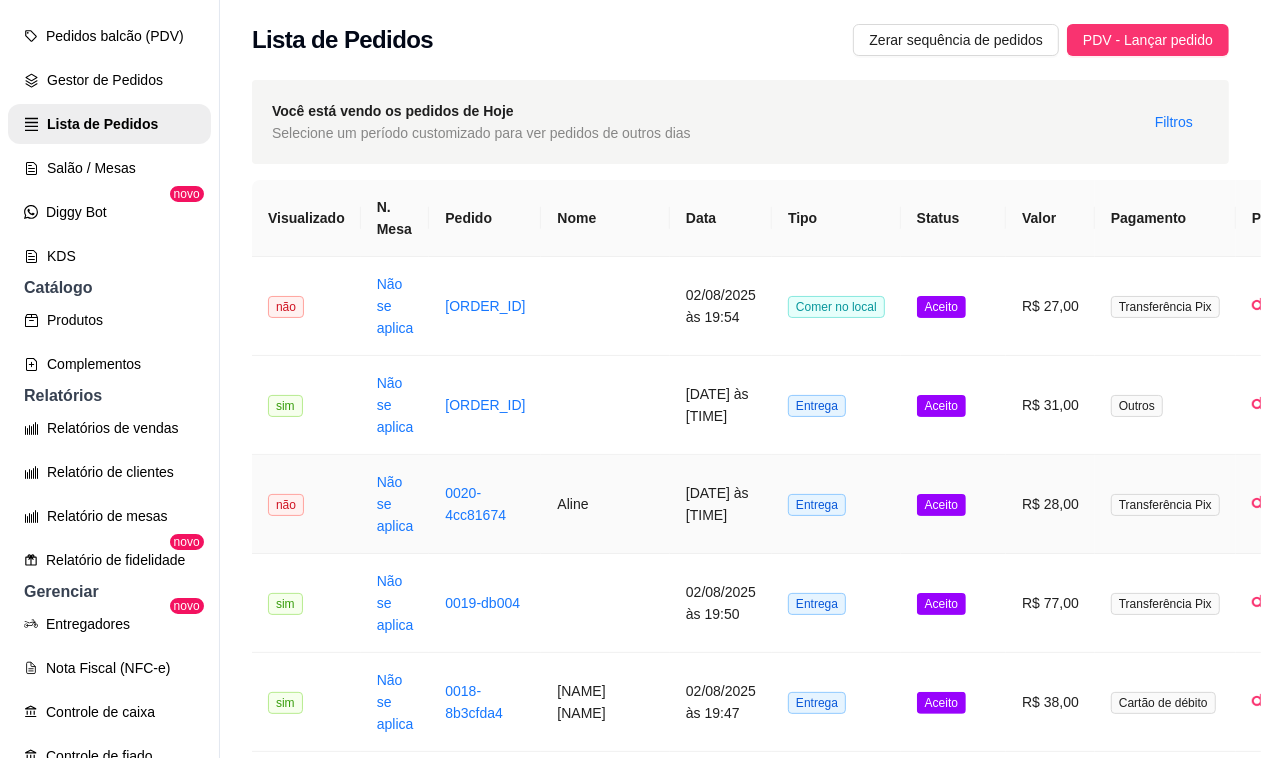 click on "Aline" at bounding box center [605, 504] 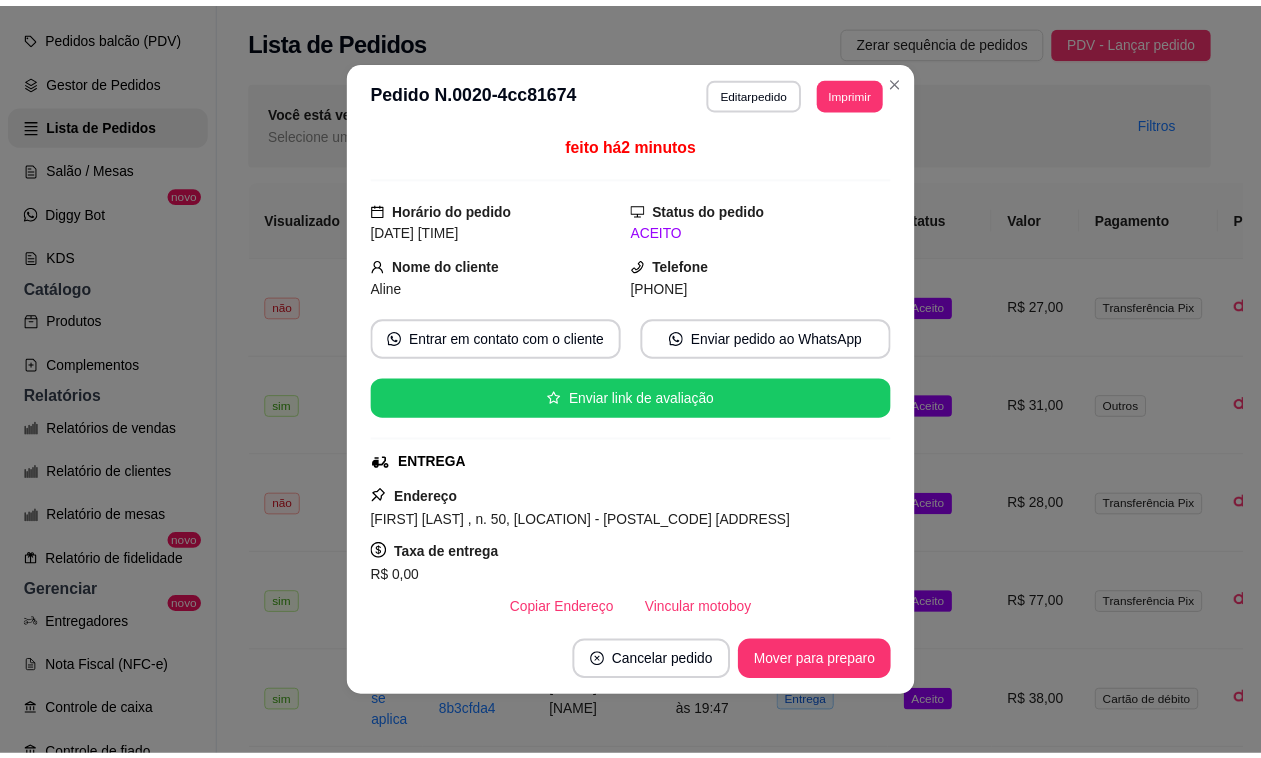 scroll, scrollTop: 250, scrollLeft: 0, axis: vertical 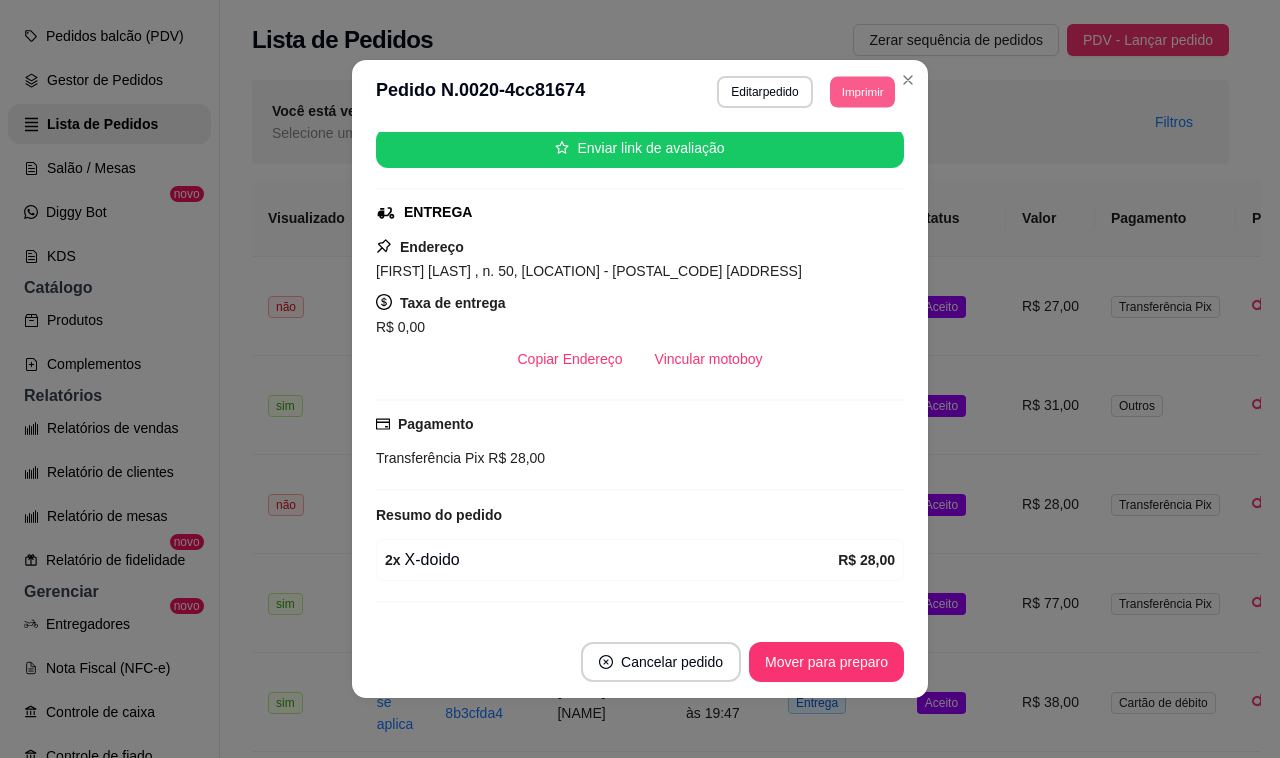 click on "Imprimir" at bounding box center [862, 91] 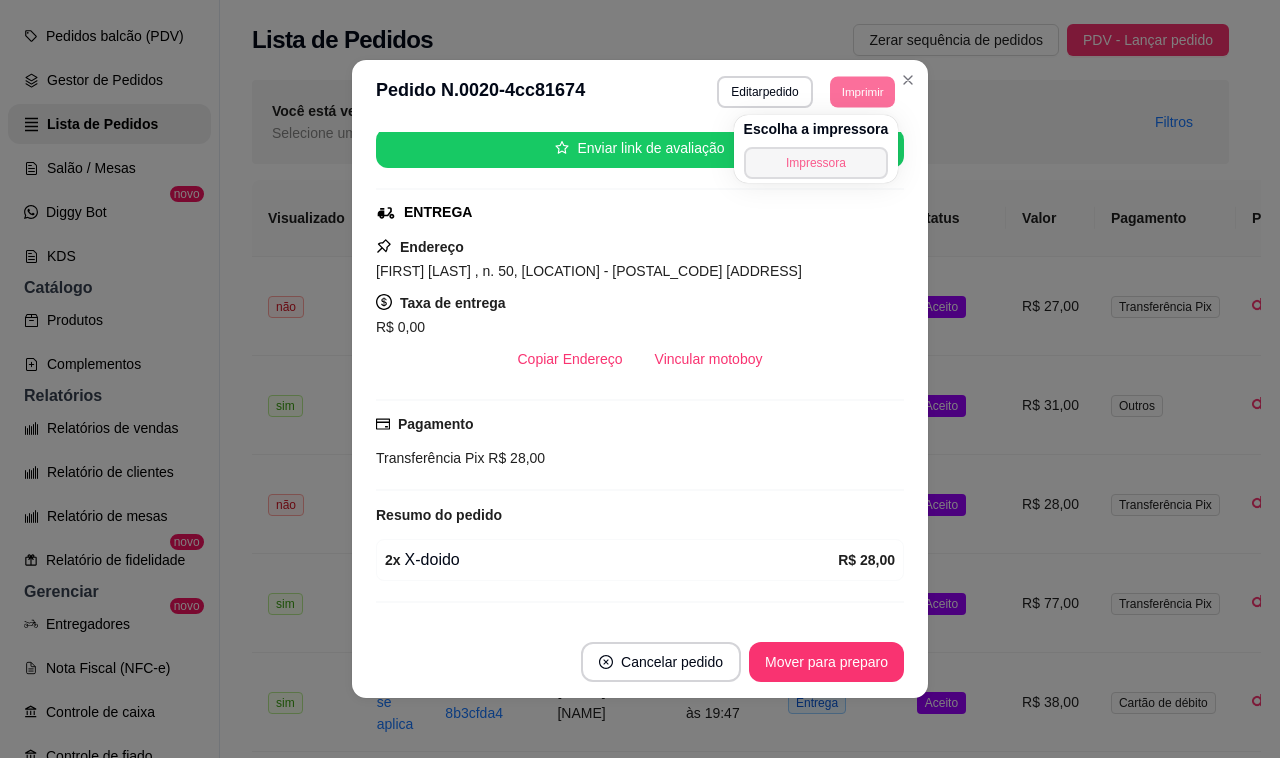 click on "Impressora" at bounding box center [816, 163] 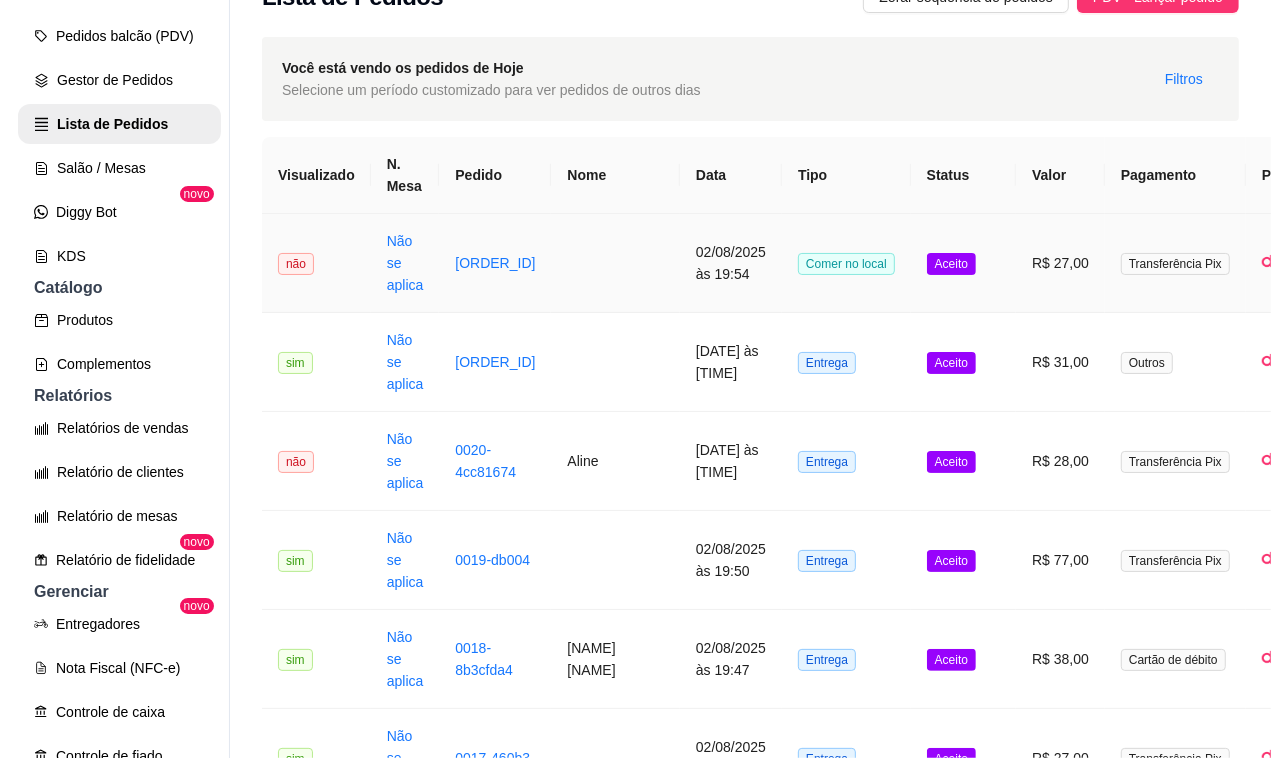 scroll, scrollTop: 0, scrollLeft: 0, axis: both 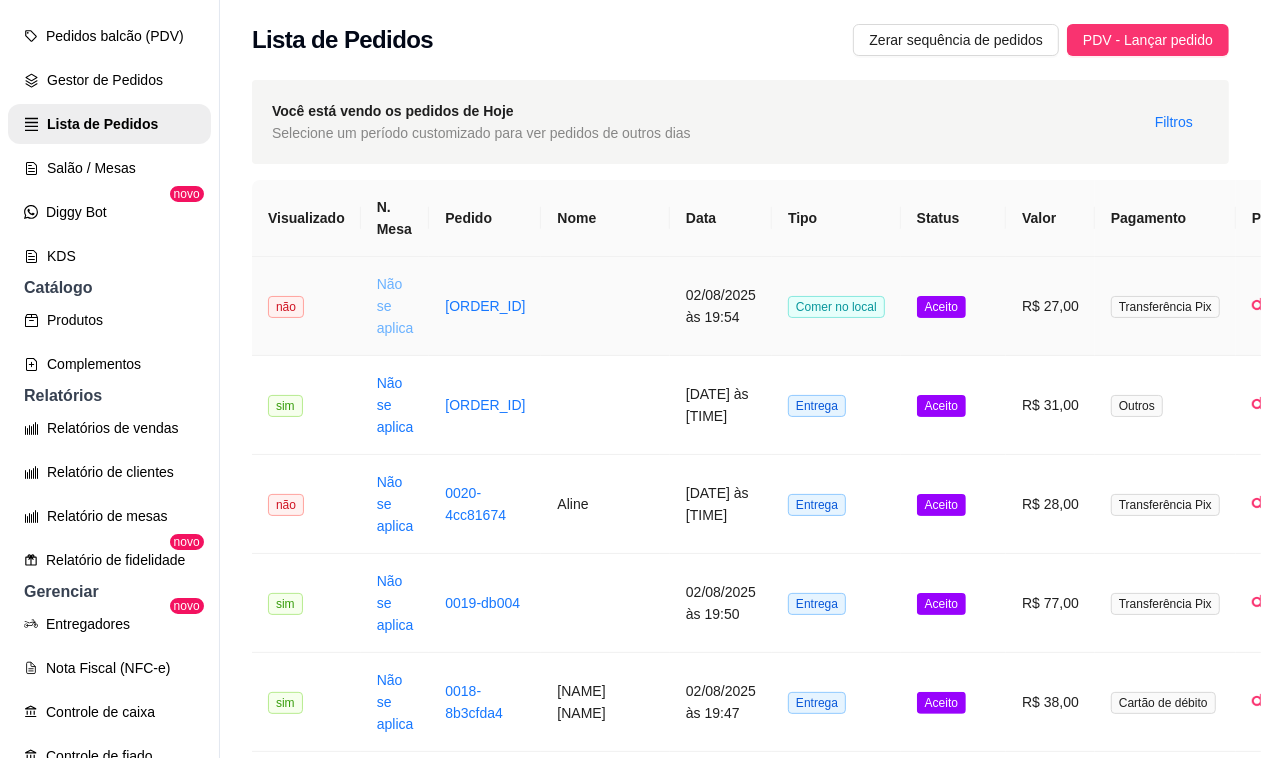 click on "Não se aplica" at bounding box center (395, 306) 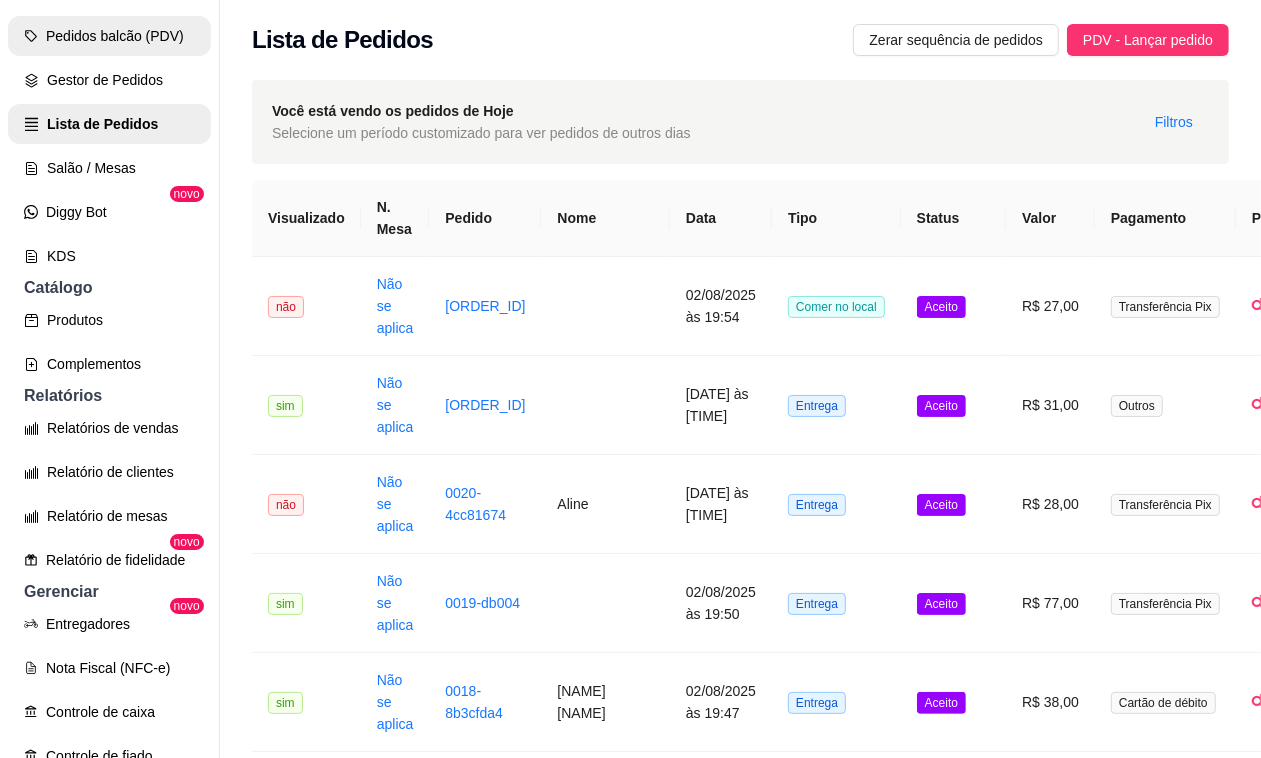 click on "Pedidos balcão (PDV)" at bounding box center (109, 36) 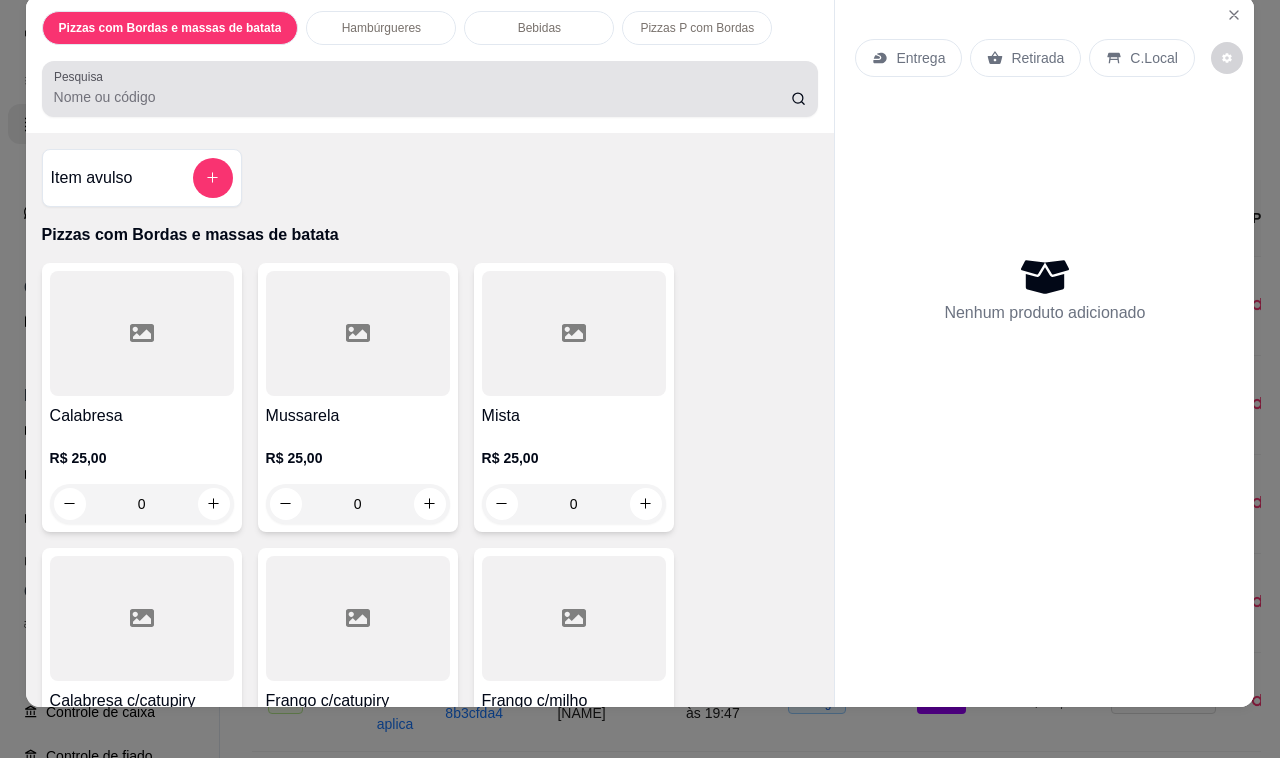 scroll, scrollTop: 50, scrollLeft: 0, axis: vertical 